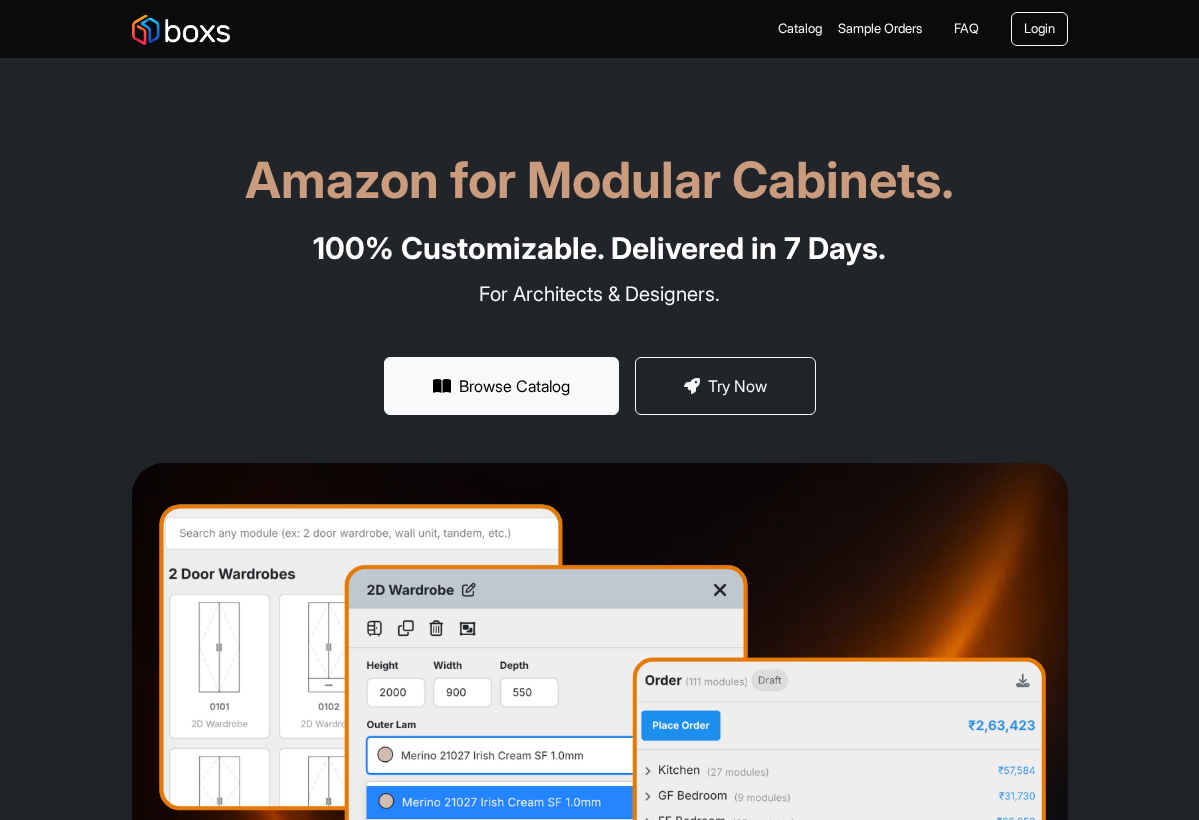 scroll, scrollTop: 0, scrollLeft: 0, axis: both 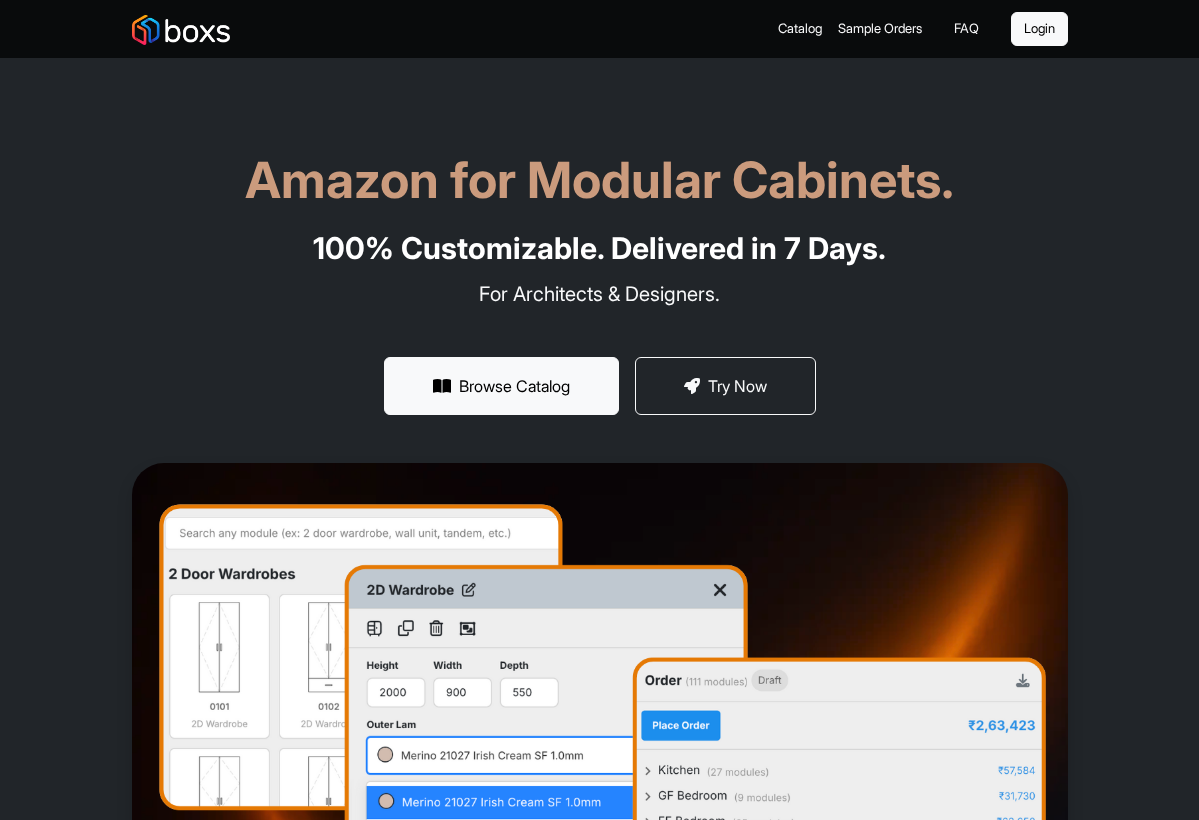 click on "Login" at bounding box center [1039, 29] 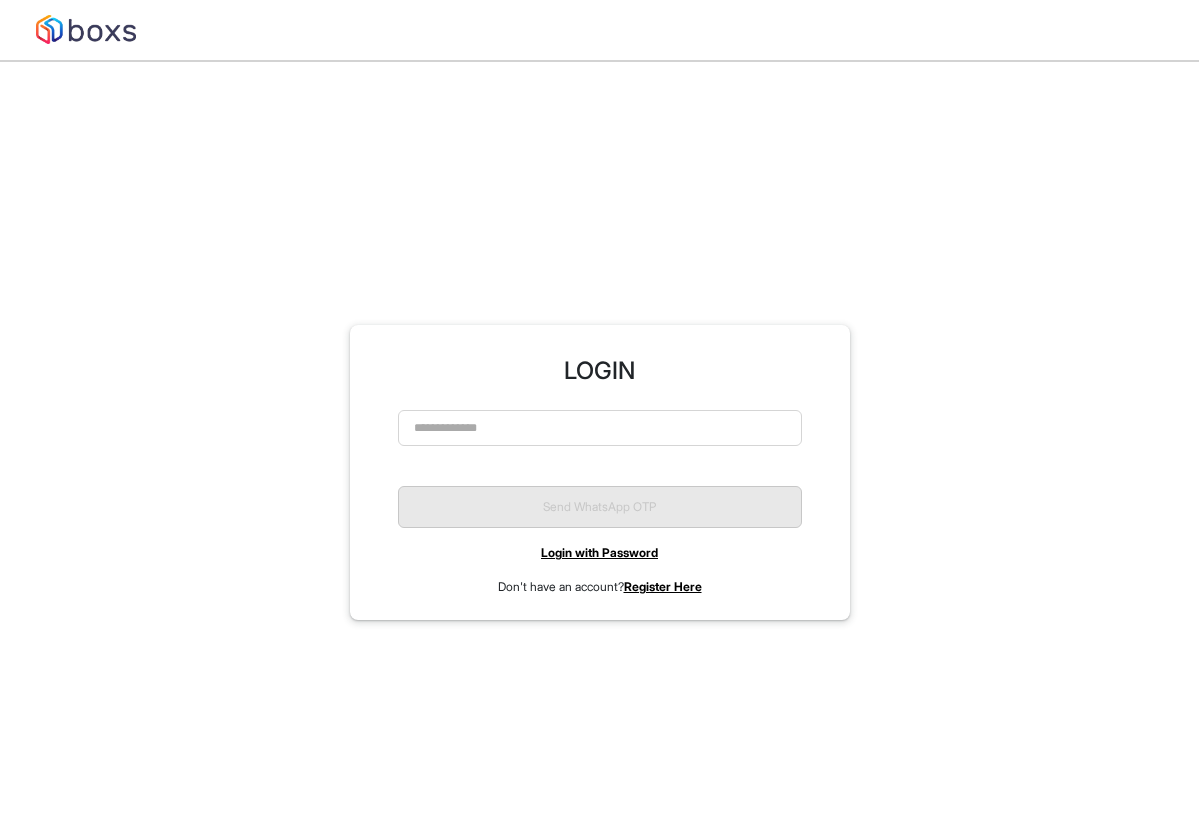 scroll, scrollTop: 0, scrollLeft: 0, axis: both 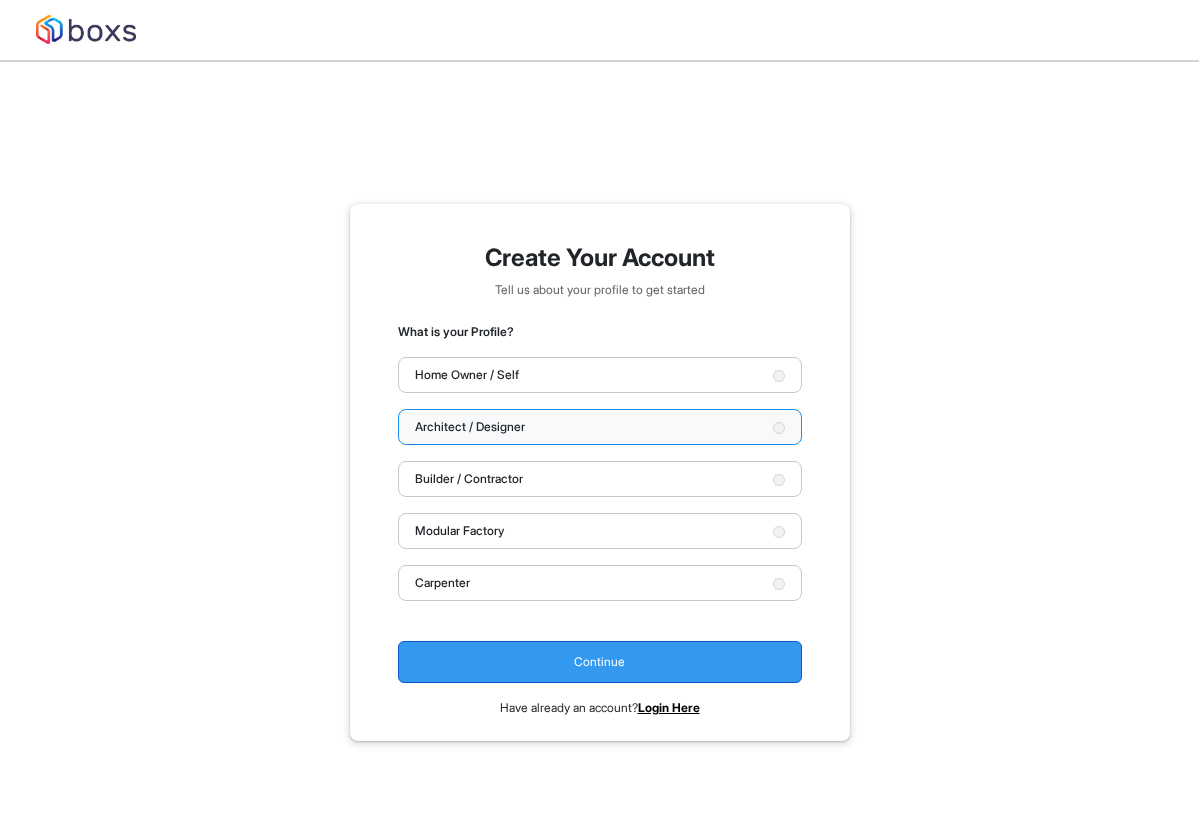 click on "Continue" at bounding box center (600, 662) 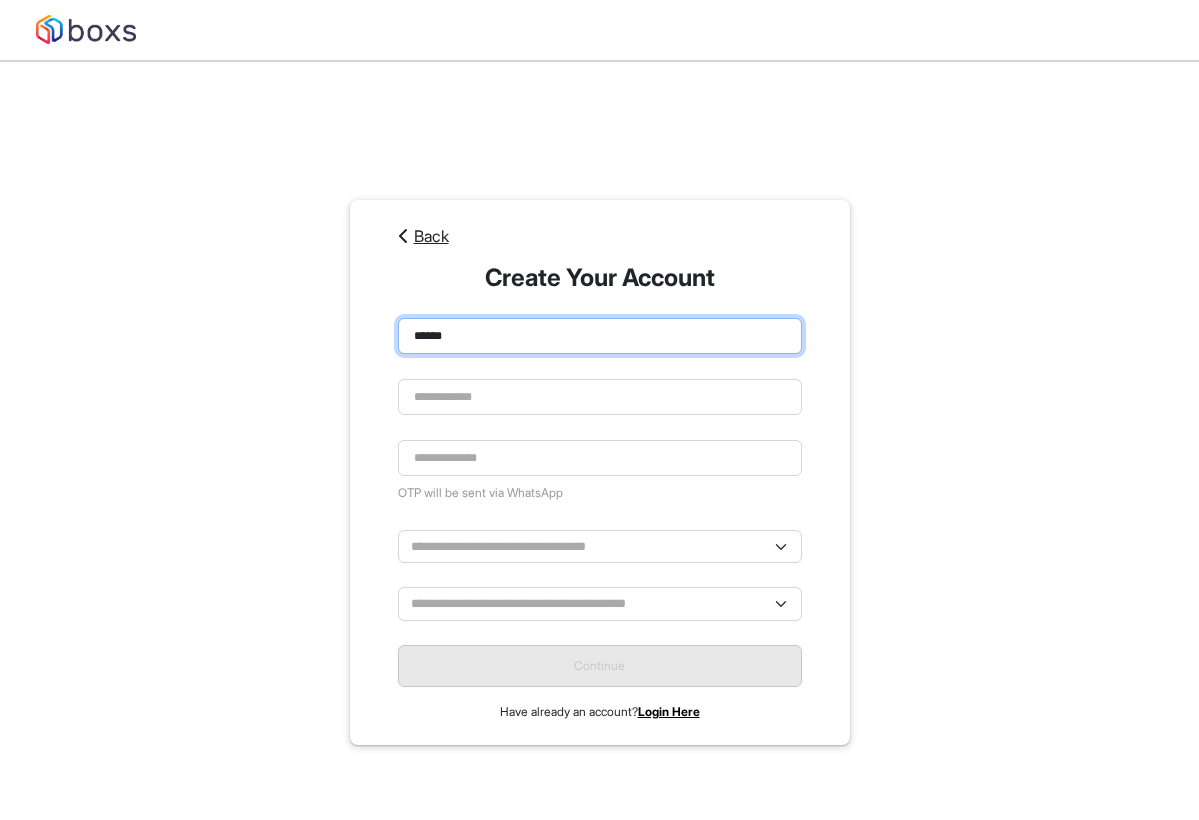 type on "******" 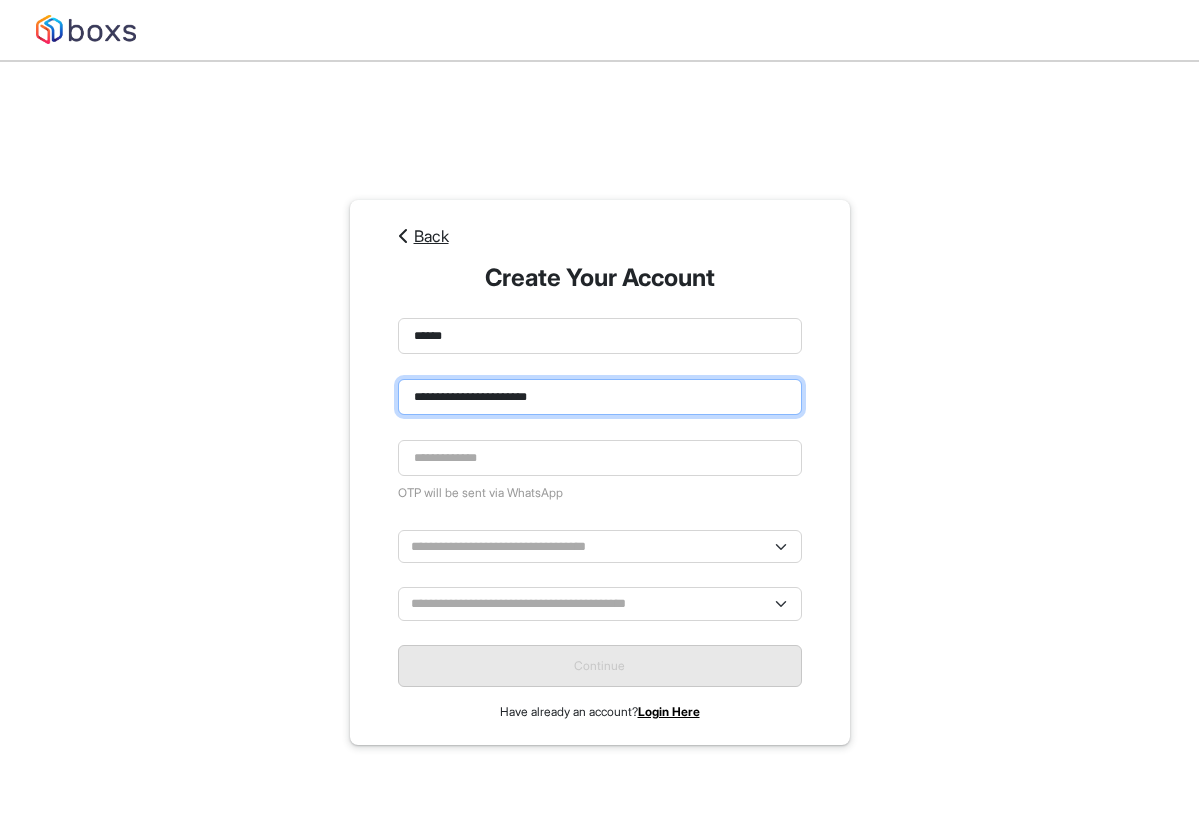 type on "**********" 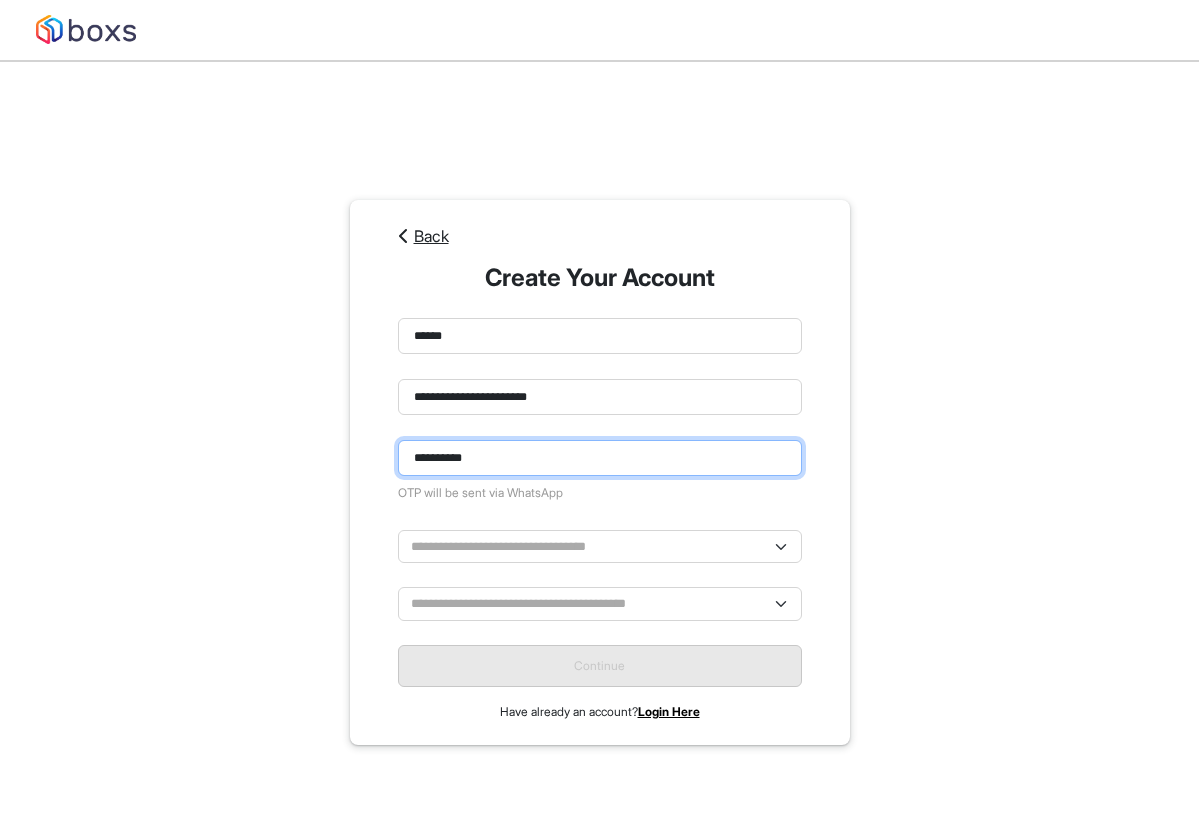 type on "**********" 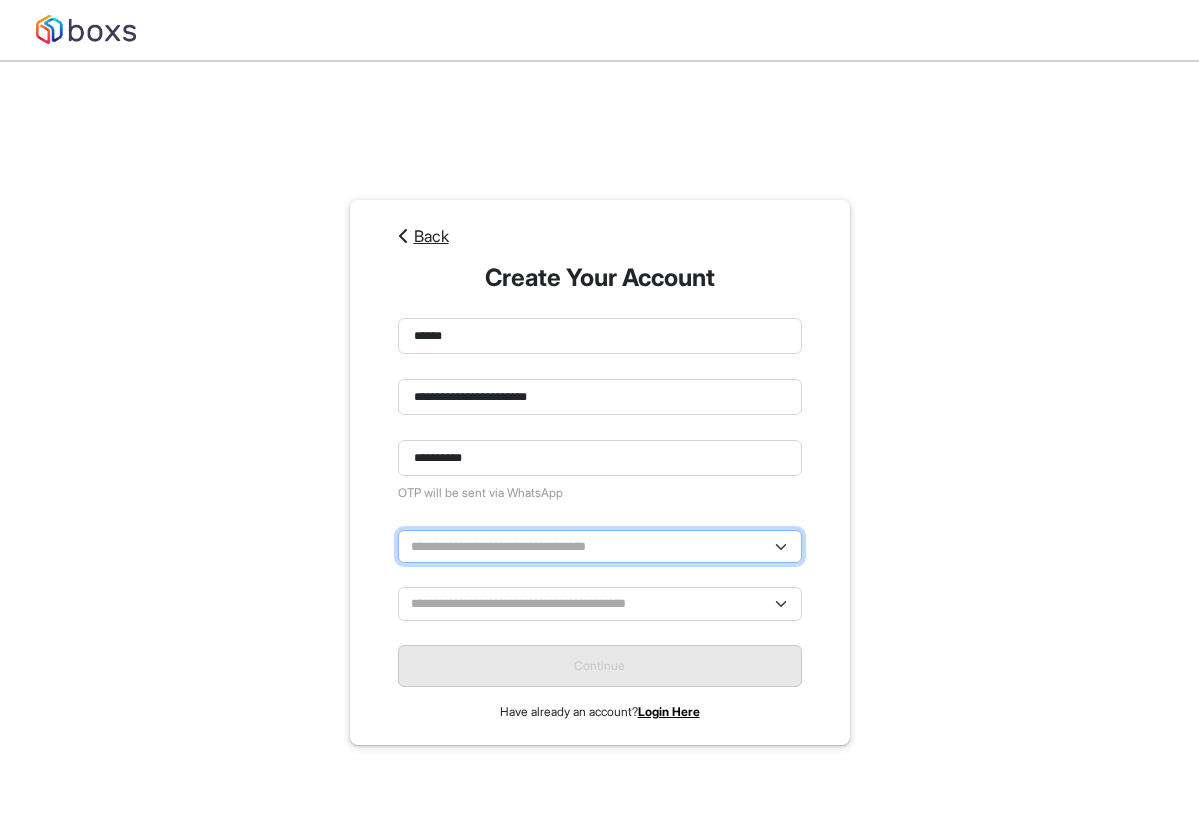 select on "**********" 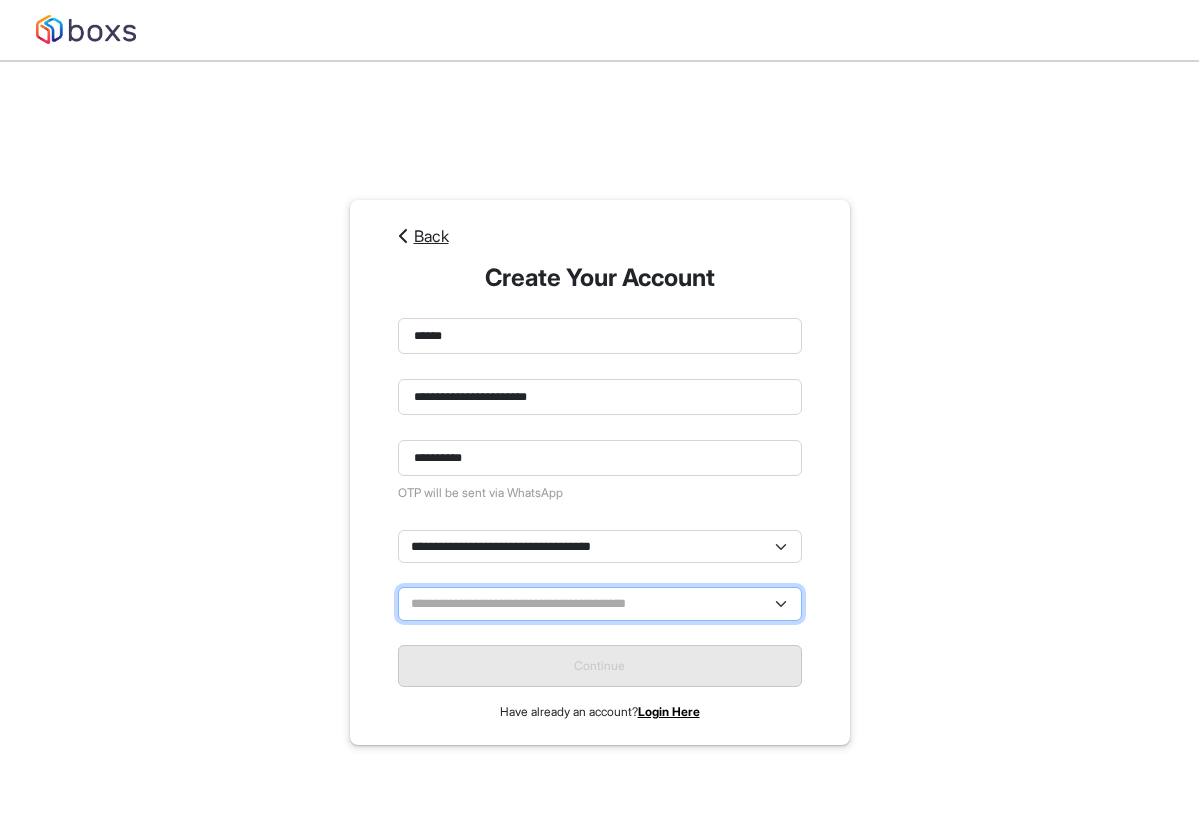 select on "****" 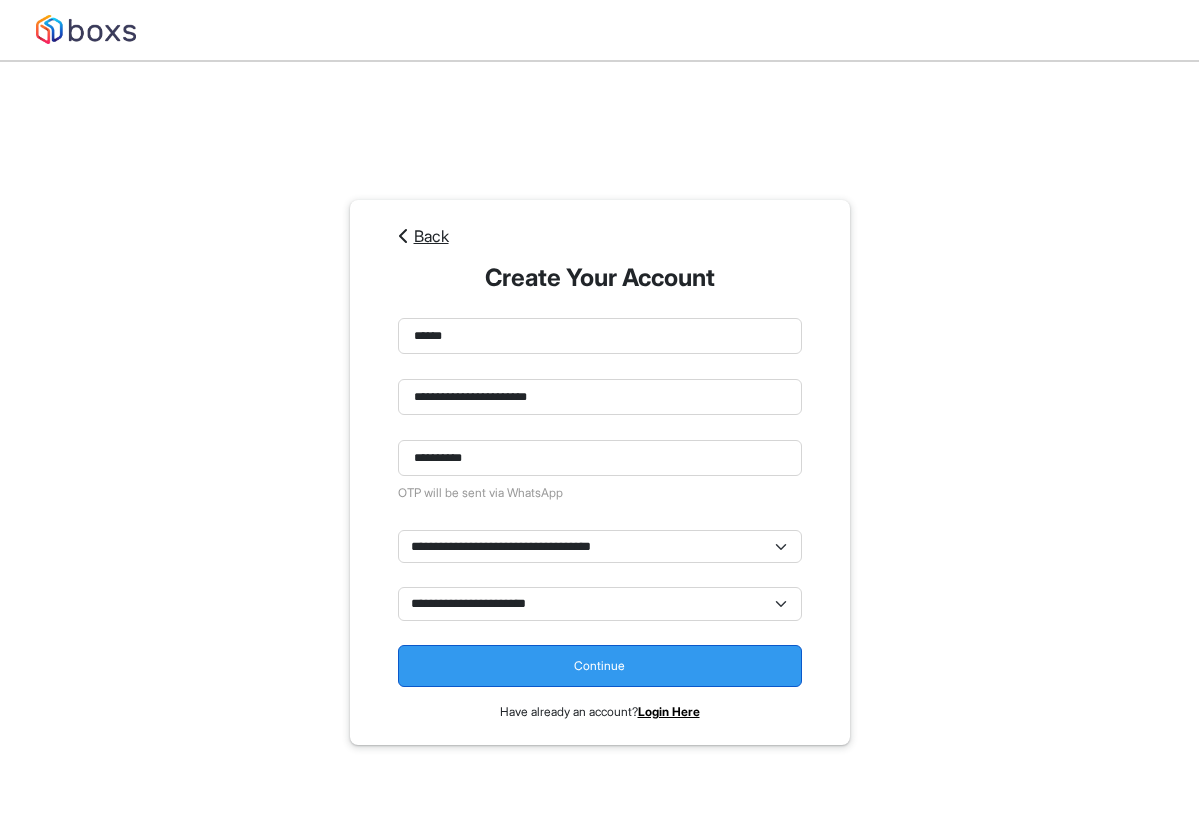 click on "Continue" at bounding box center (600, 666) 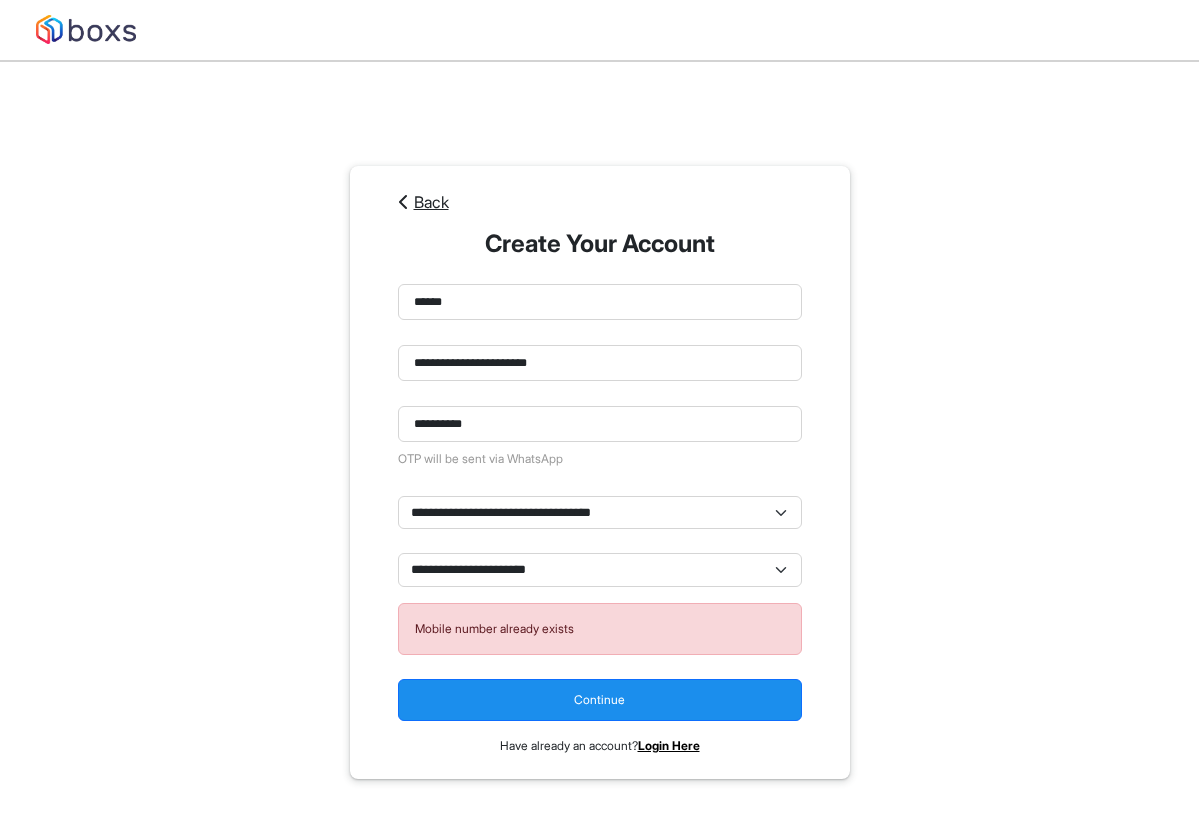 click at bounding box center (86, 29) 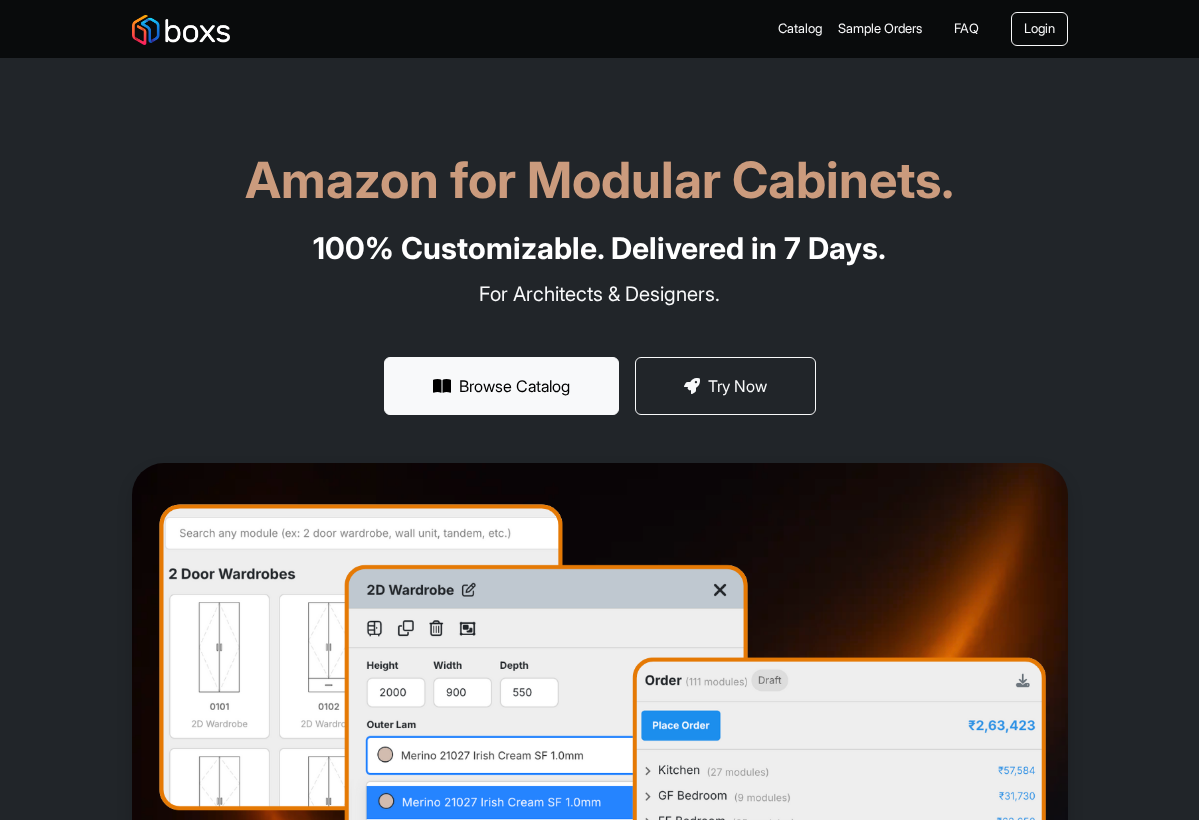 scroll, scrollTop: 0, scrollLeft: 0, axis: both 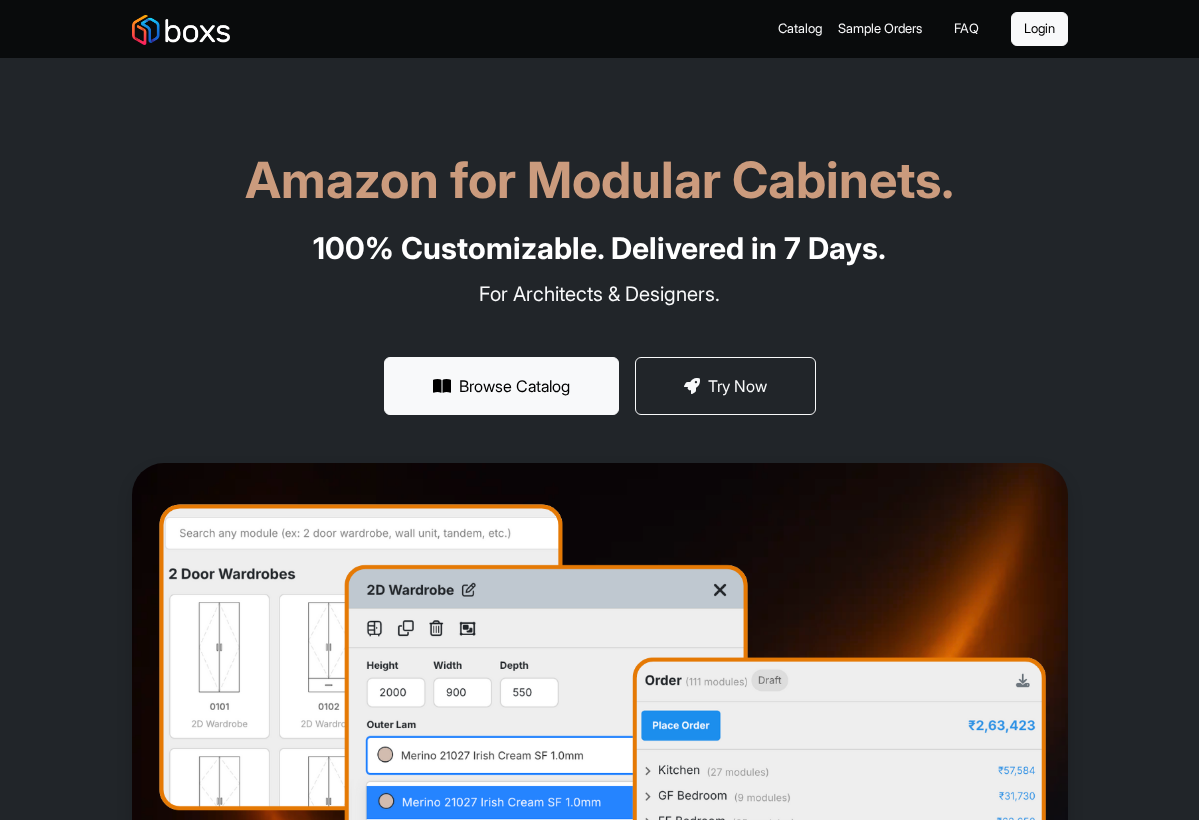 click on "Login" at bounding box center (1039, 29) 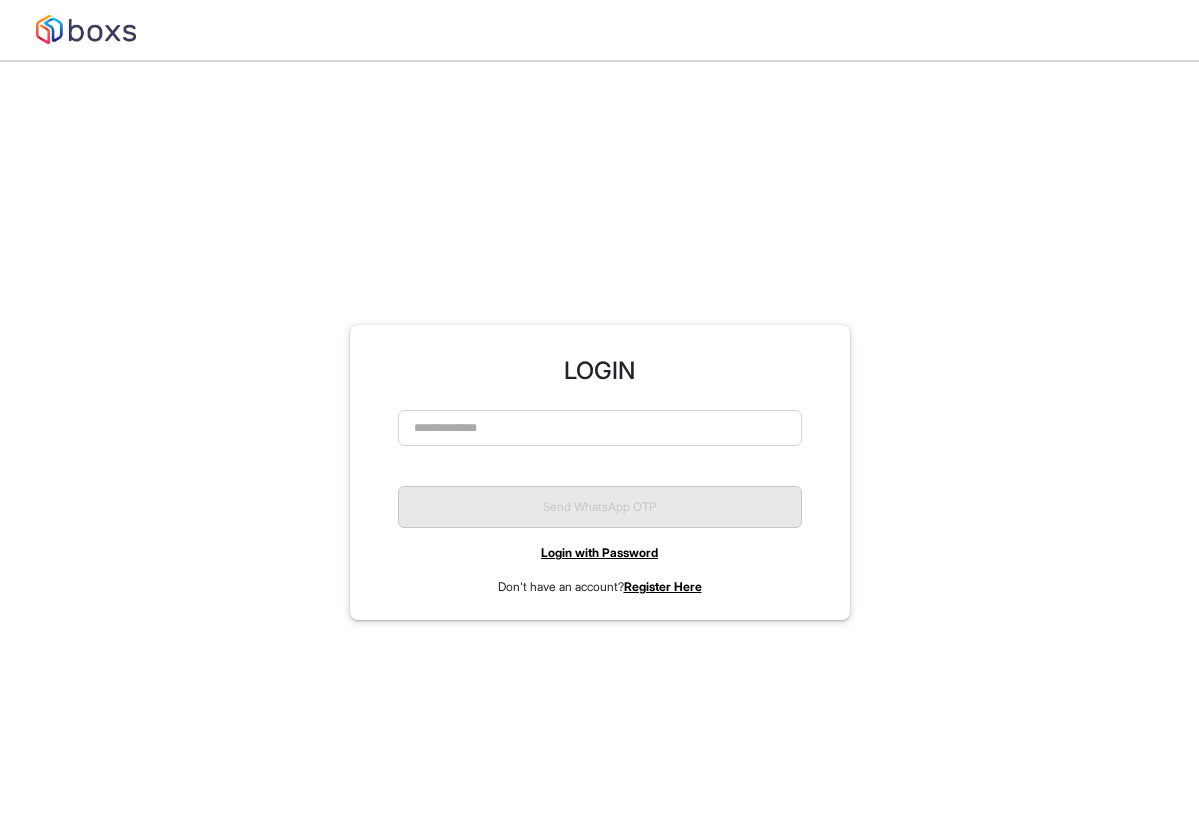 scroll, scrollTop: 0, scrollLeft: 0, axis: both 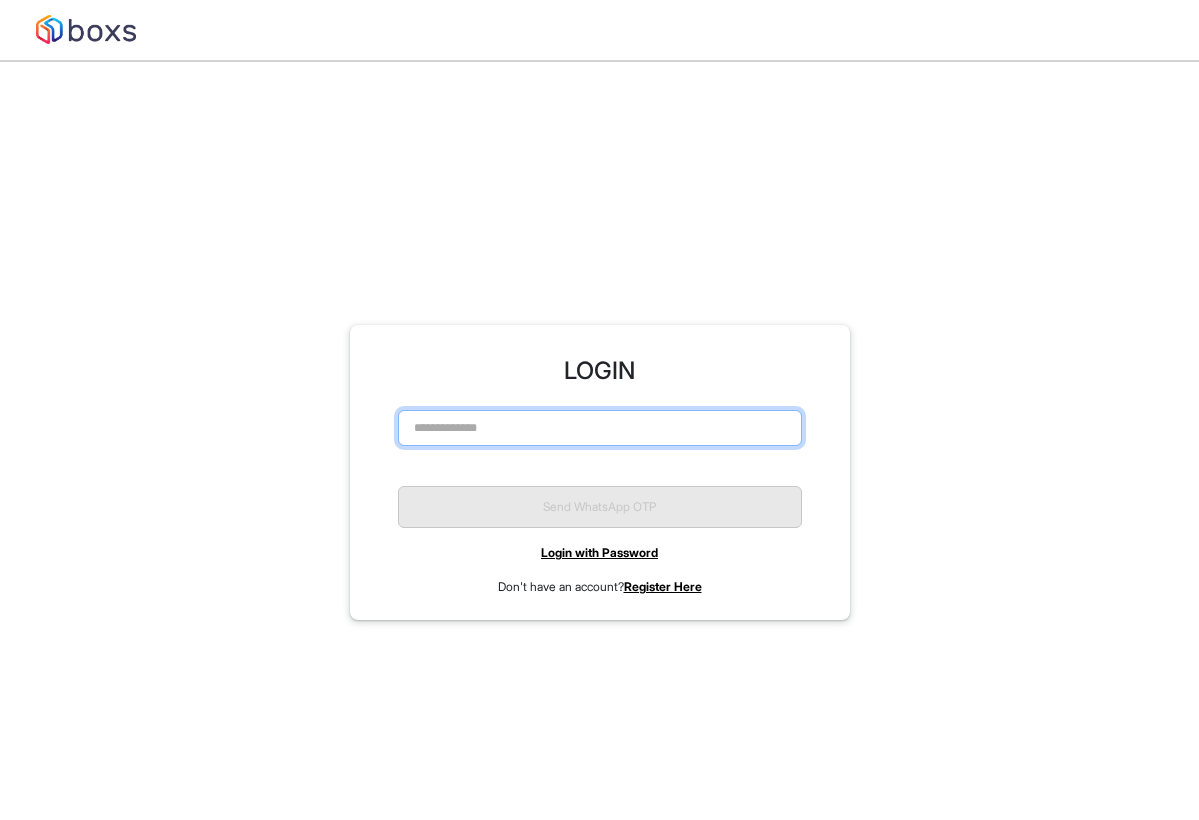 click at bounding box center (600, 428) 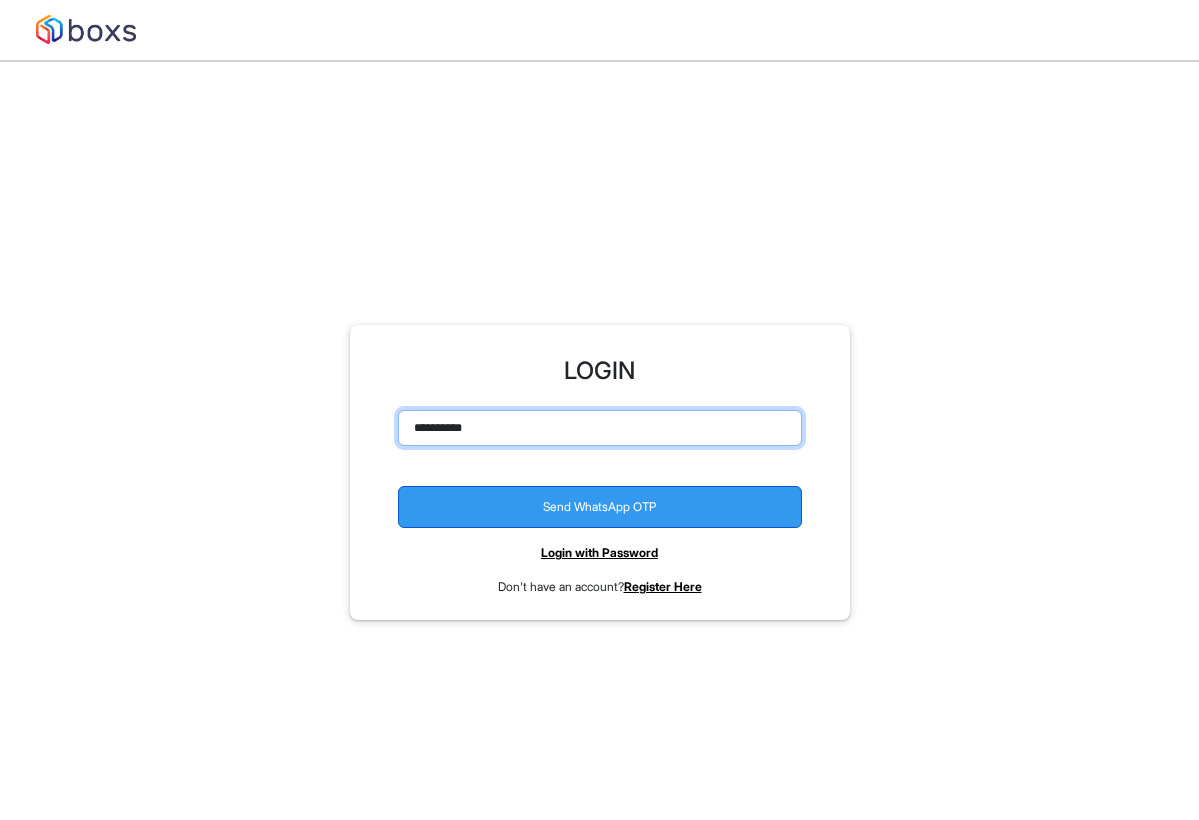 type on "**********" 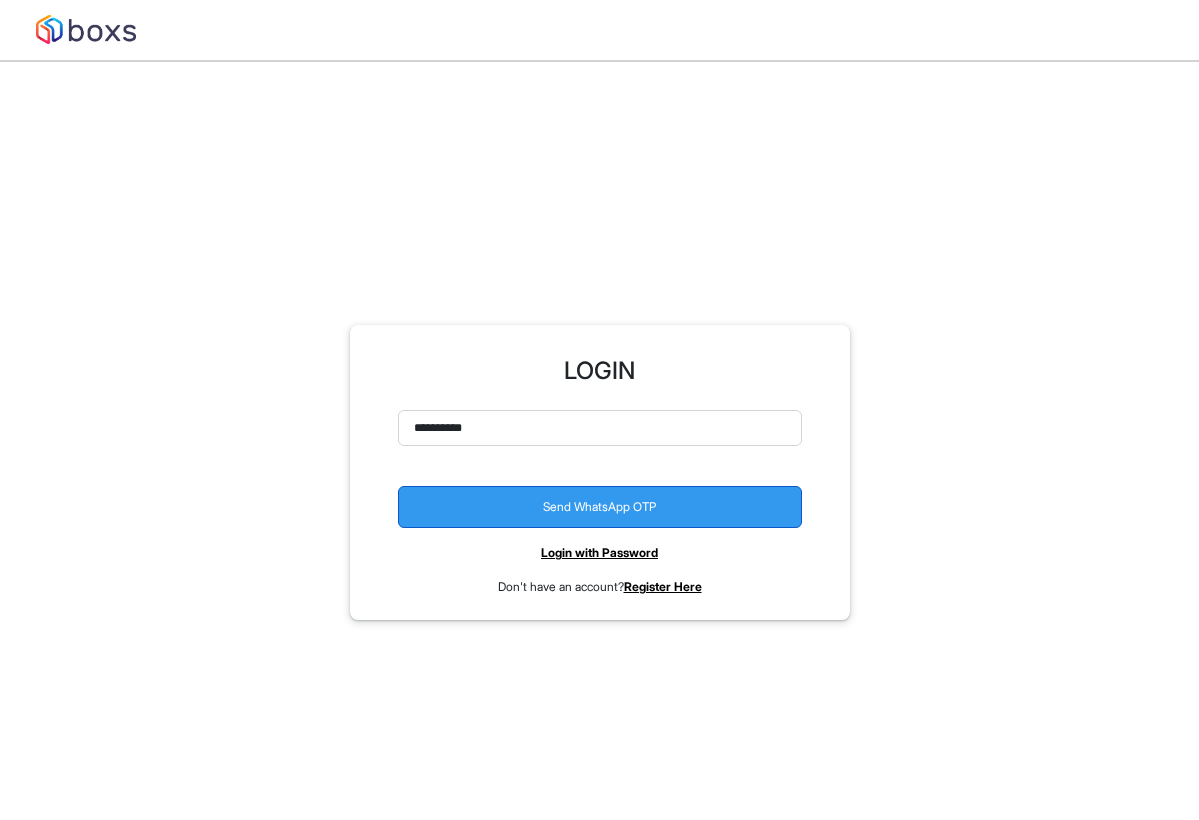 click on "Send WhatsApp OTP" at bounding box center [600, 507] 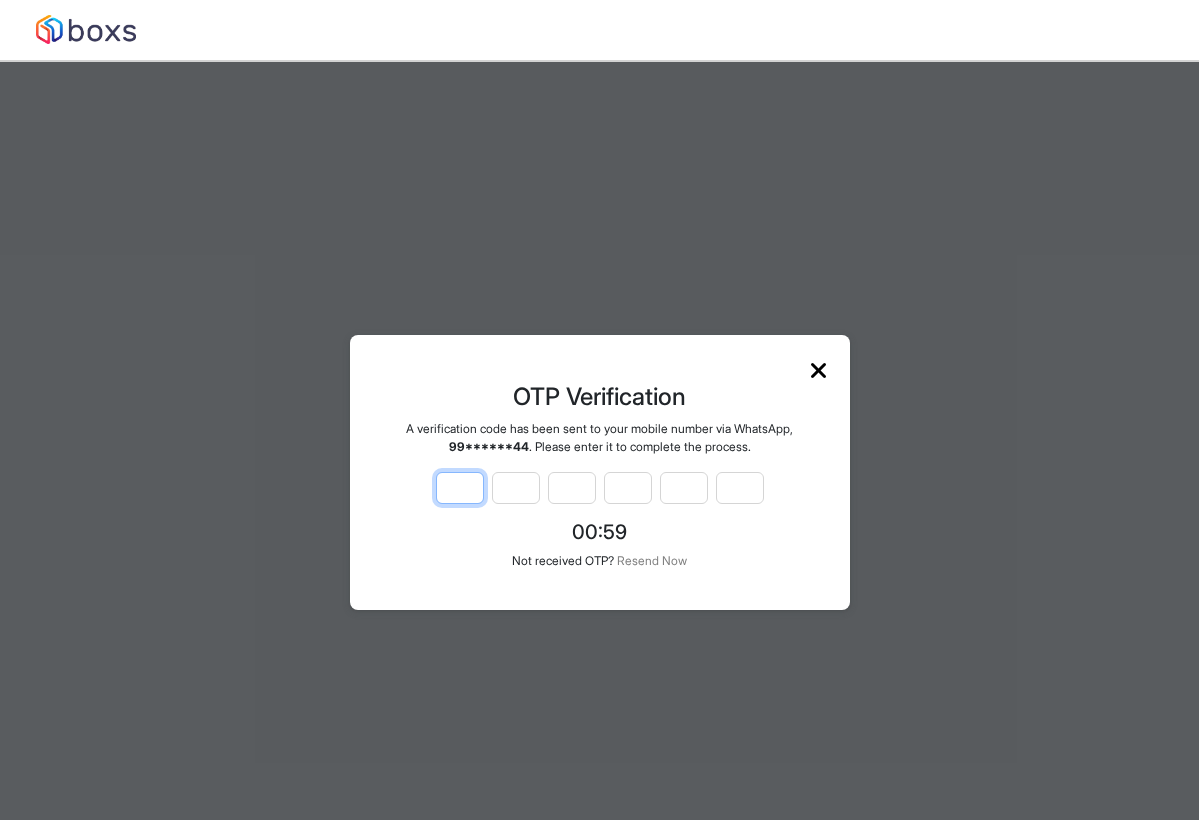 click at bounding box center (460, 488) 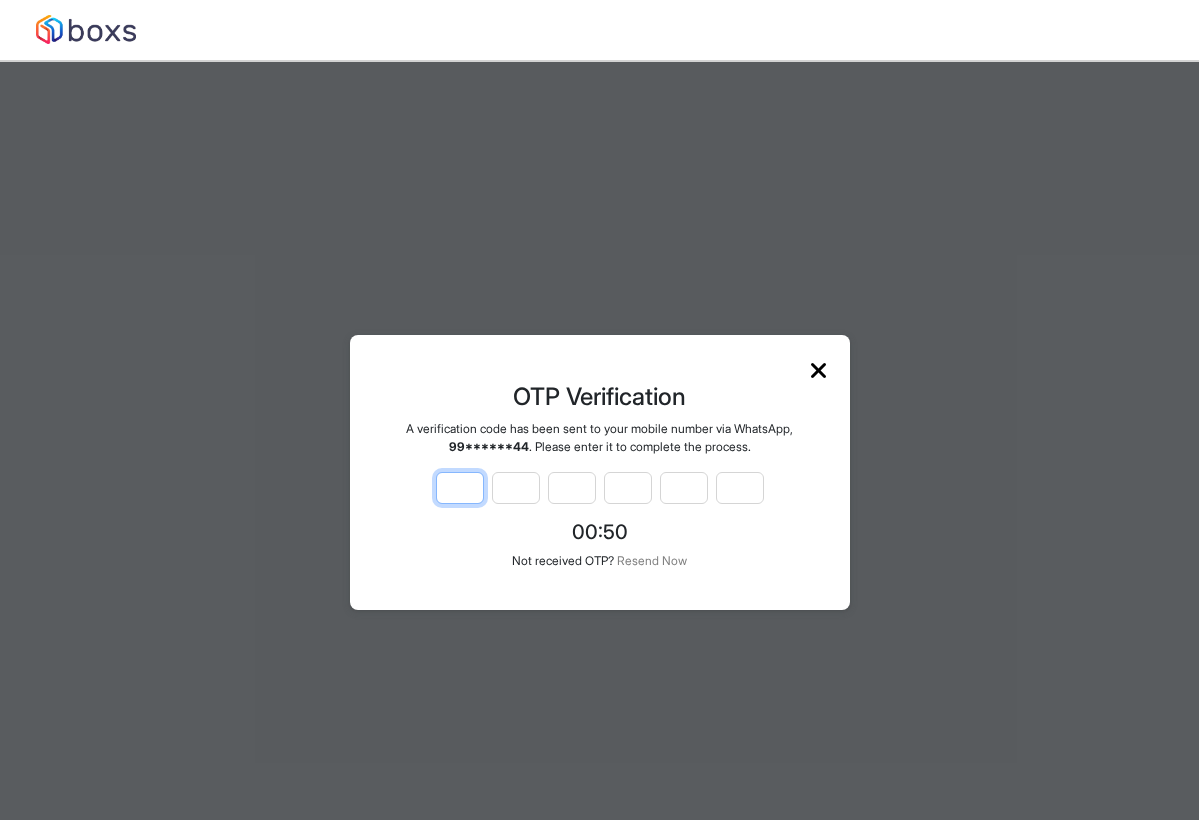 type on "*" 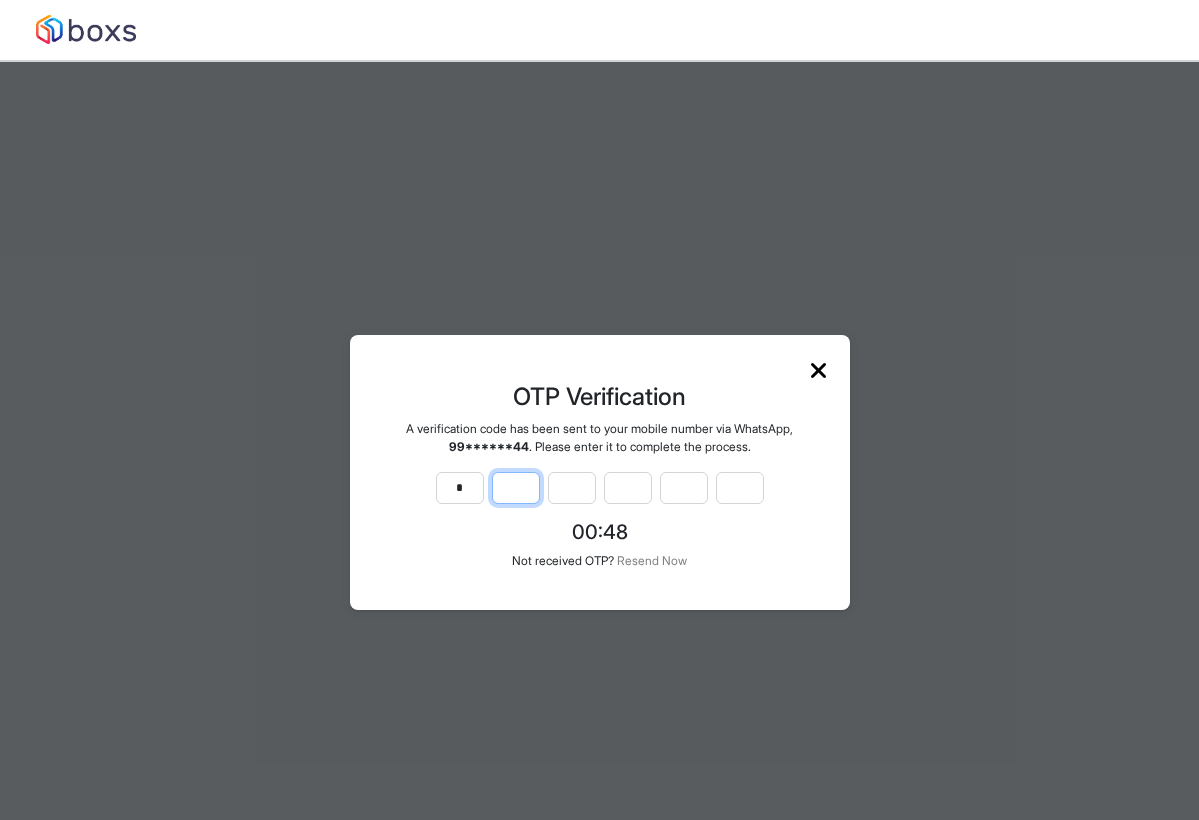 type on "*" 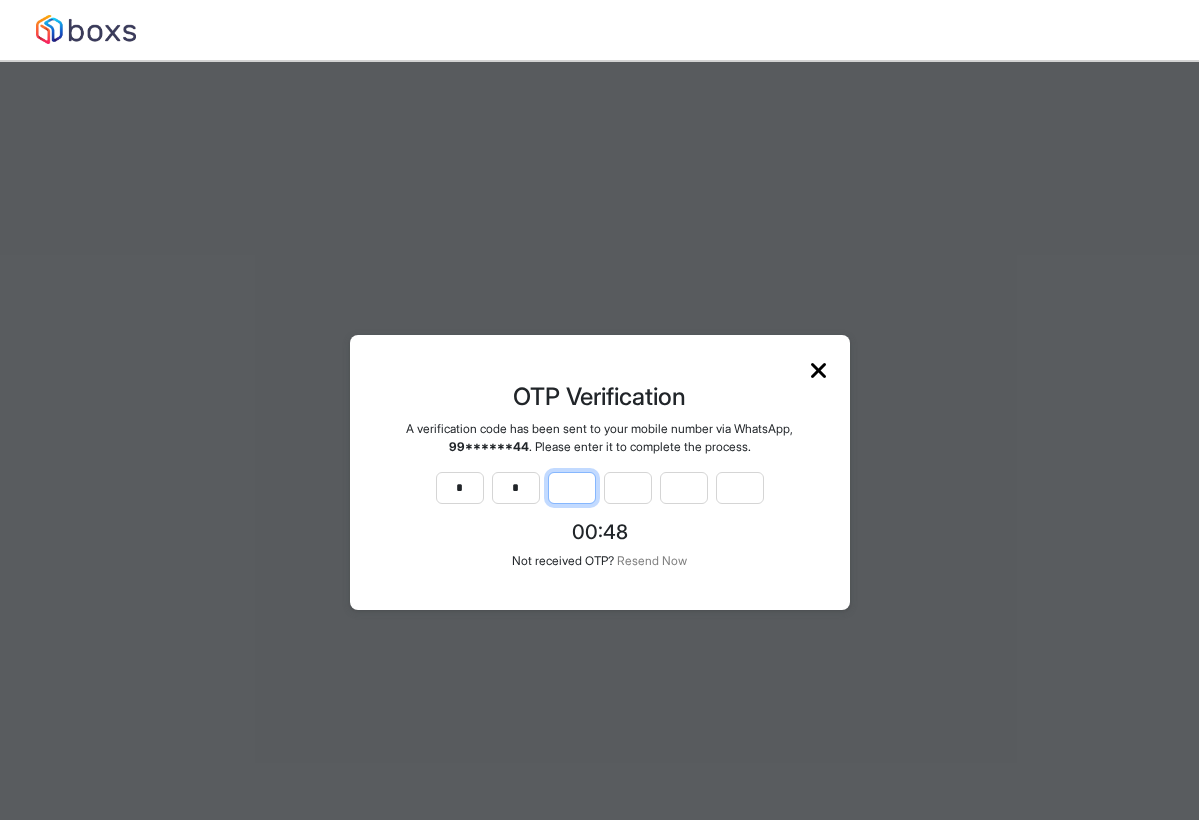 type on "*" 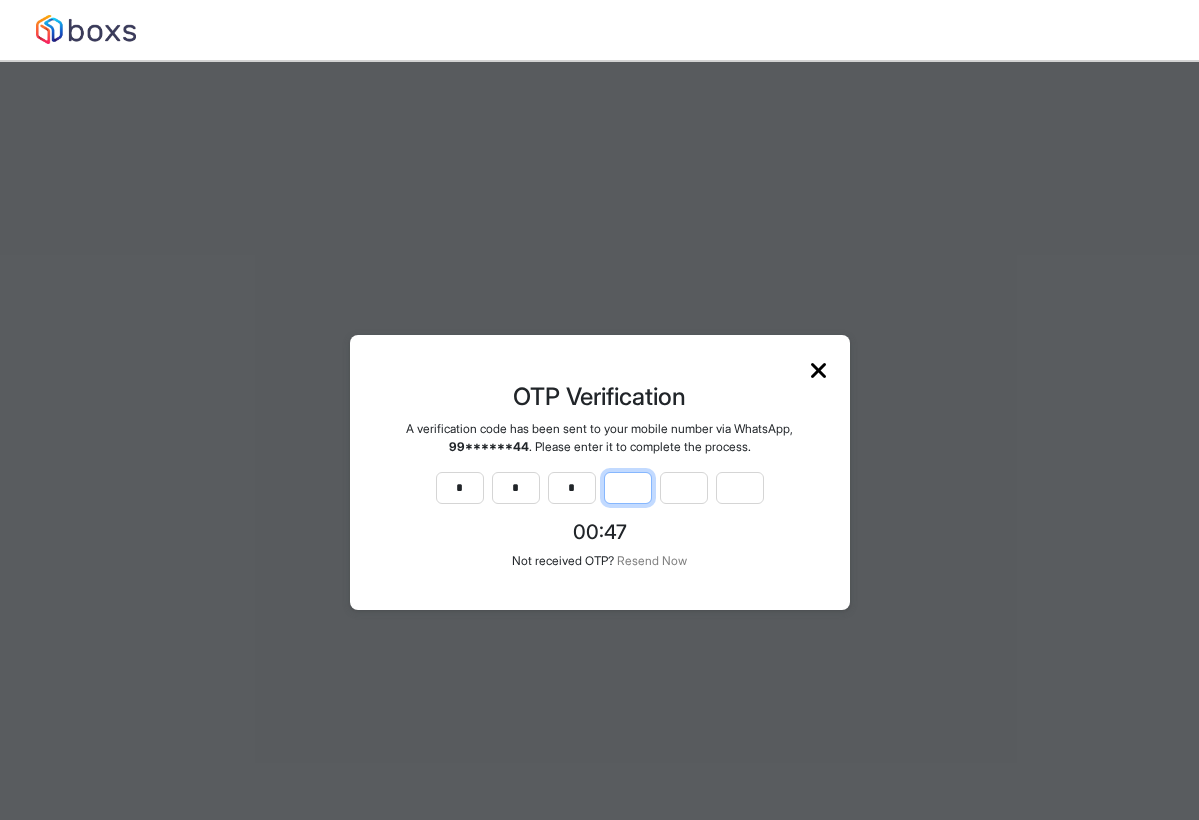 type on "*" 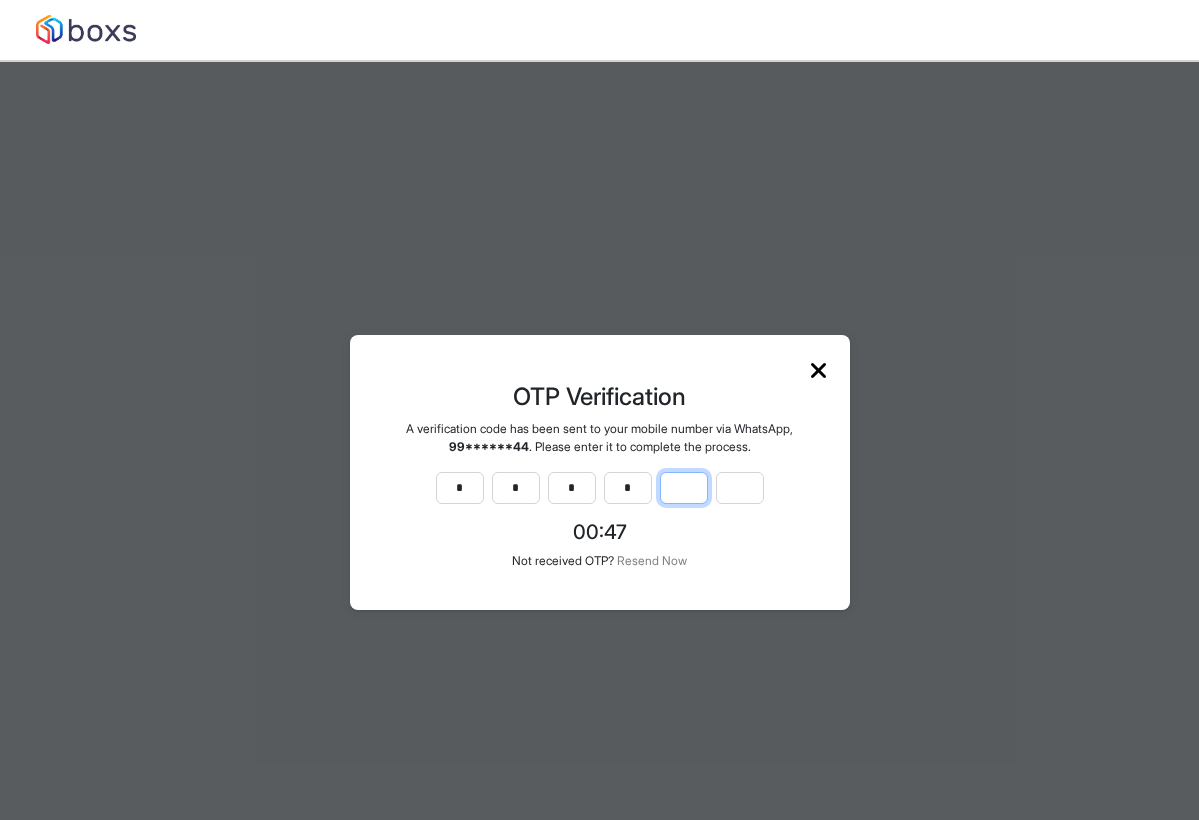 type on "*" 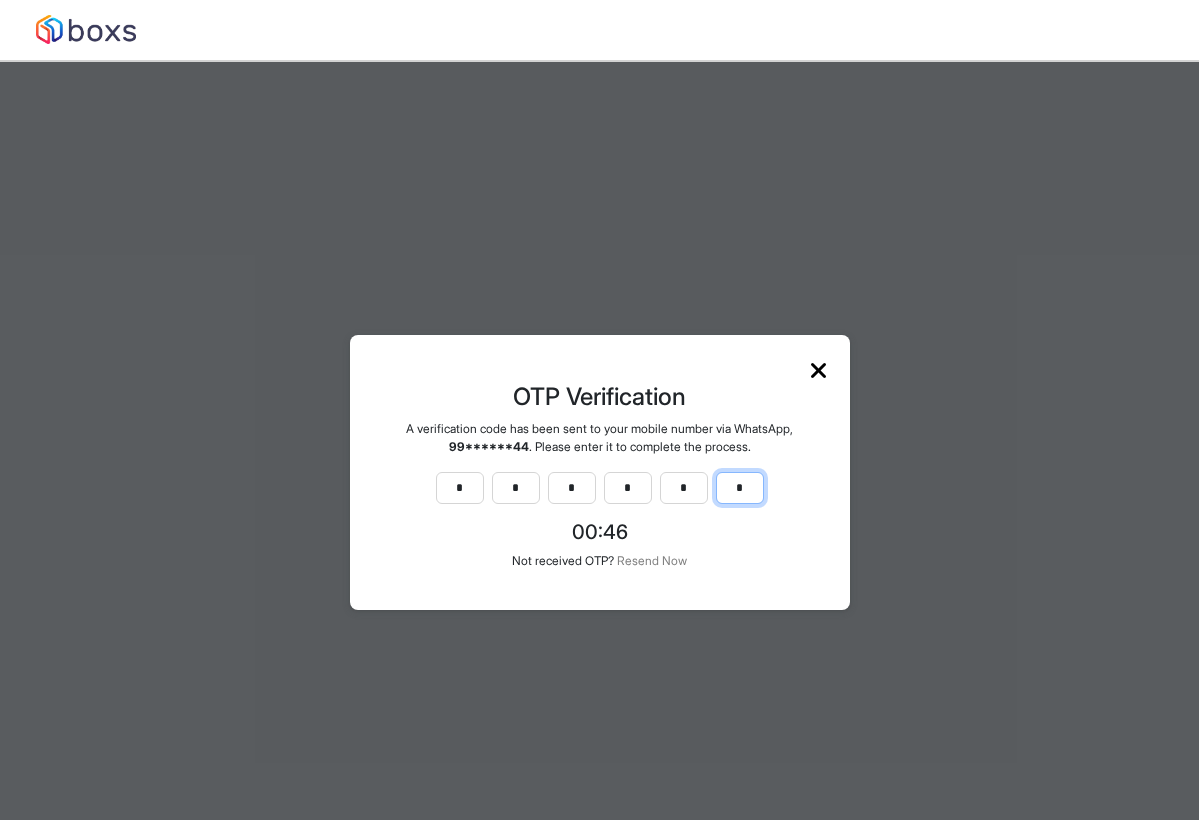 type on "*" 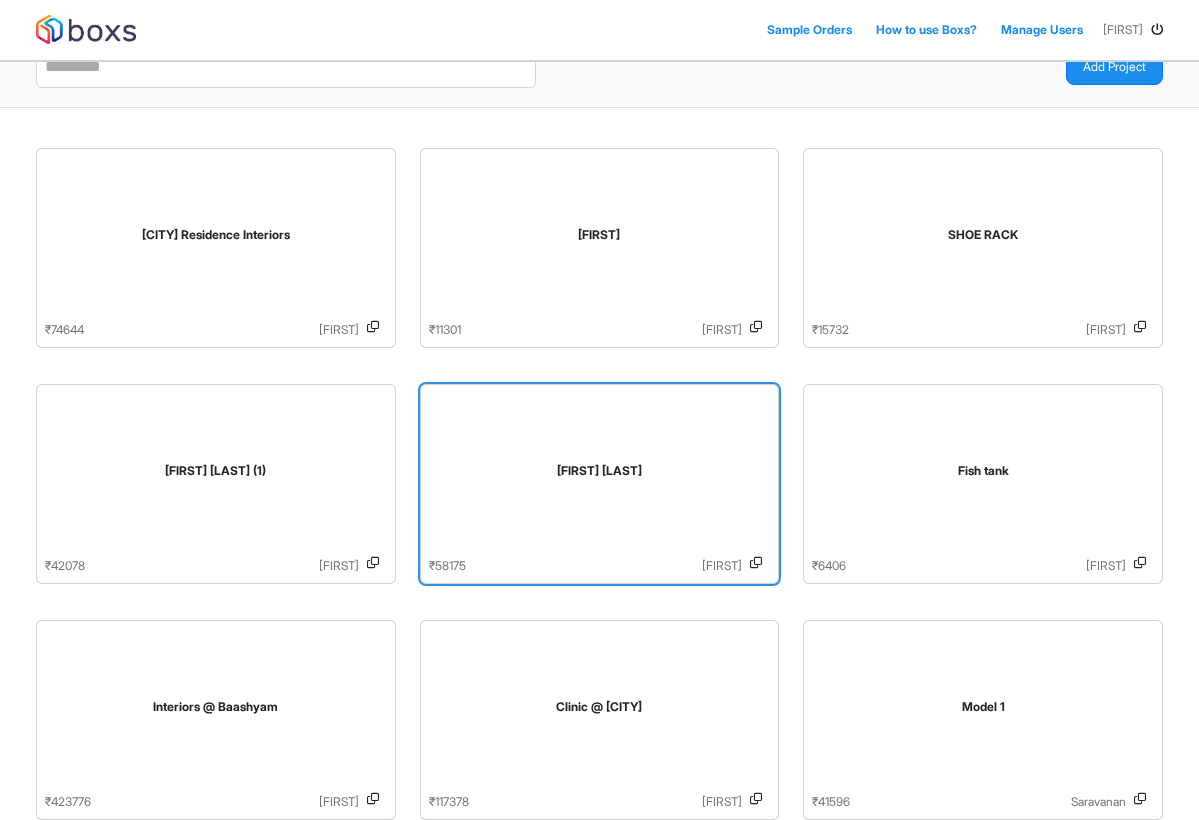 scroll, scrollTop: 35, scrollLeft: 0, axis: vertical 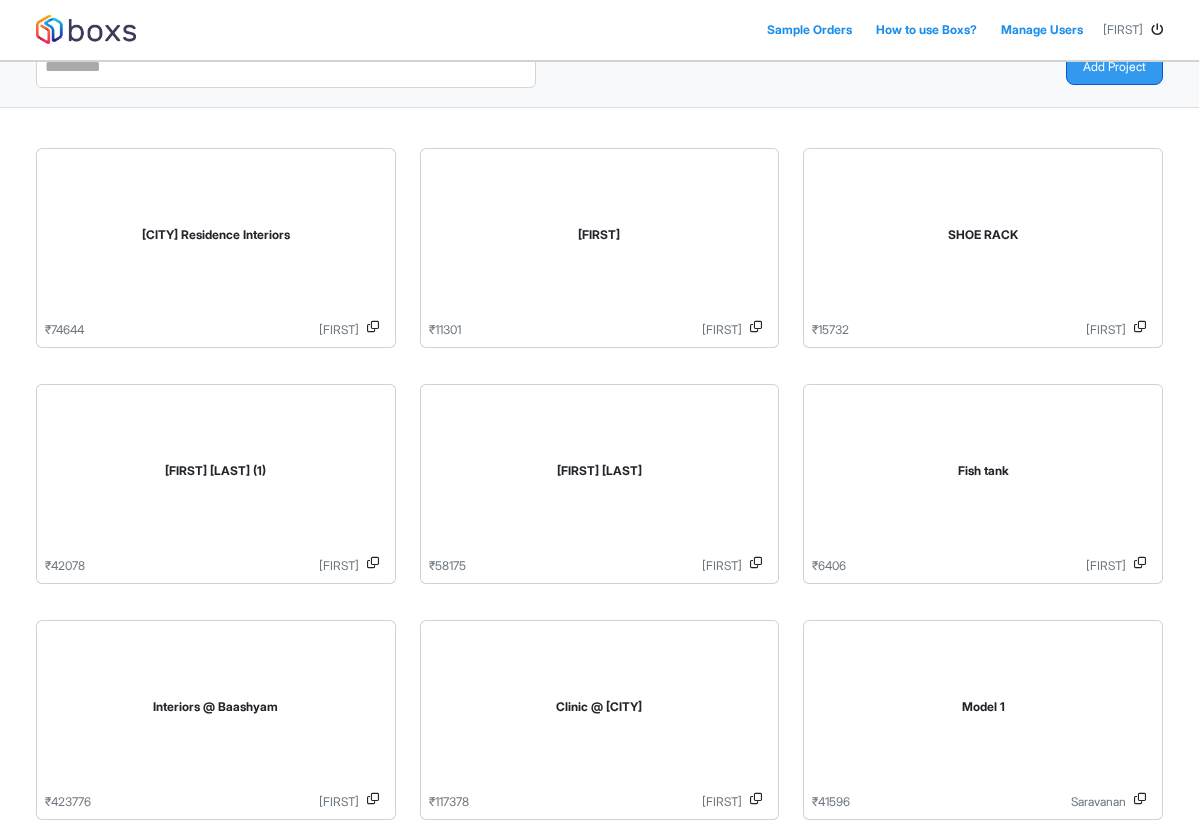 click on "Add Project" at bounding box center [1114, 67] 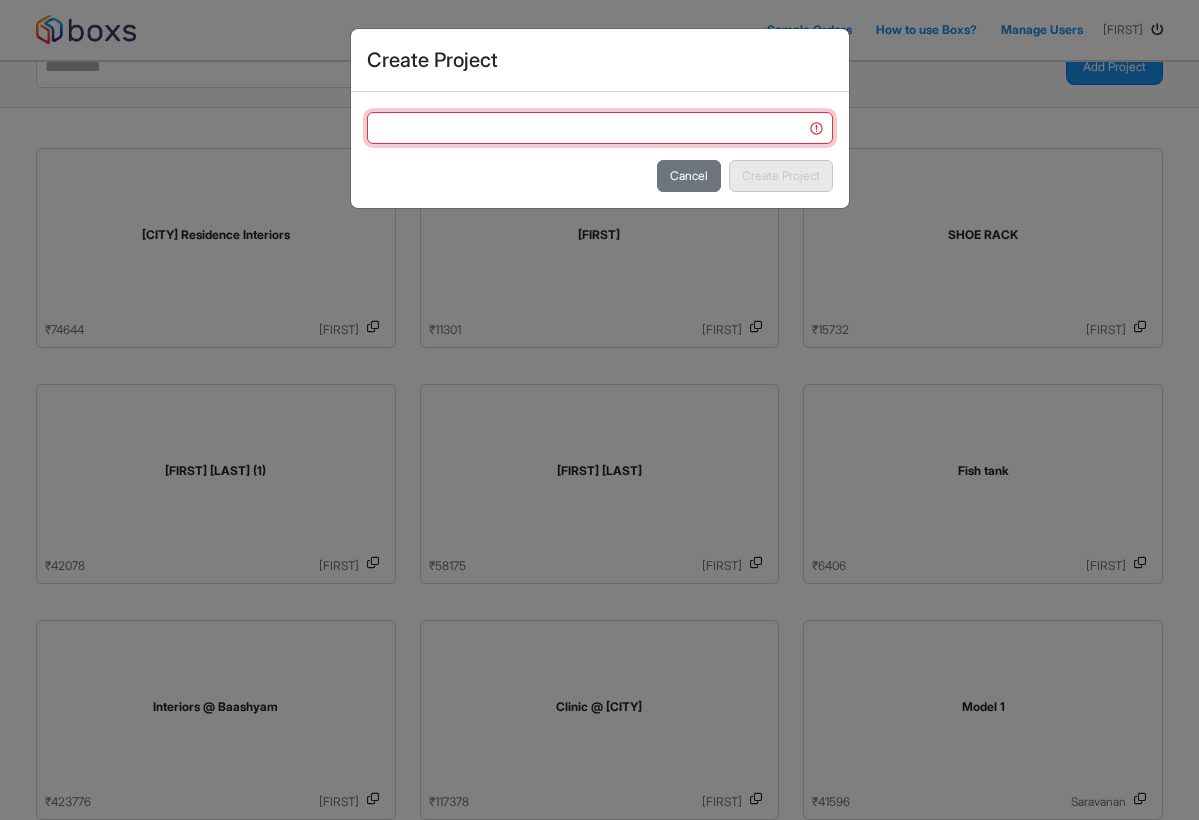 click at bounding box center (600, 128) 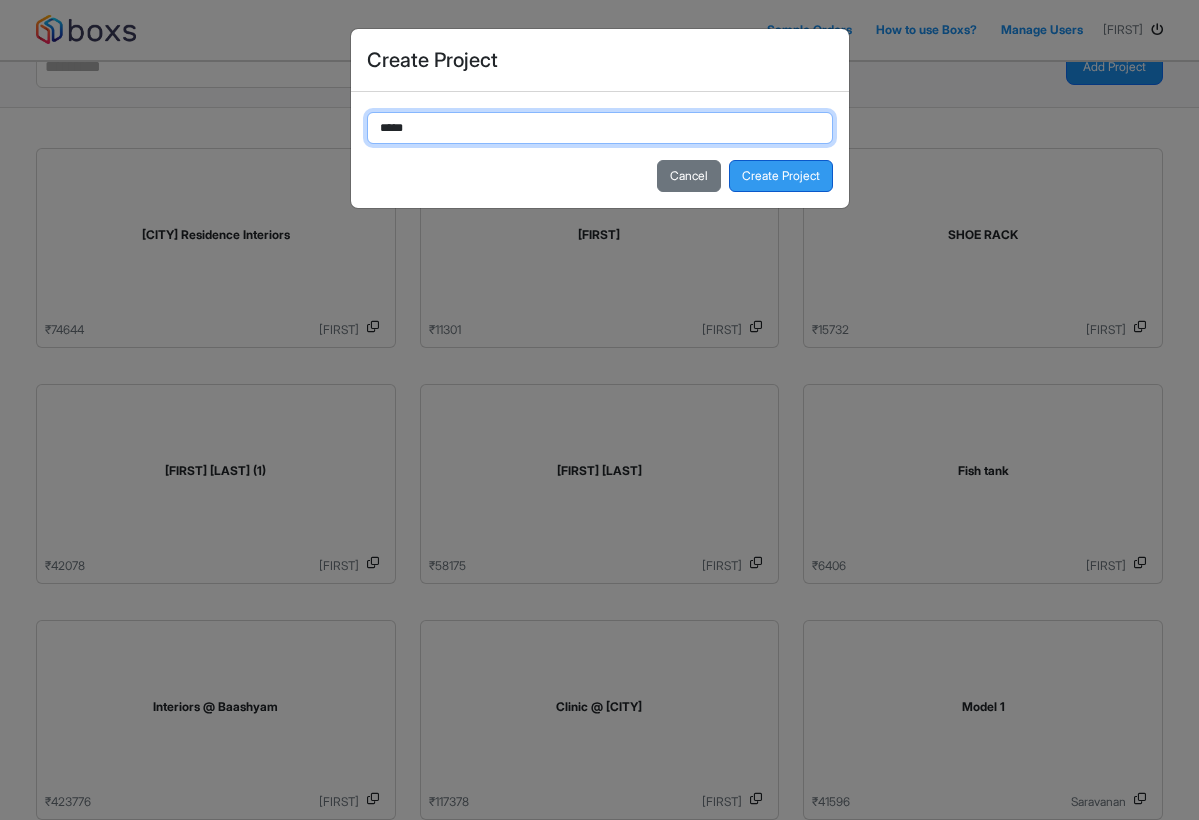 type on "*****" 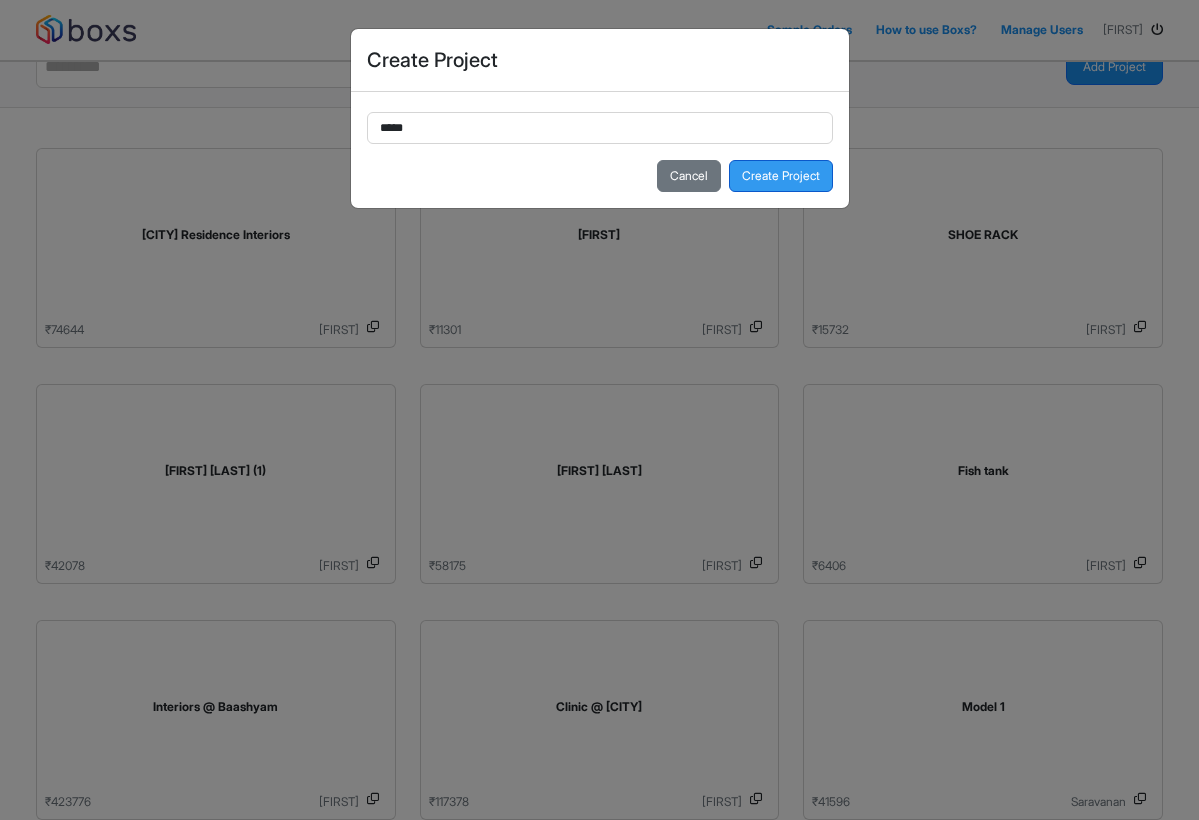 click on "Create Project" at bounding box center [781, 176] 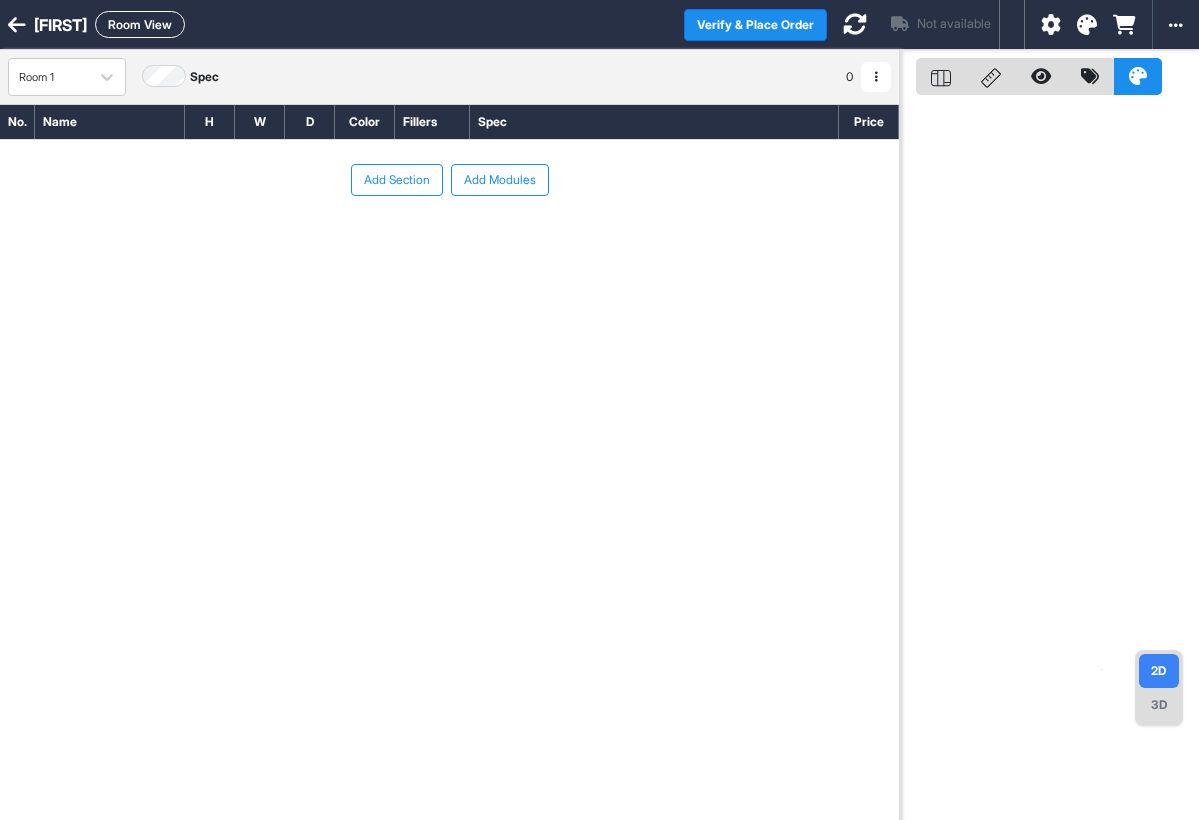click on "No. Name H W D Color Fillers Spec Price
To pick up a draggable item, press the space bar.
While dragging, use the arrow keys to move the item.
Press space again to drop the item in its new position, or press escape to cancel.
Add Section Add Modules" at bounding box center (449, 432) 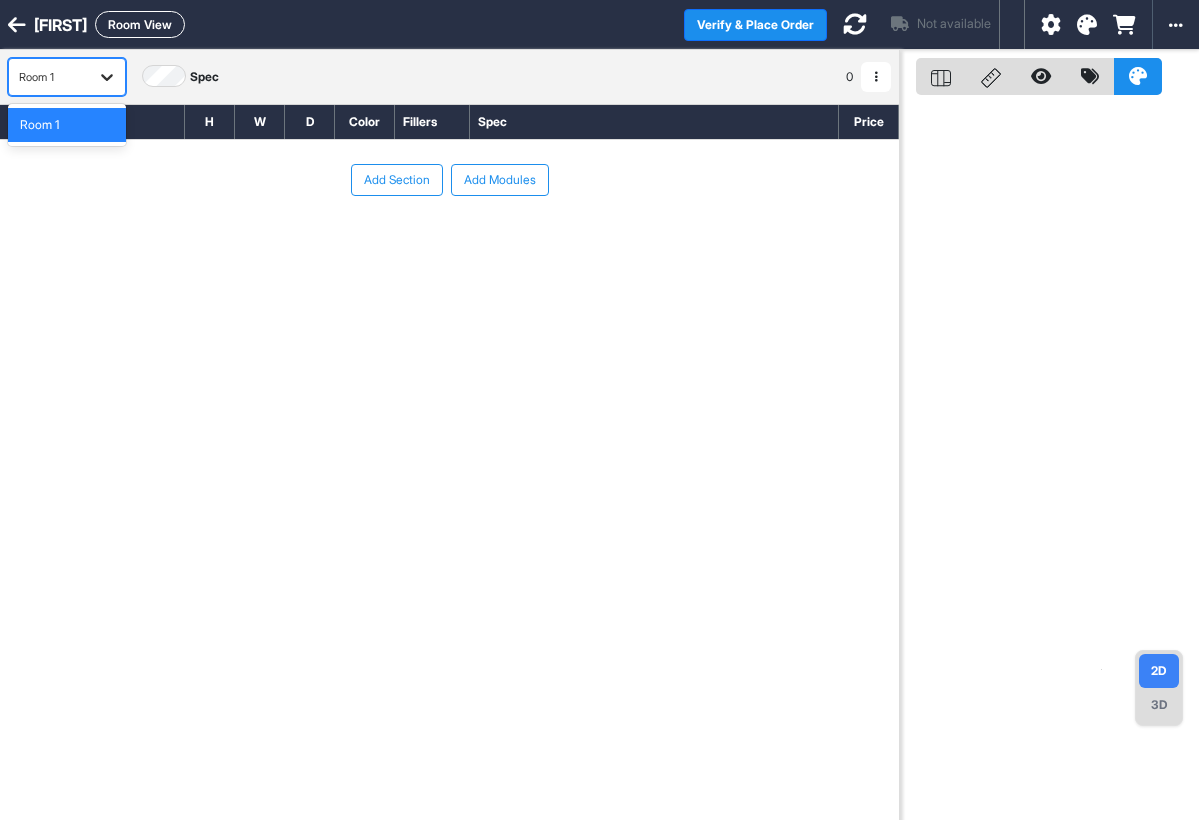 click 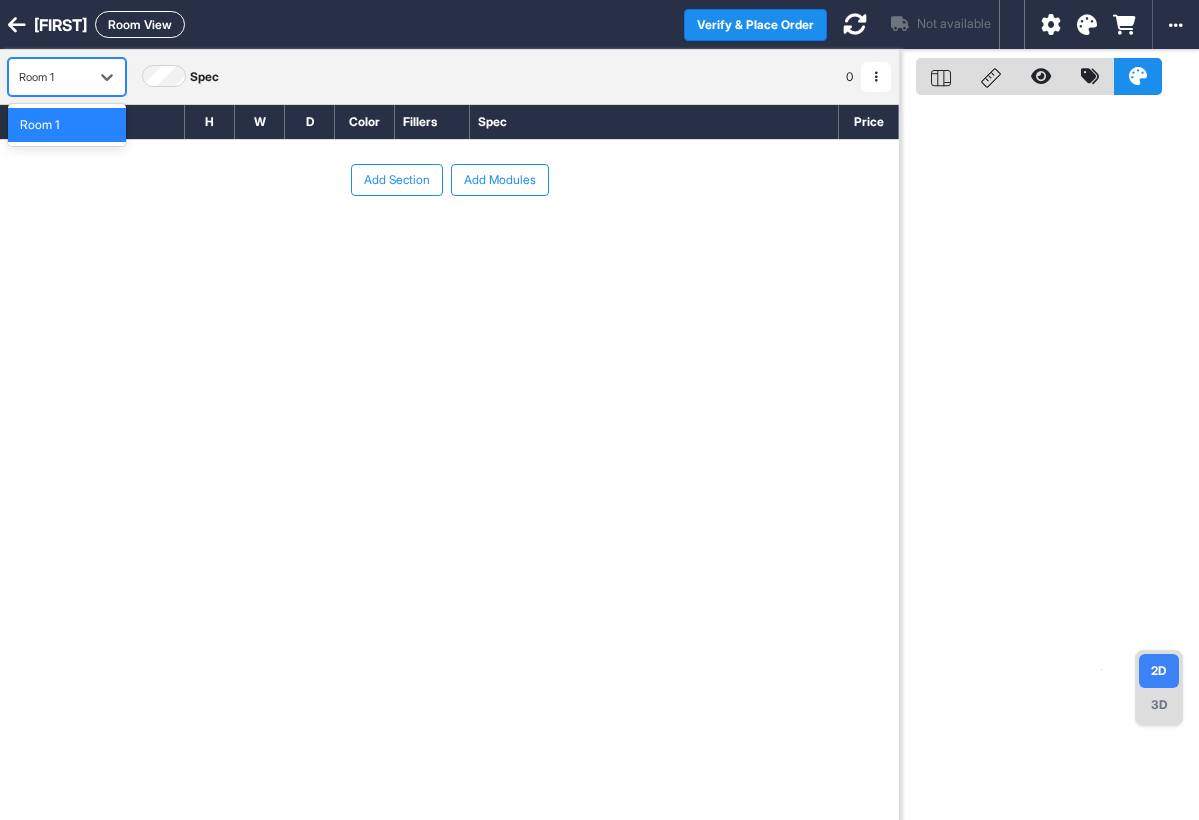 click on "Room 1" at bounding box center (67, 125) 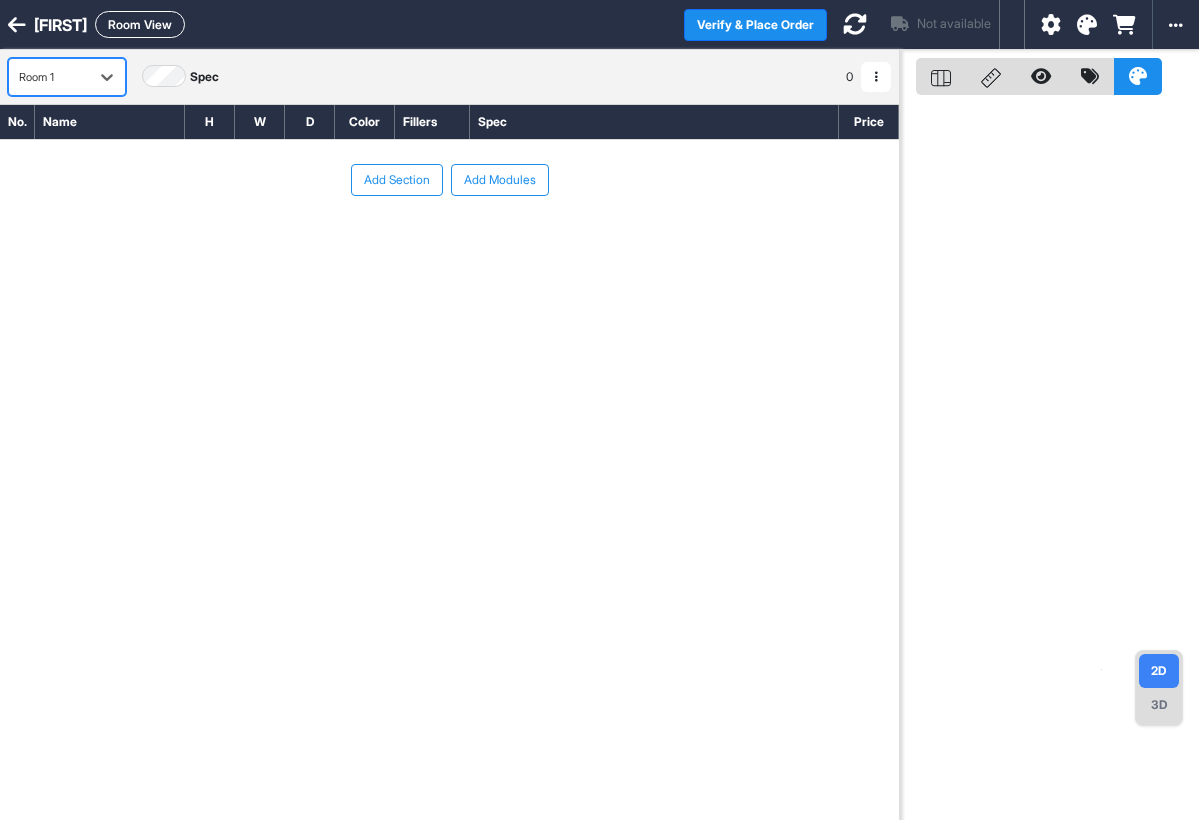click on "Add Modules" at bounding box center (500, 180) 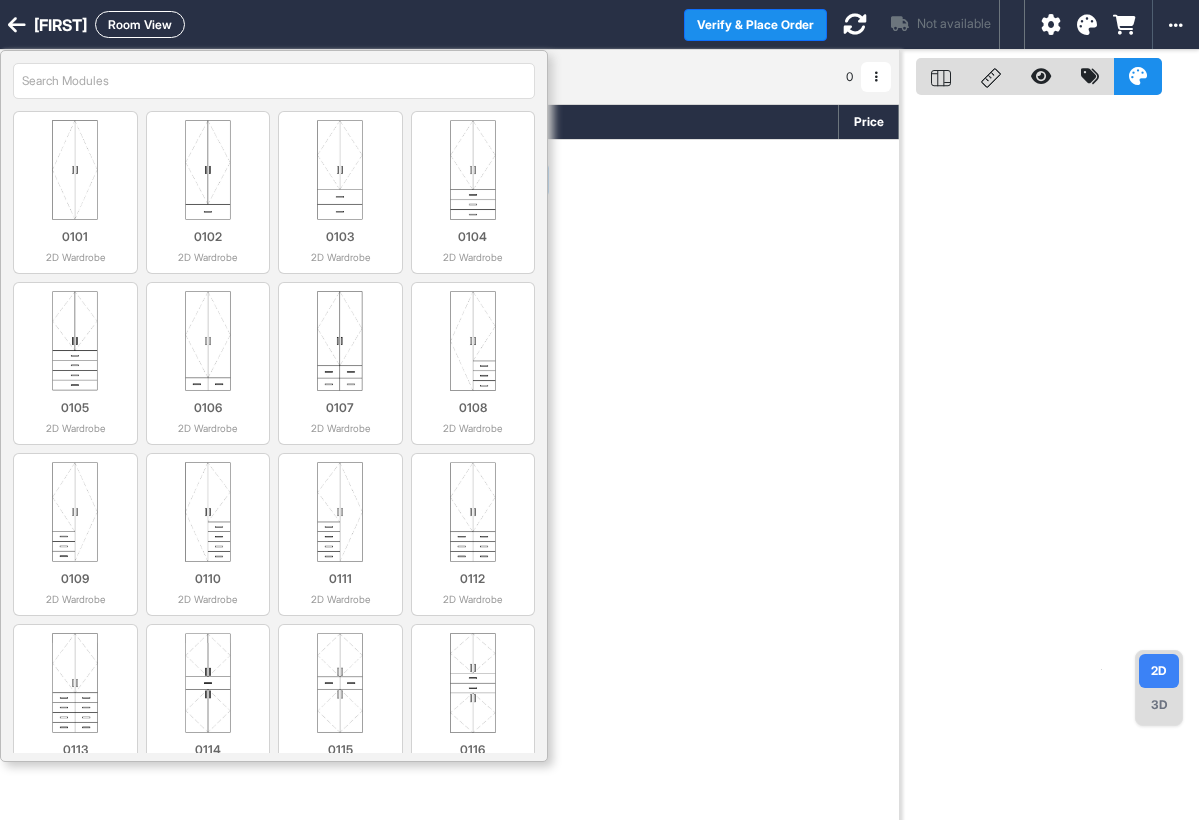 click on "Add Section Add Modules" at bounding box center [449, 240] 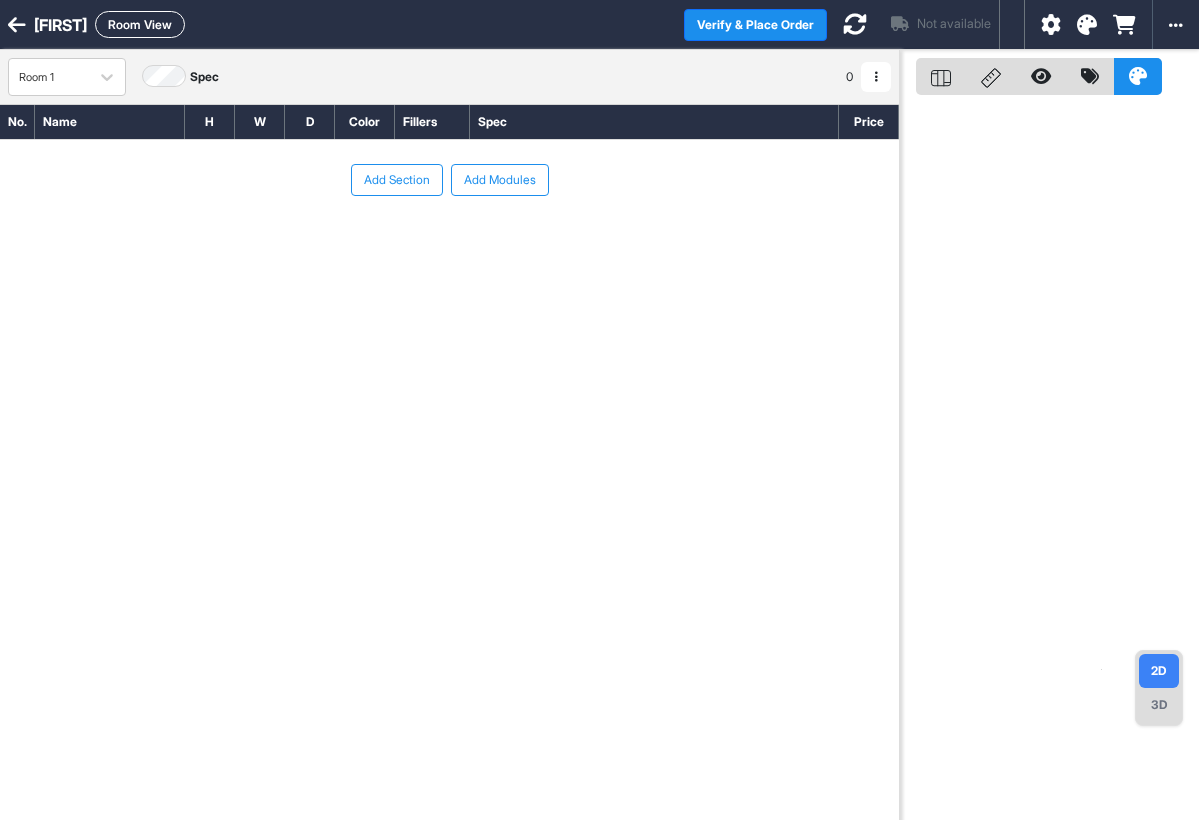 click on "Add Section" at bounding box center (397, 180) 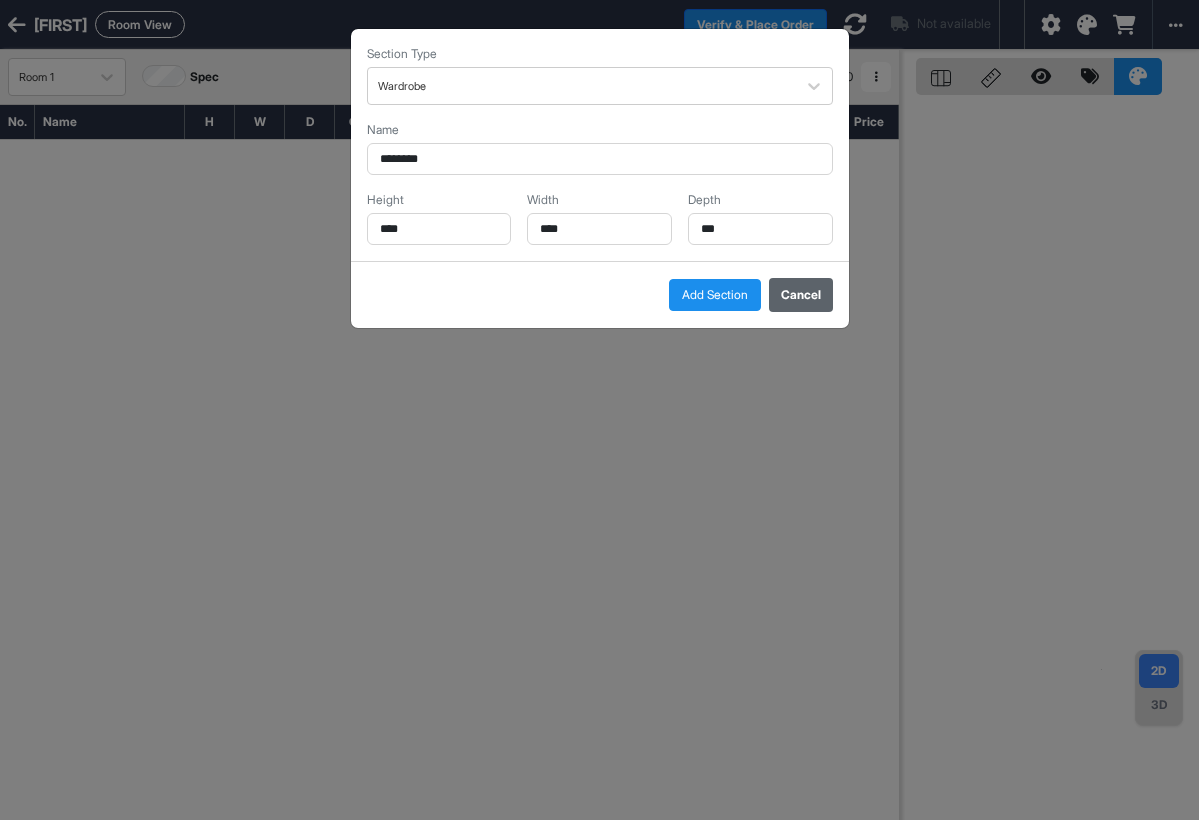 click on "Cancel" at bounding box center (801, 295) 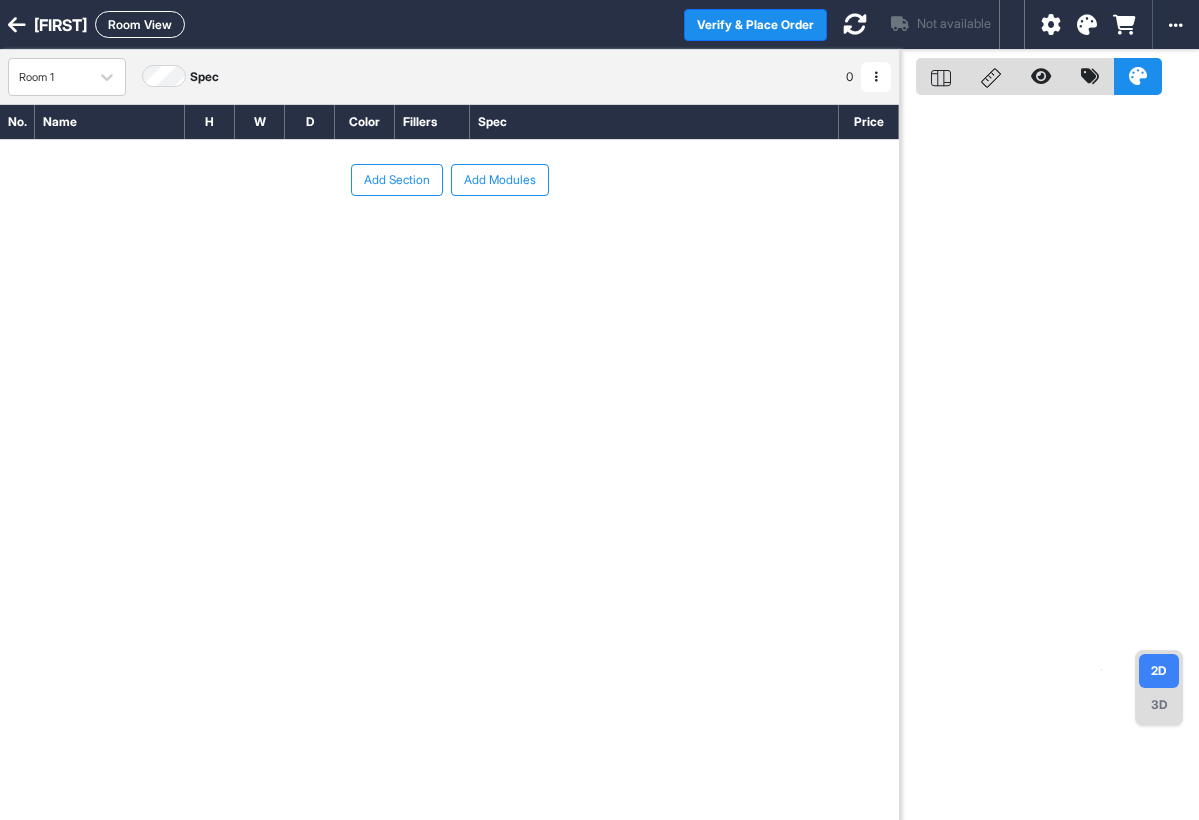 click on "Add Modules" at bounding box center [500, 180] 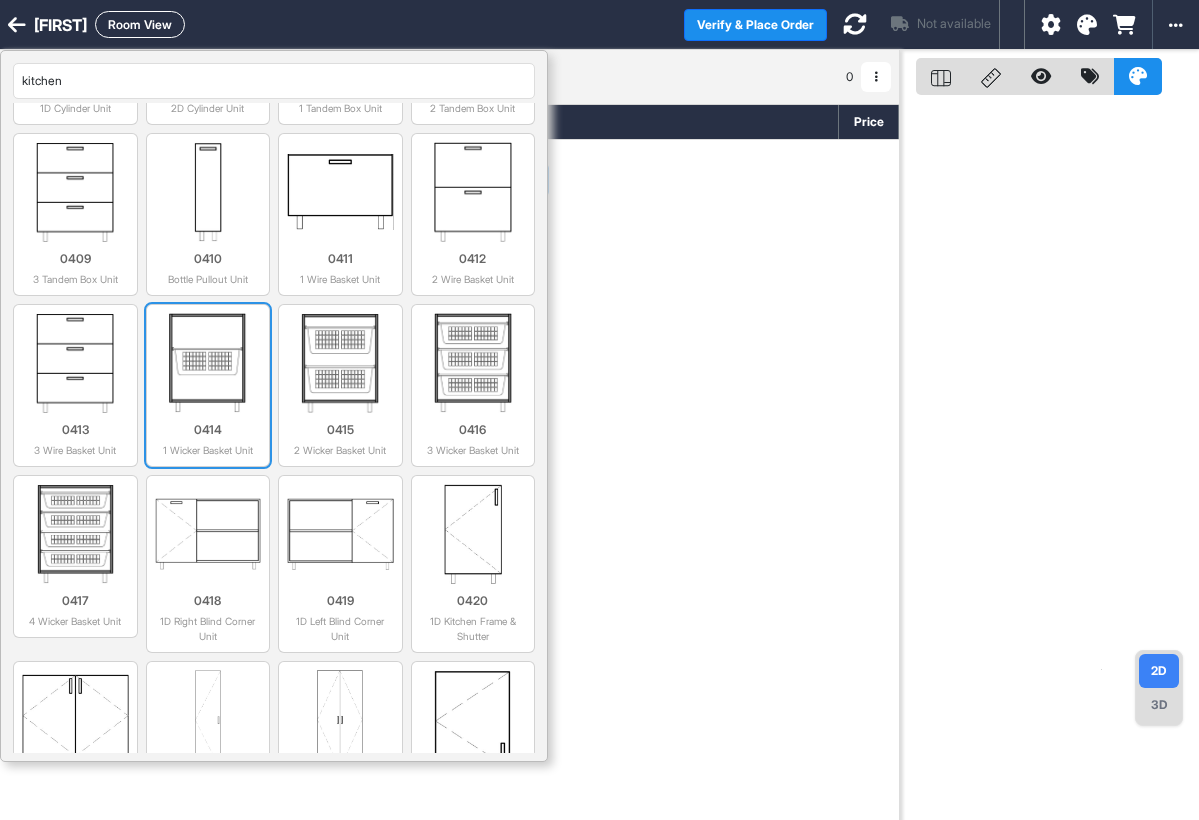 scroll, scrollTop: 333, scrollLeft: 0, axis: vertical 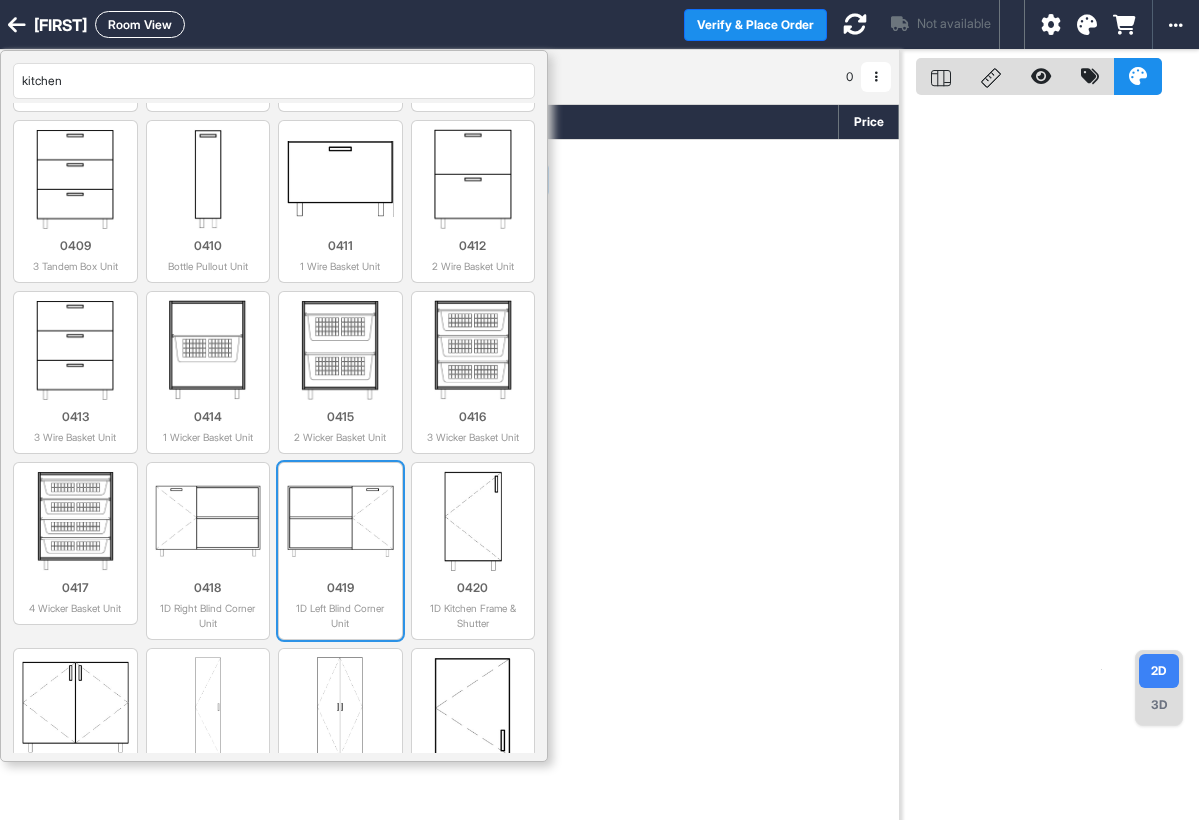 type on "kitchen" 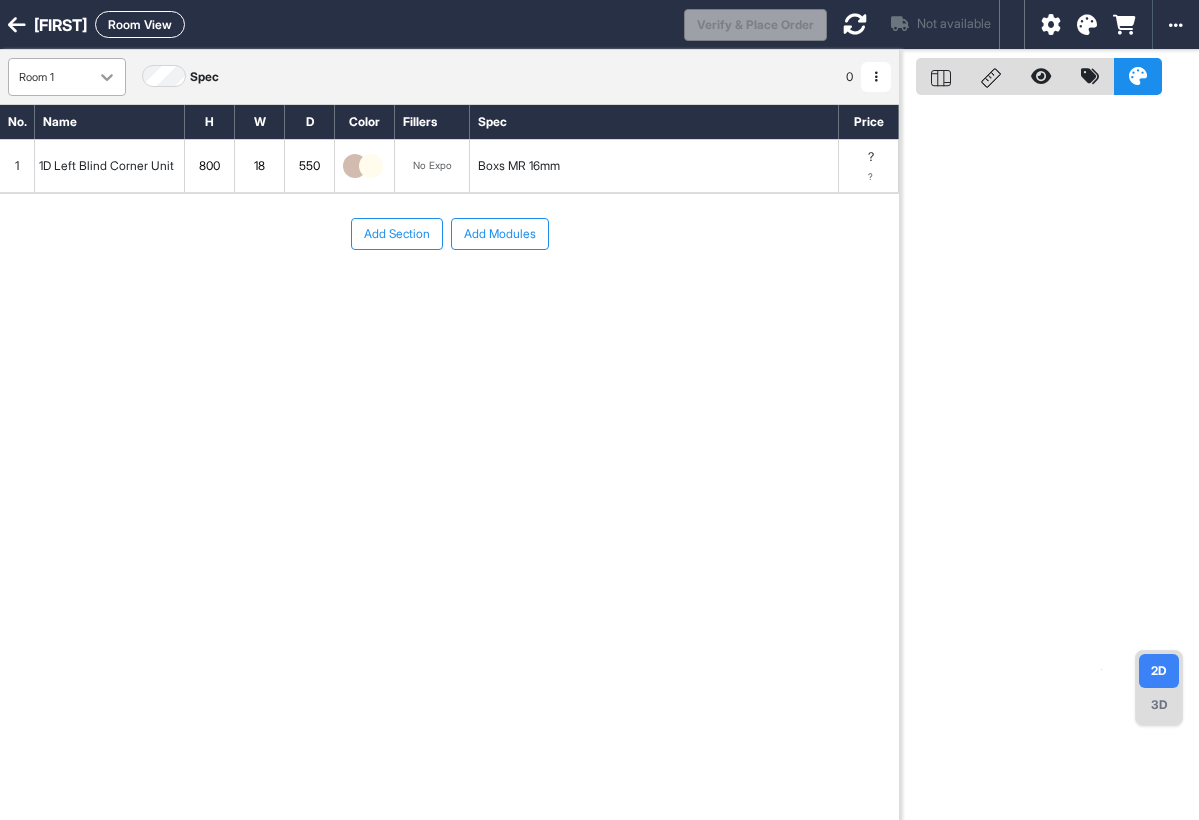 click 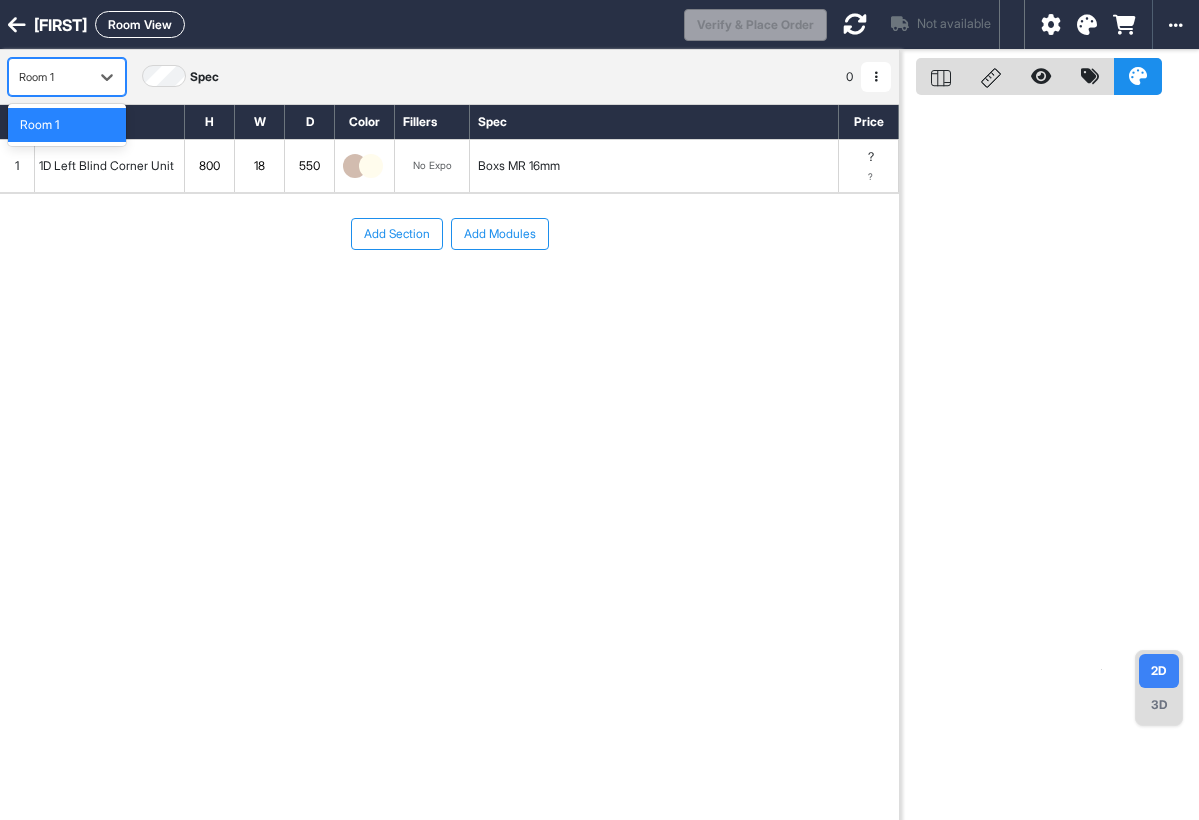 click on "Room 1" at bounding box center (67, 125) 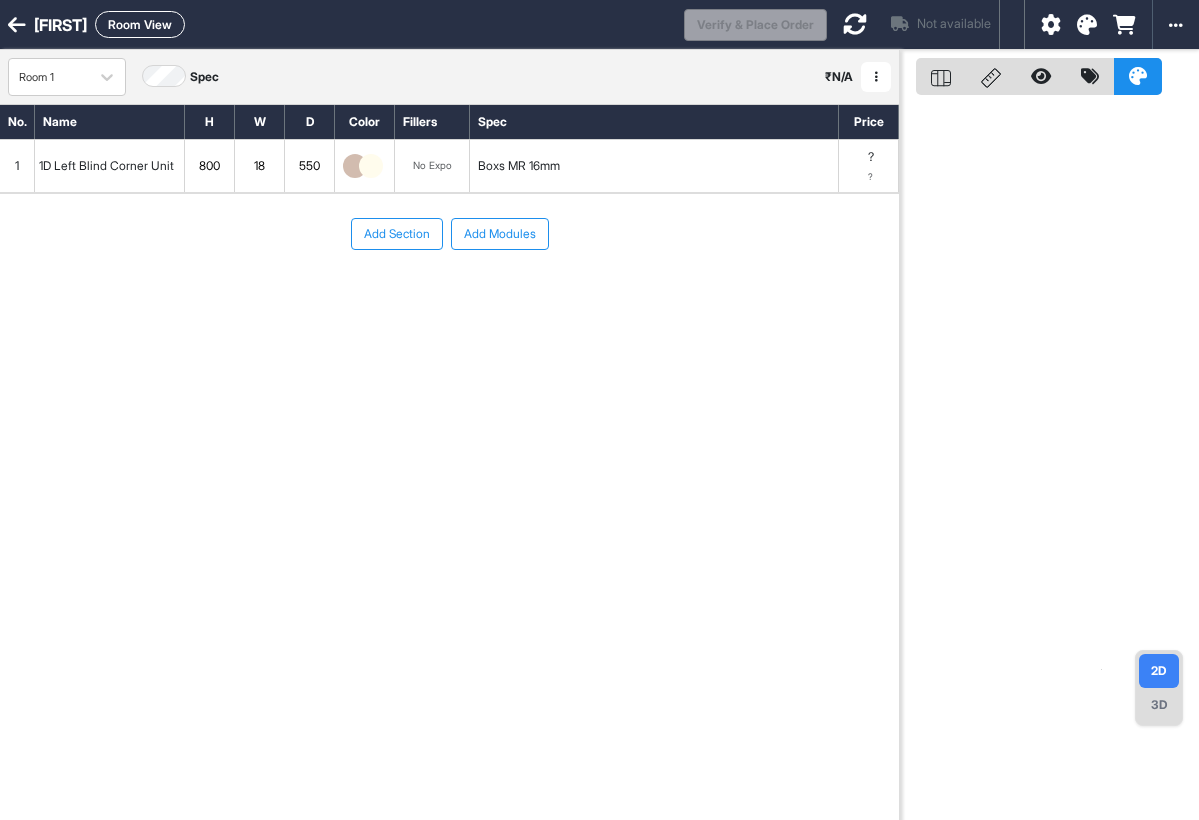 click on "Add Section Add Modules" at bounding box center [449, 294] 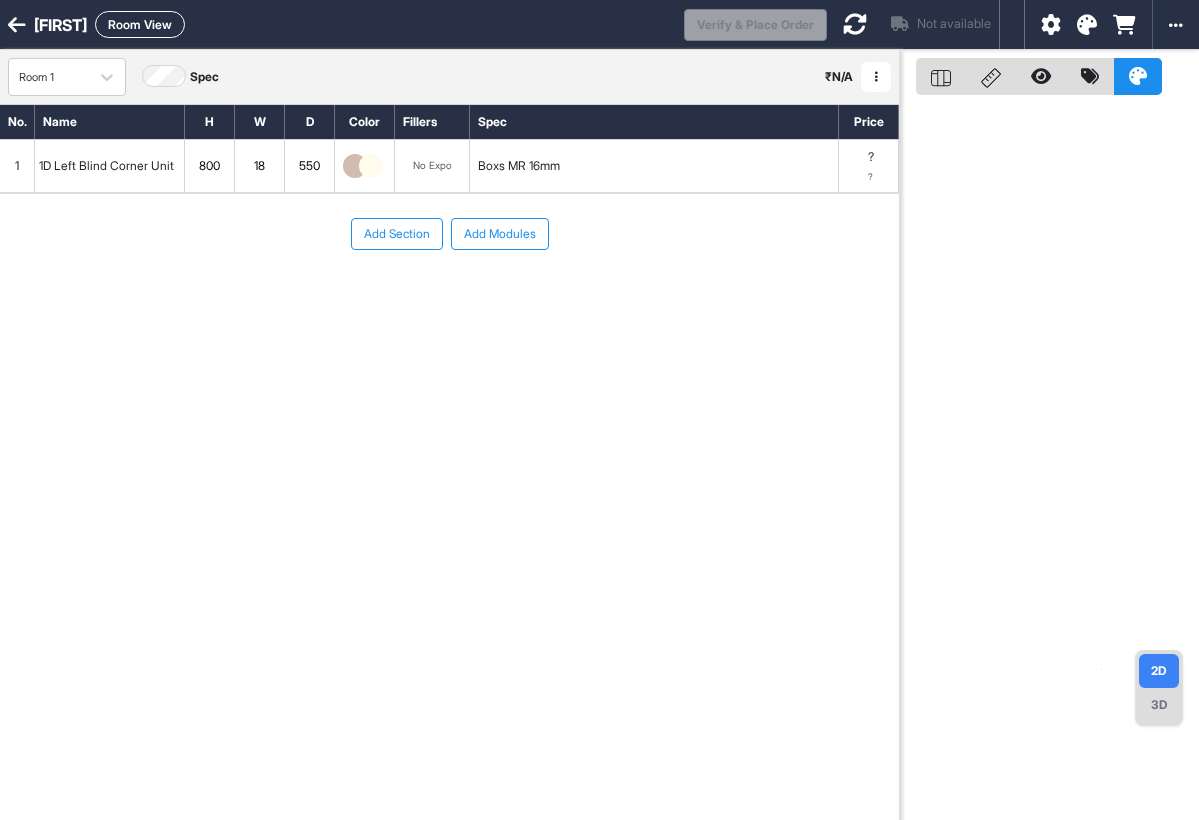 click on "Room View" at bounding box center (140, 24) 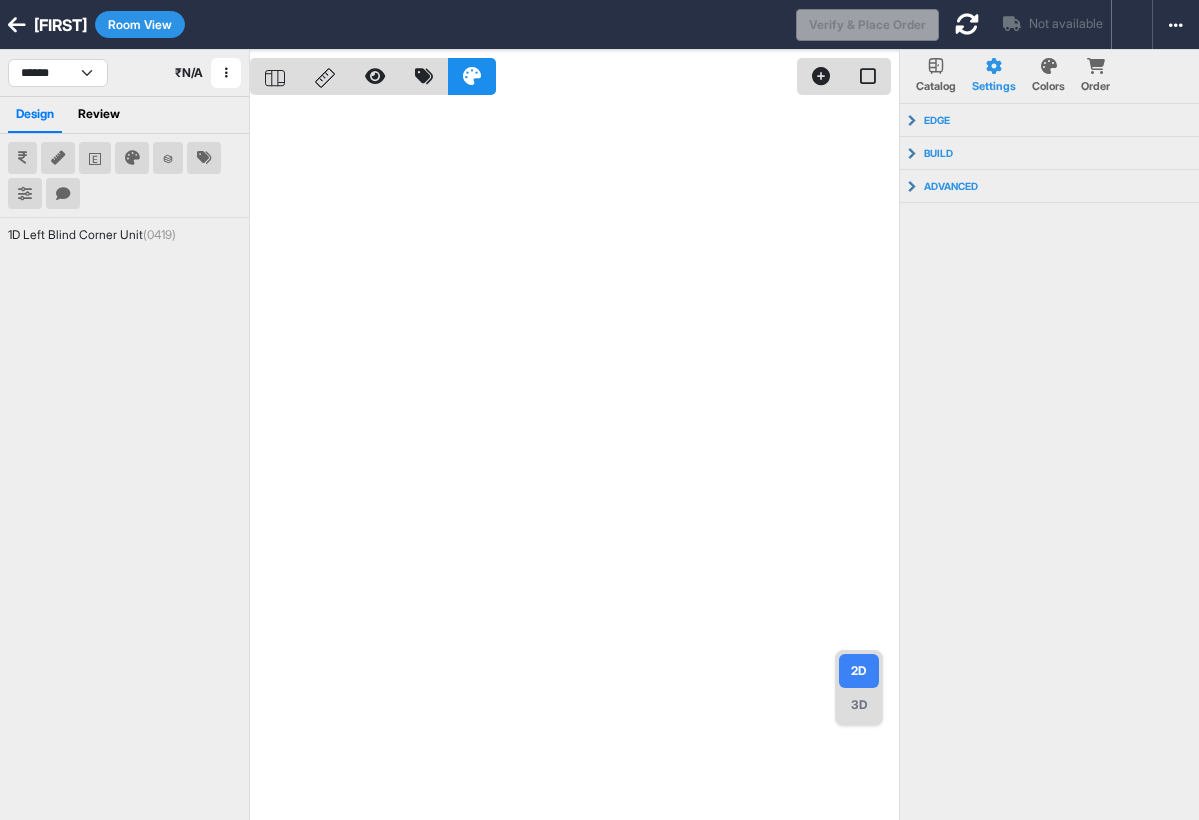 click on "Room View" at bounding box center (140, 24) 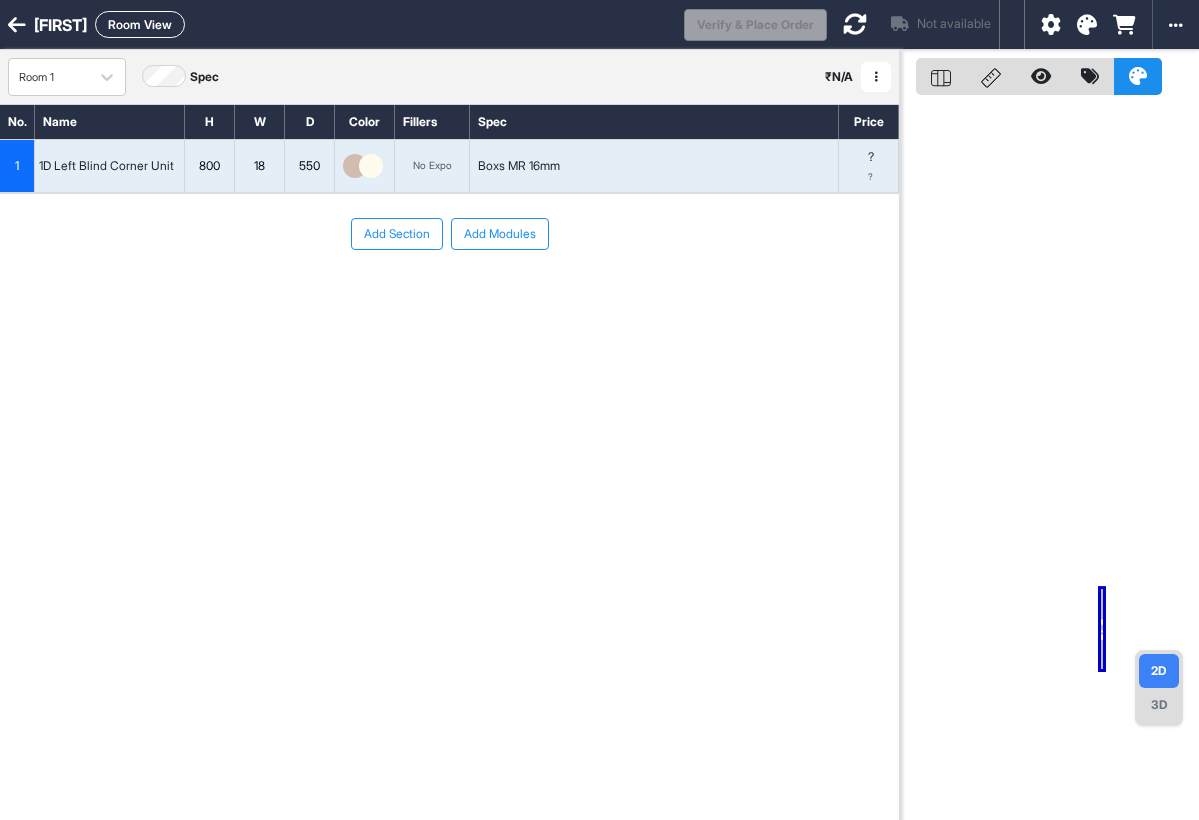 click on "3D" at bounding box center (1159, 705) 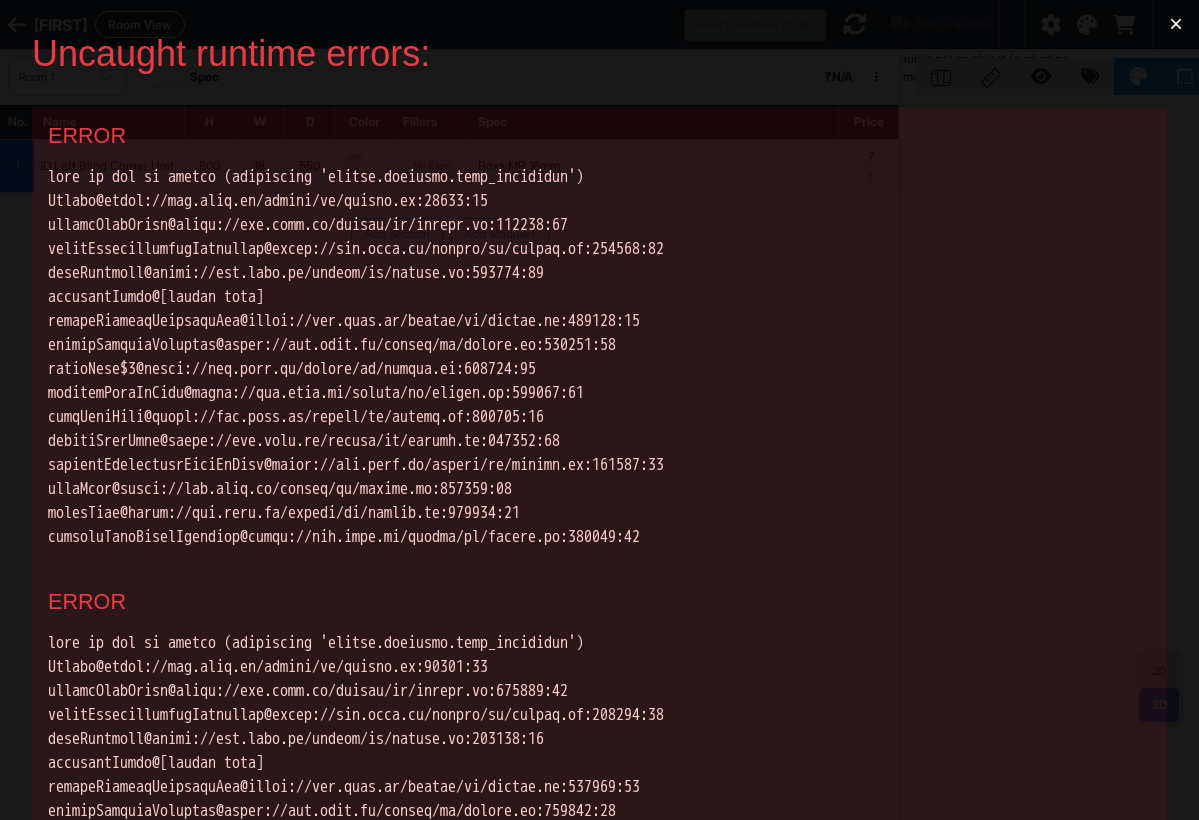 scroll, scrollTop: 0, scrollLeft: 0, axis: both 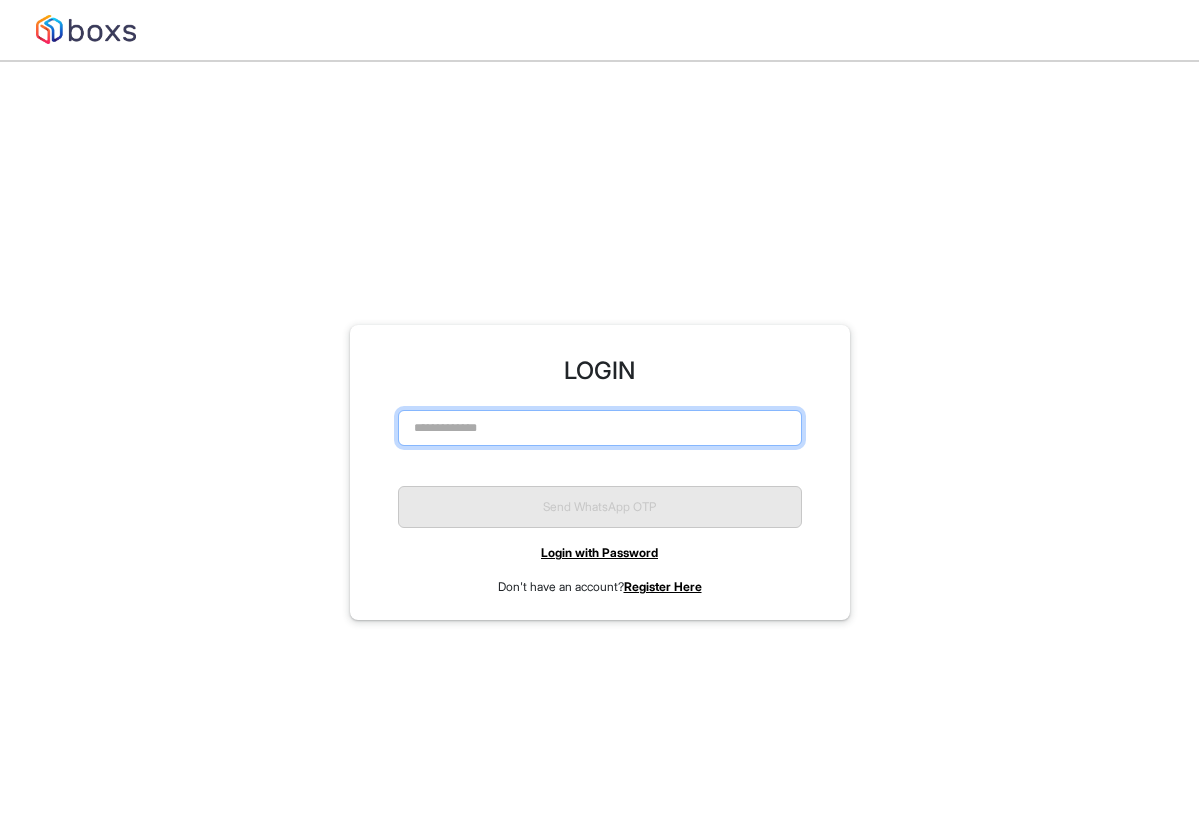 click at bounding box center [600, 428] 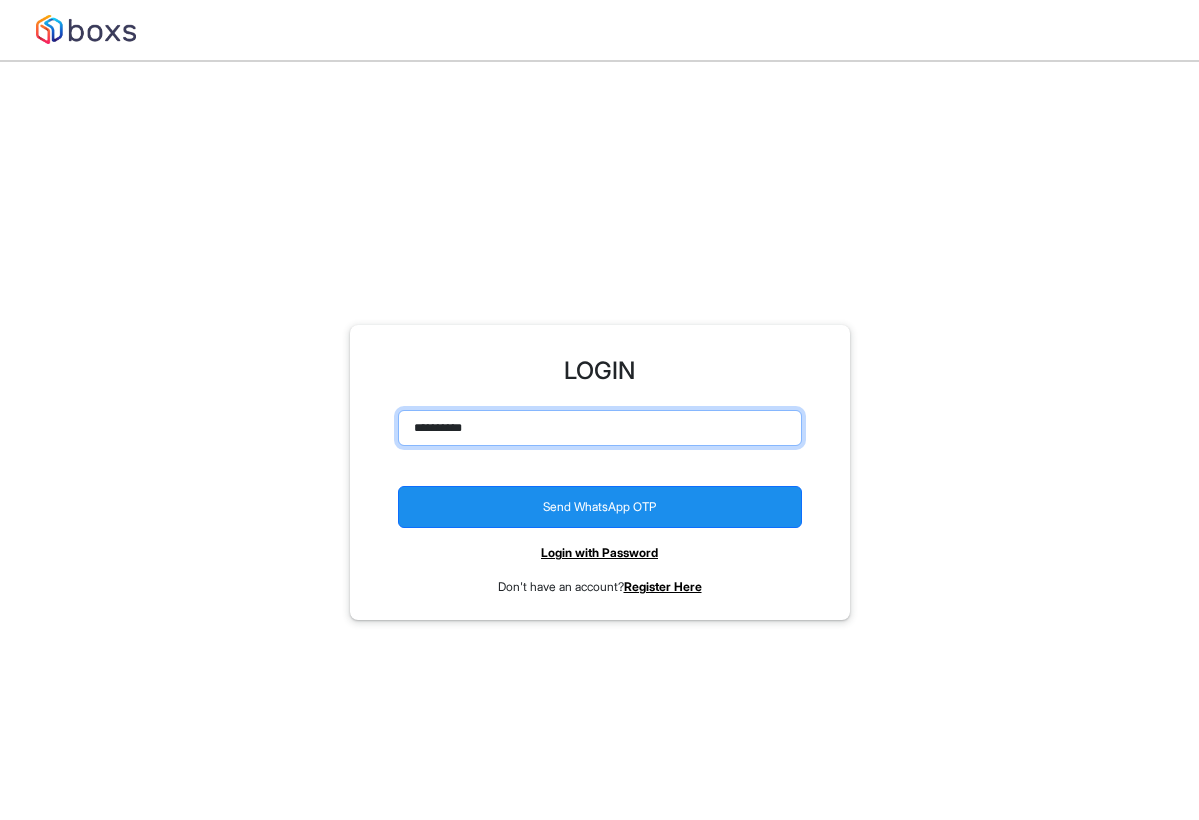 type on "**********" 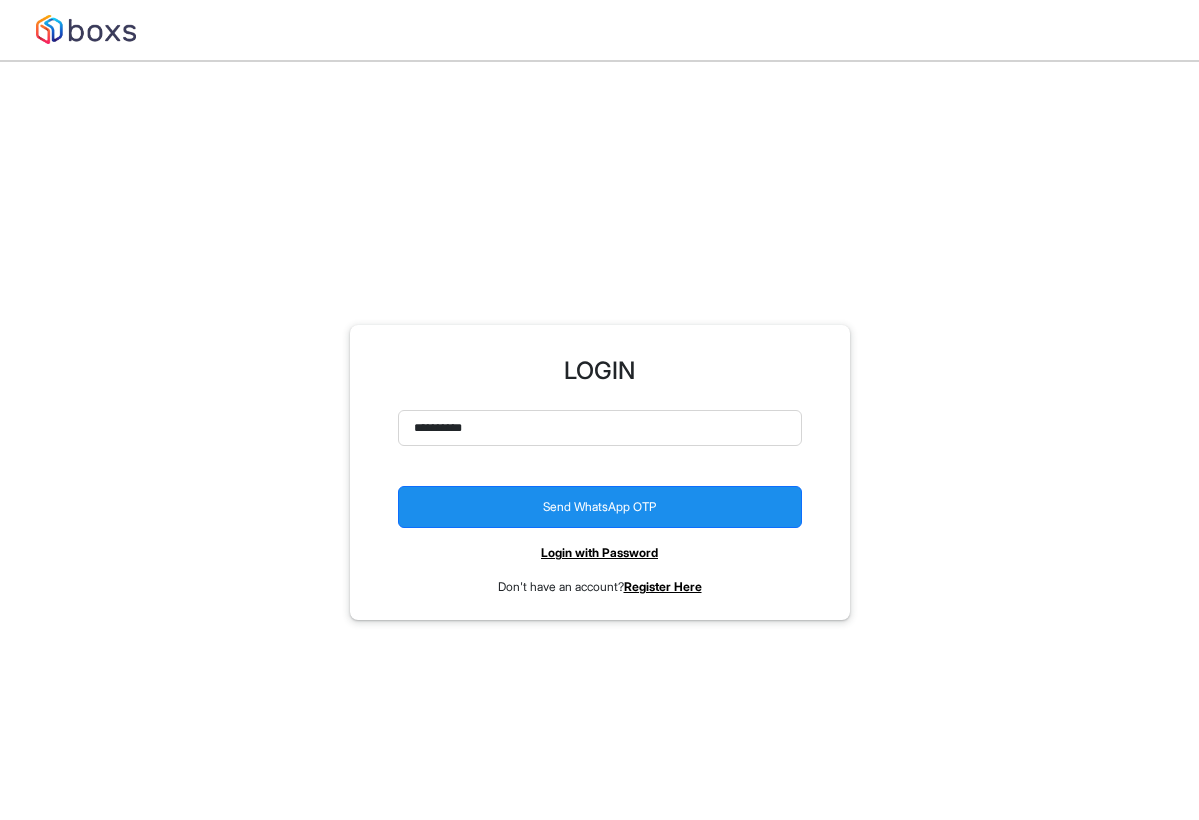 click on "Login with Password" at bounding box center [599, 552] 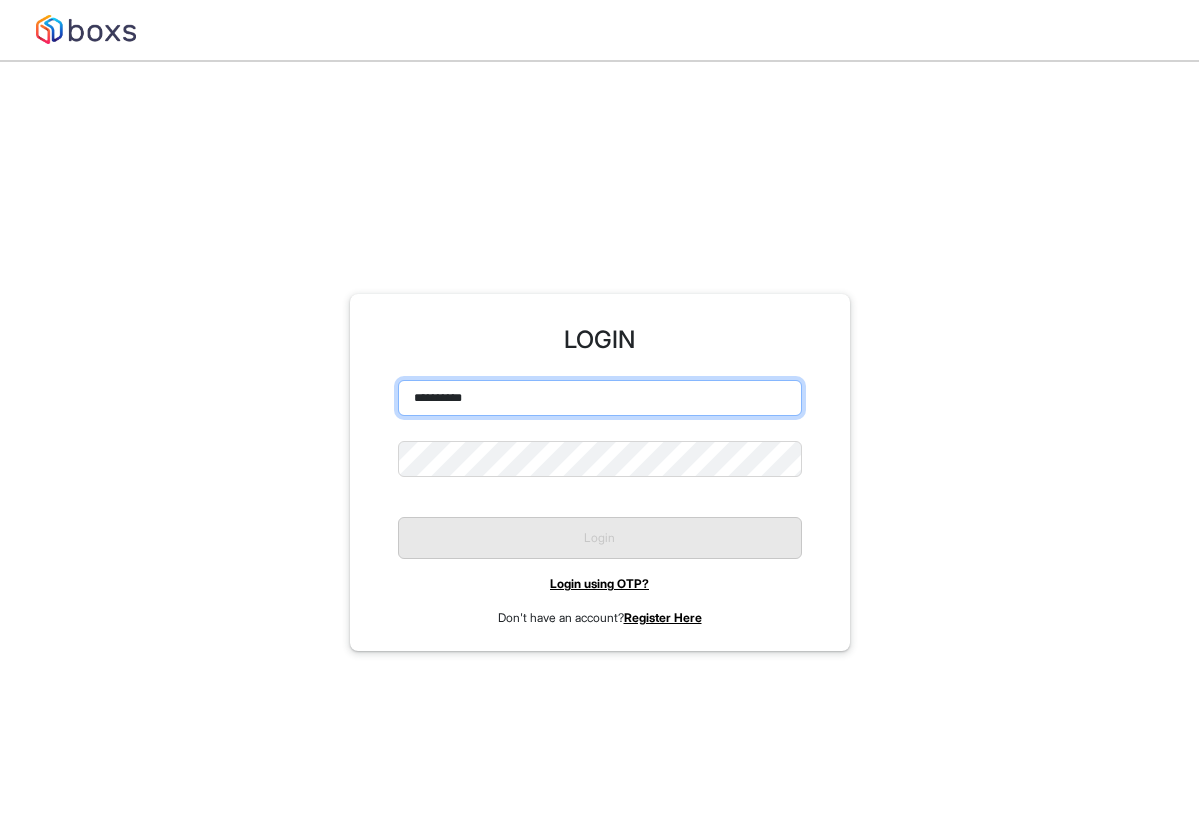 type on "**********" 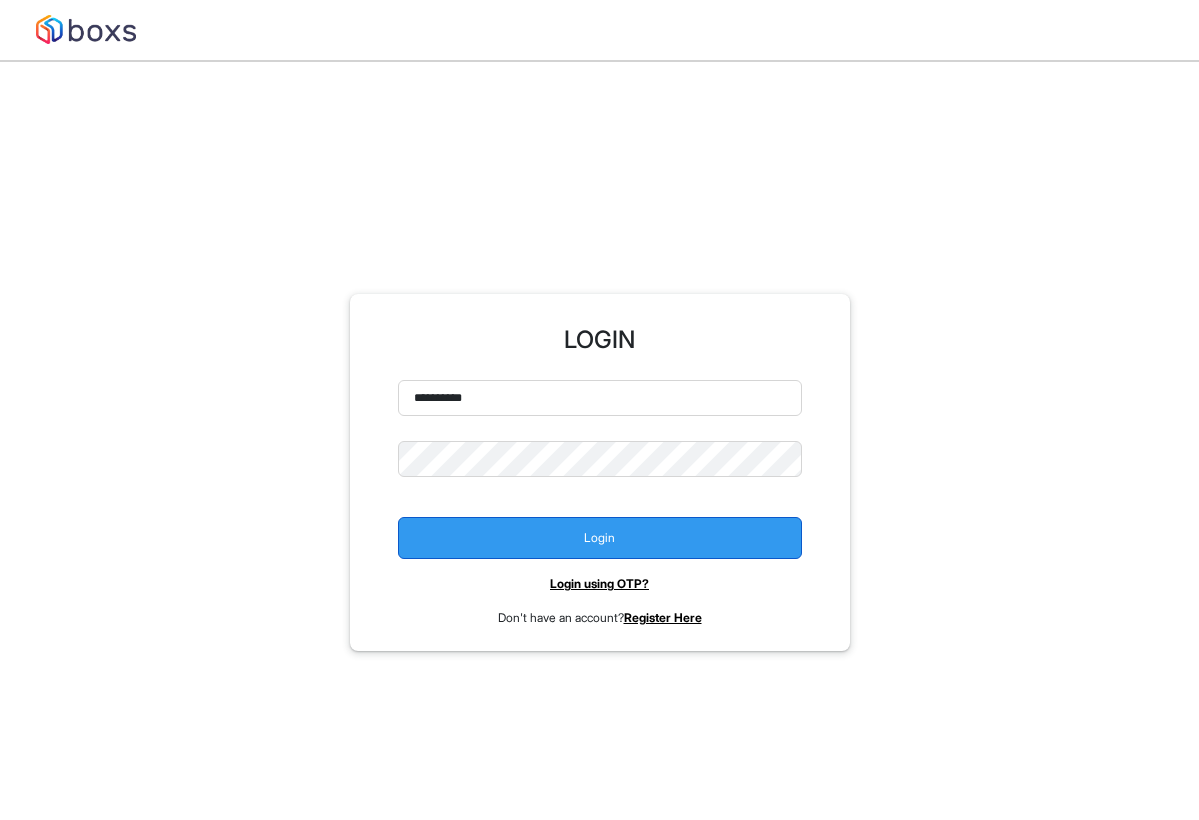 click on "Login" at bounding box center (600, 538) 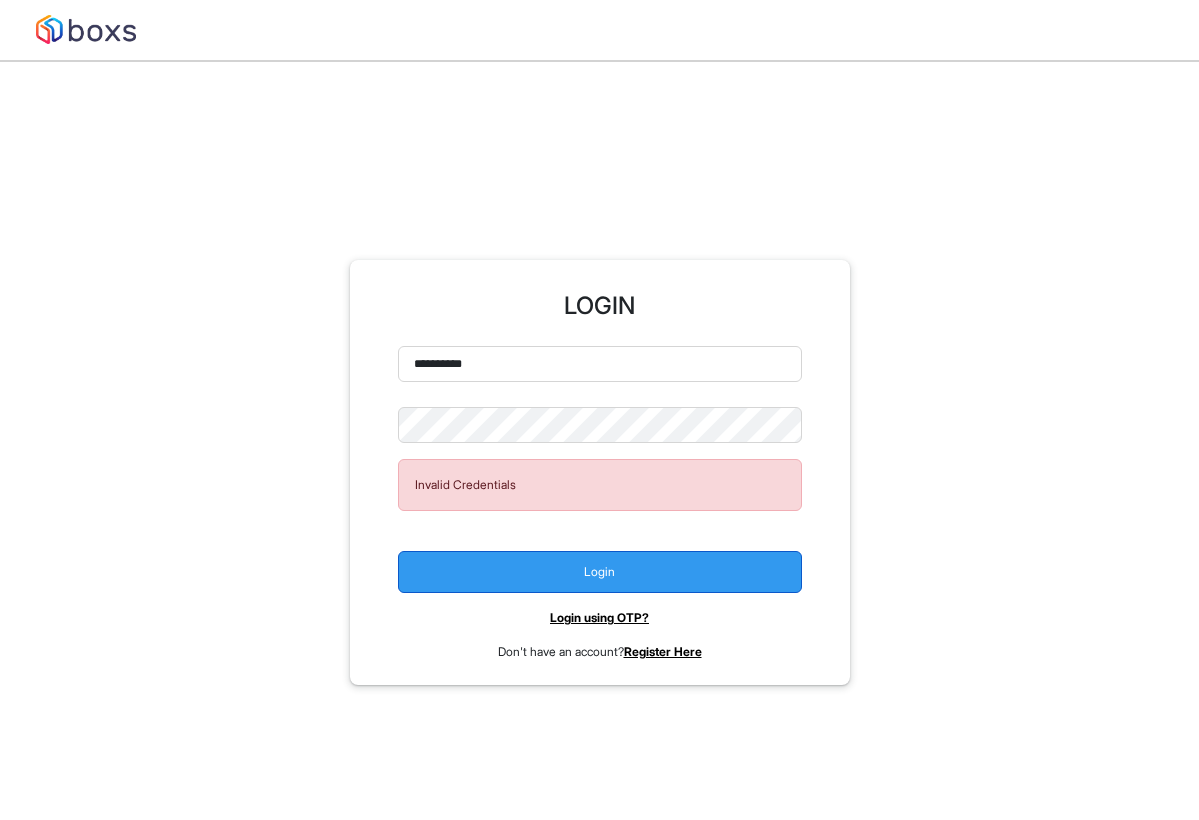 click on "Login" at bounding box center (600, 572) 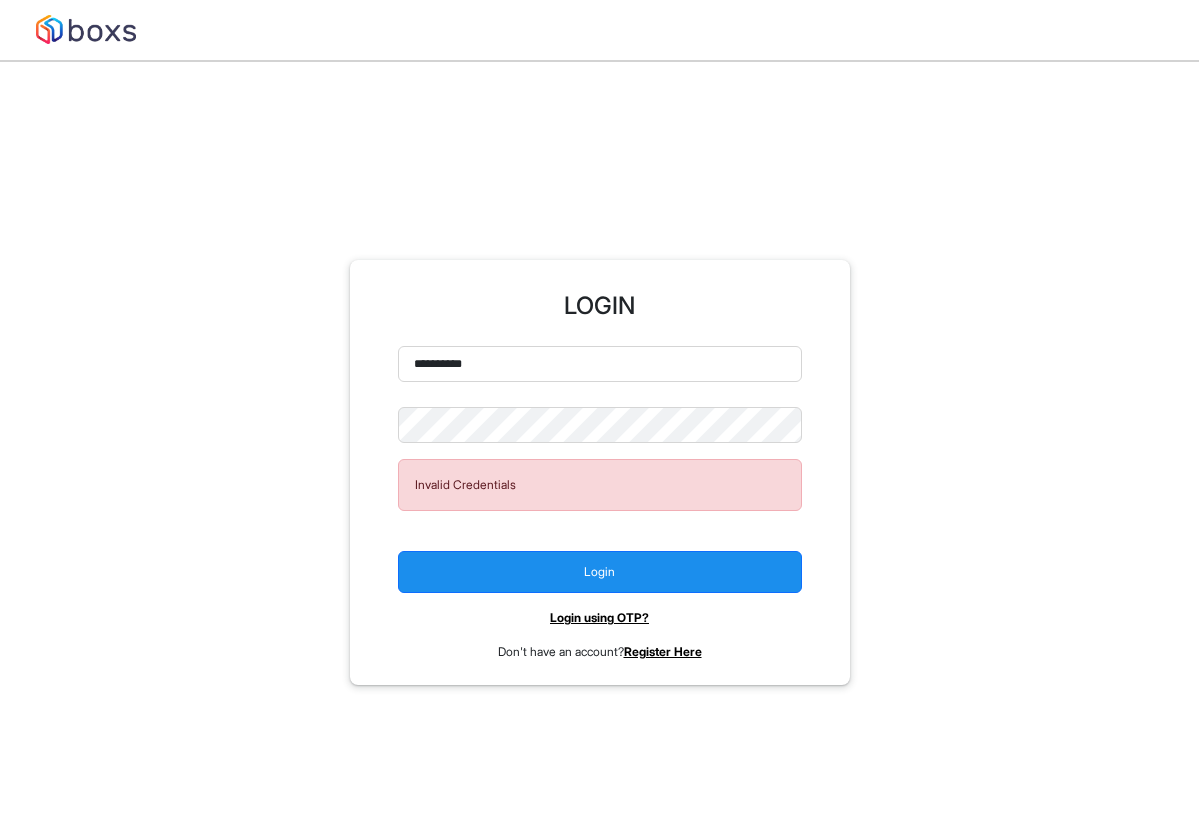 click on "Login using OTP?" at bounding box center (599, 617) 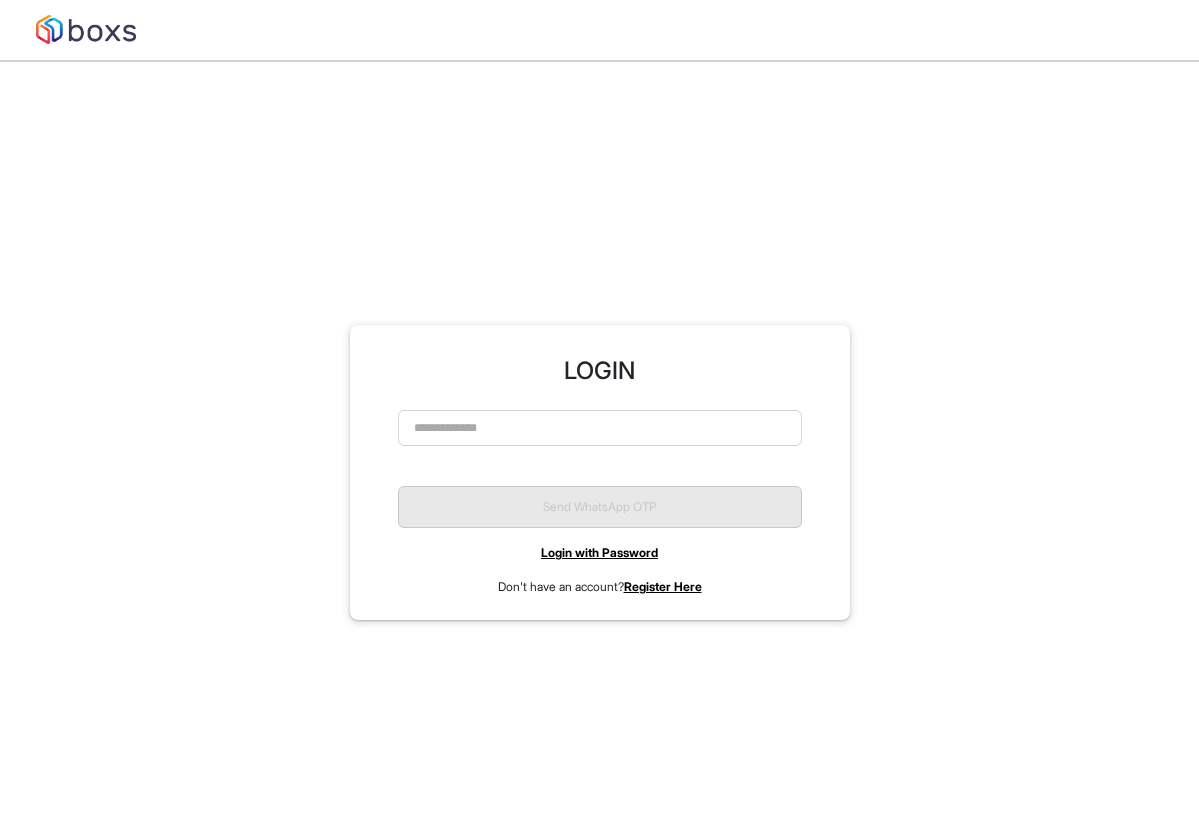 click on "Login with Password" at bounding box center (599, 552) 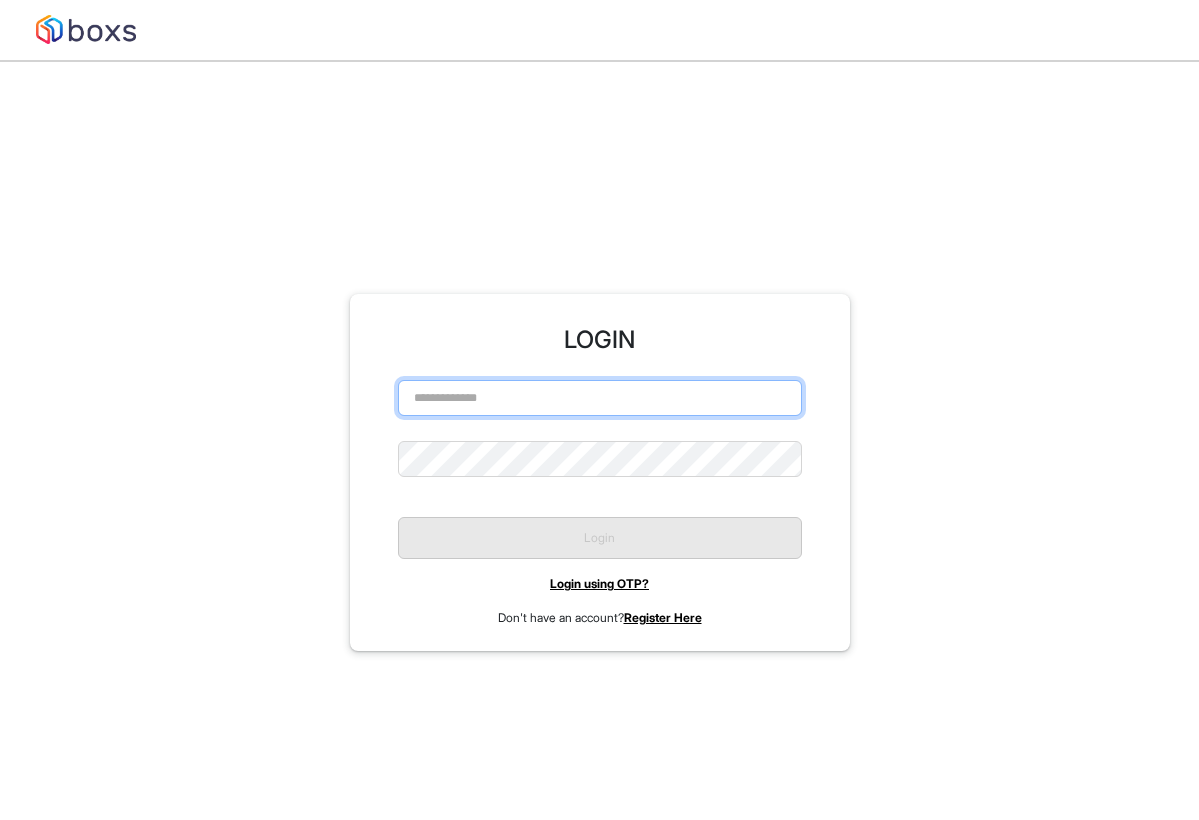 type on "**********" 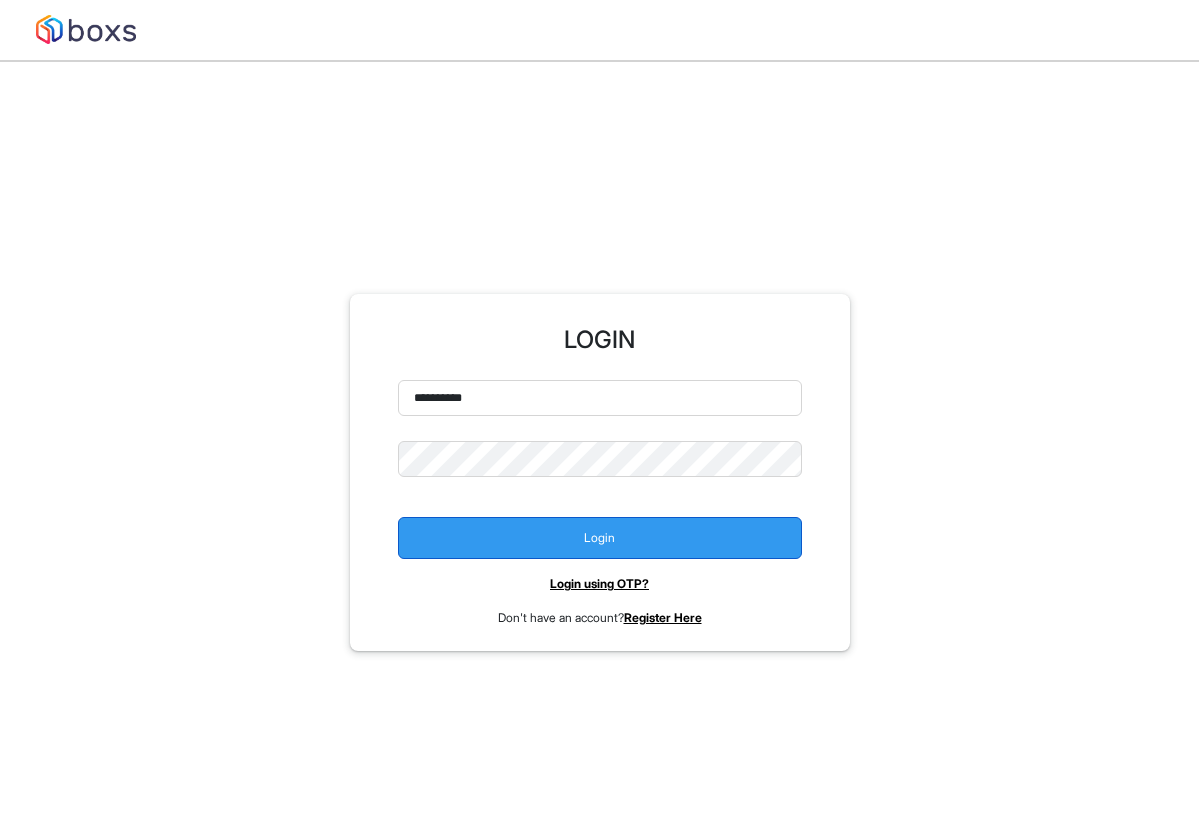 click on "Login" at bounding box center [600, 538] 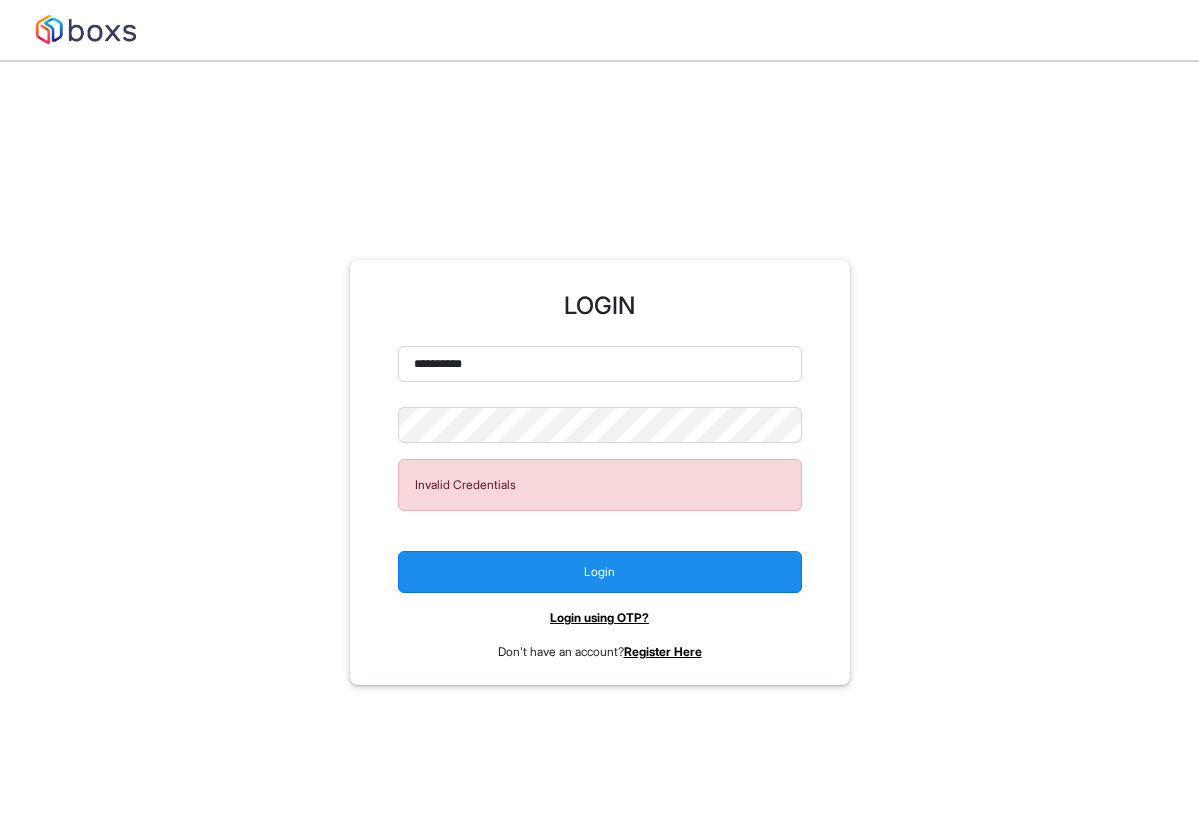 click on "Login using OTP?" at bounding box center (599, 617) 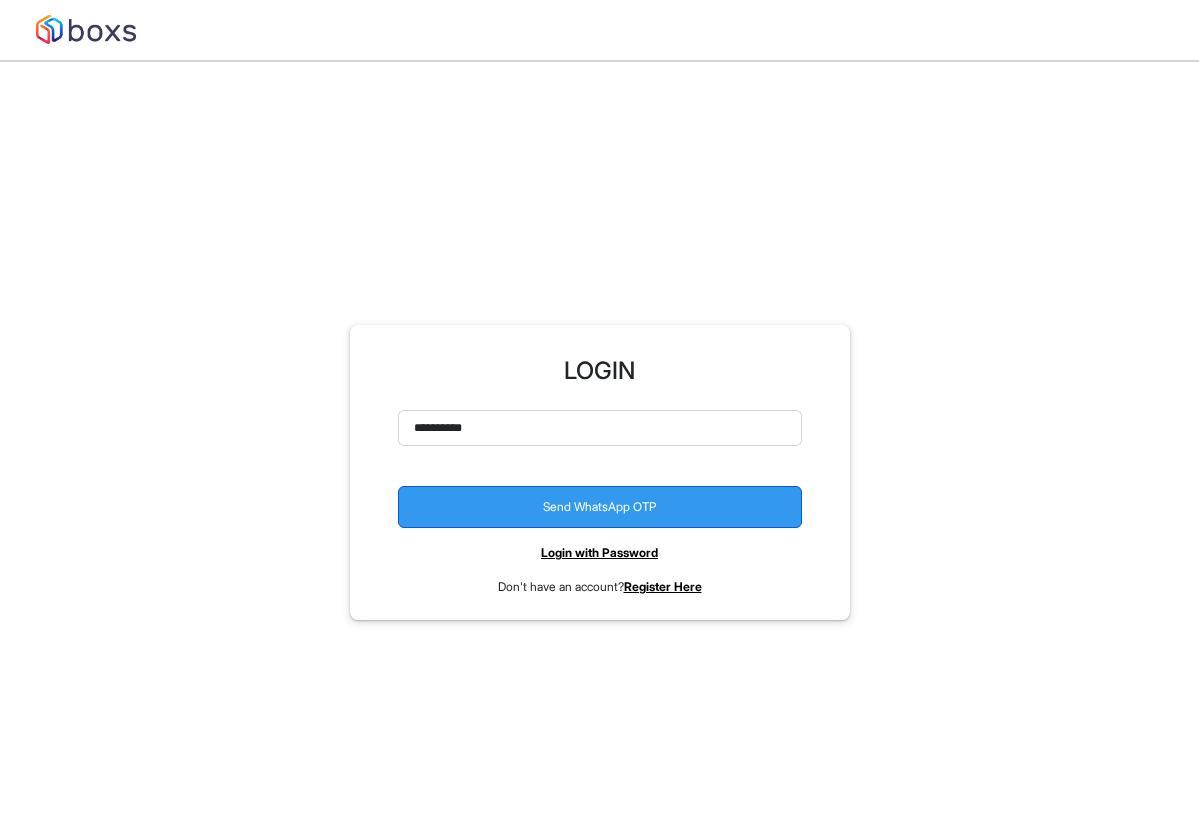 type on "**********" 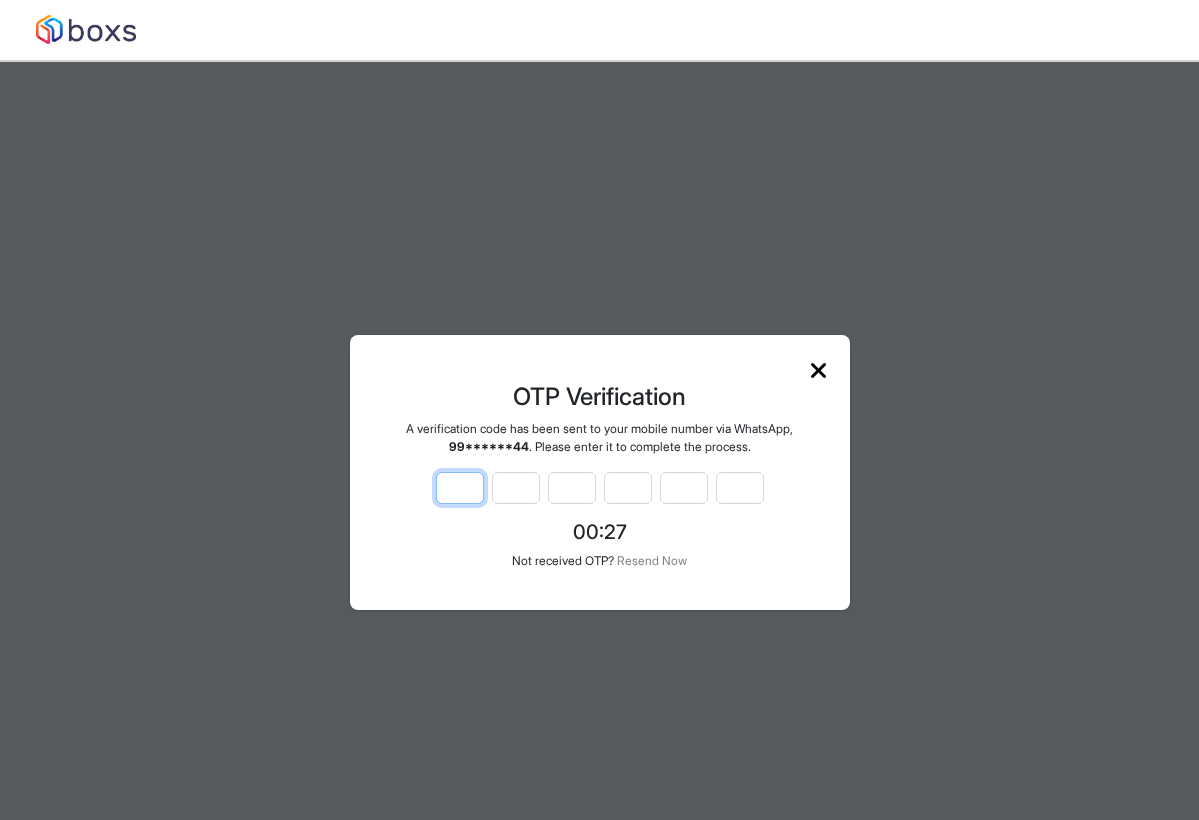 click at bounding box center (460, 488) 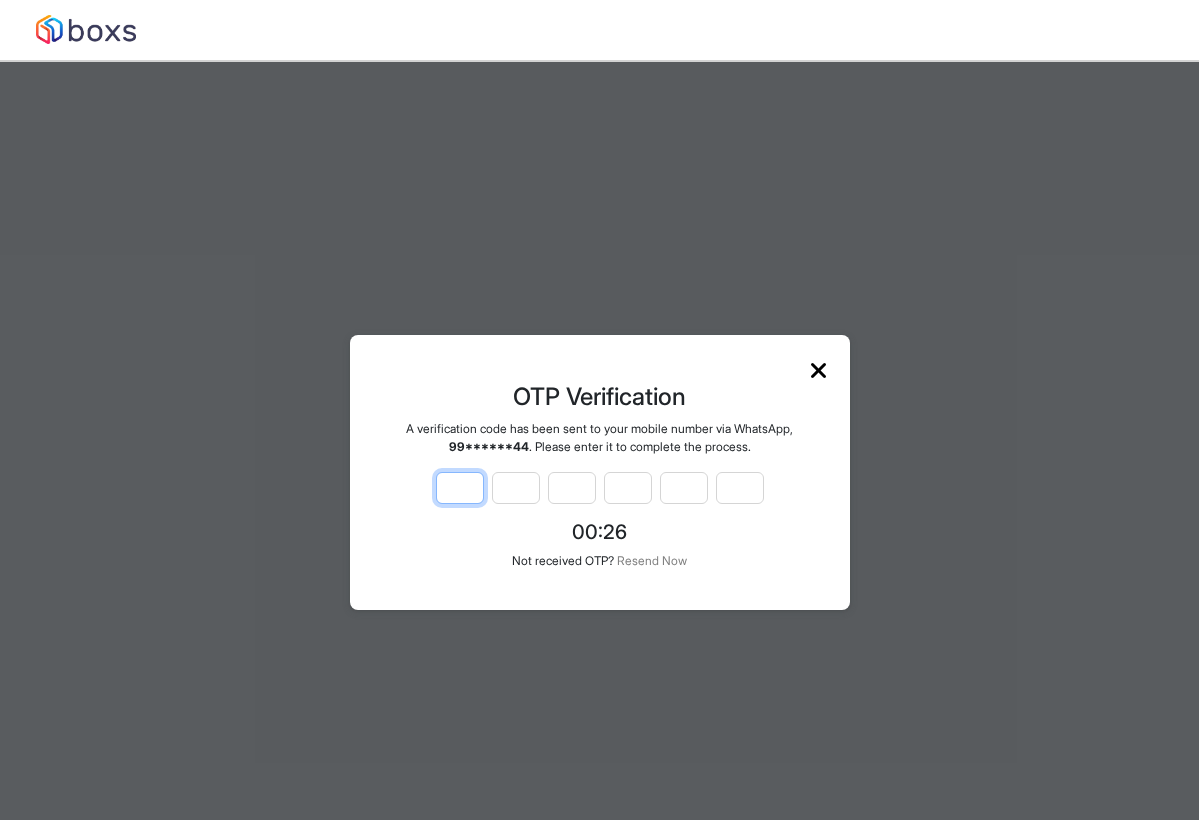 type on "*" 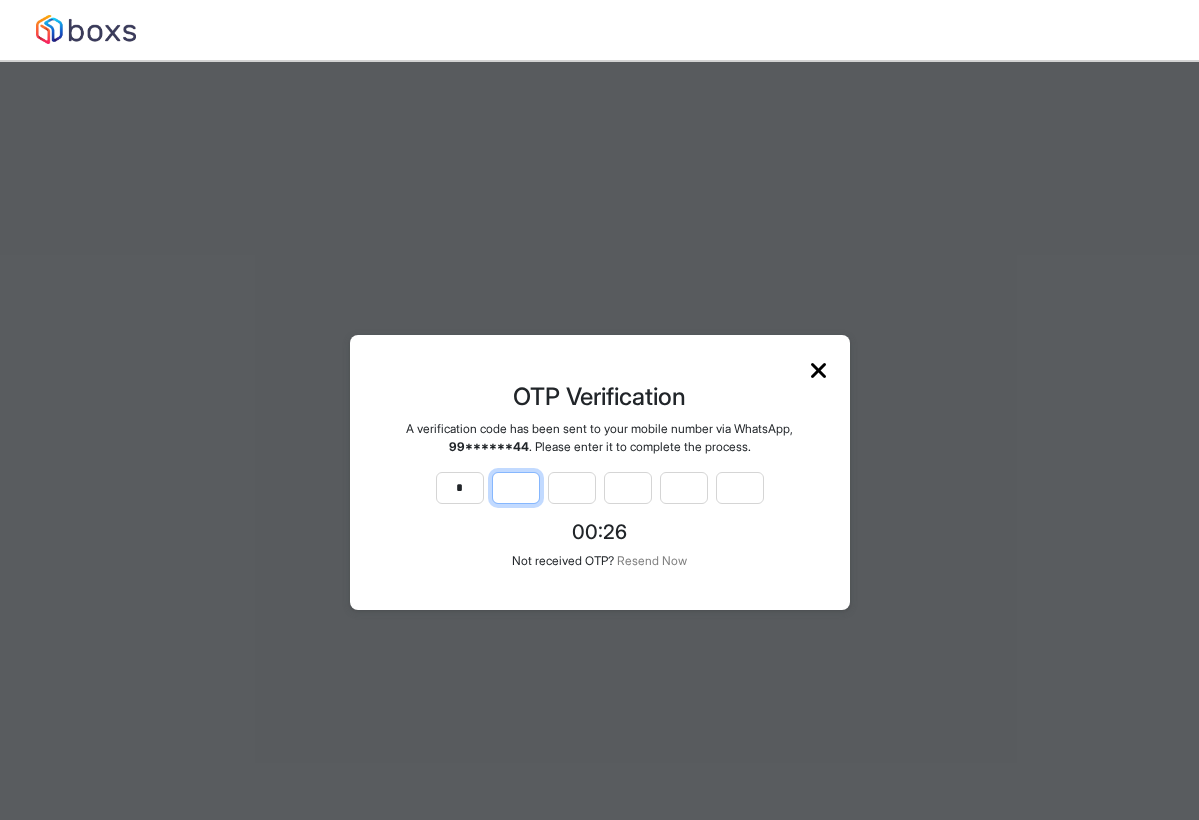 type on "*" 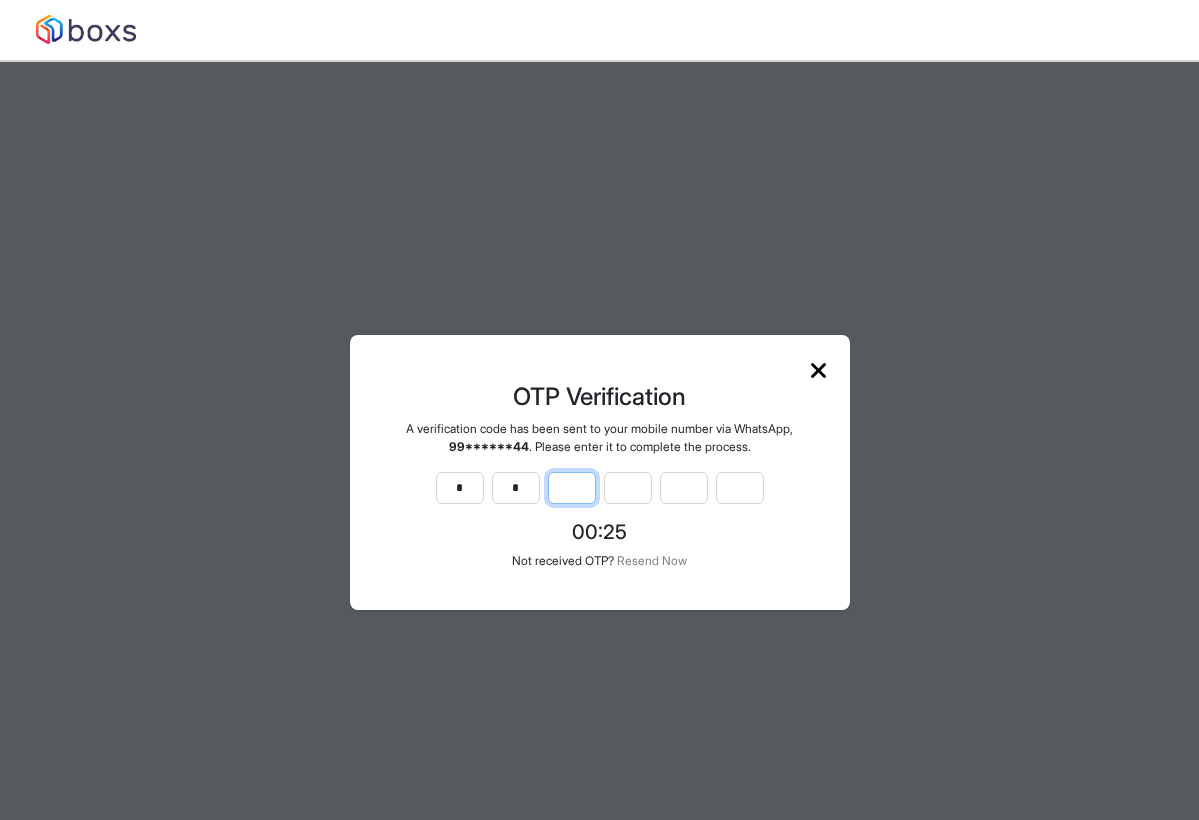 type on "*" 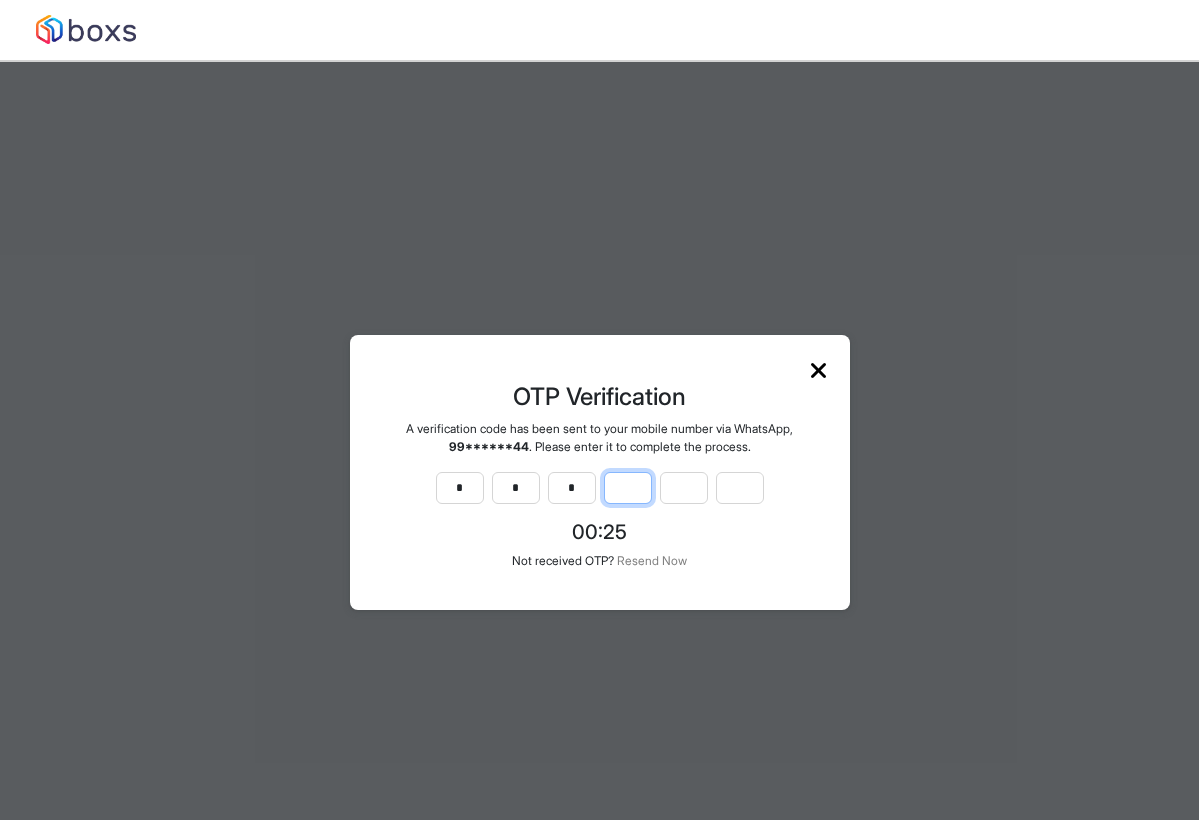 type on "*" 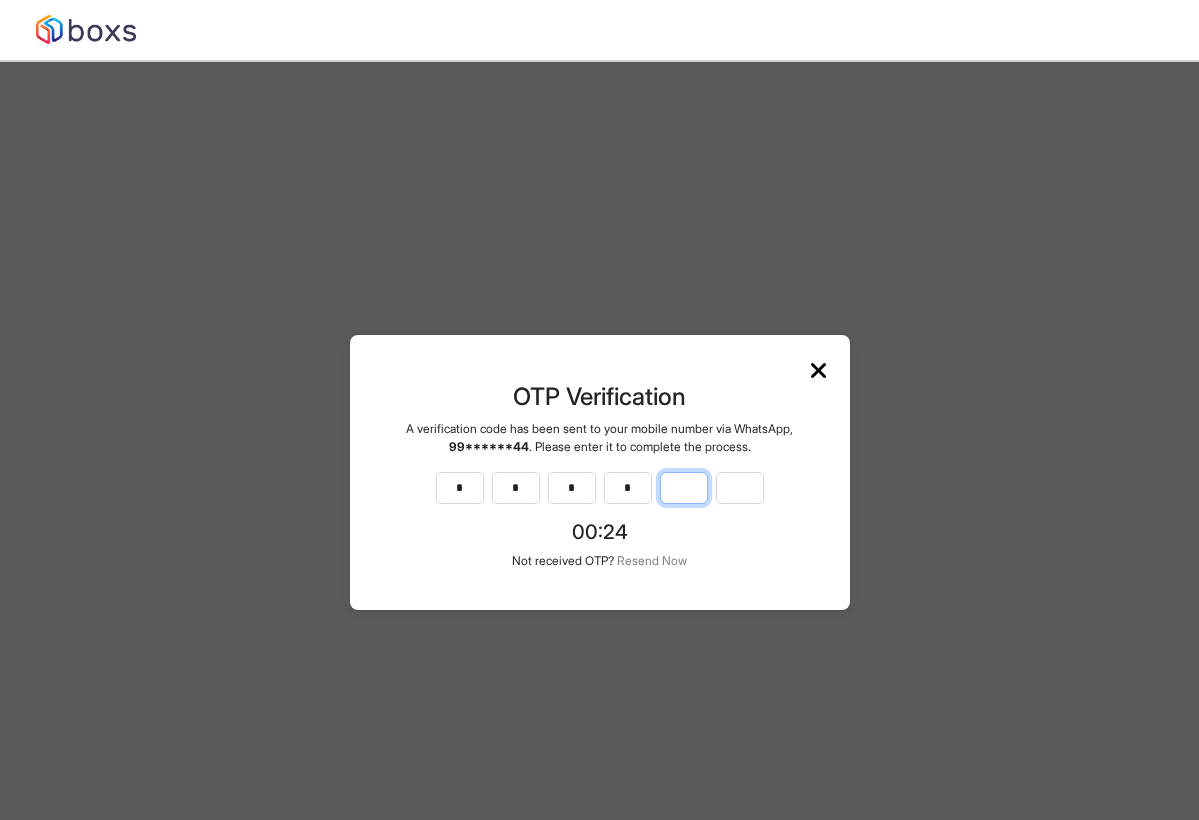 type on "*" 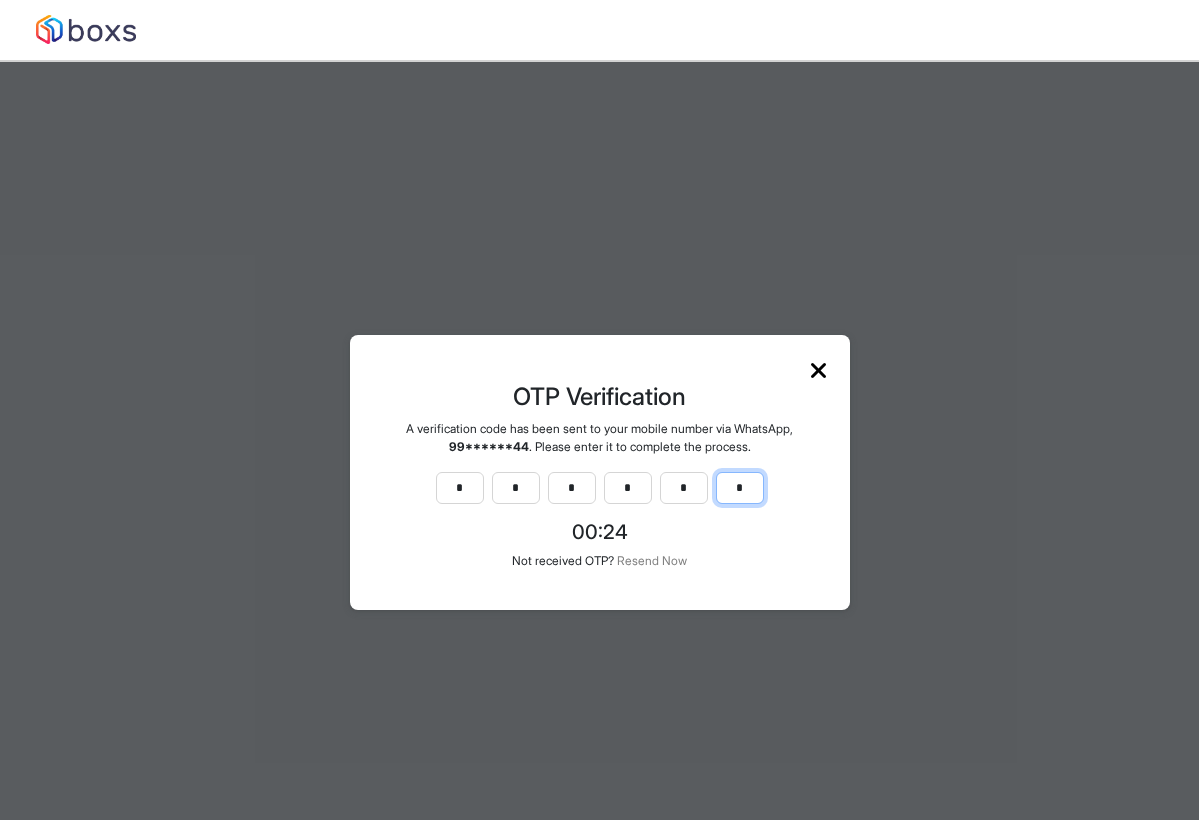 type on "*" 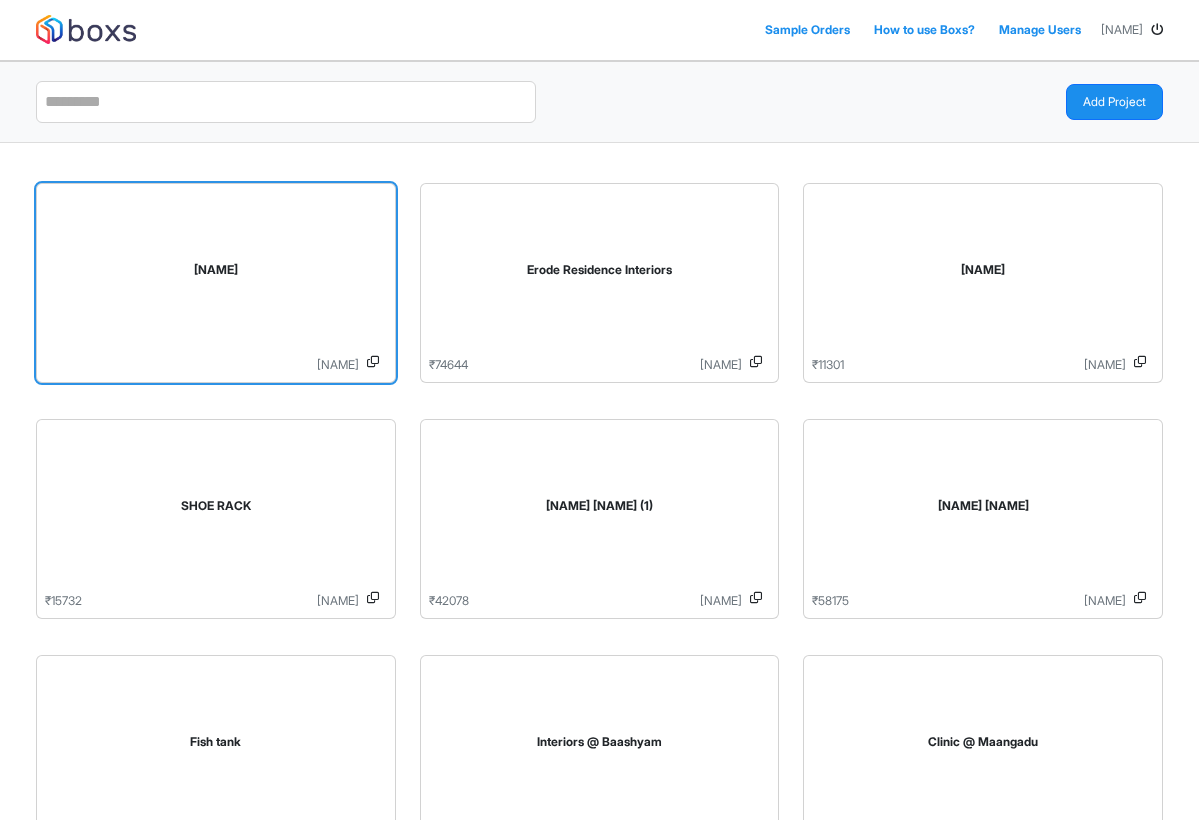 click on "[NAME]" at bounding box center (216, 274) 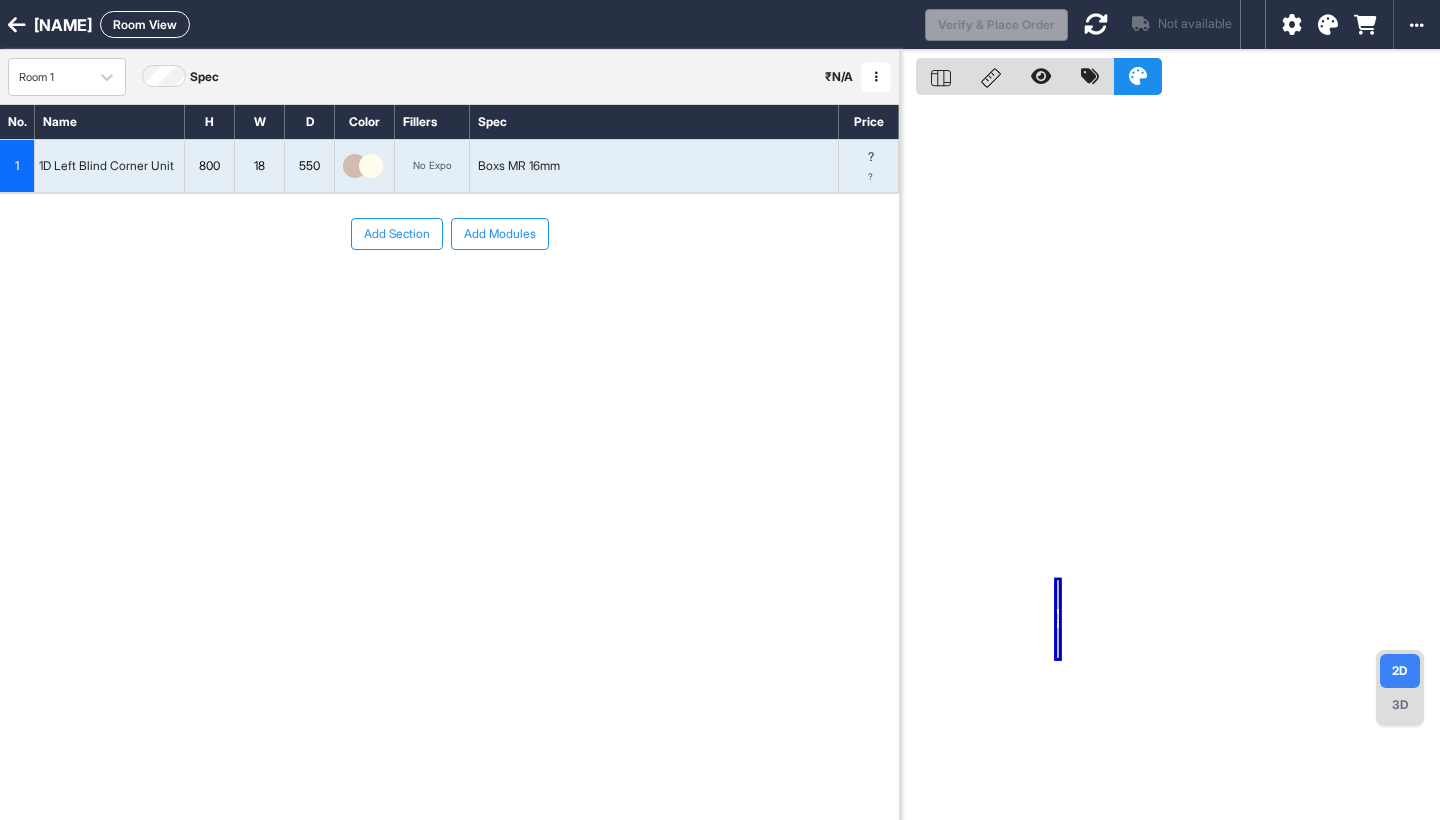 click at bounding box center (1096, 24) 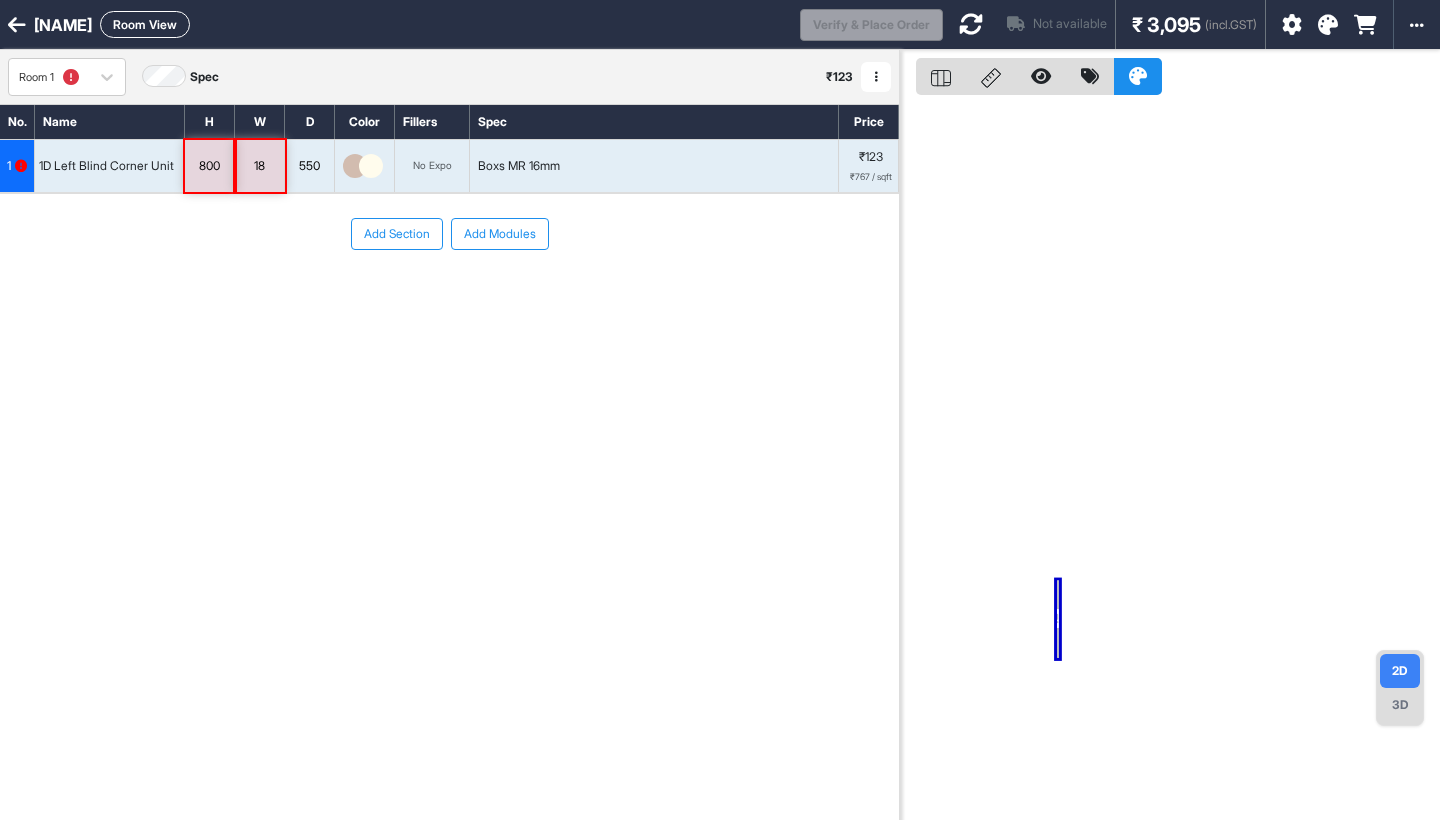 click on "3D" at bounding box center (1400, 705) 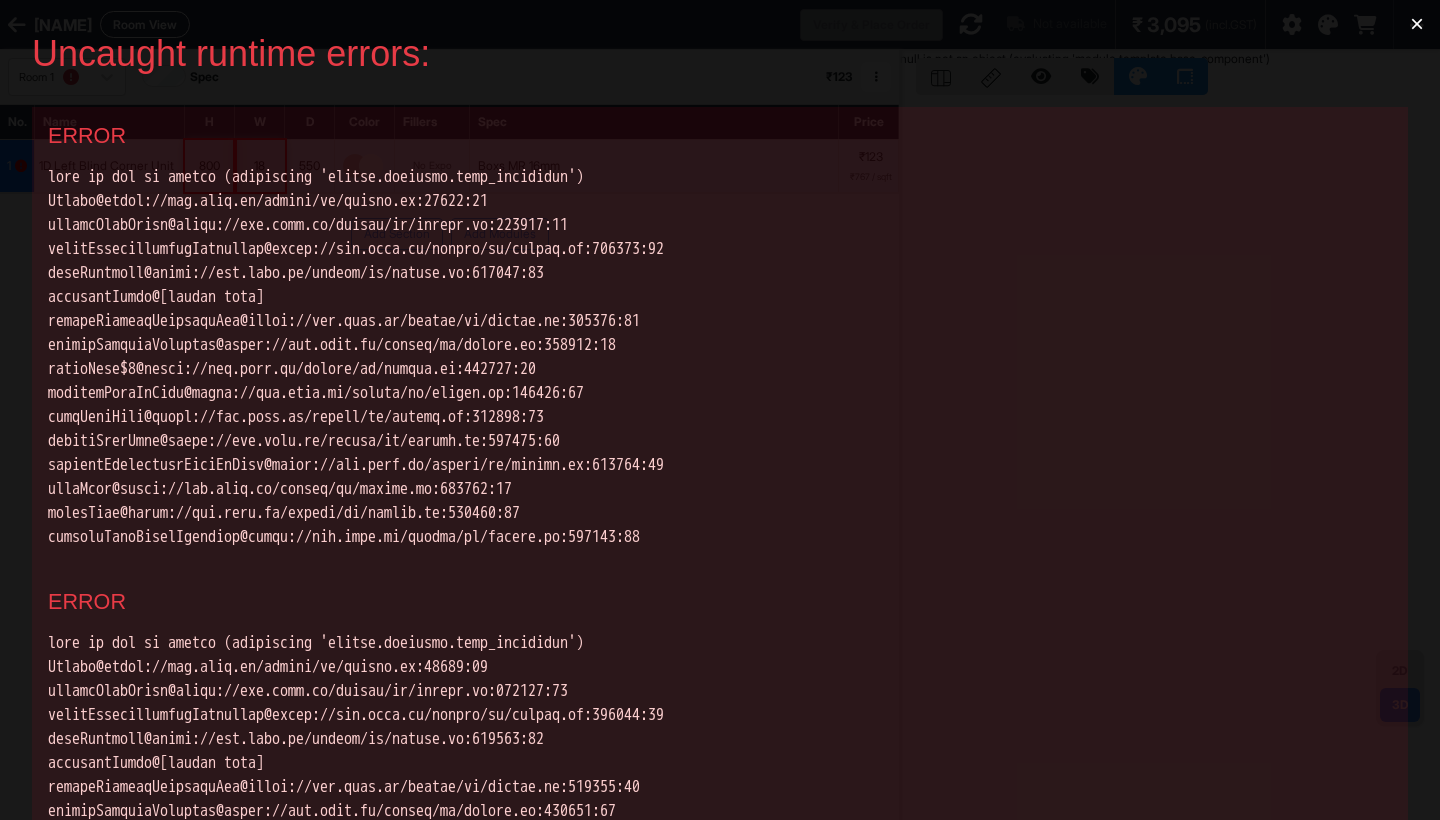 scroll, scrollTop: 0, scrollLeft: 0, axis: both 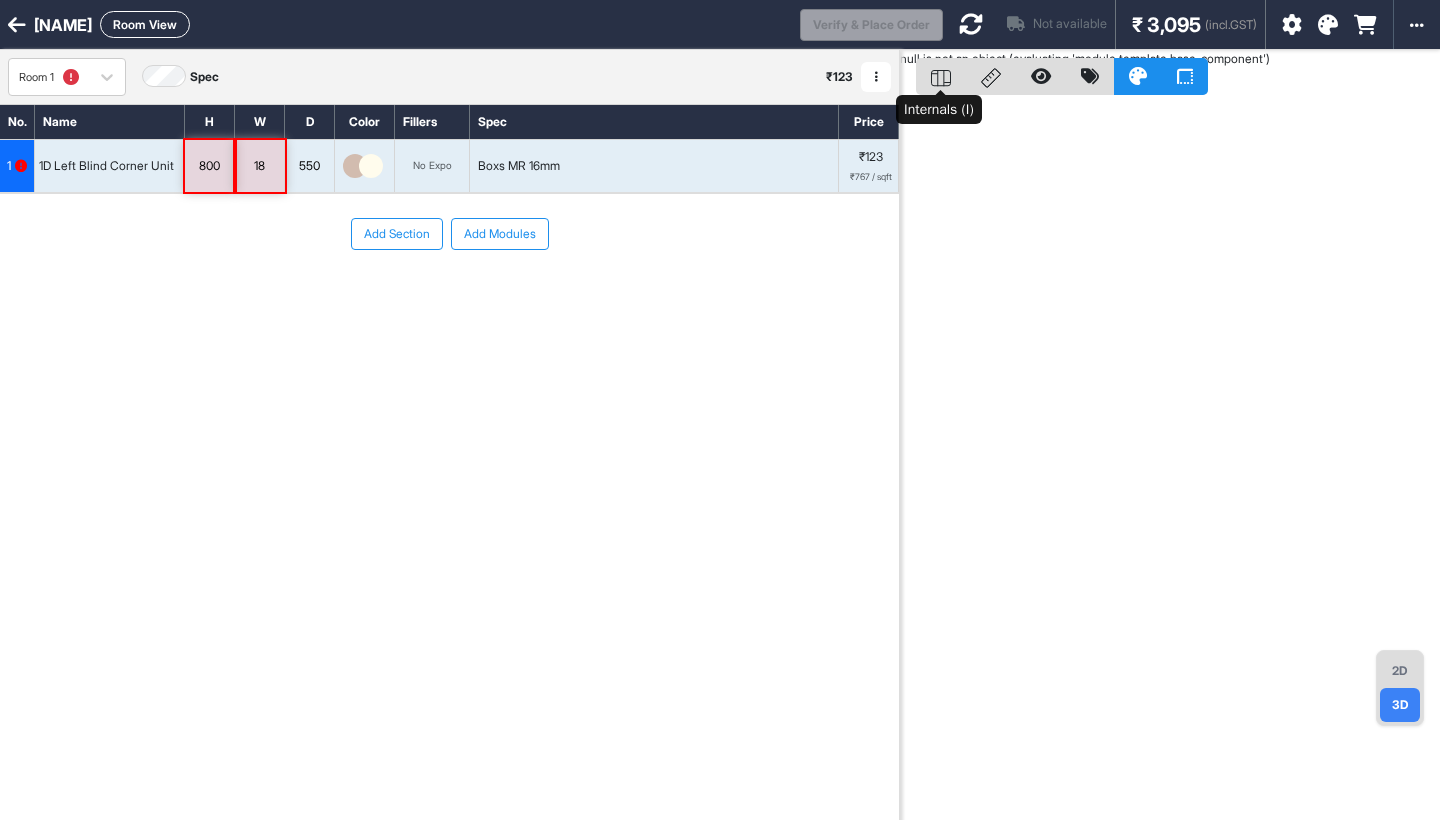 click at bounding box center [941, 76] 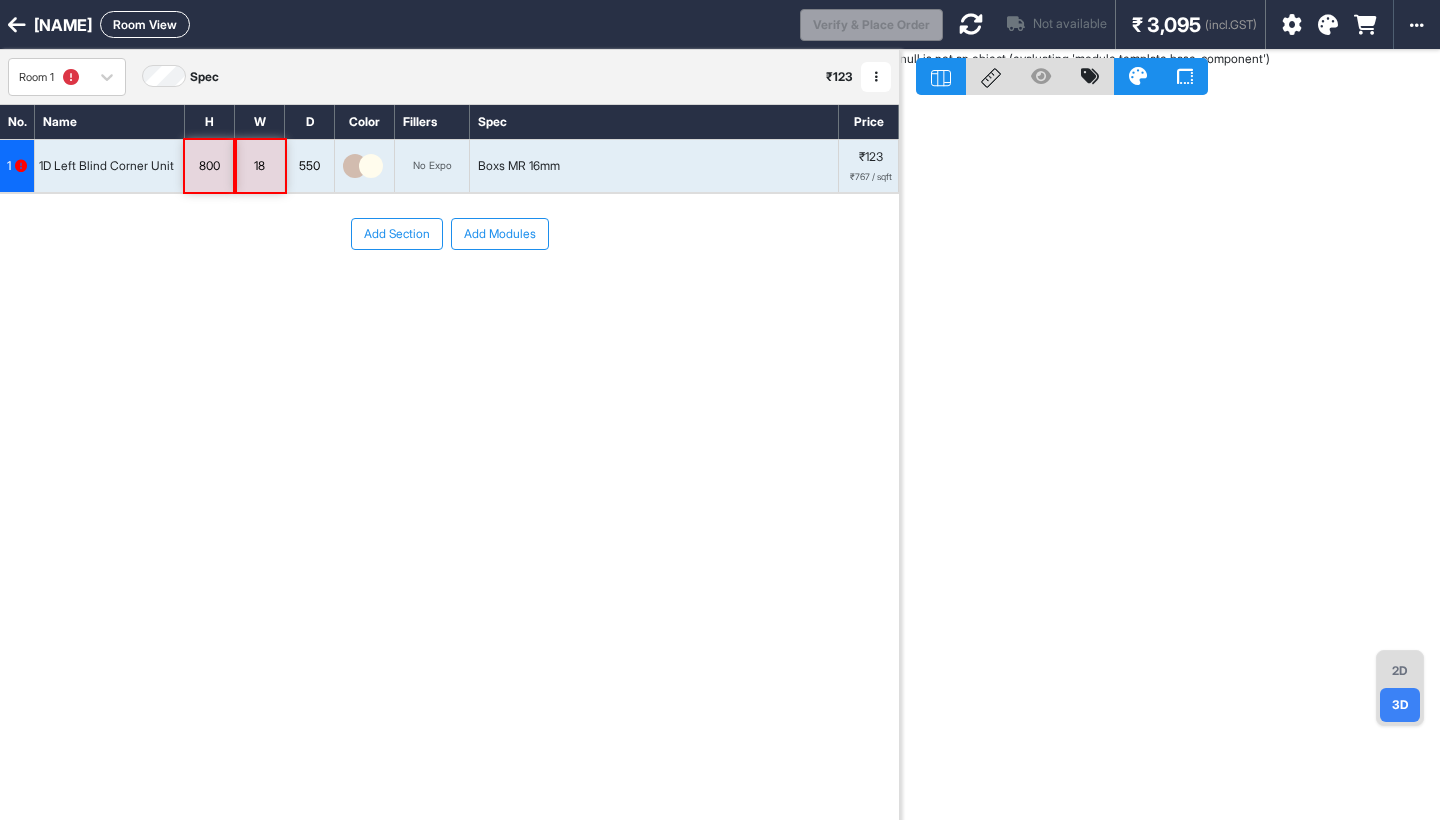 click on "800" at bounding box center [209, 166] 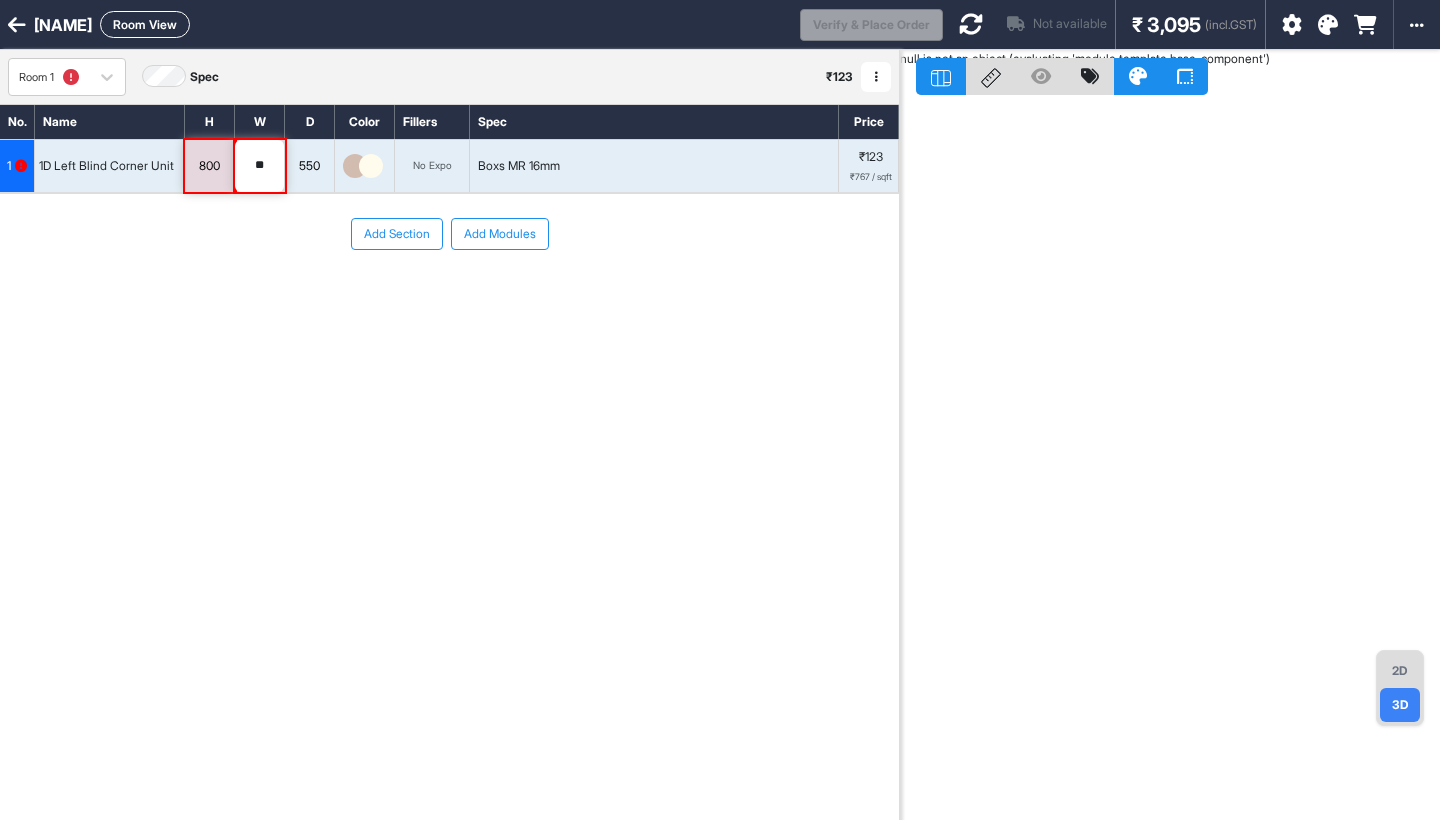 type on "*" 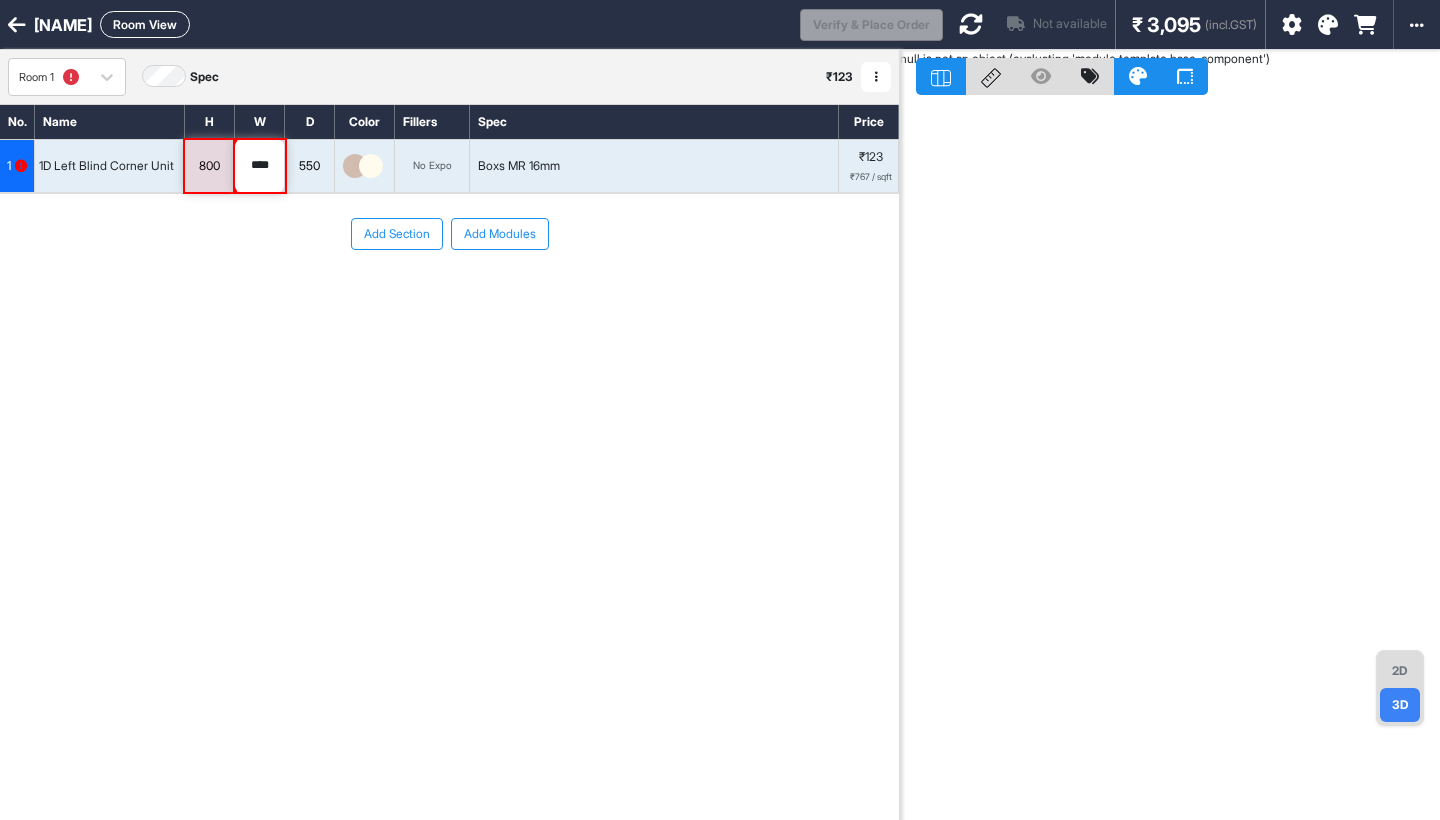 type on "****" 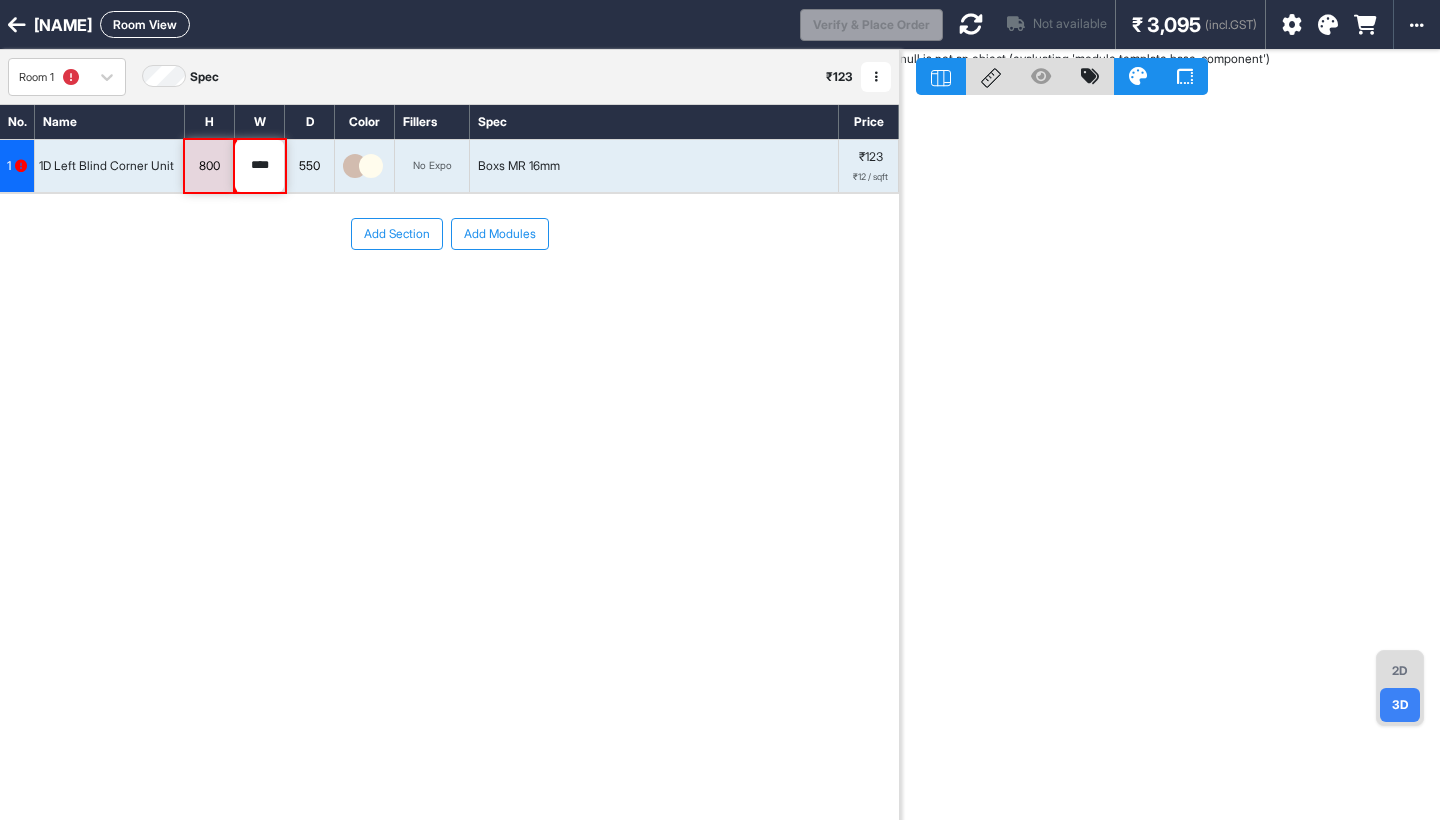 click on "800" at bounding box center [209, 166] 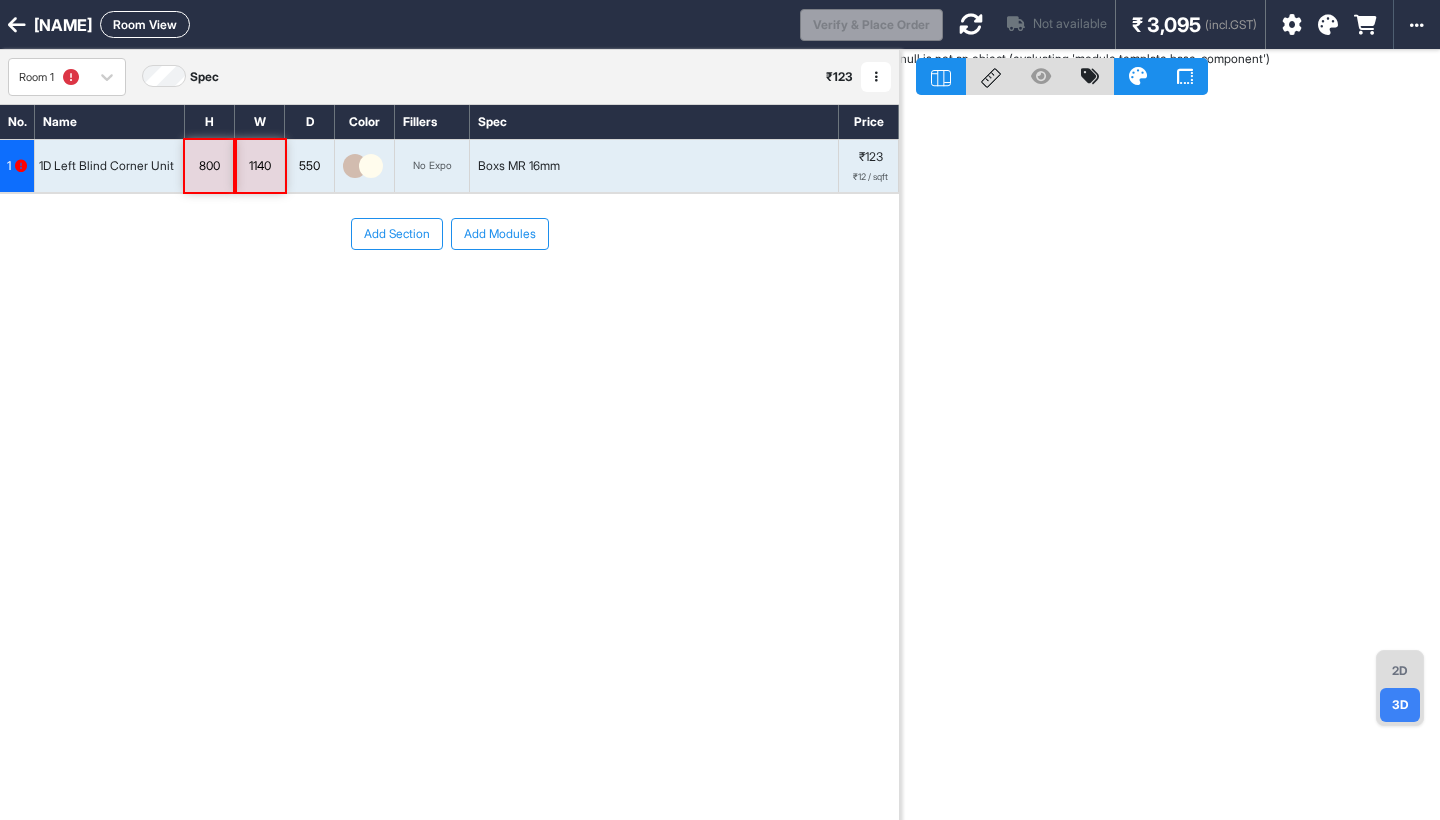 click on "800" at bounding box center [209, 166] 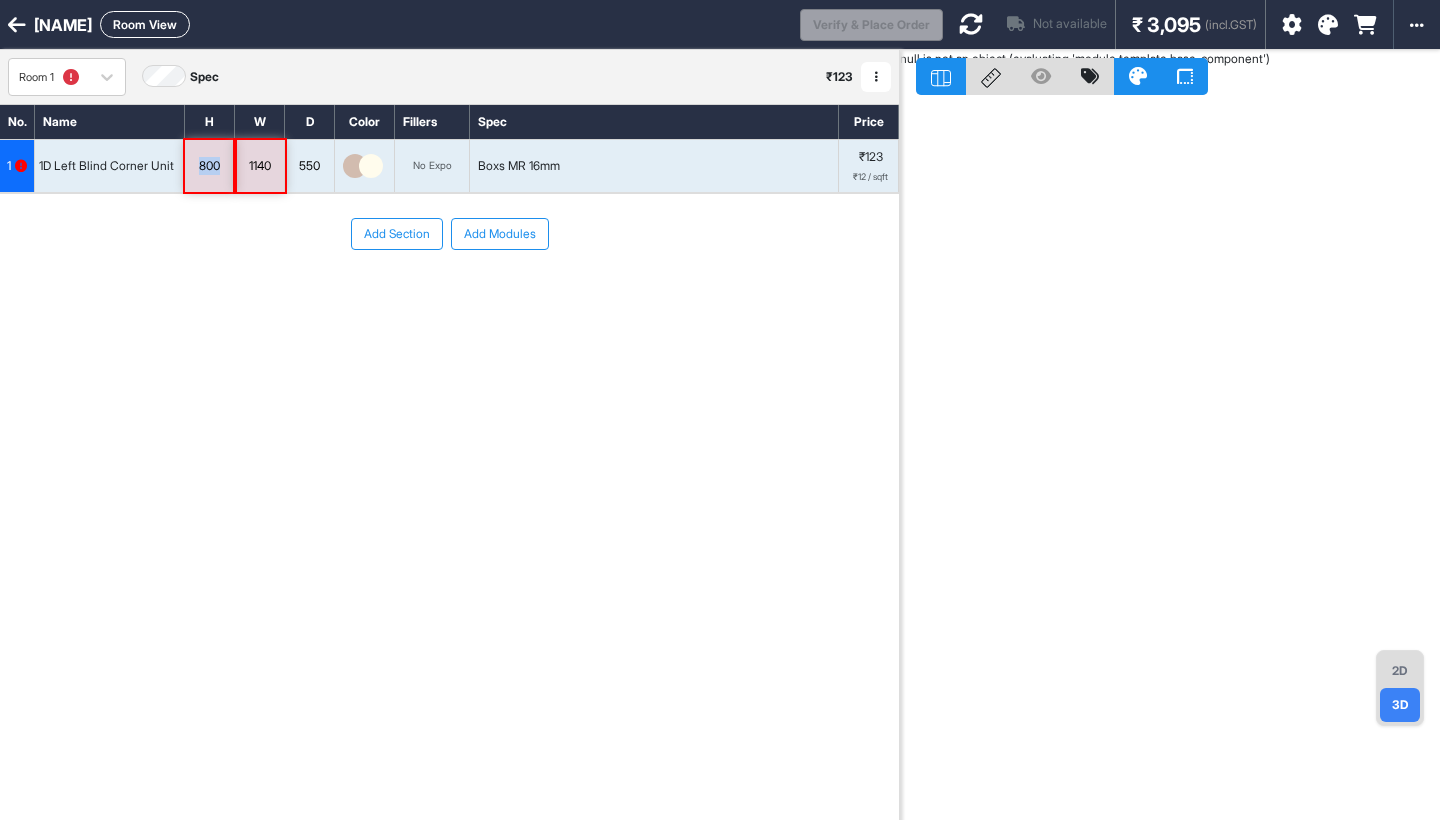 click on "800" at bounding box center [209, 166] 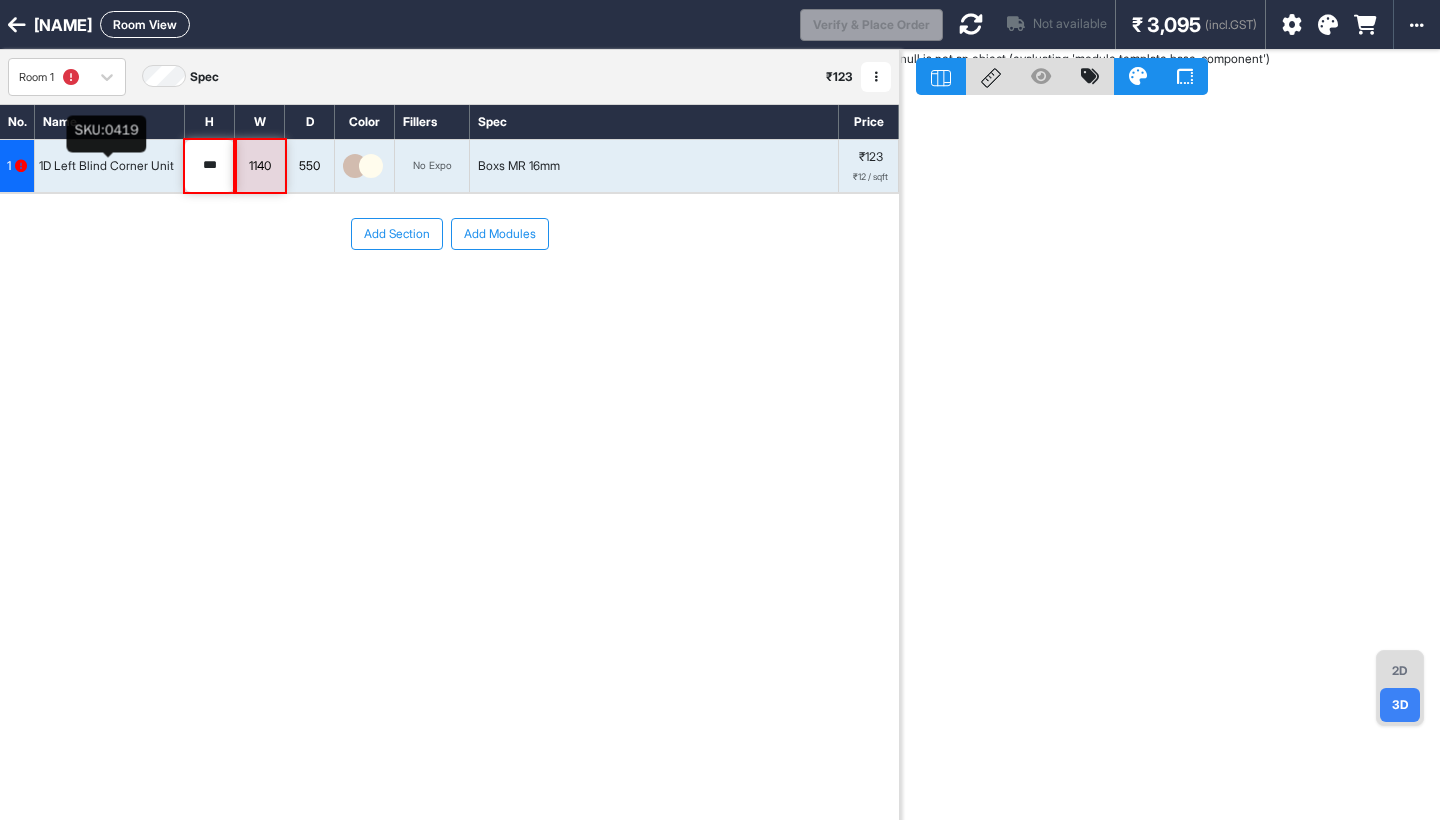 drag, startPoint x: 225, startPoint y: 164, endPoint x: 164, endPoint y: 165, distance: 61.008198 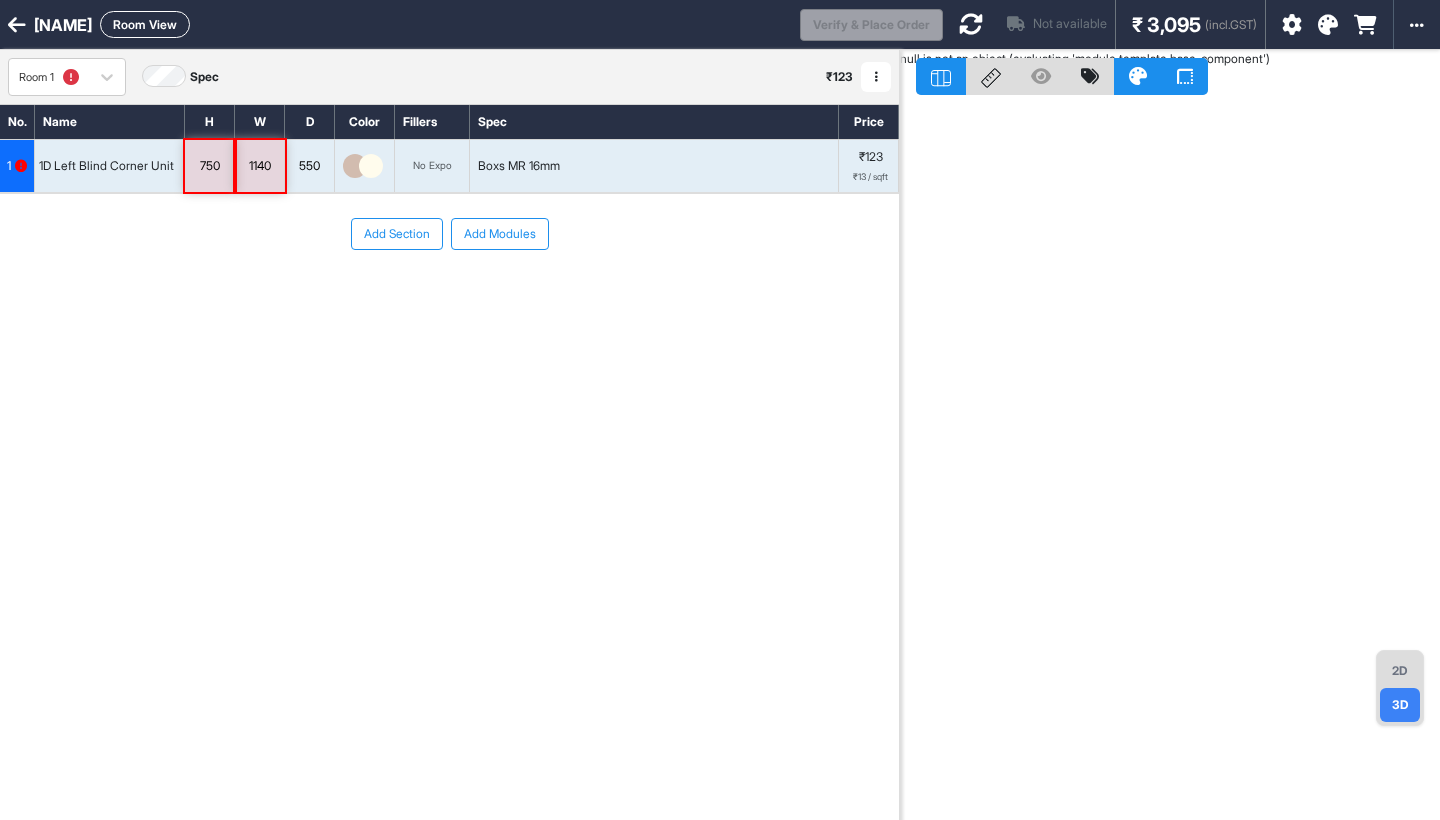 click on "No. Name H W D Color Fillers Spec Price 1 1D Left Blind Corner Unit 750 1140 550 No Expo Boxs MR 16mm ₹123 ₹13 / sqft
To pick up a draggable item, press the space bar.
While dragging, use the arrow keys to move the item.
Press space again to drop the item in its new position, or press escape to cancel.
Add Section Add Modules" at bounding box center (449, 432) 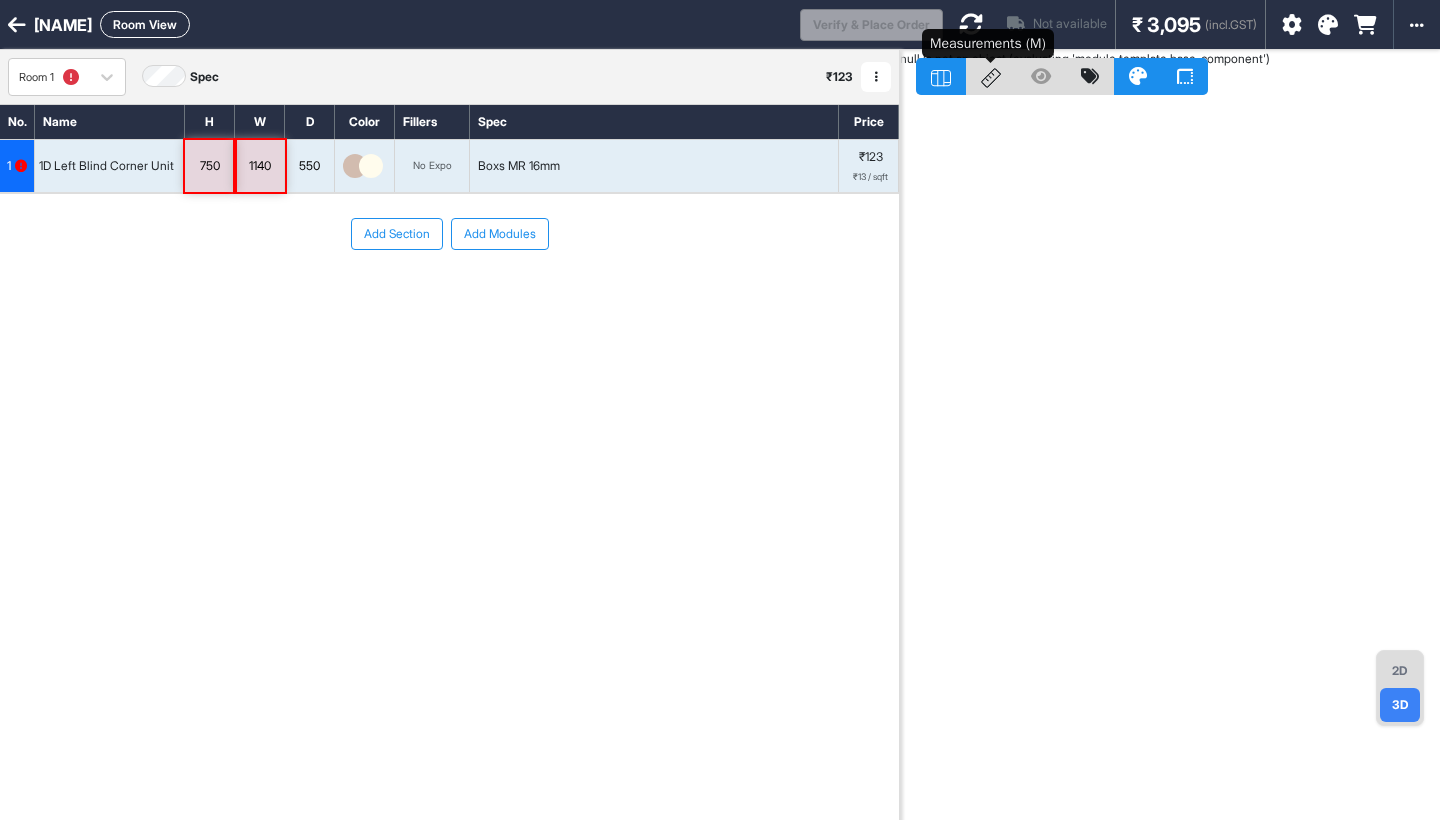 click at bounding box center (991, 76) 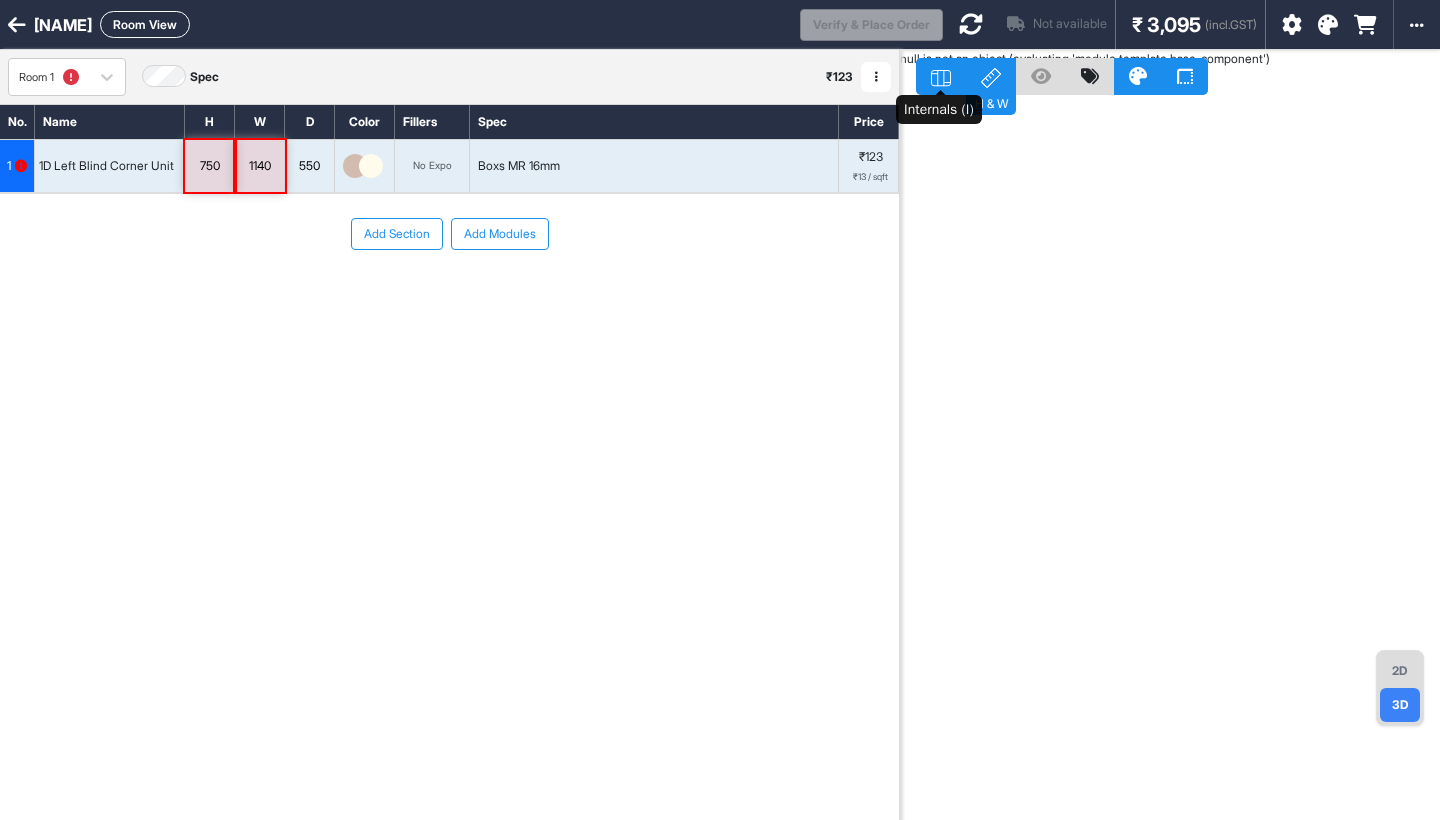 click 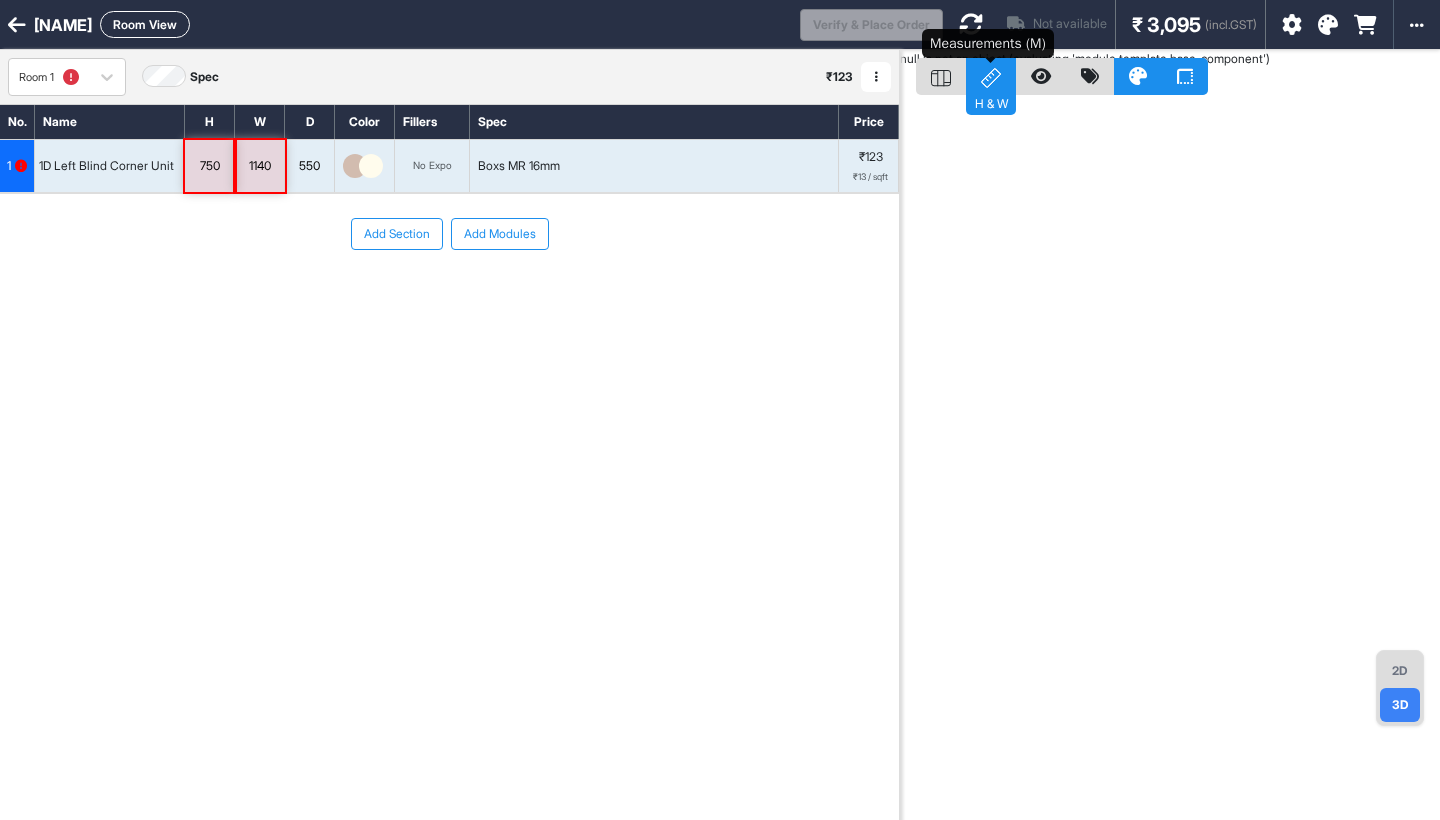 click 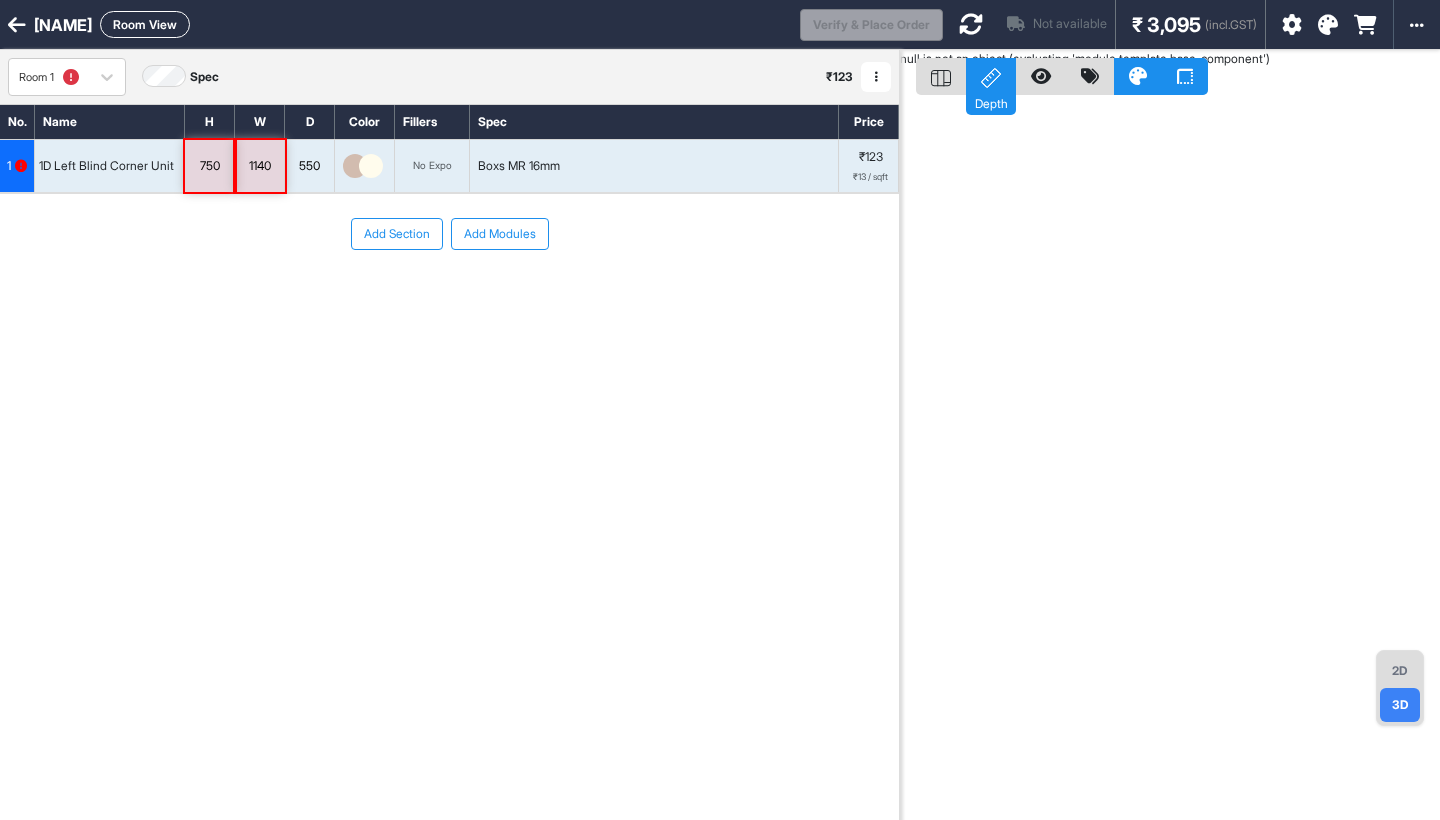 click on "No. Name H W D Color Fillers Spec Price 1 1D Left Blind Corner Unit 750 1140 550 No Expo Boxs MR 16mm ₹123 ₹13 / sqft
To pick up a draggable item, press the space bar.
While dragging, use the arrow keys to move the item.
Press space again to drop the item in its new position, or press escape to cancel.
Add Section Add Modules" at bounding box center [449, 432] 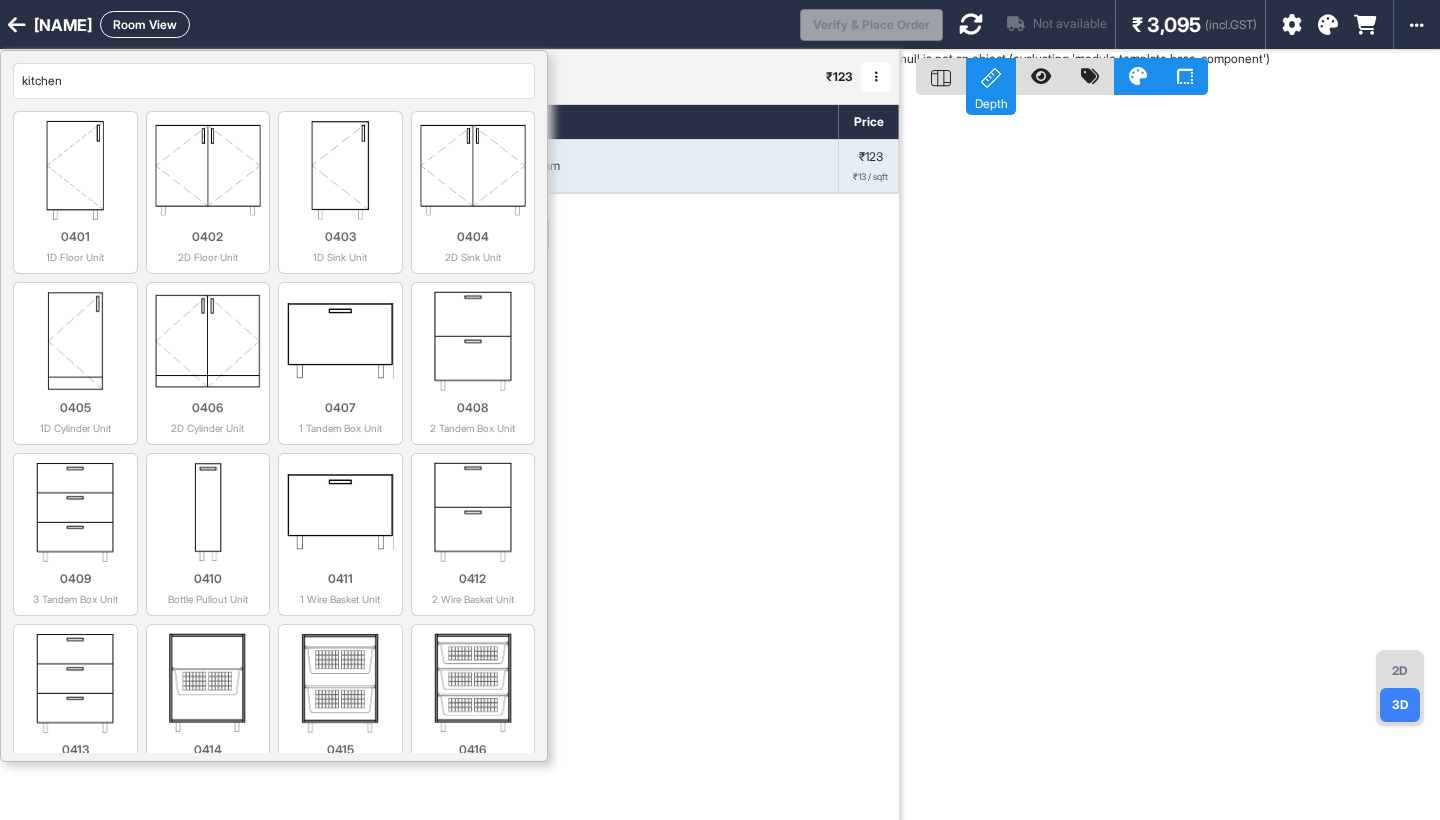 type on "kitchen" 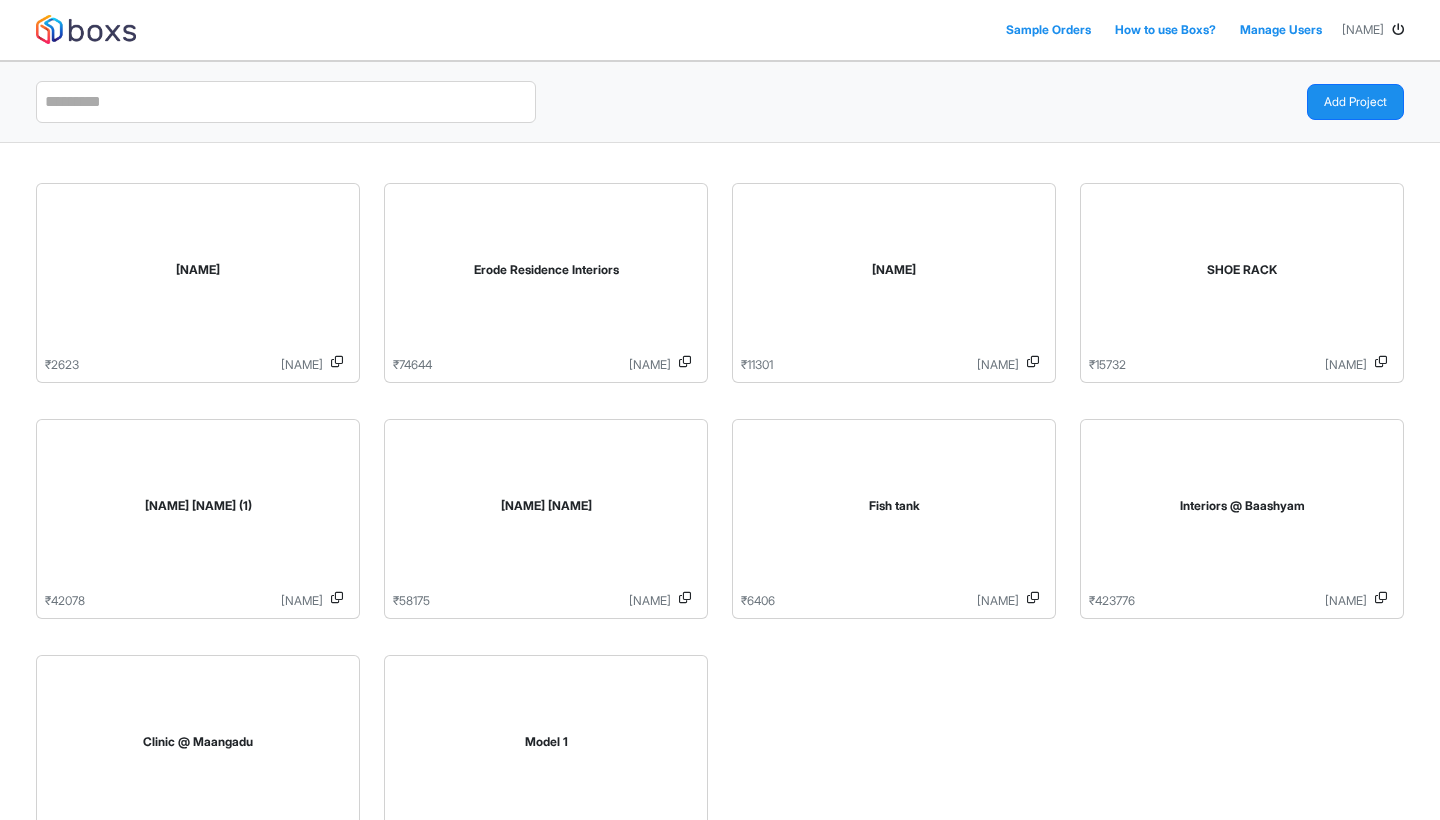 click on "Manage Users" at bounding box center (1281, 30) 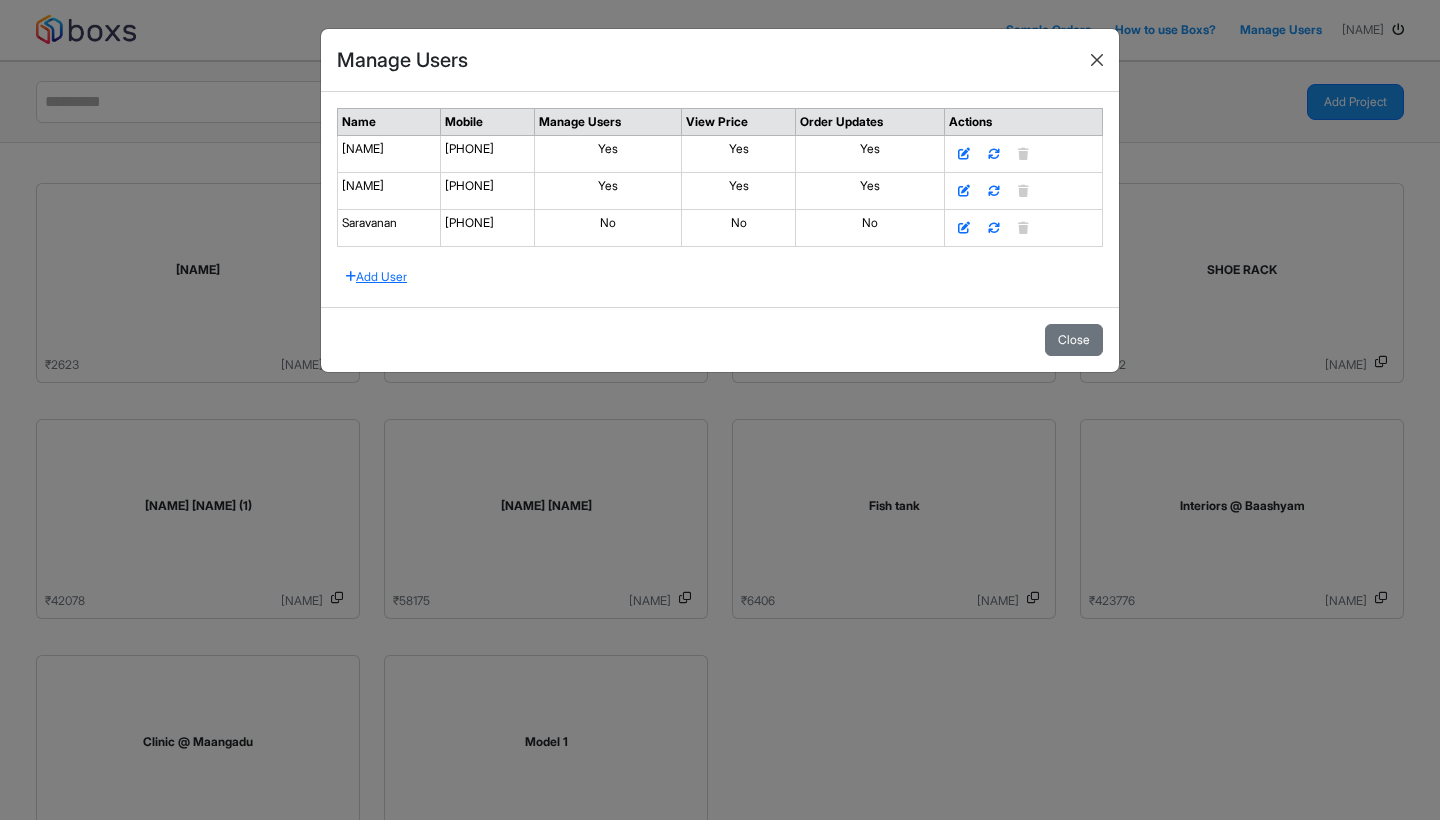 click at bounding box center [1097, 60] 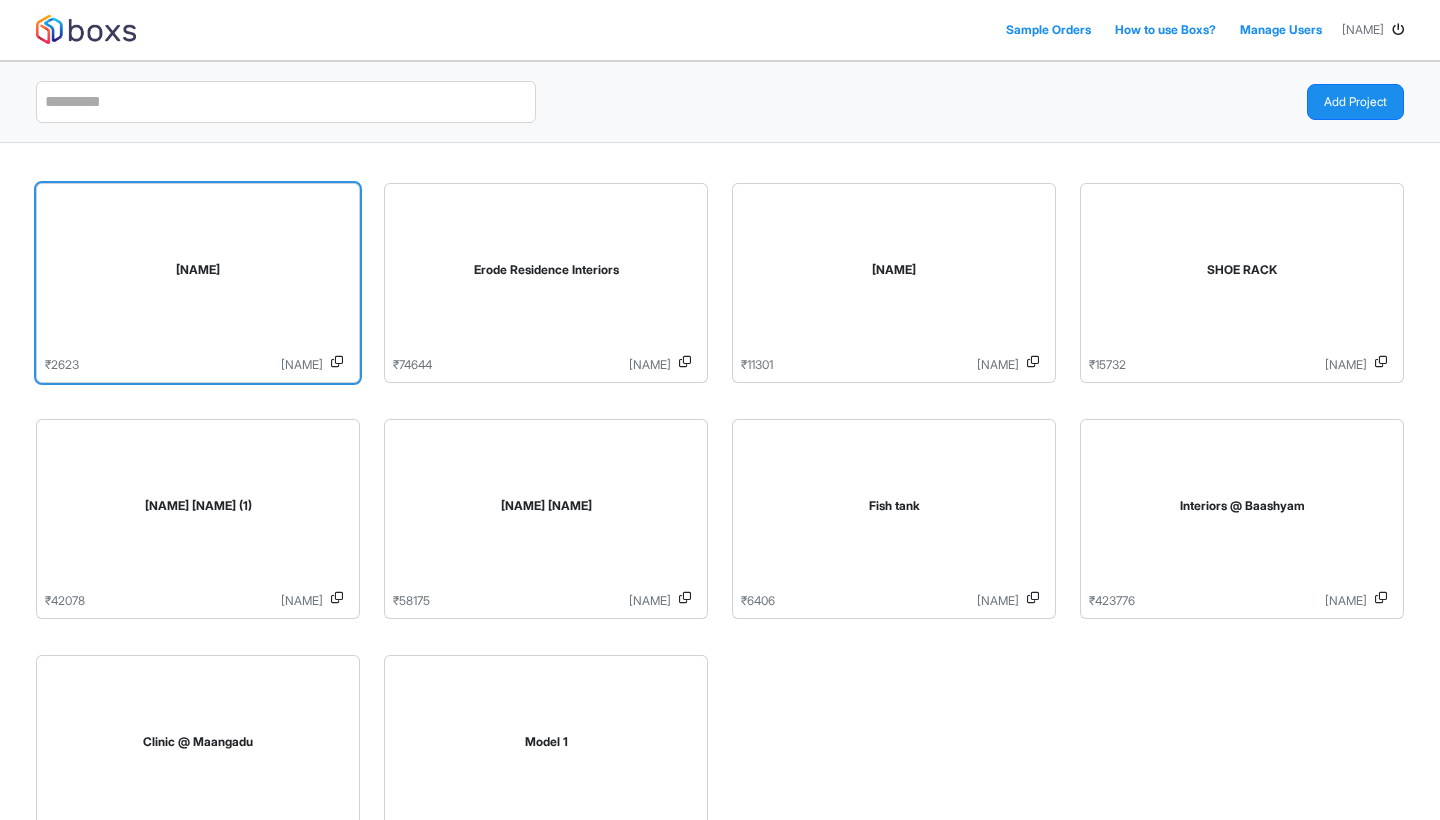 click on "[NAME]" at bounding box center [198, 274] 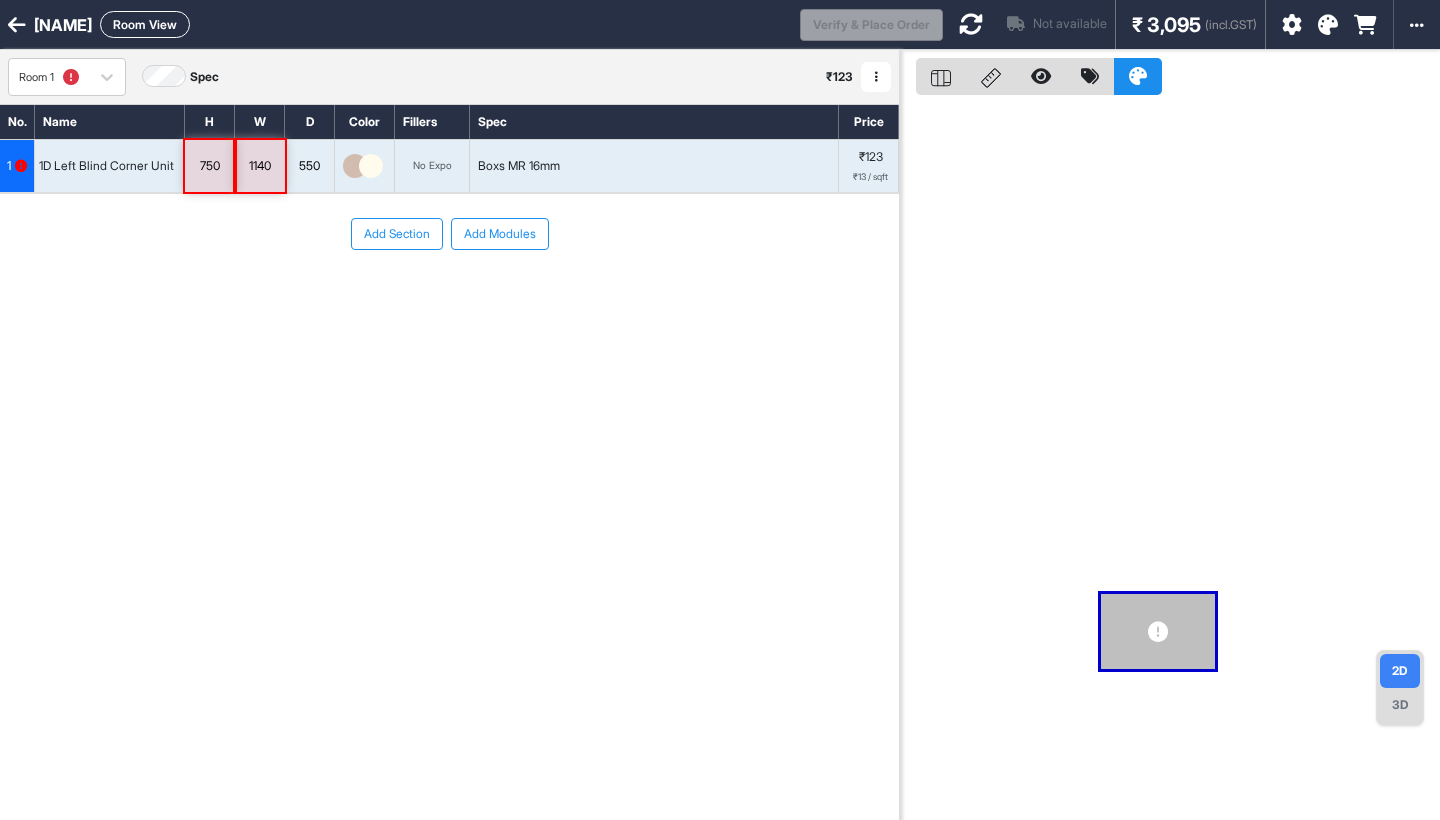click on "Add Section Add Modules" at bounding box center (449, 294) 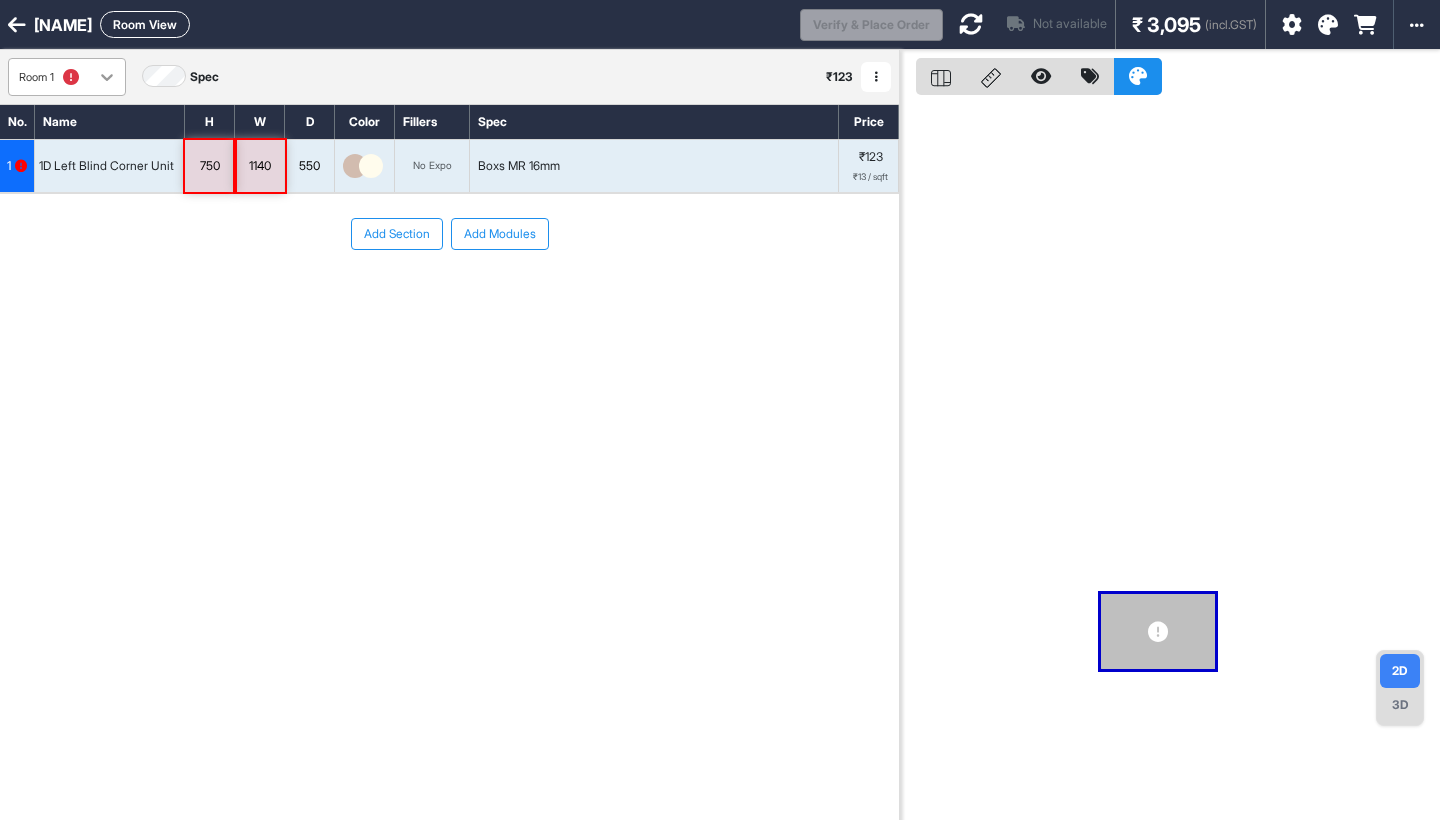 click 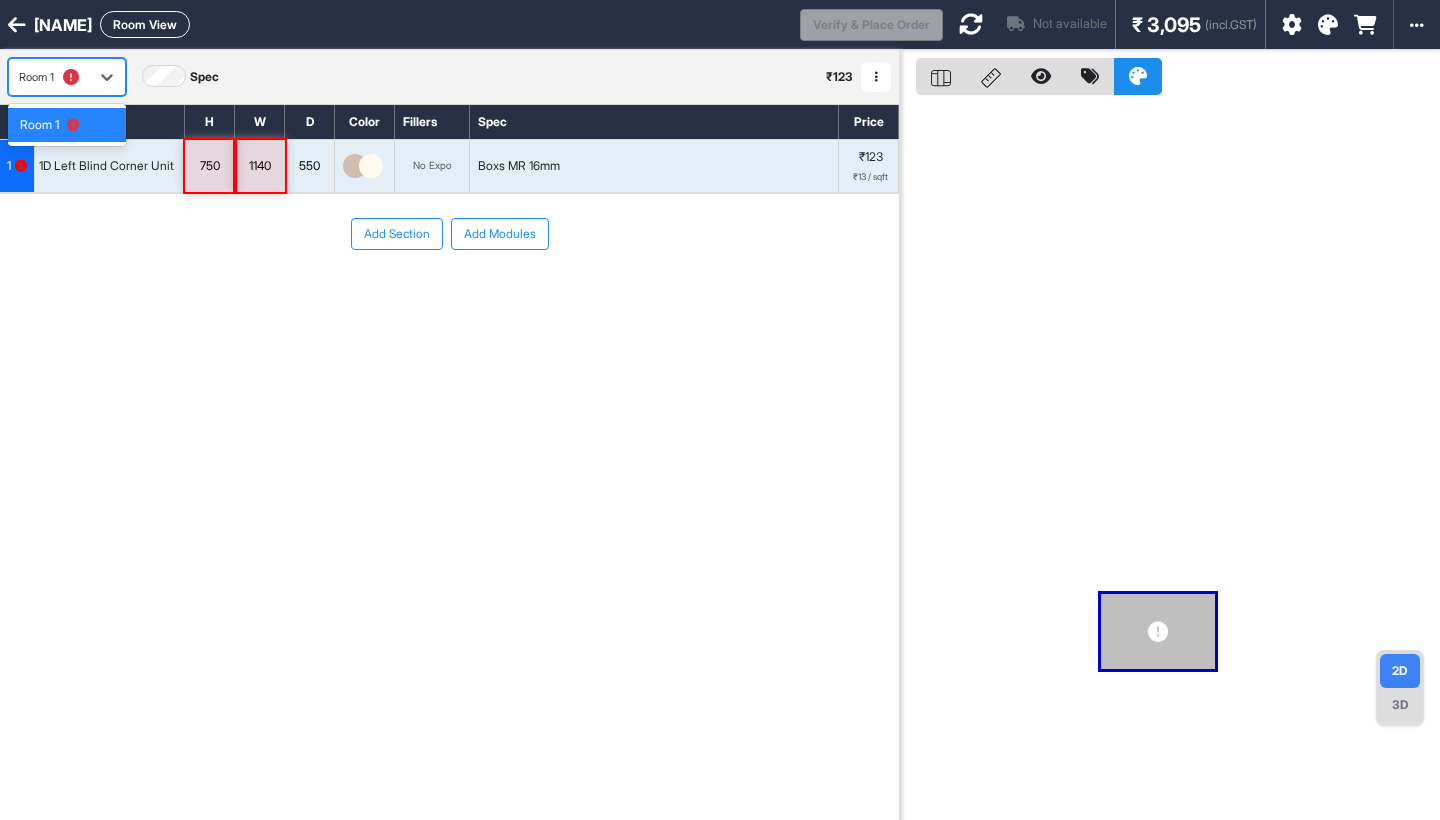 click on "Room 1" at bounding box center [67, 125] 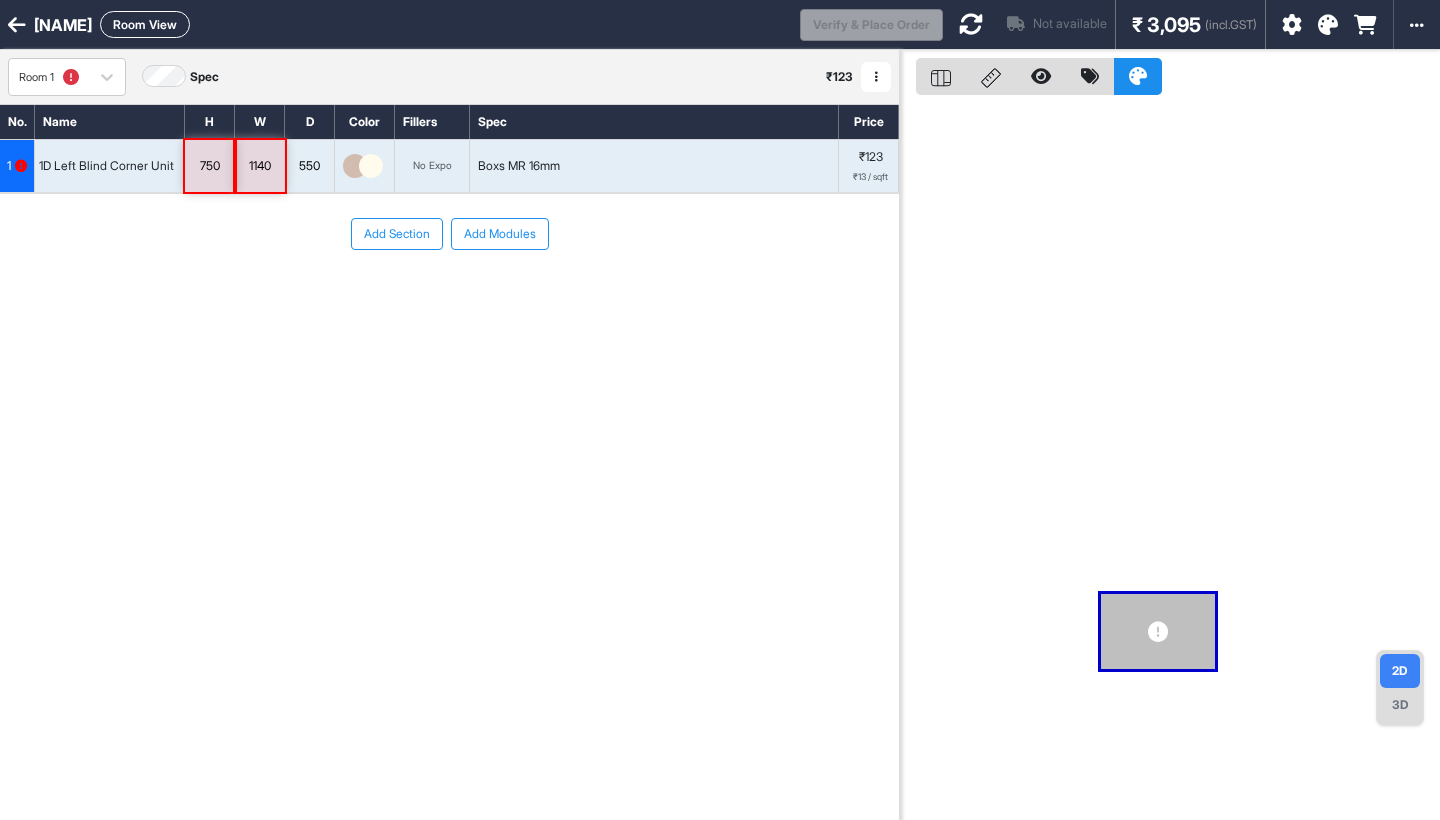 click on "Add Section Add Modules" at bounding box center (449, 294) 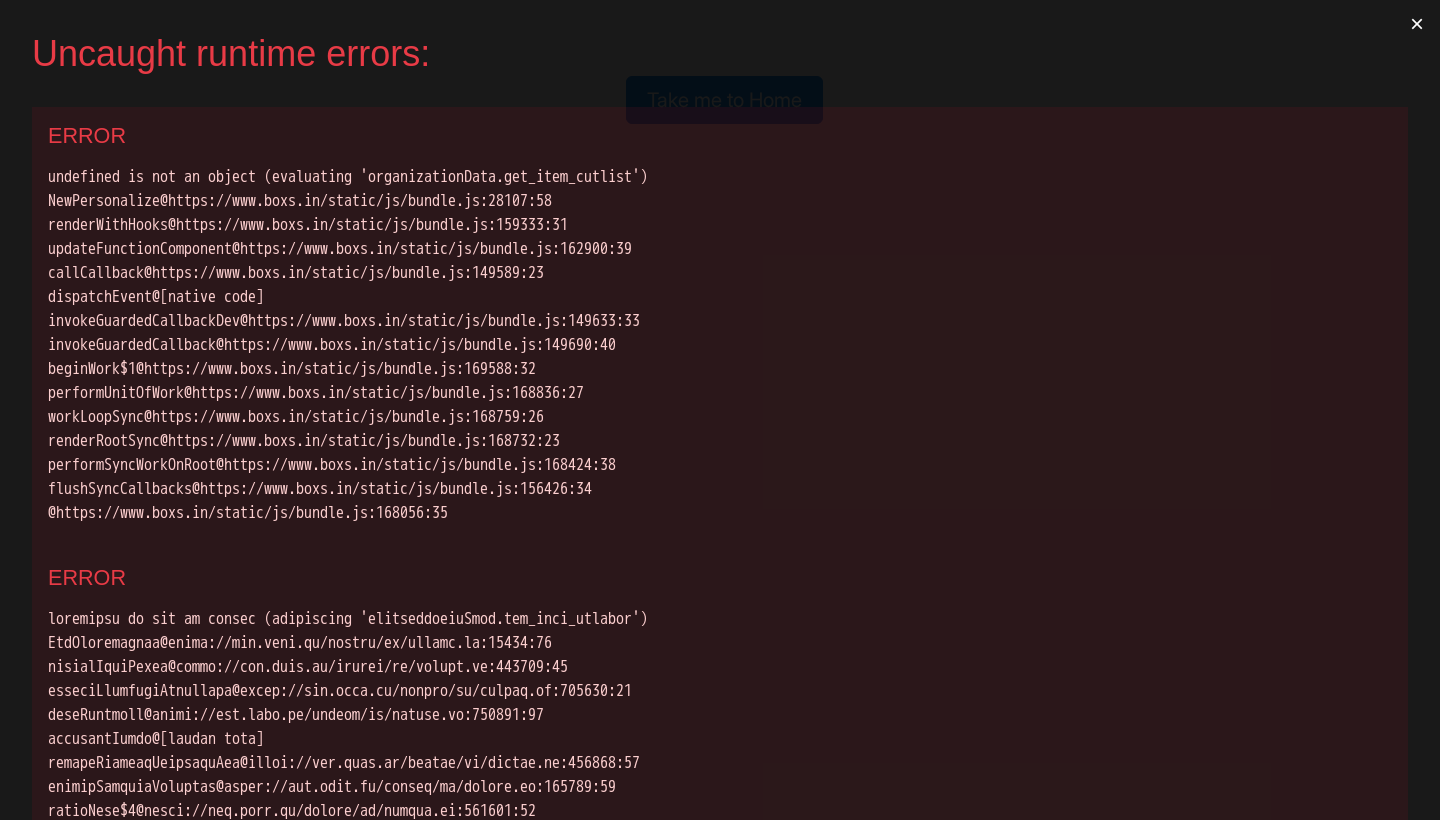 scroll, scrollTop: 0, scrollLeft: 0, axis: both 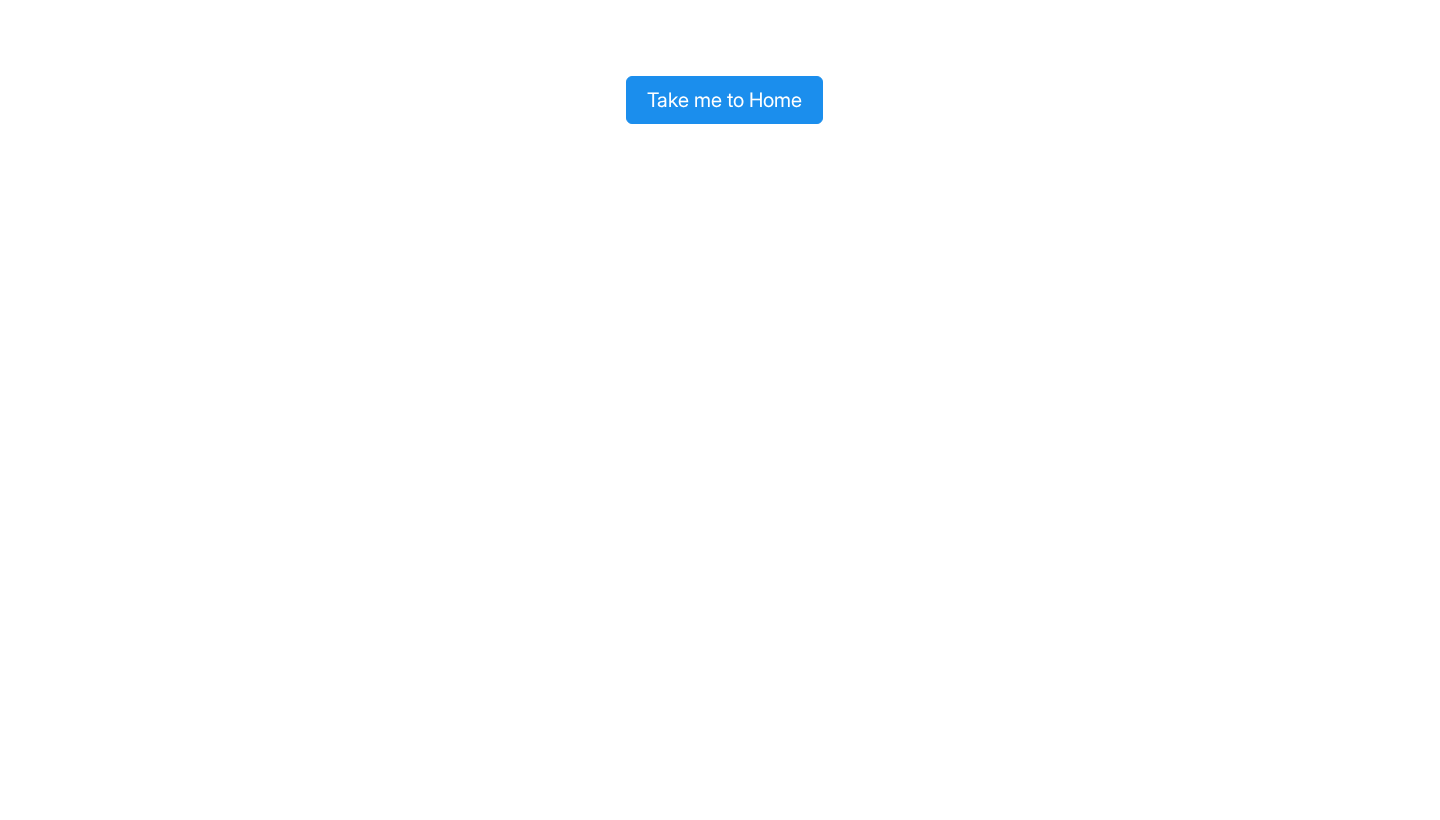 click on "Take me to Home" at bounding box center (724, 100) 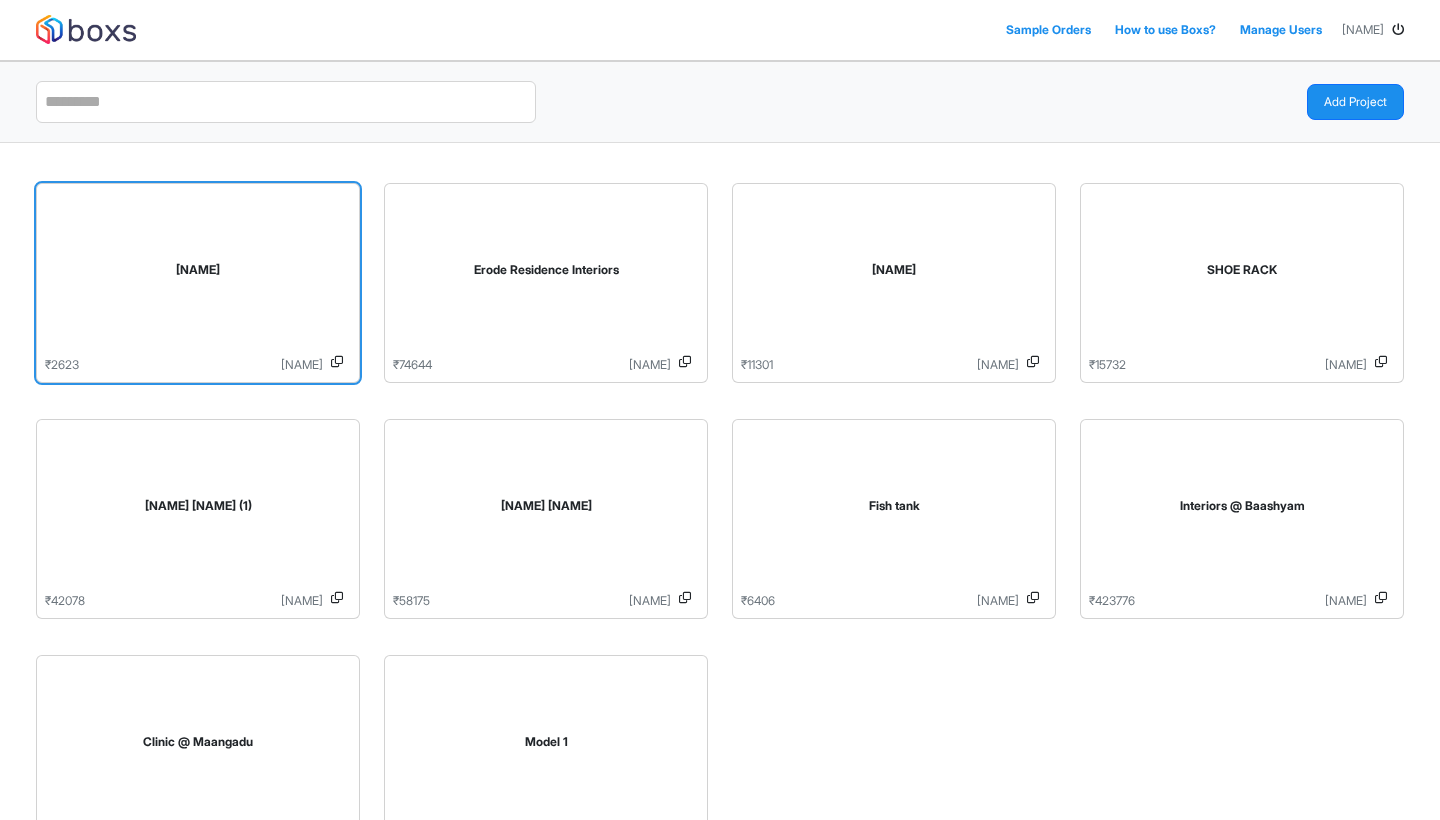 click on "[NAME]" at bounding box center (198, 274) 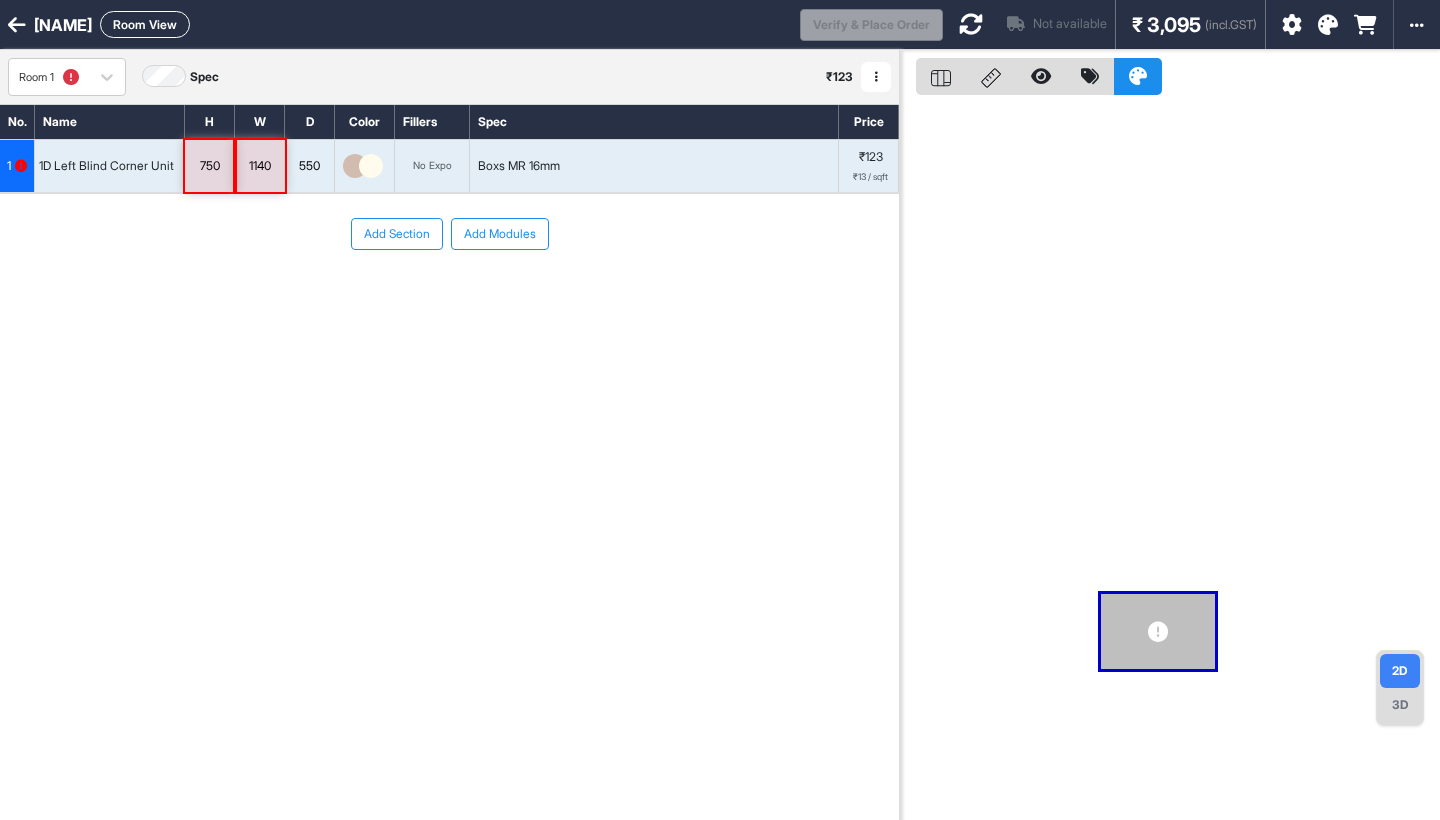 click on "Add Section" at bounding box center [397, 234] 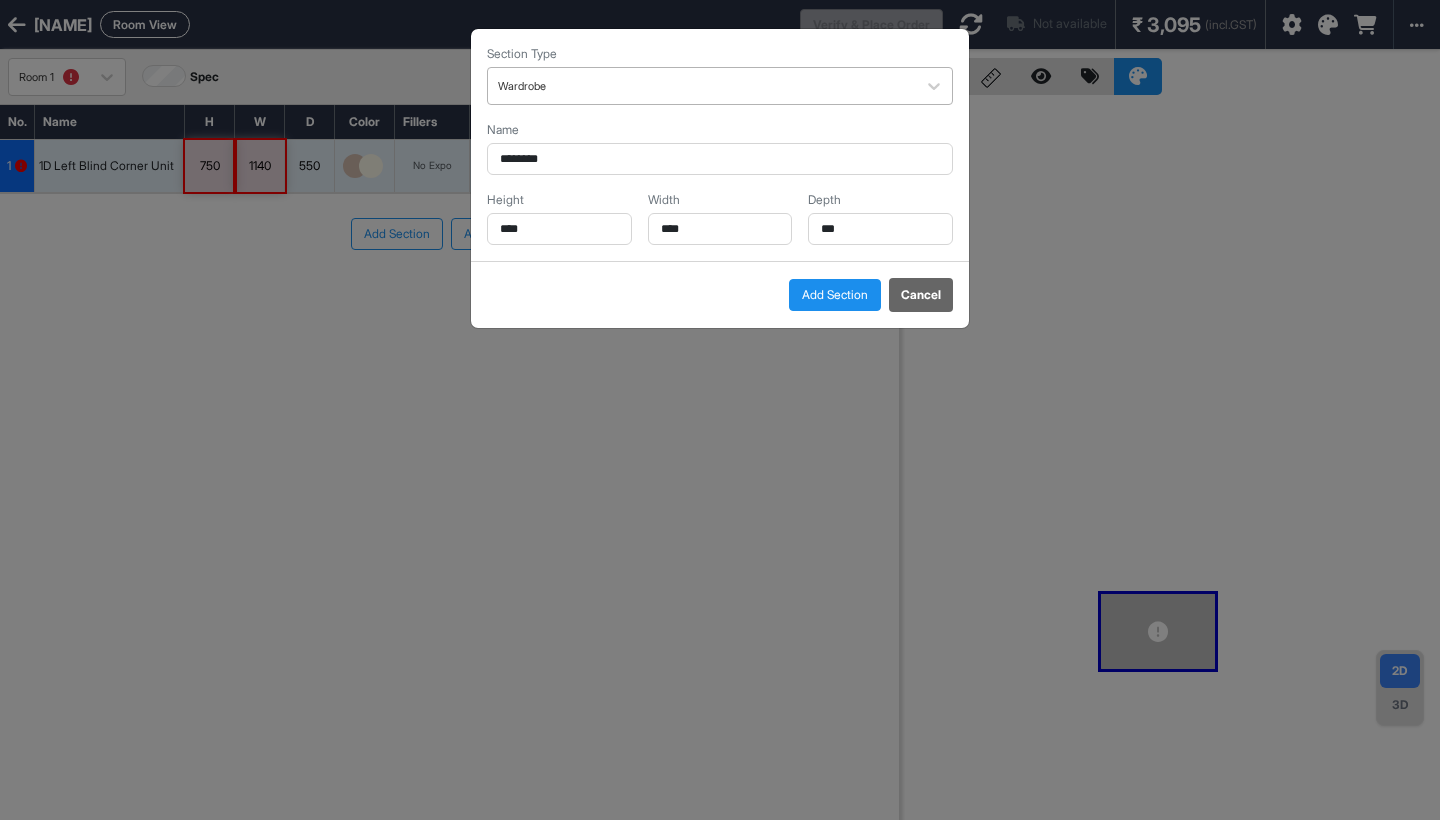 click at bounding box center [702, 86] 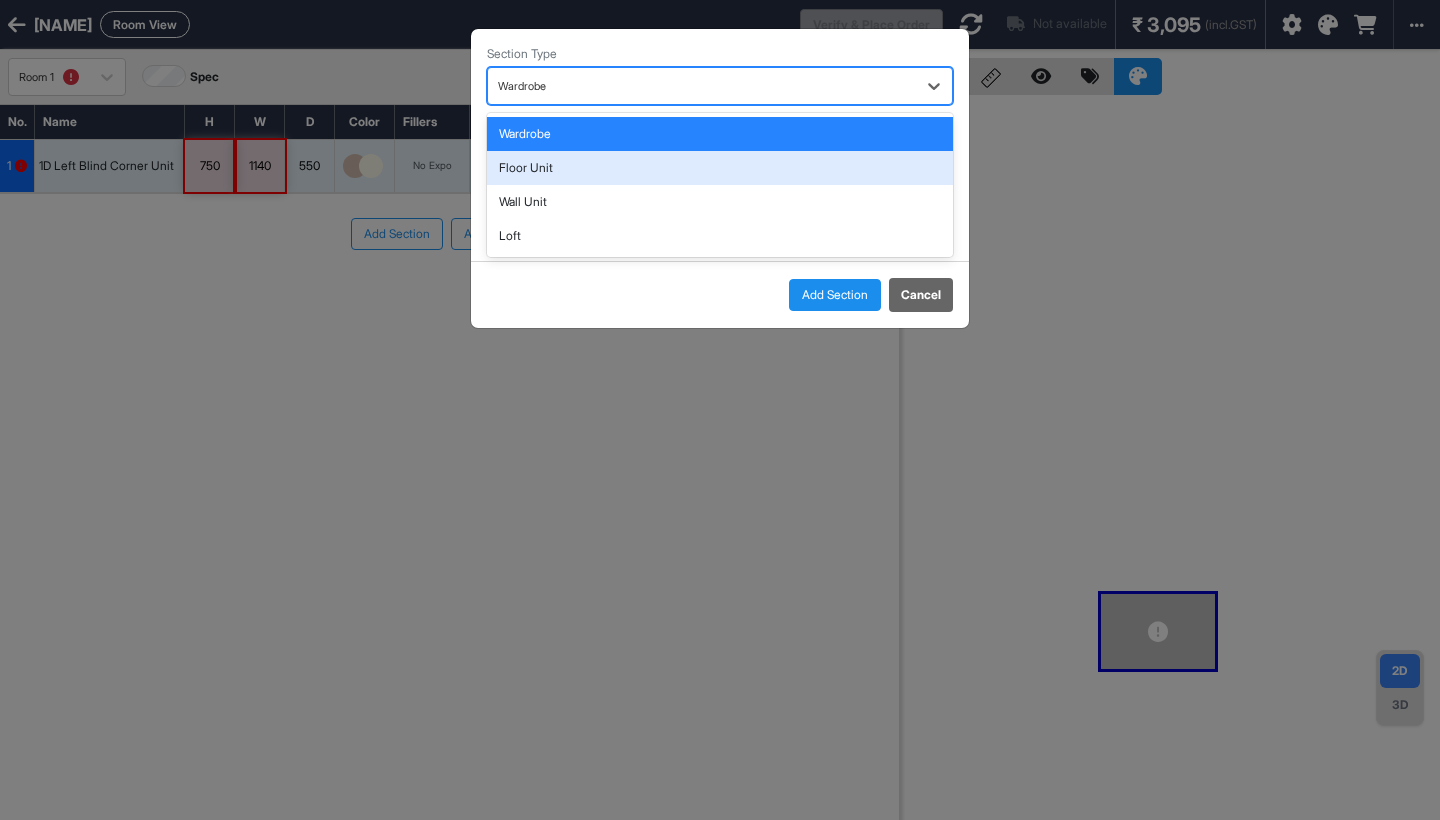 click on "Floor Unit" at bounding box center [720, 168] 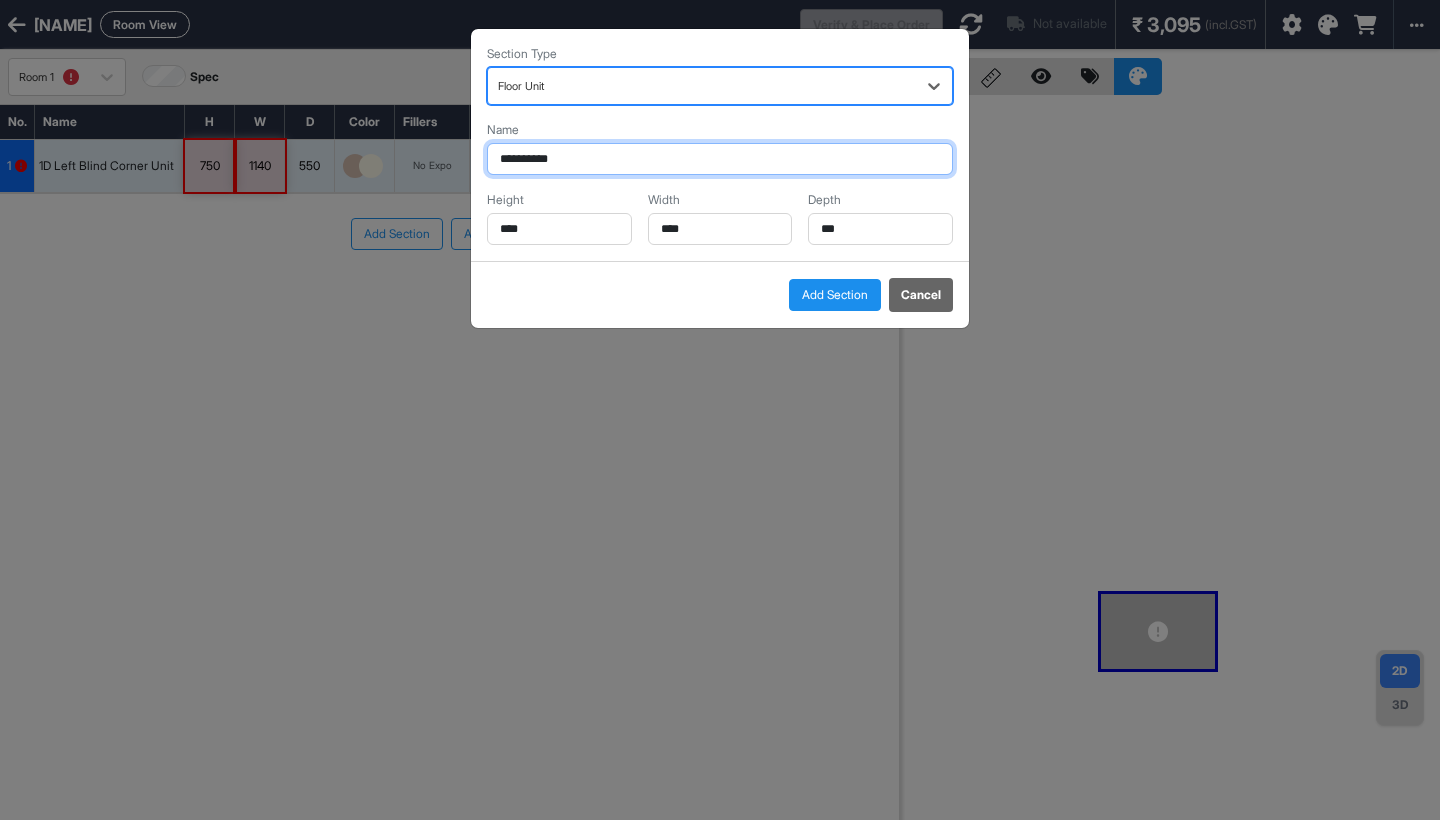 click on "**********" at bounding box center (720, 159) 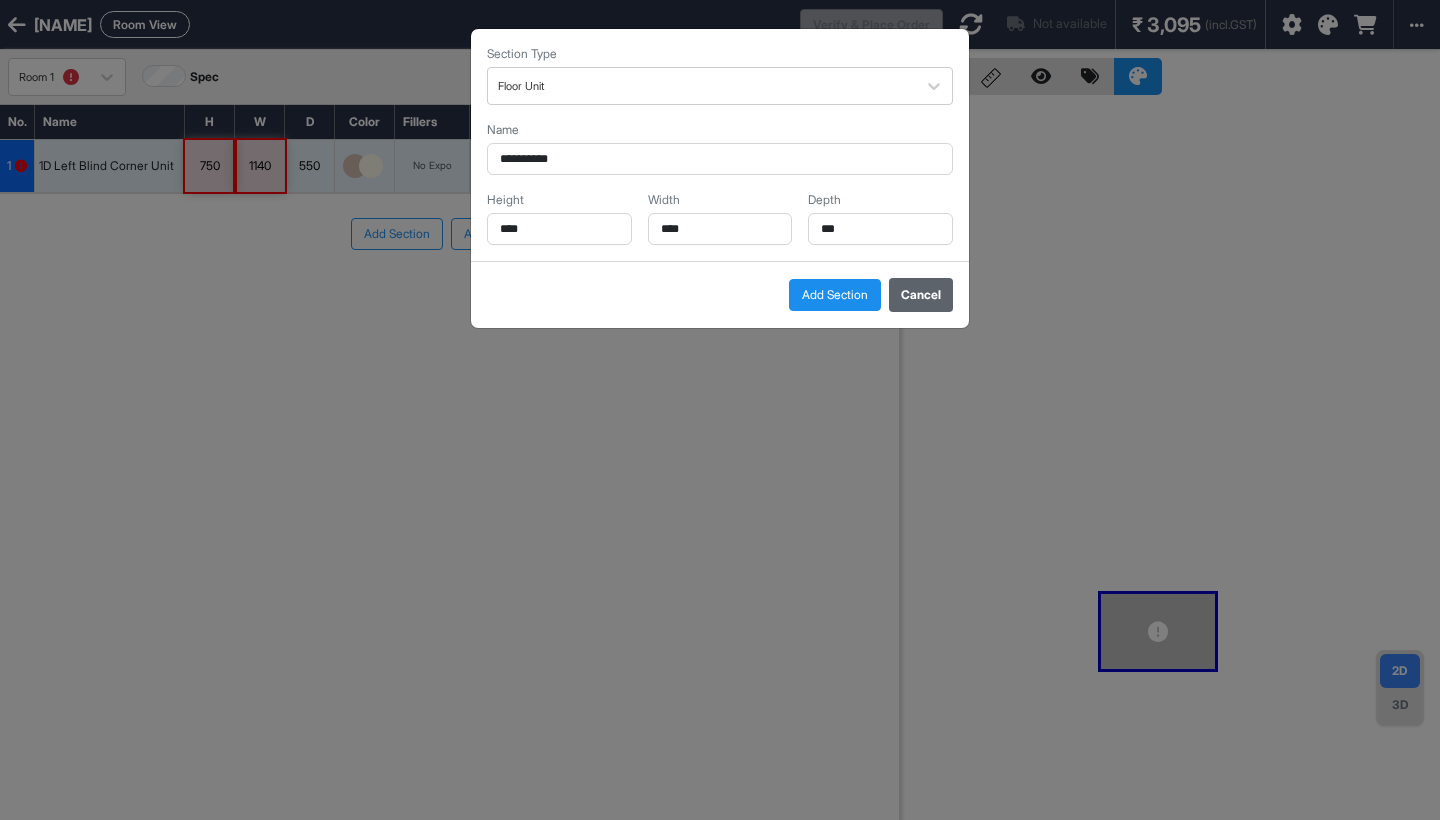 click on "Cancel" at bounding box center [921, 295] 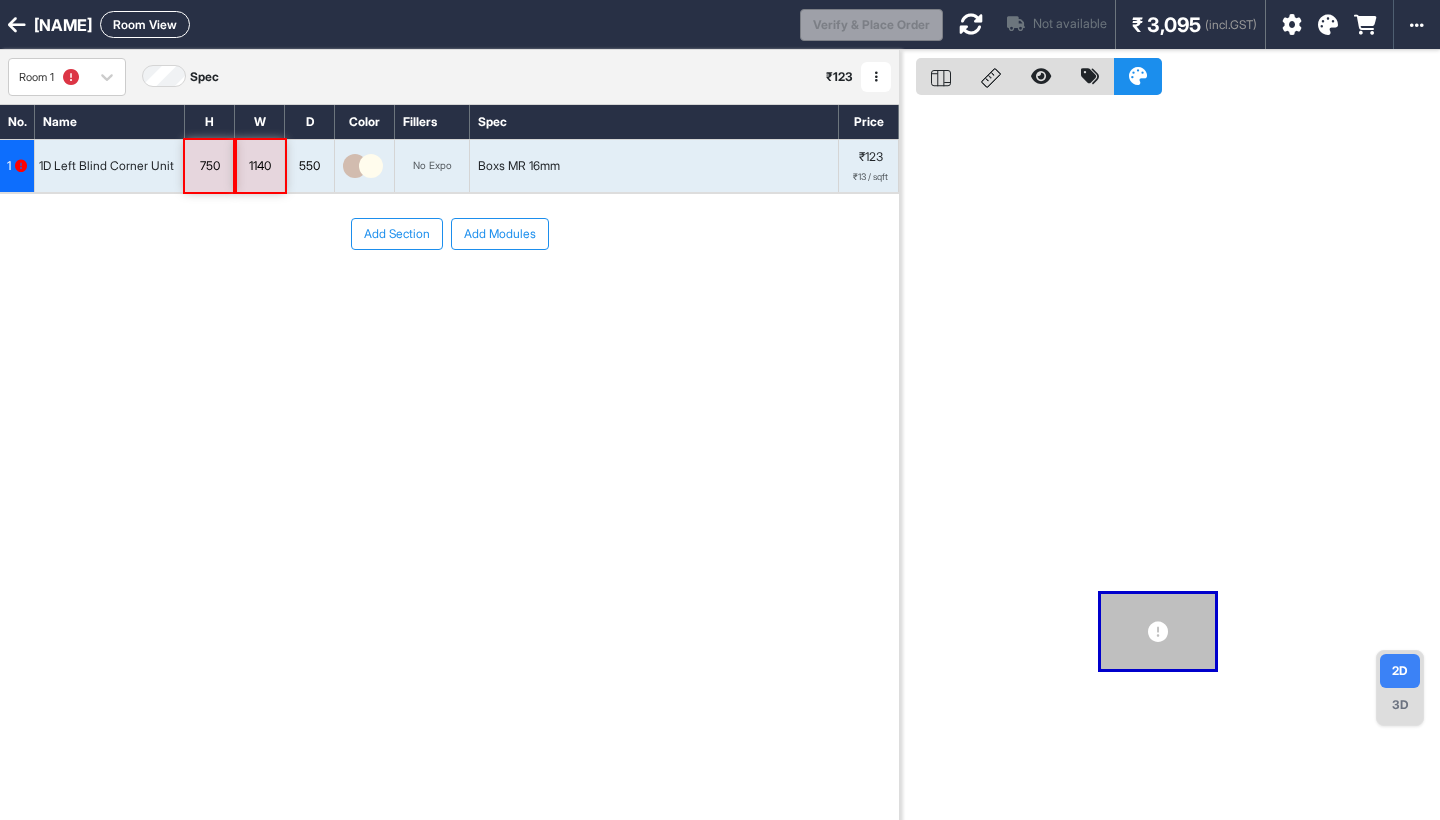 click on "Add Modules" at bounding box center (500, 234) 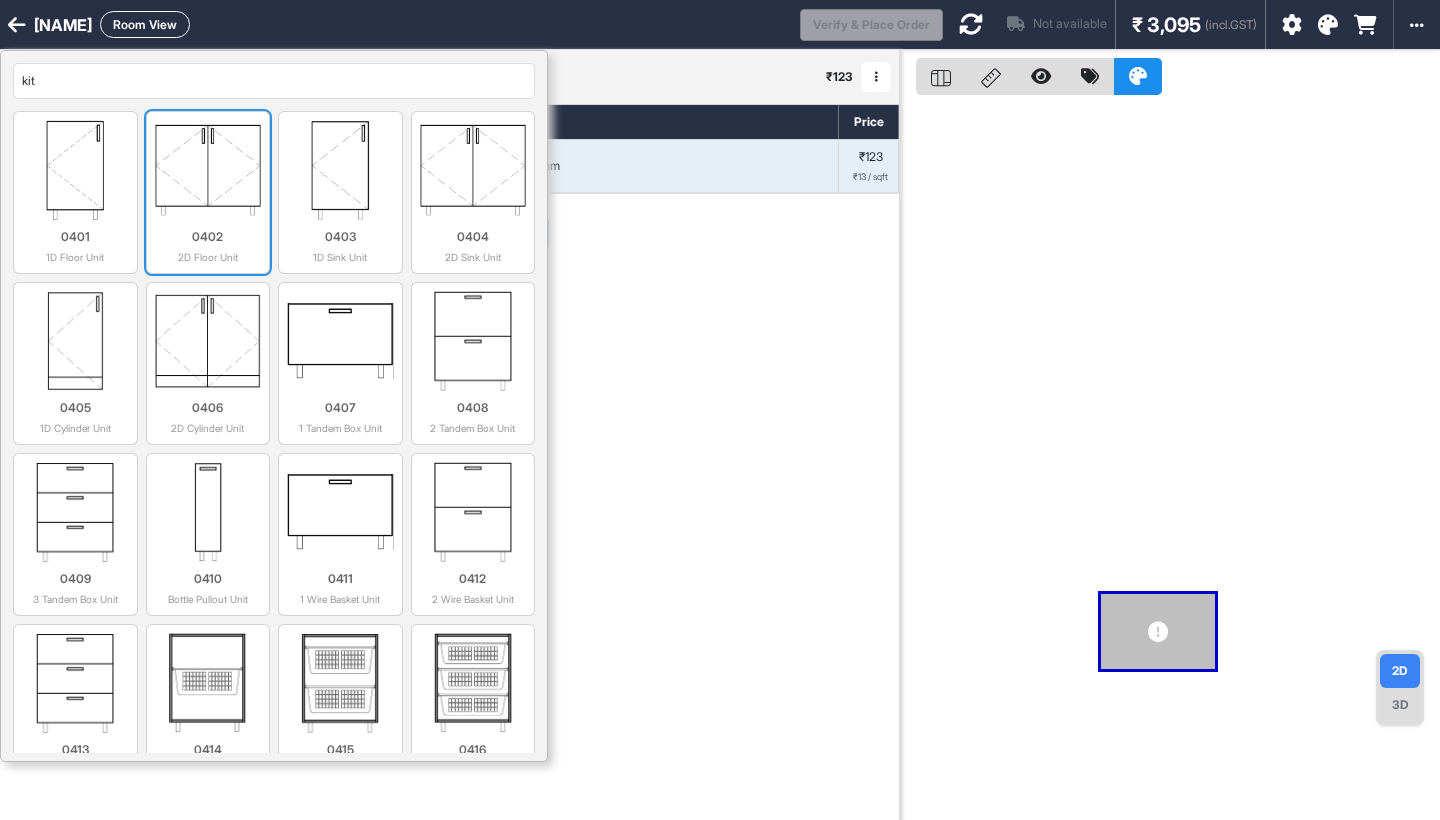 type on "kit" 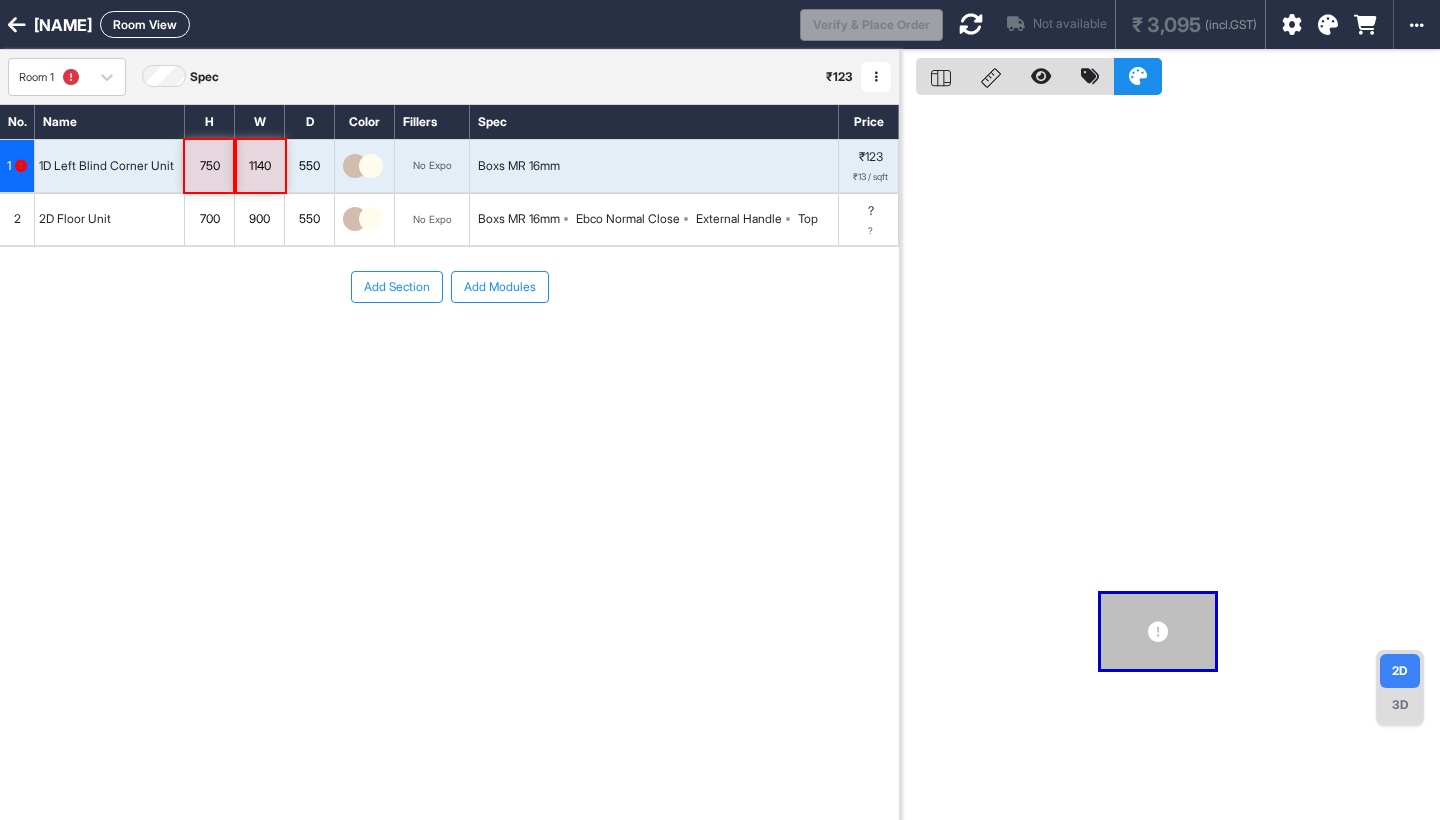 click on "Add Section Add Modules" at bounding box center (449, 347) 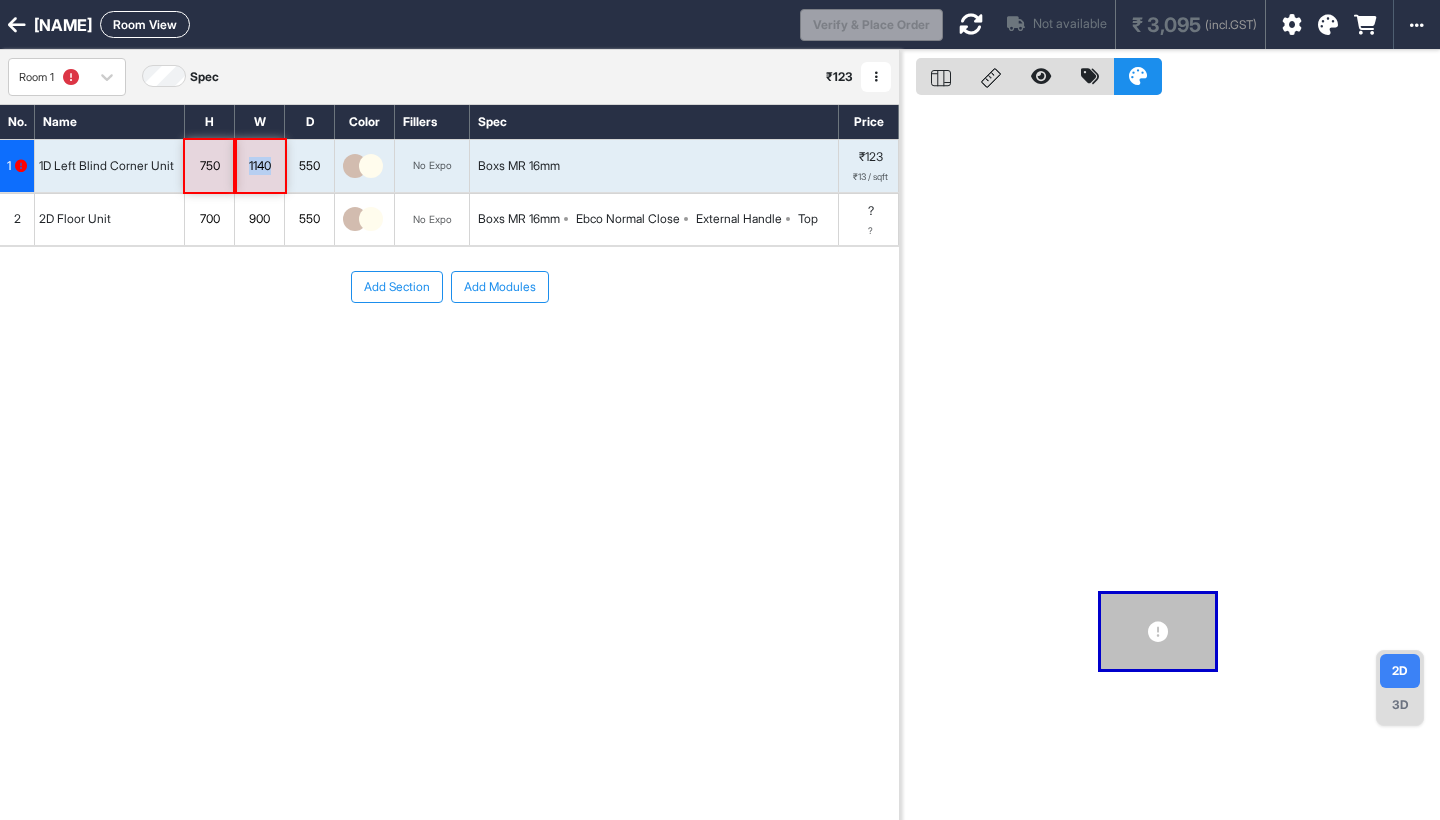 drag, startPoint x: 272, startPoint y: 166, endPoint x: 247, endPoint y: 172, distance: 25.70992 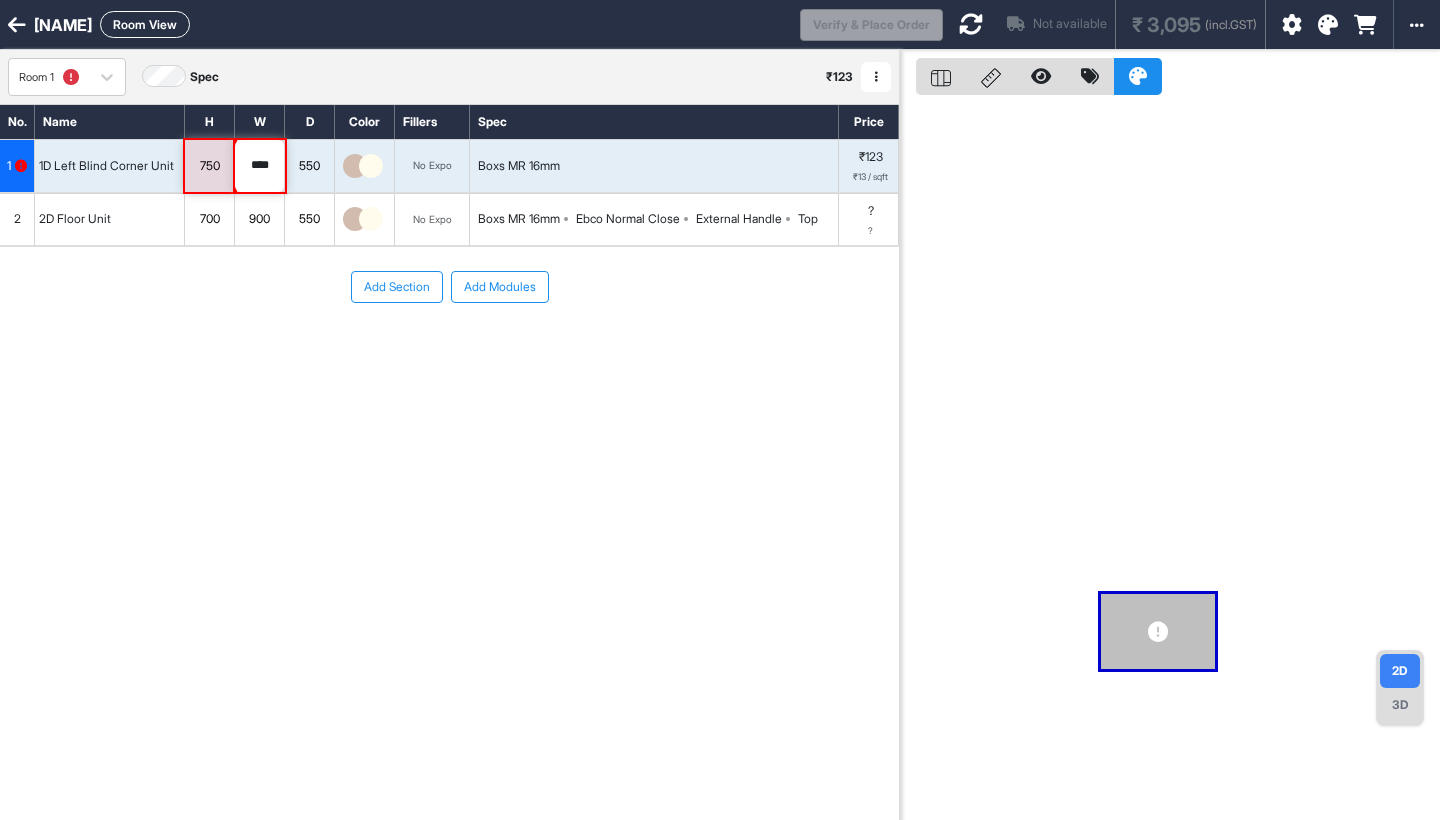 type on "****" 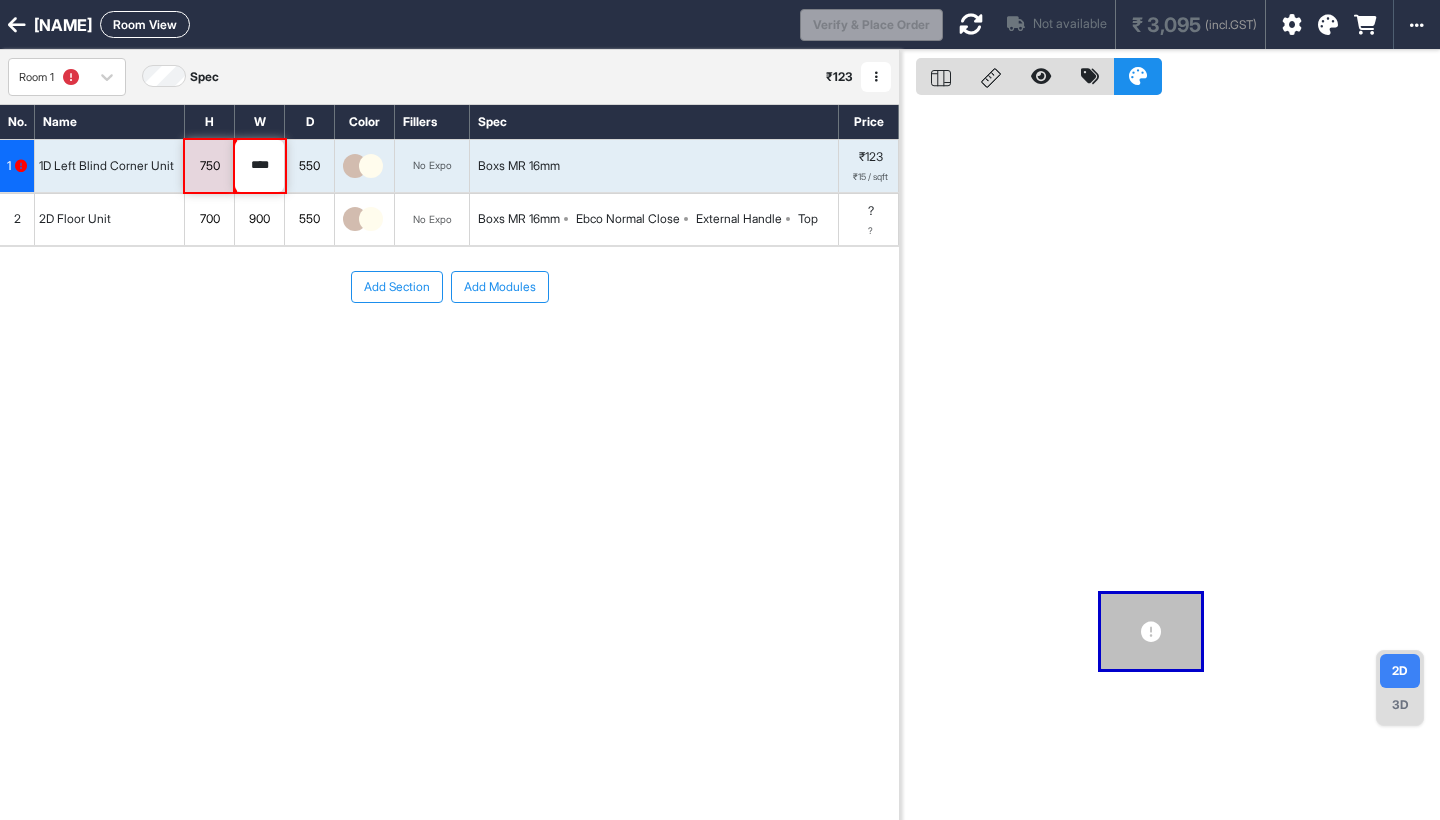 click on "750" at bounding box center [209, 166] 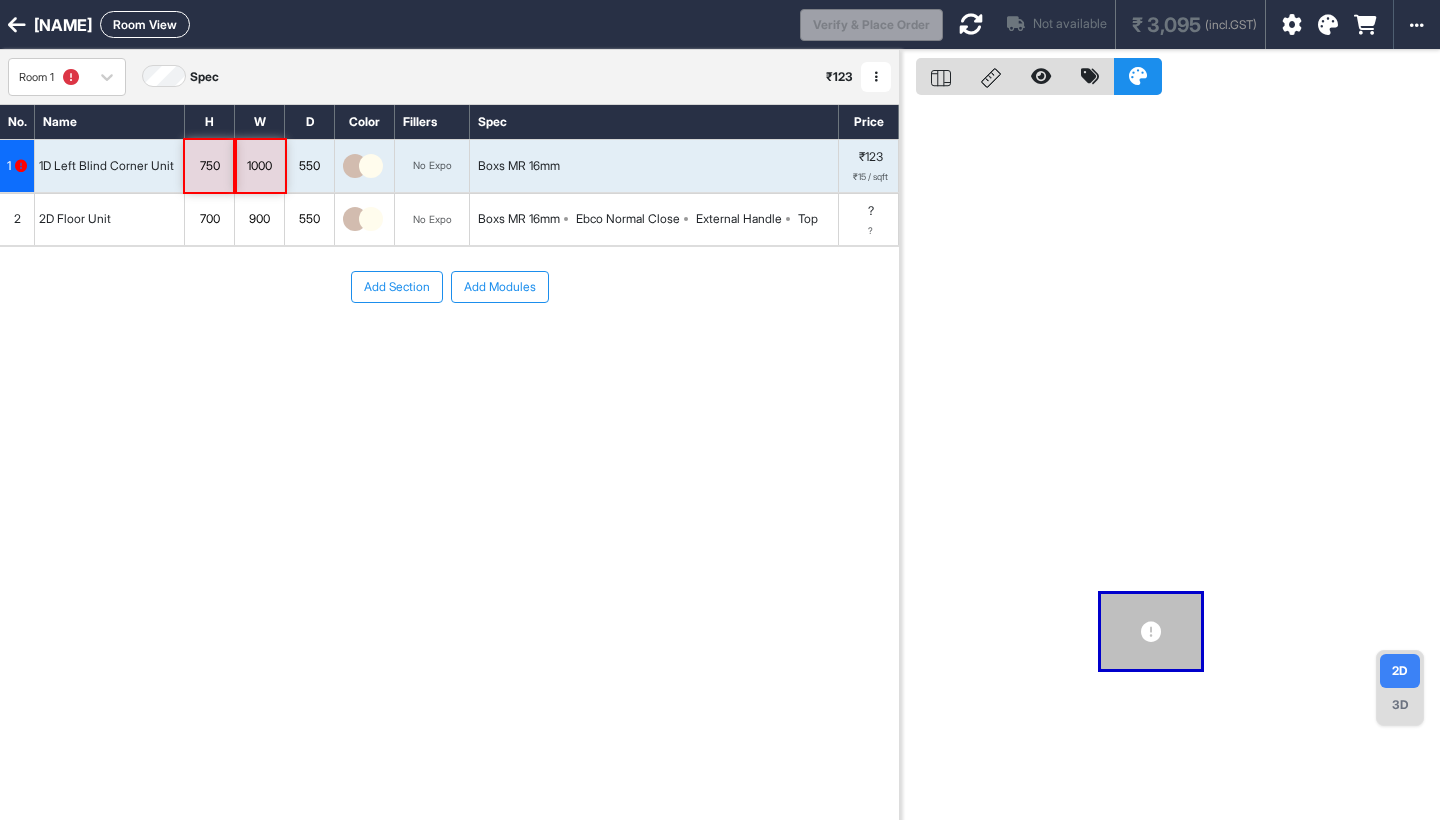 click on "750" at bounding box center [209, 166] 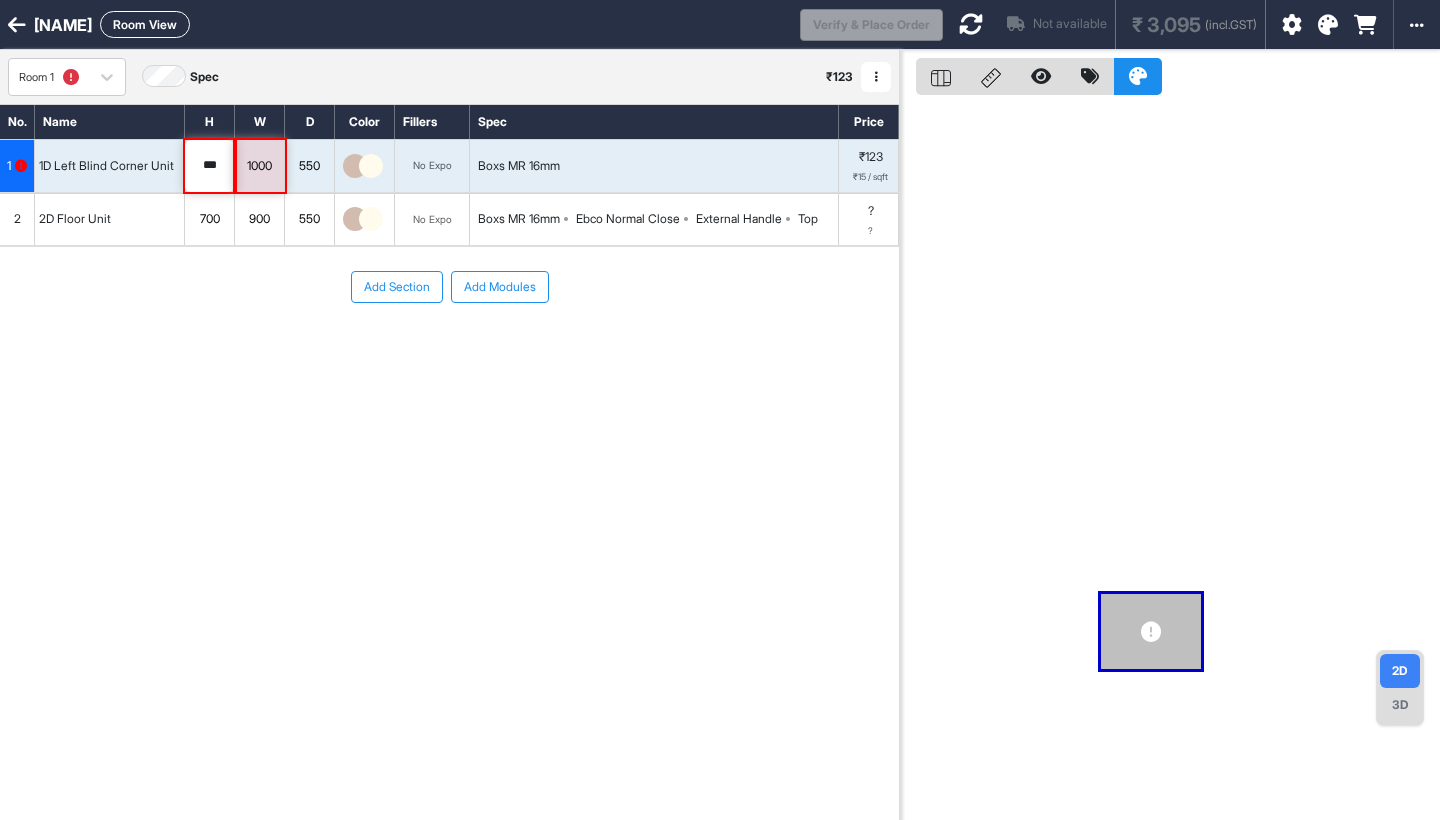 drag, startPoint x: 221, startPoint y: 165, endPoint x: 191, endPoint y: 170, distance: 30.413813 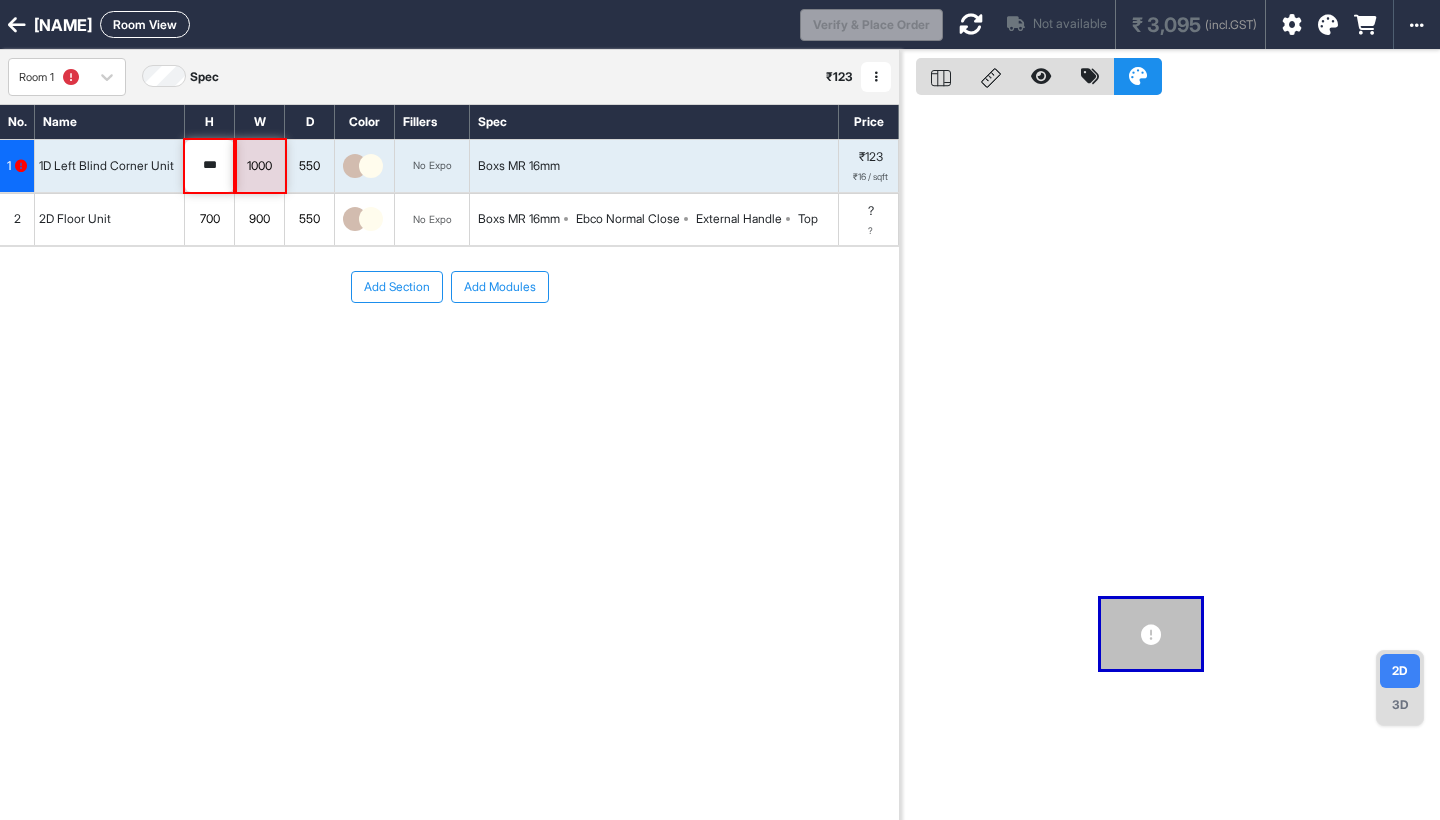 click at bounding box center (21, 166) 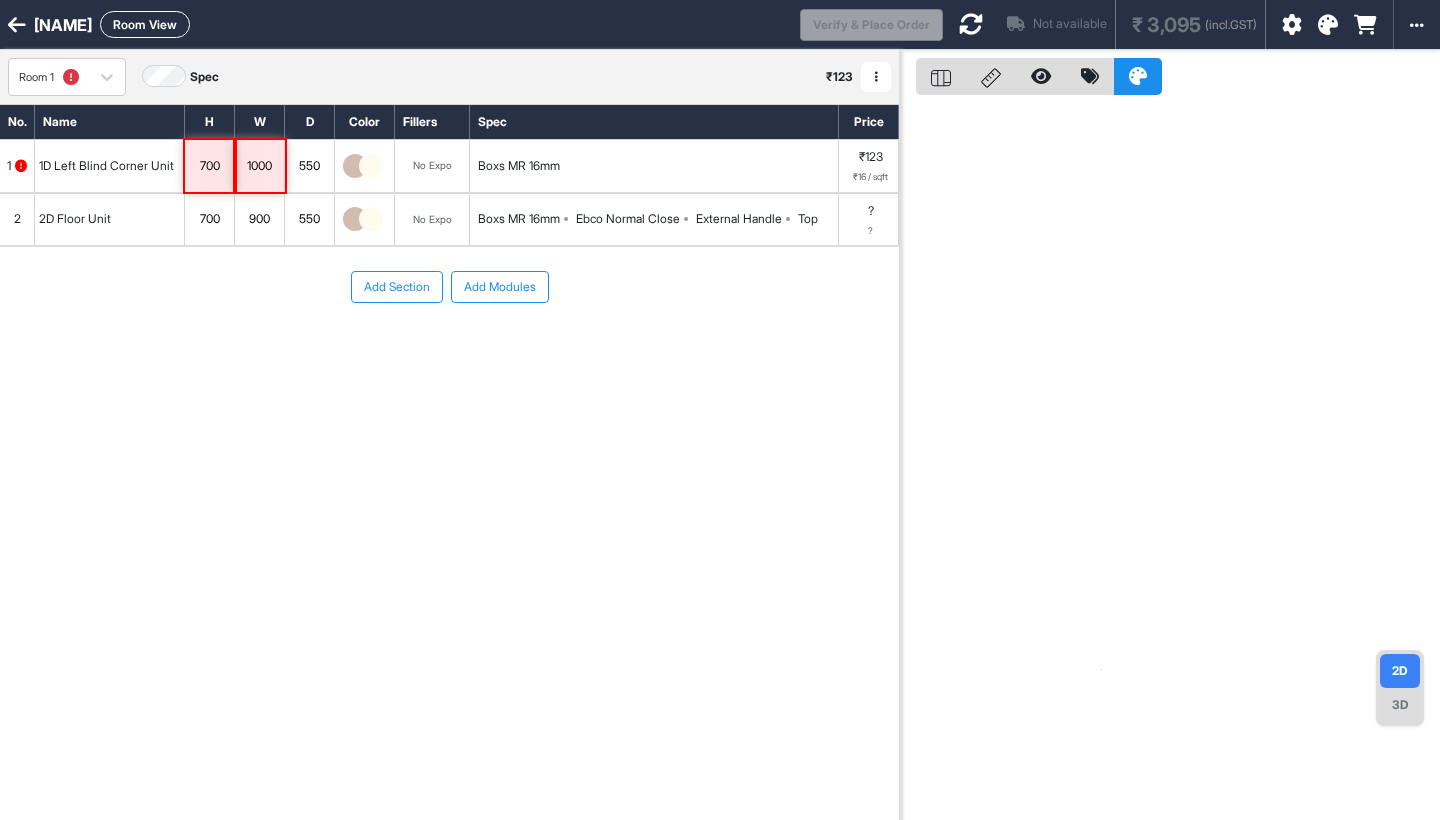 click on "Add Section Add Modules" at bounding box center [449, 347] 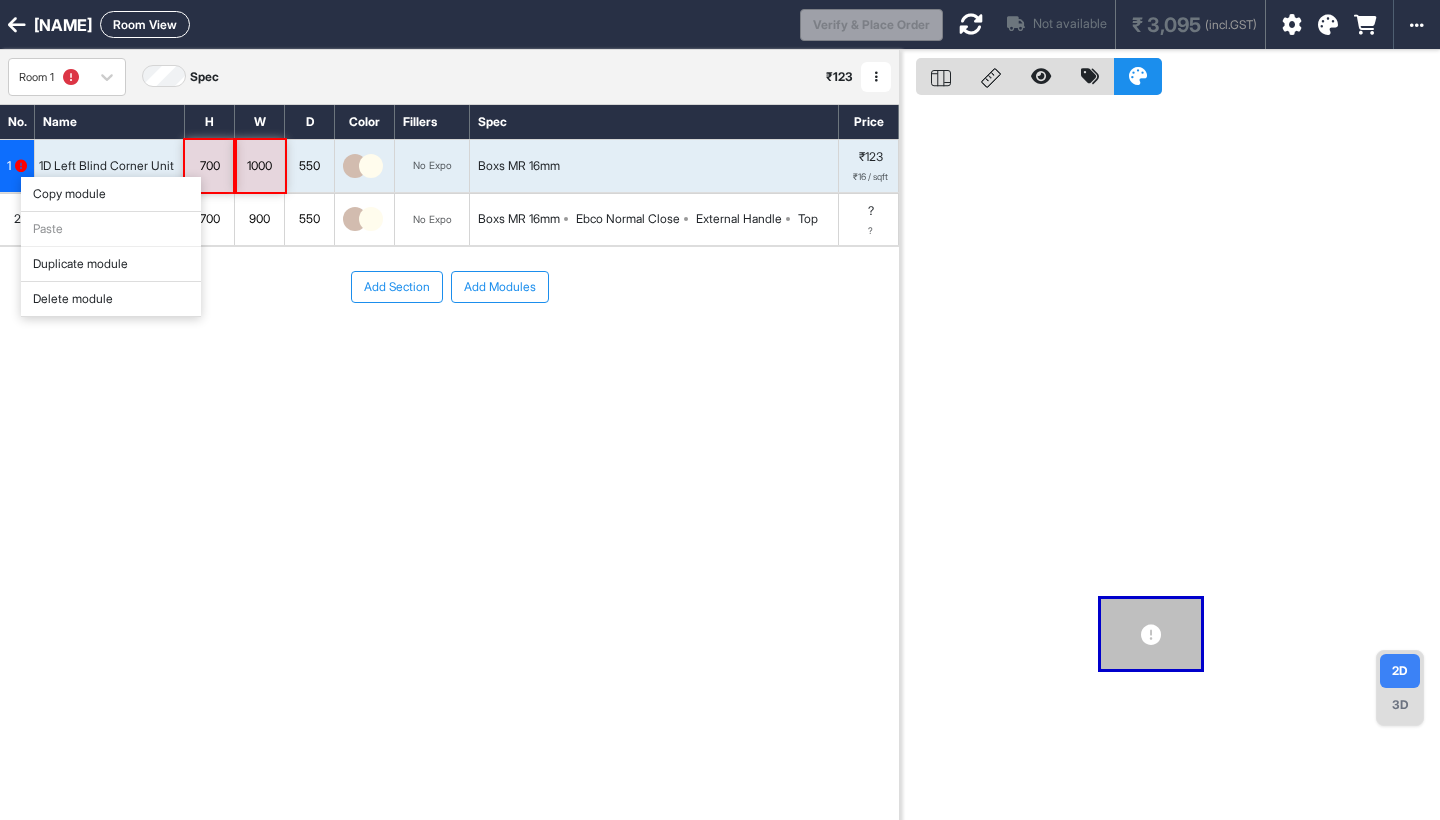 click on "Delete module" at bounding box center [111, 299] 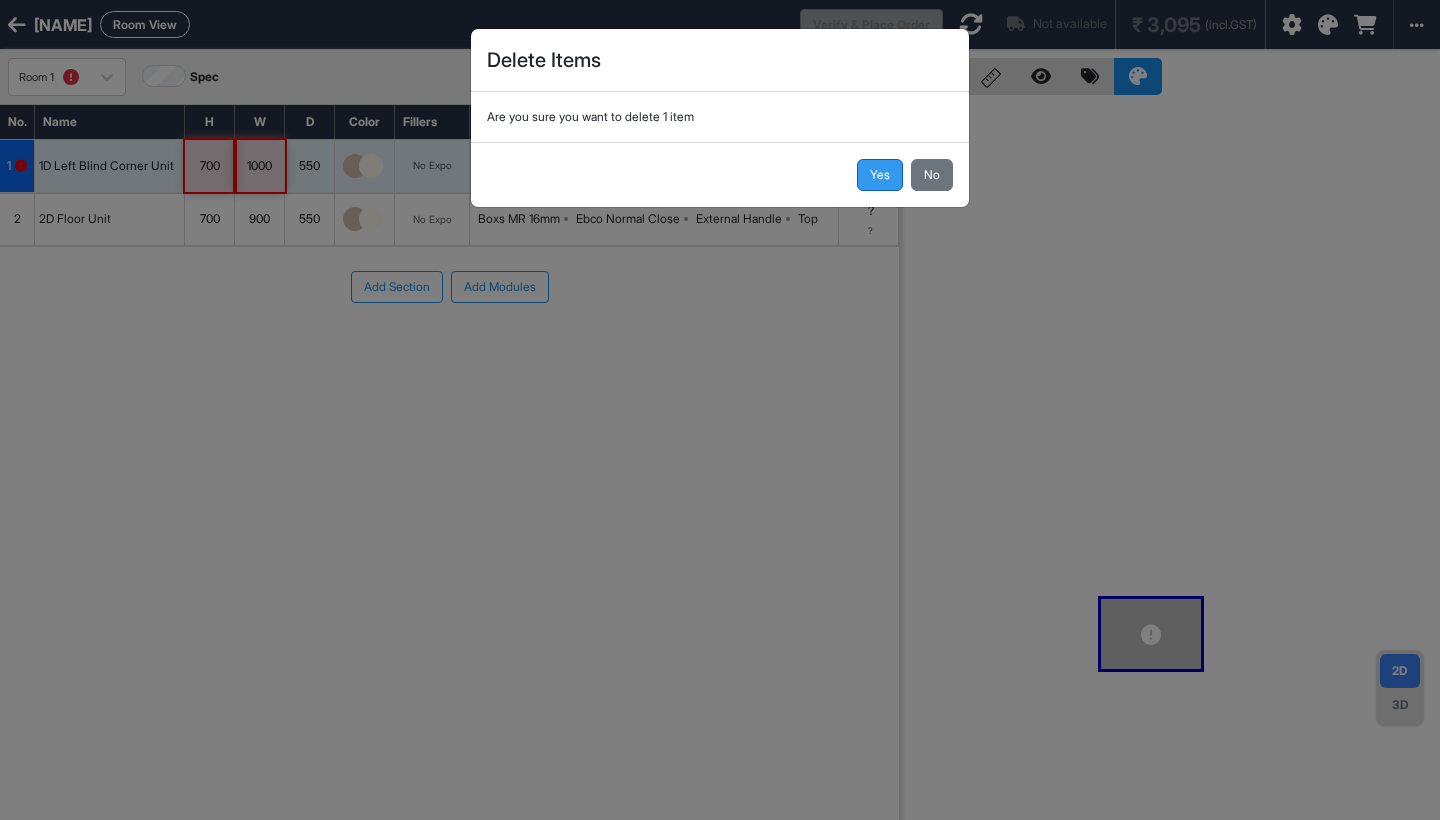 click on "Yes" at bounding box center [880, 175] 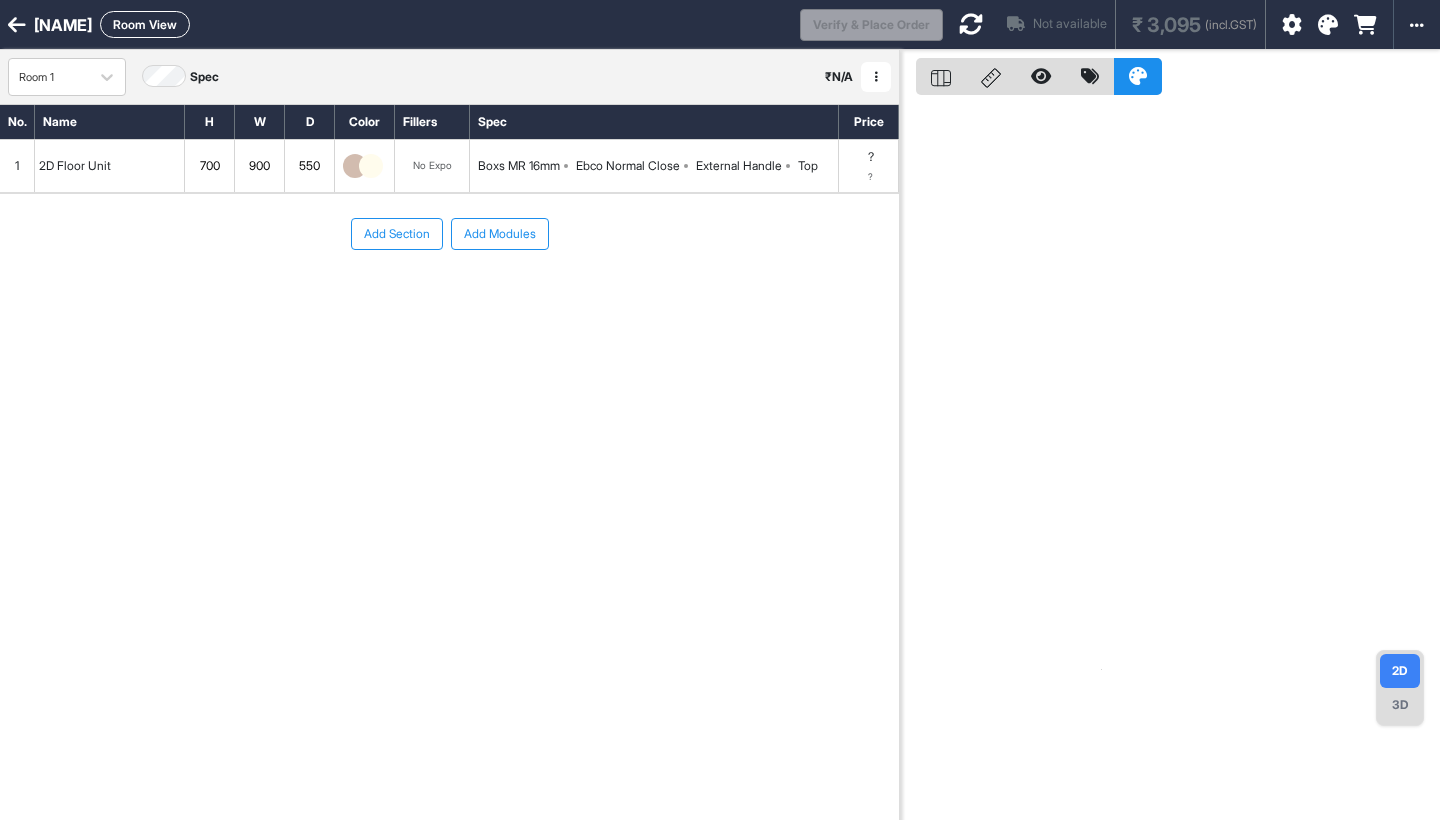 click on "Add Modules" at bounding box center (500, 234) 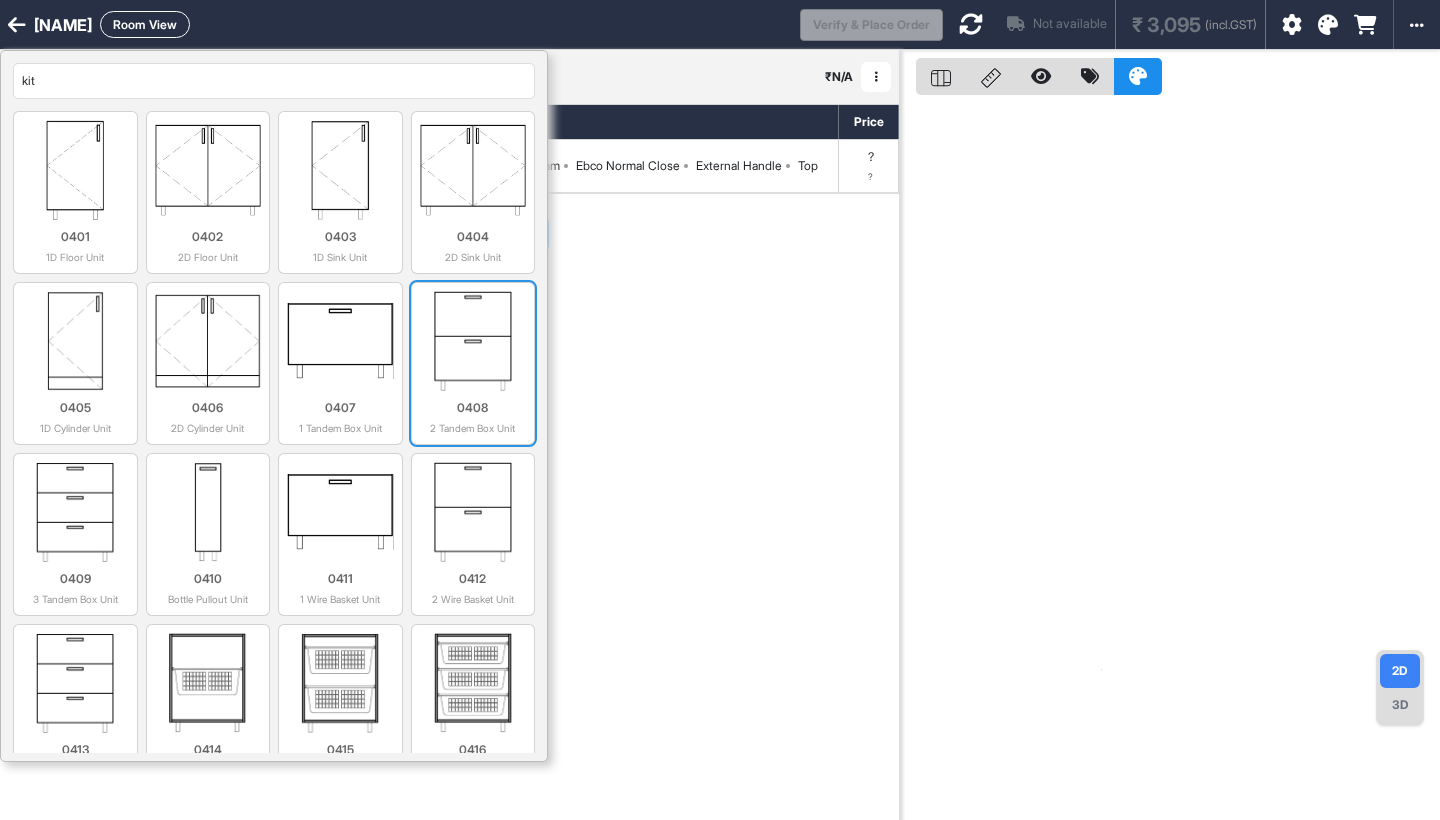 type on "kit" 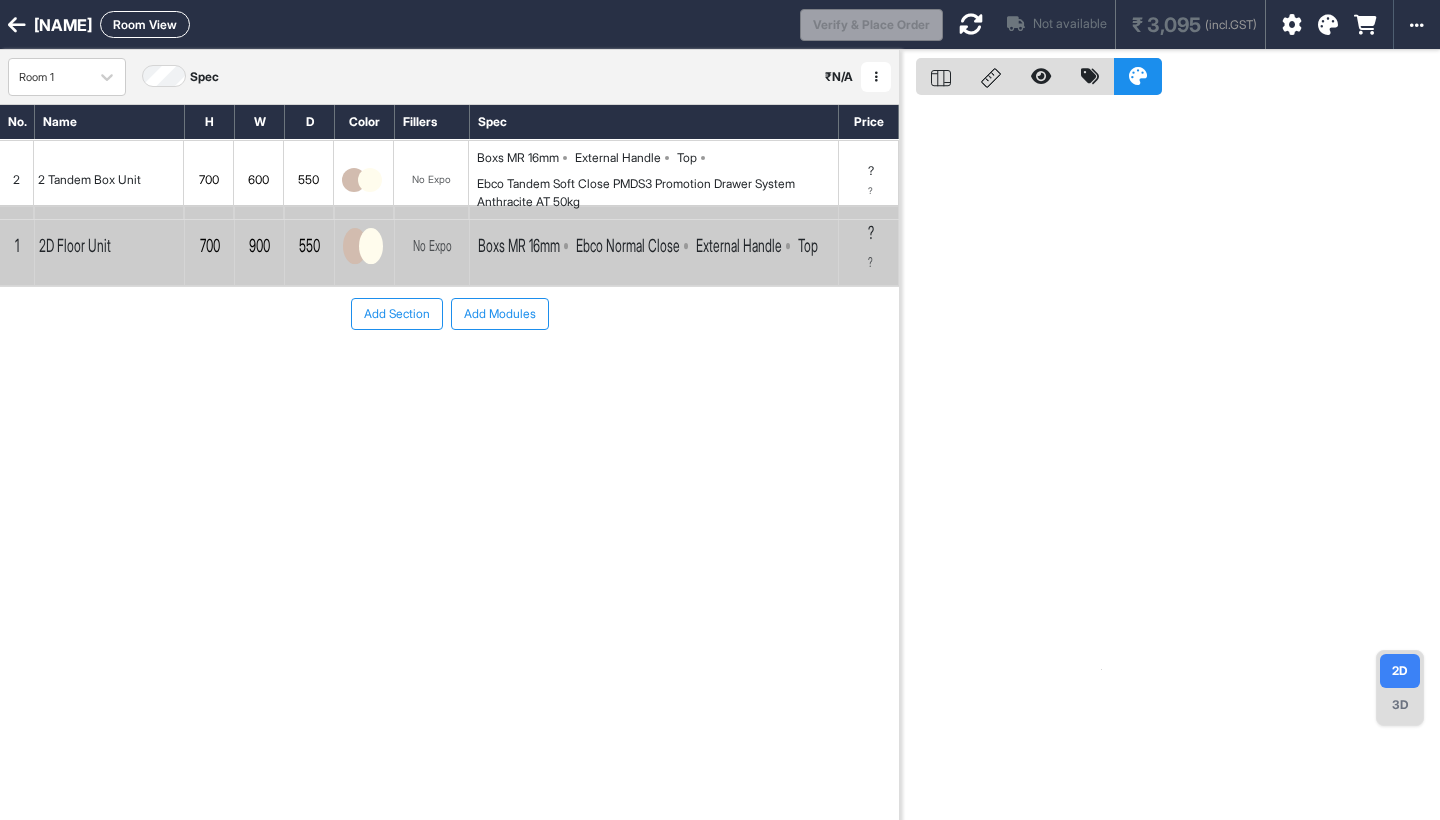 drag, startPoint x: 8, startPoint y: 172, endPoint x: 14, endPoint y: 259, distance: 87.20665 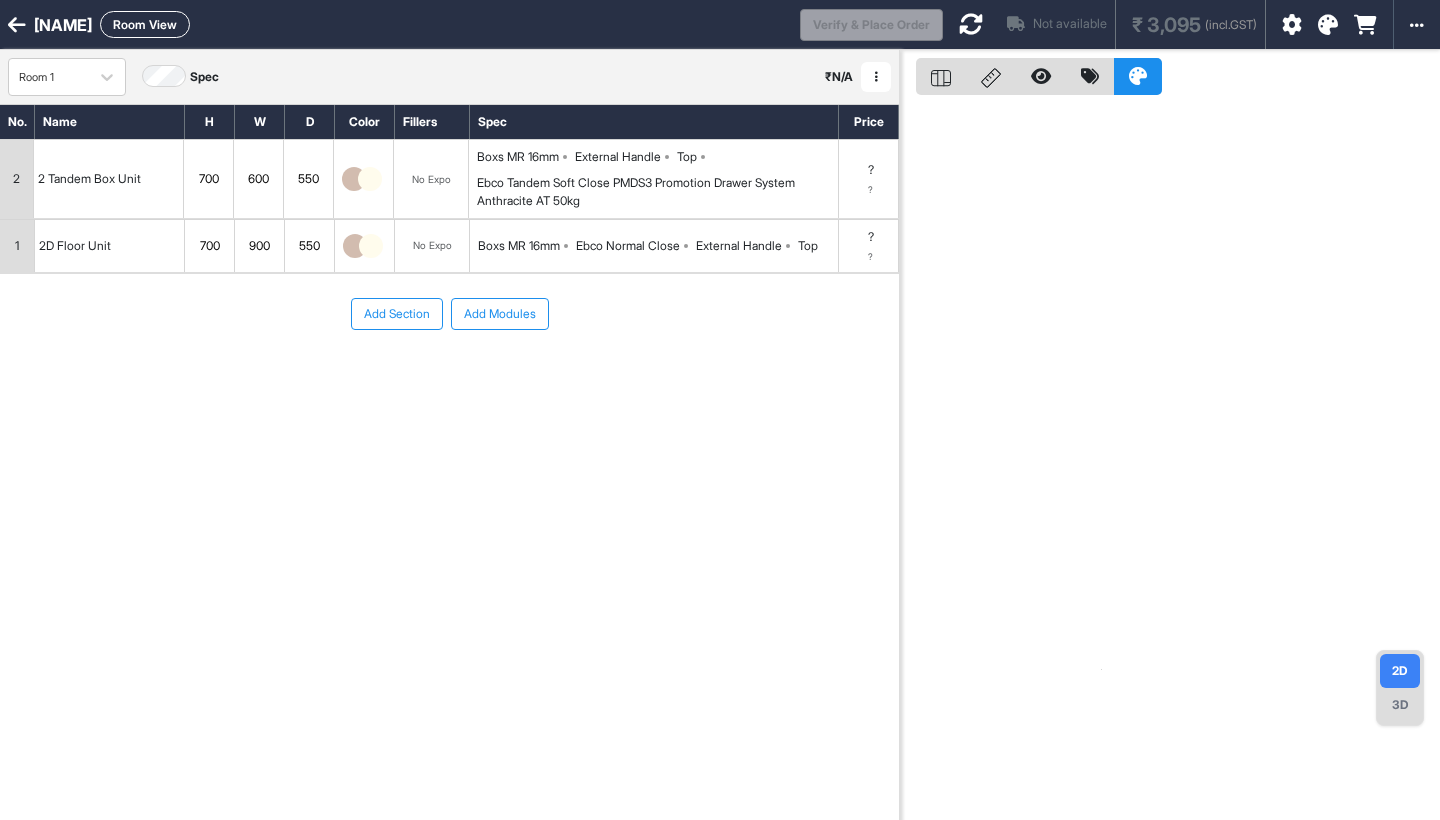 click on "700" at bounding box center (208, 179) 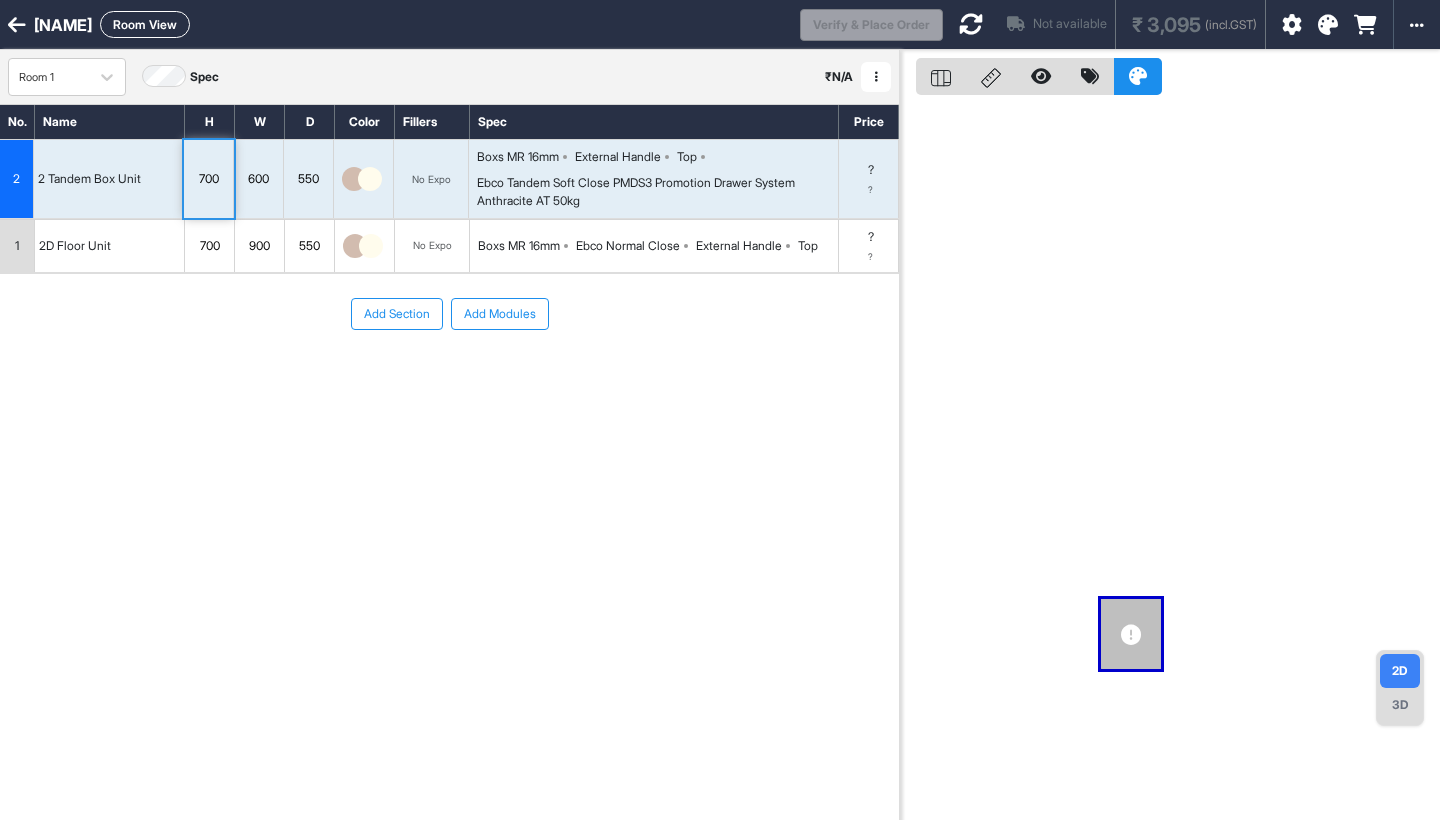 click on "600" at bounding box center [258, 179] 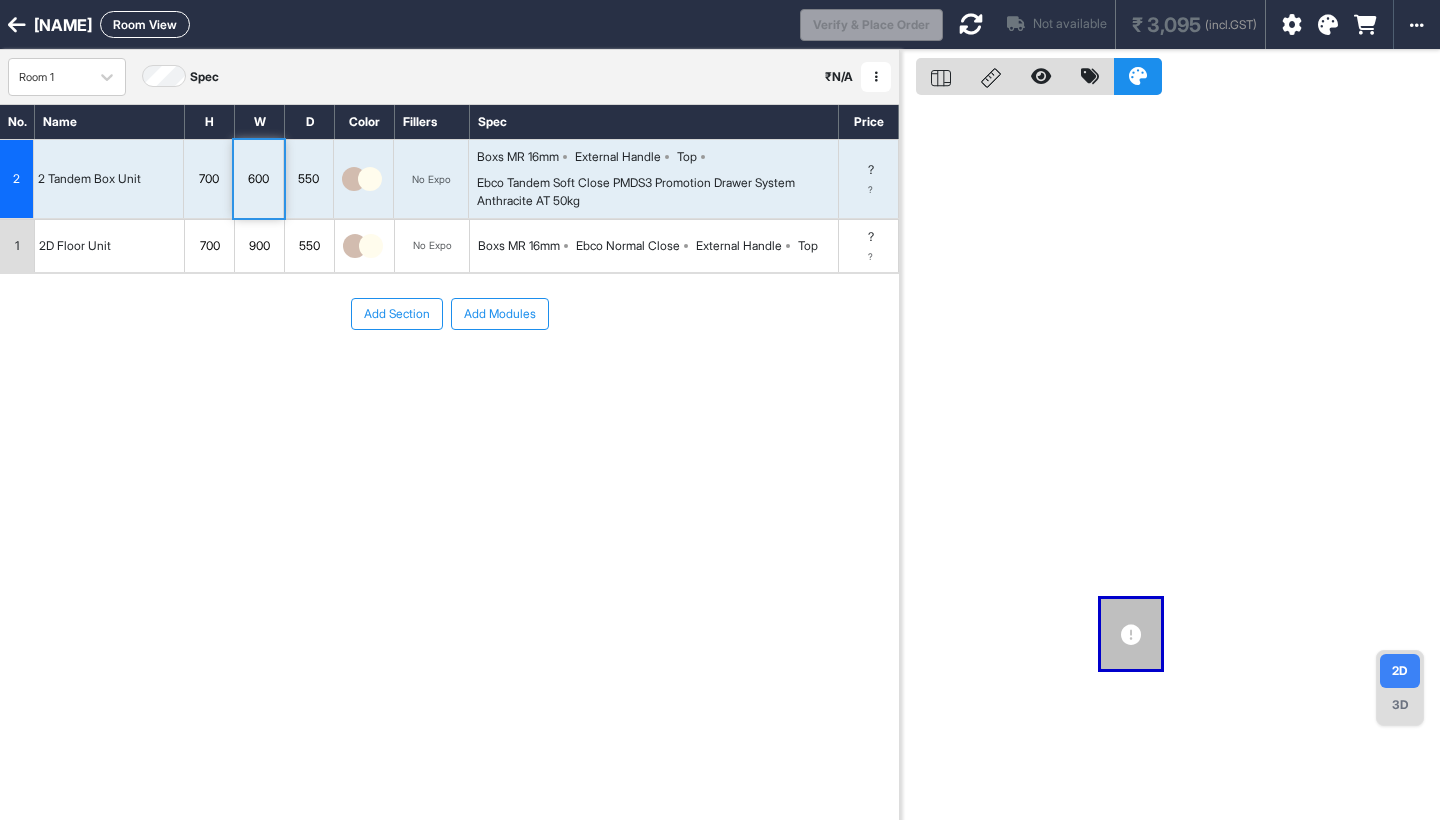 click on "550" at bounding box center (309, 179) 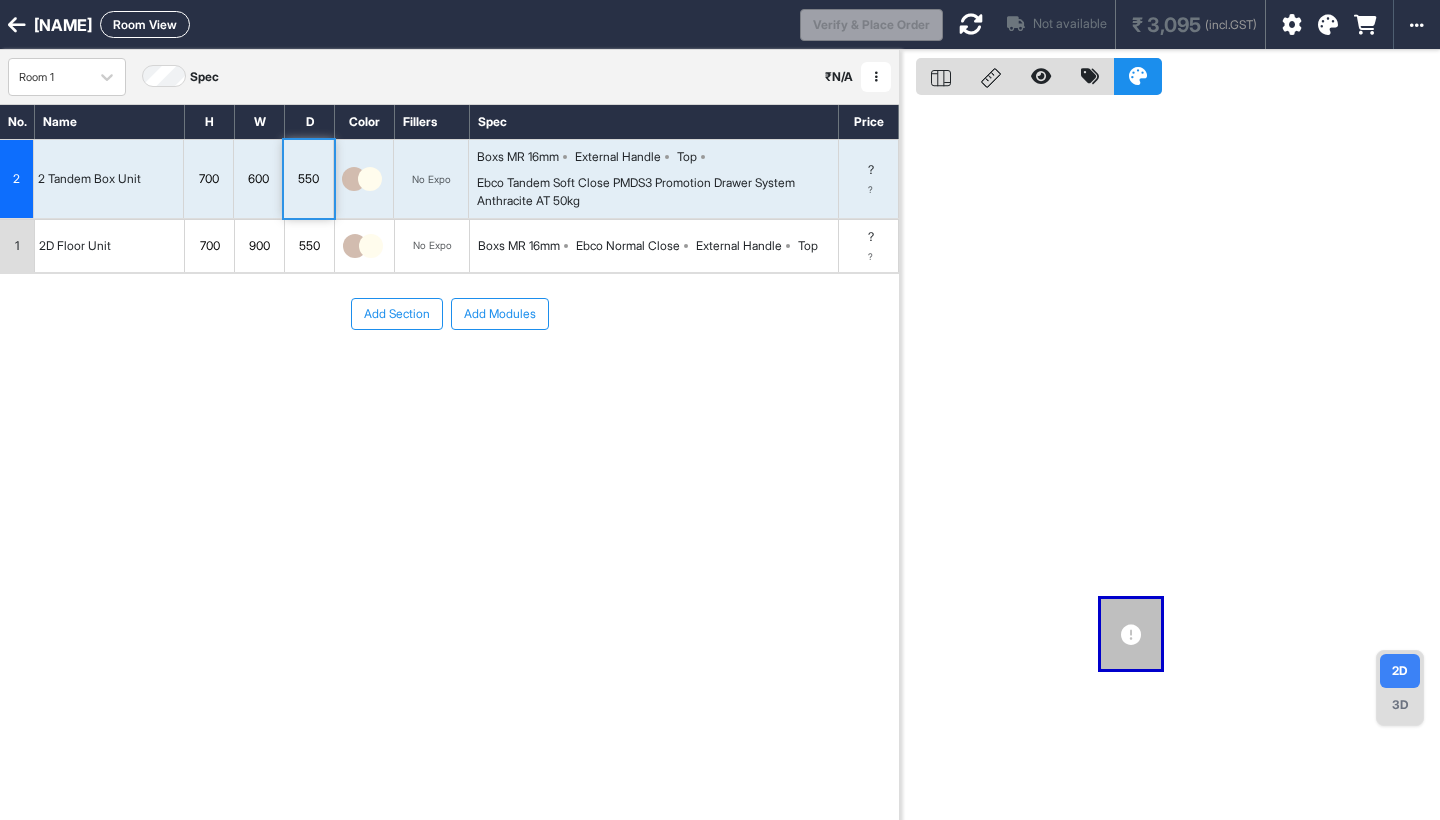 click on "2" at bounding box center [17, 179] 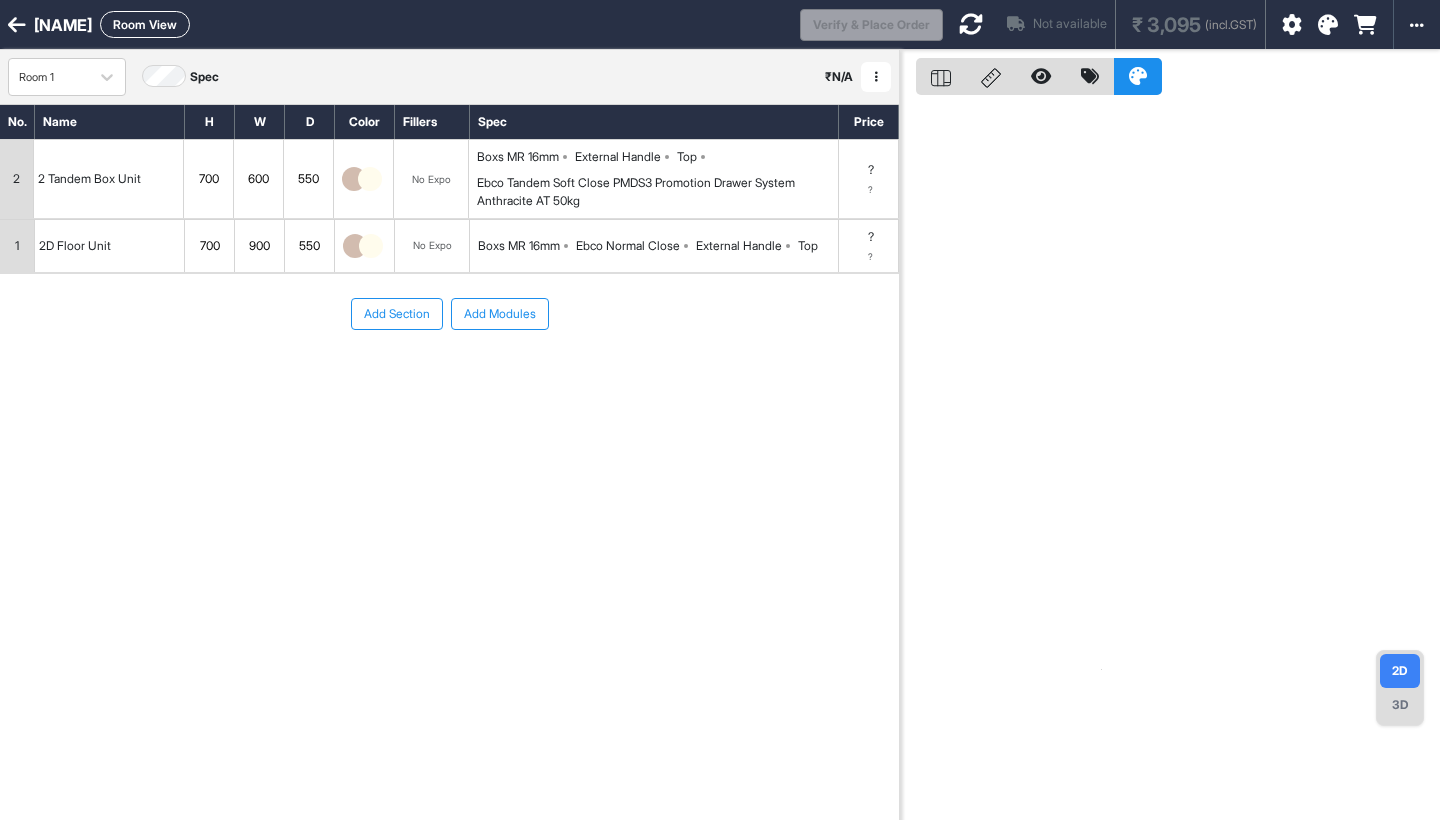 click on "2" at bounding box center (17, 179) 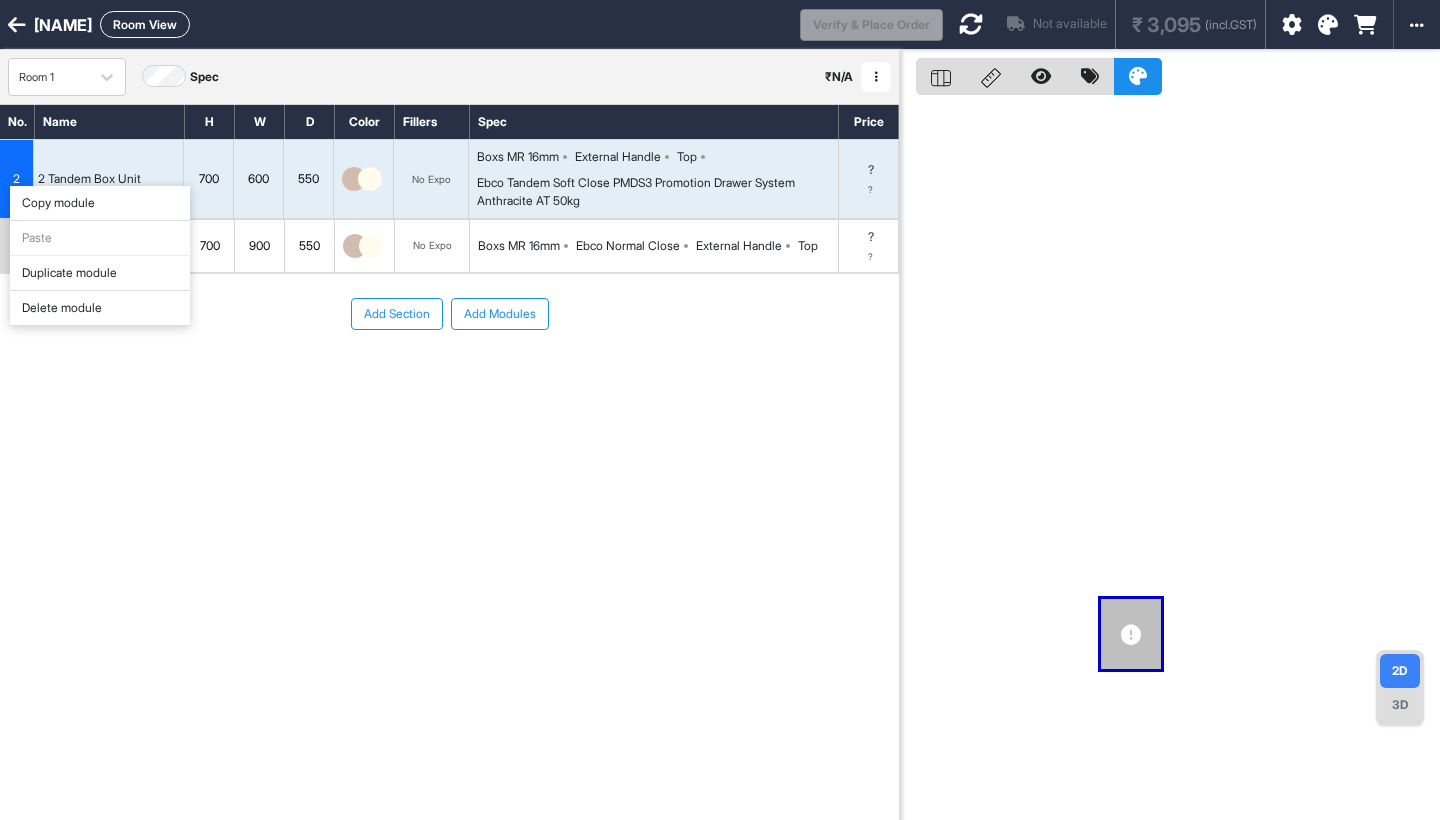 click on "Copy module" at bounding box center (100, 203) 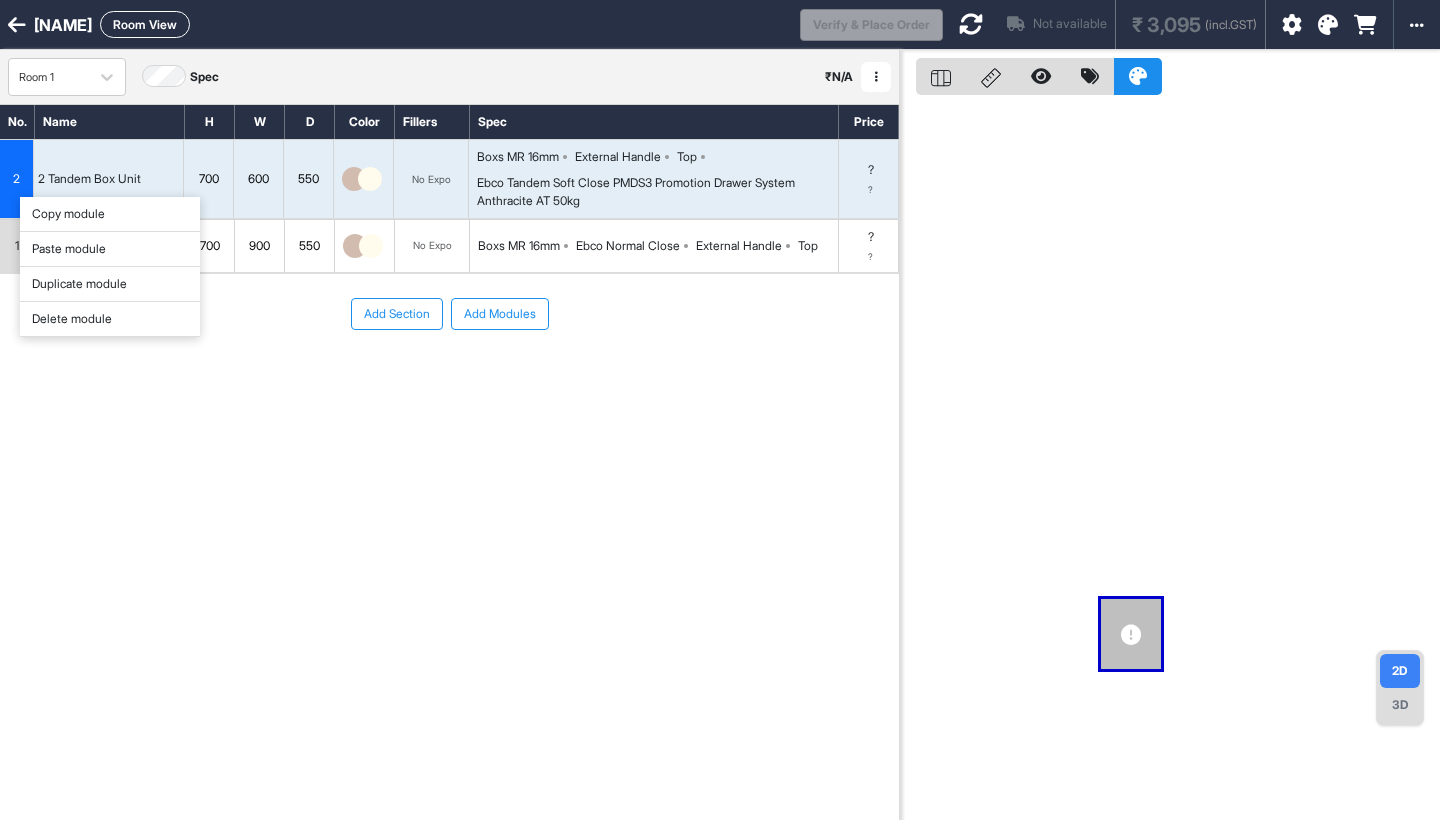 click on "Paste module" at bounding box center (110, 249) 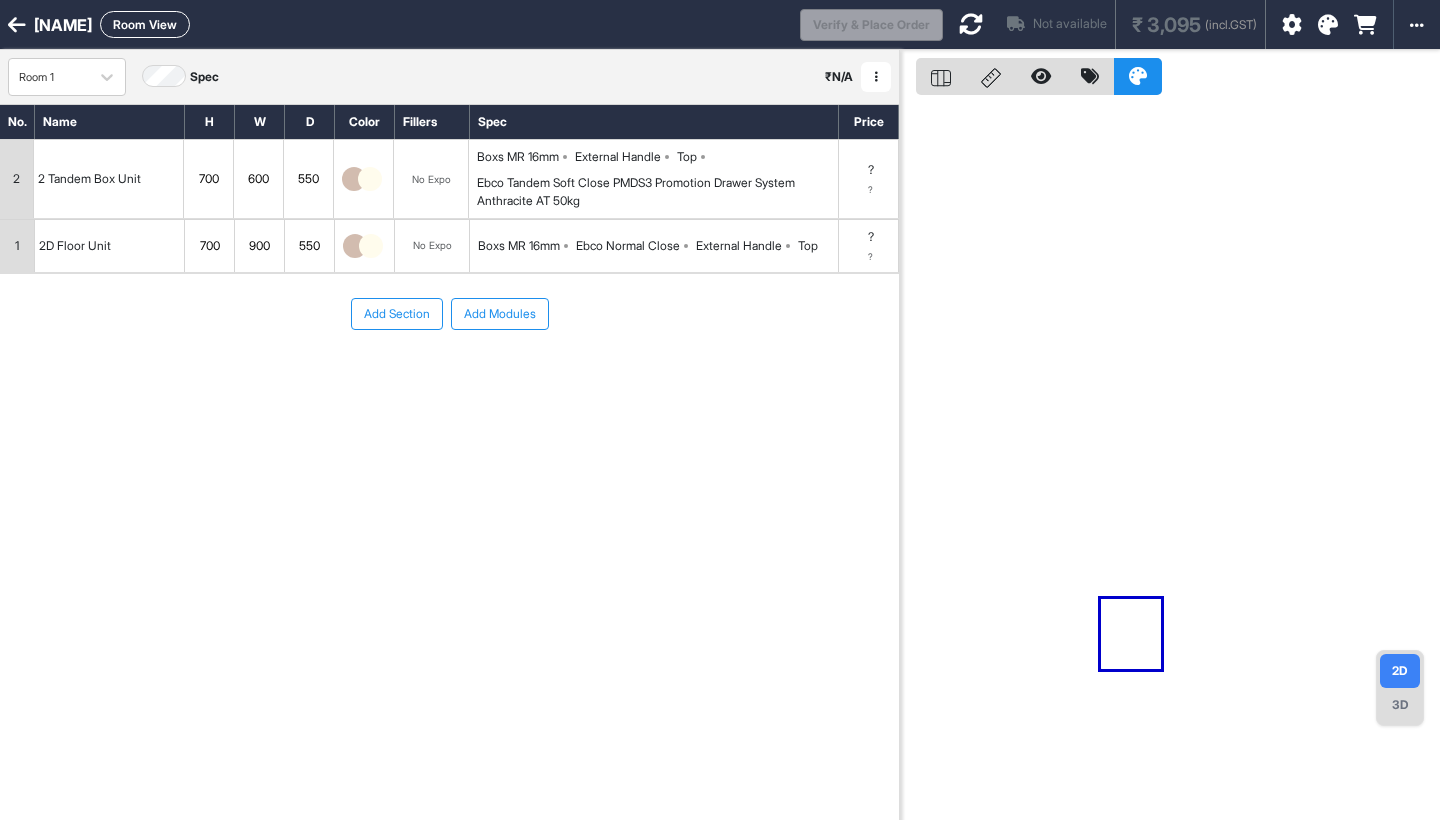 click on "Add Section Add Modules" at bounding box center (449, 374) 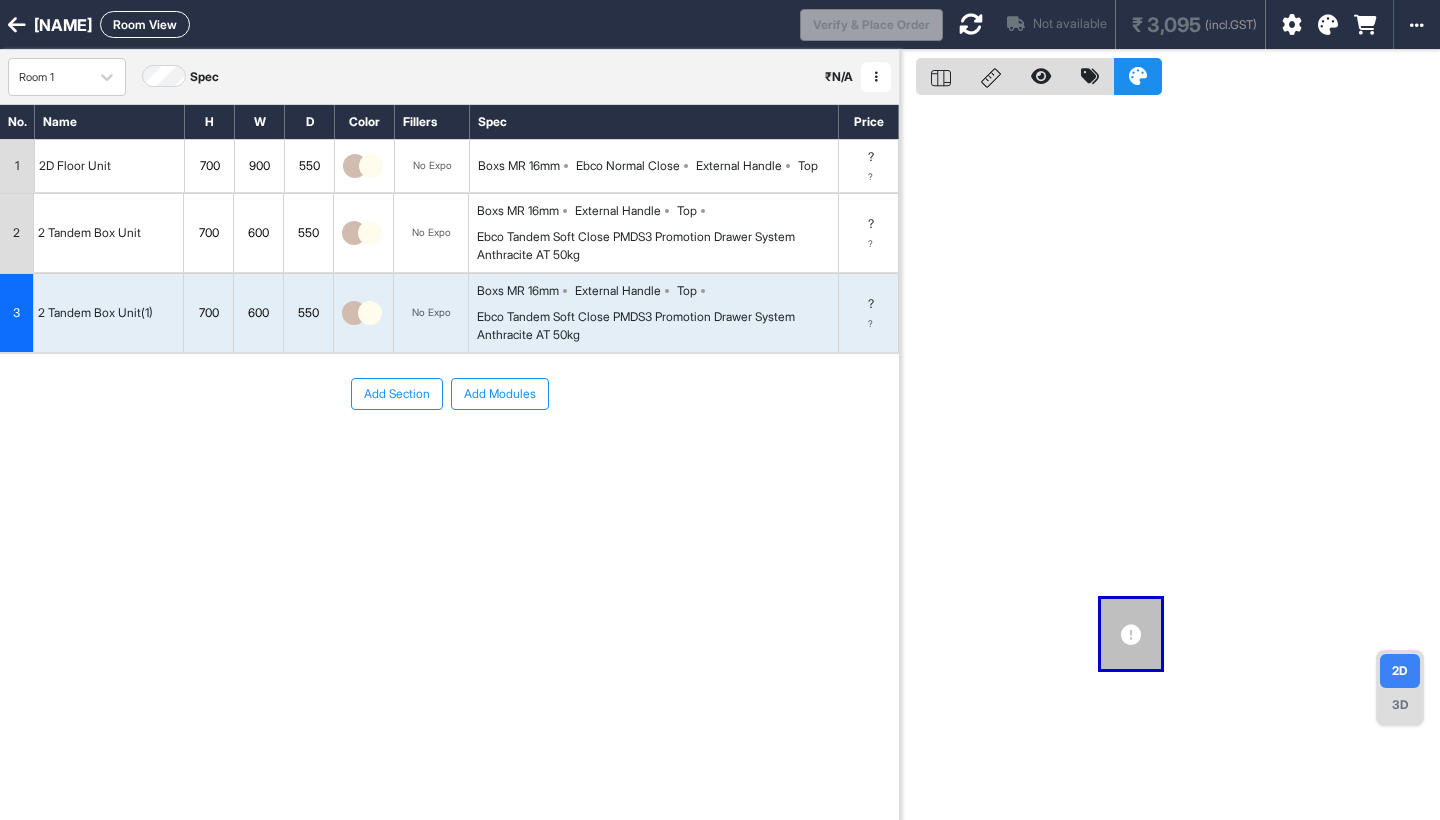 click on "Add Section Add Modules" at bounding box center (449, 454) 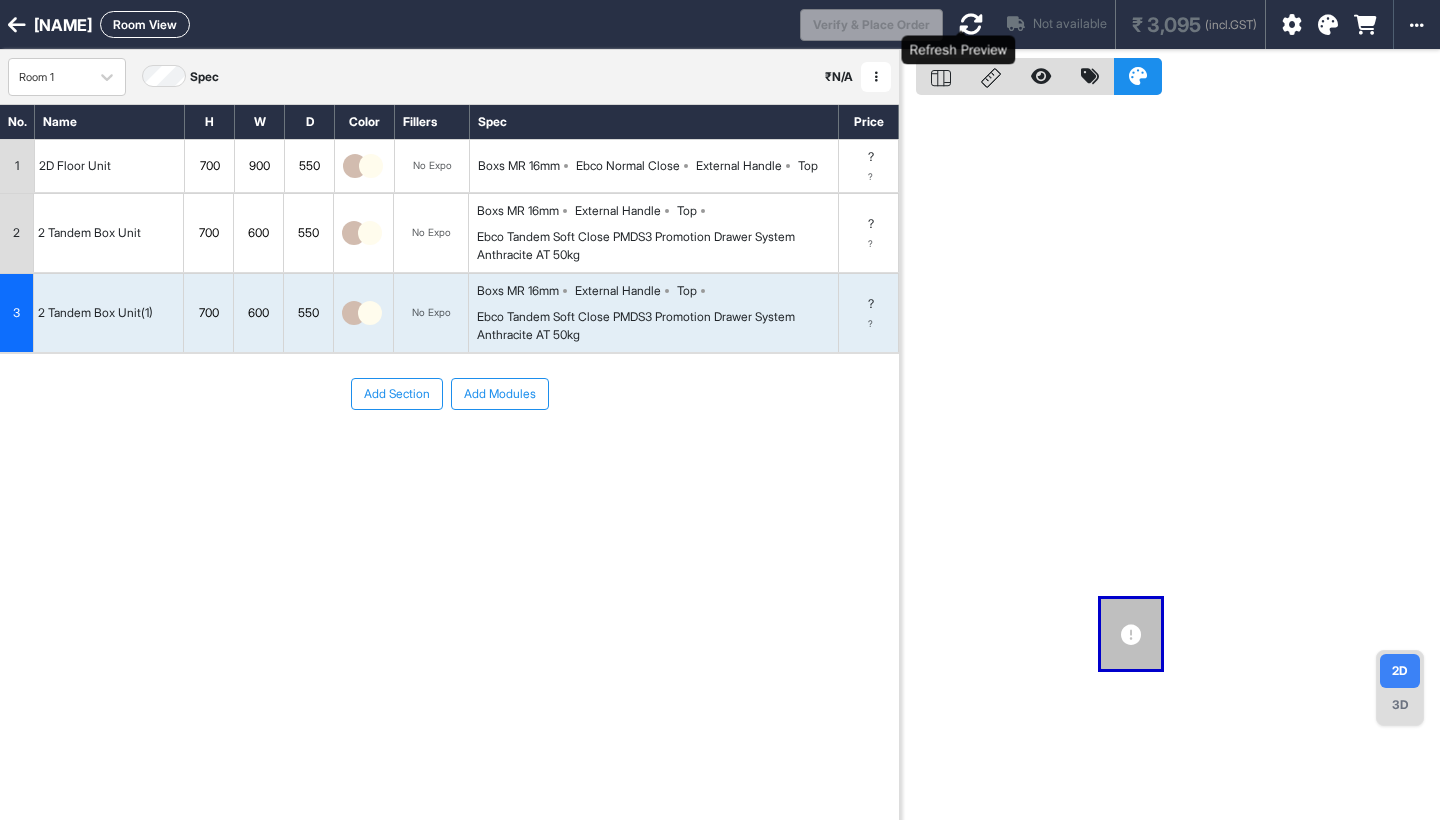 click at bounding box center [971, 24] 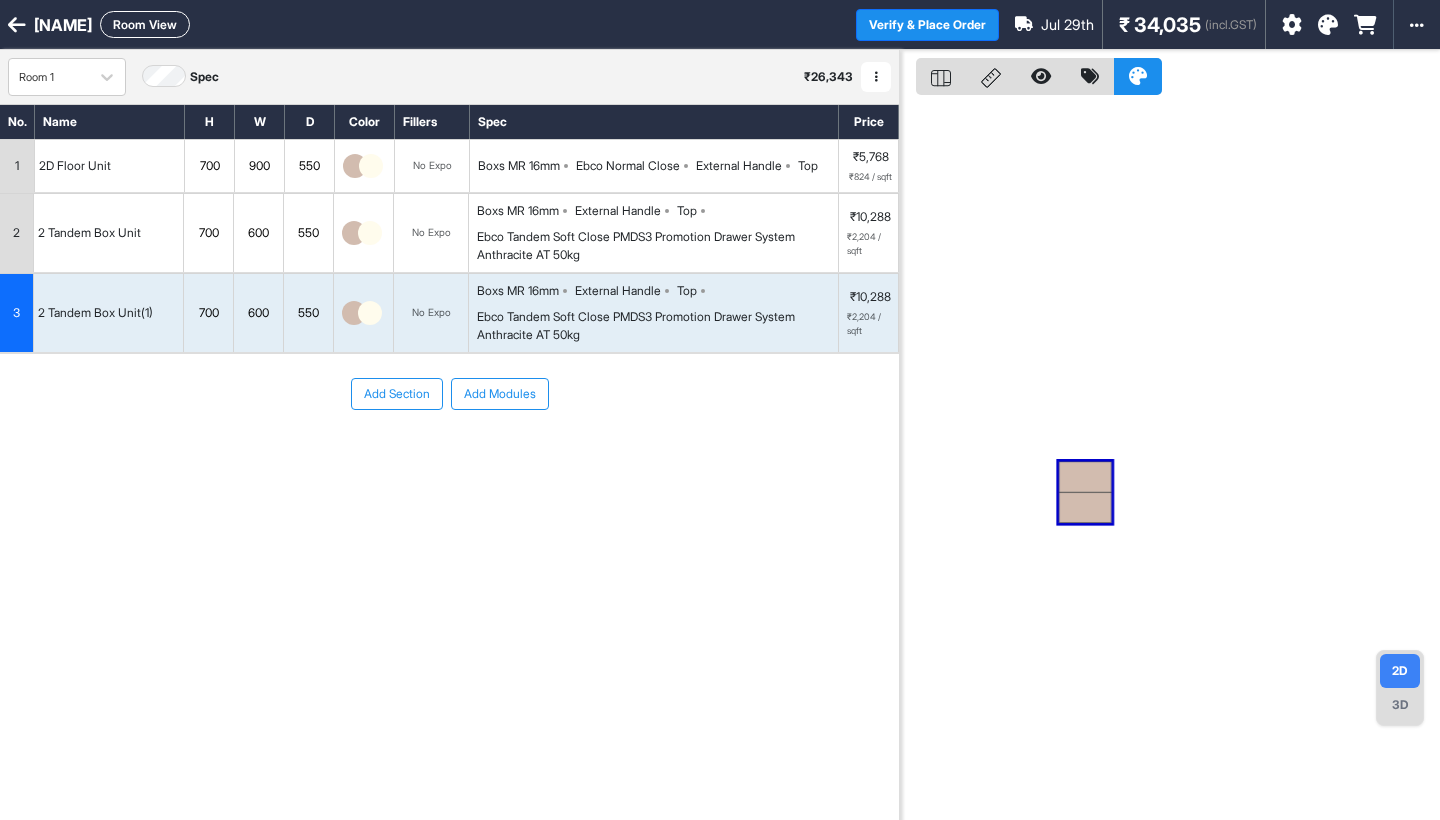 scroll, scrollTop: 0, scrollLeft: 0, axis: both 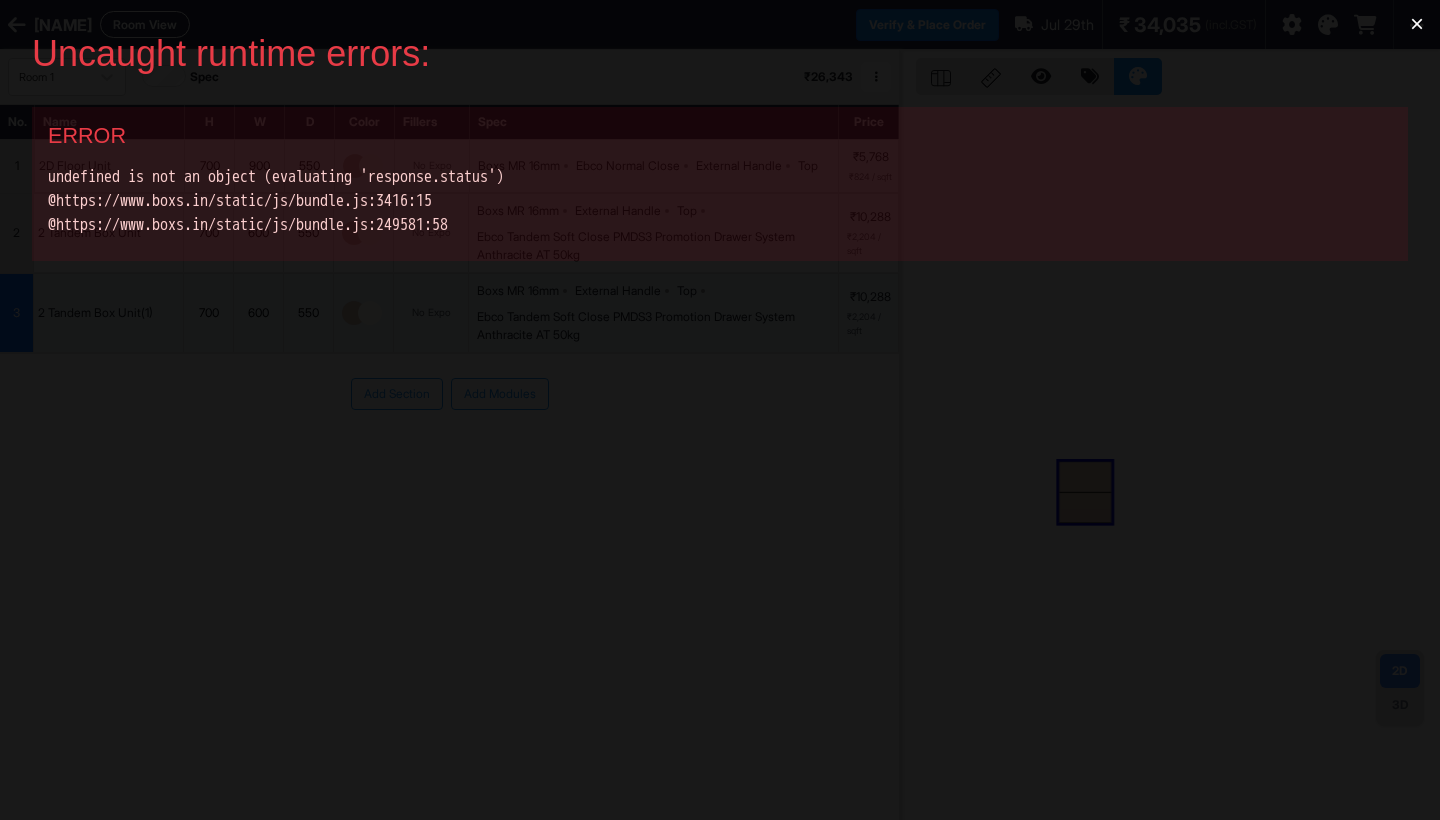 click on "×" at bounding box center (1417, 24) 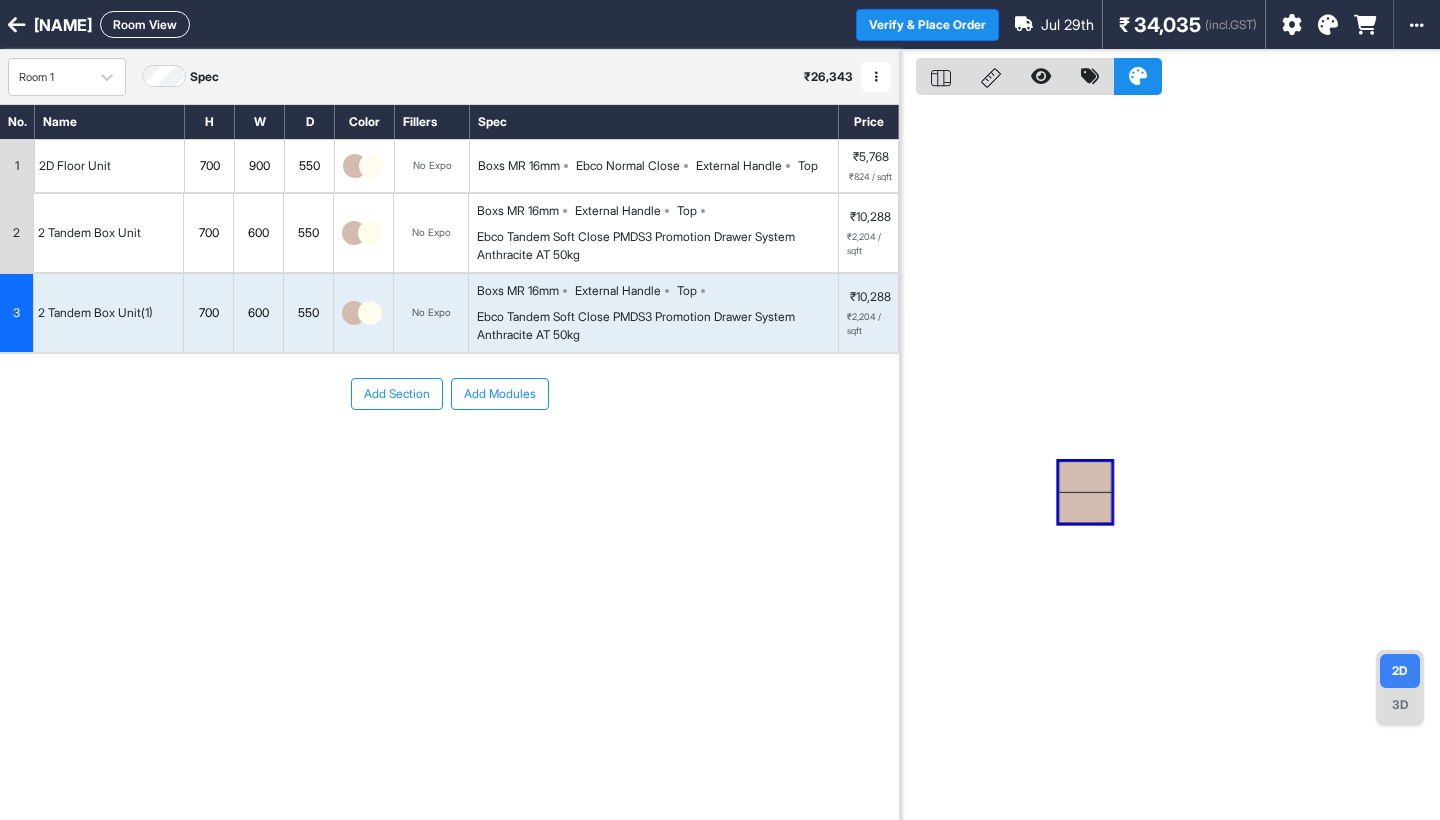 click at bounding box center [1170, 460] 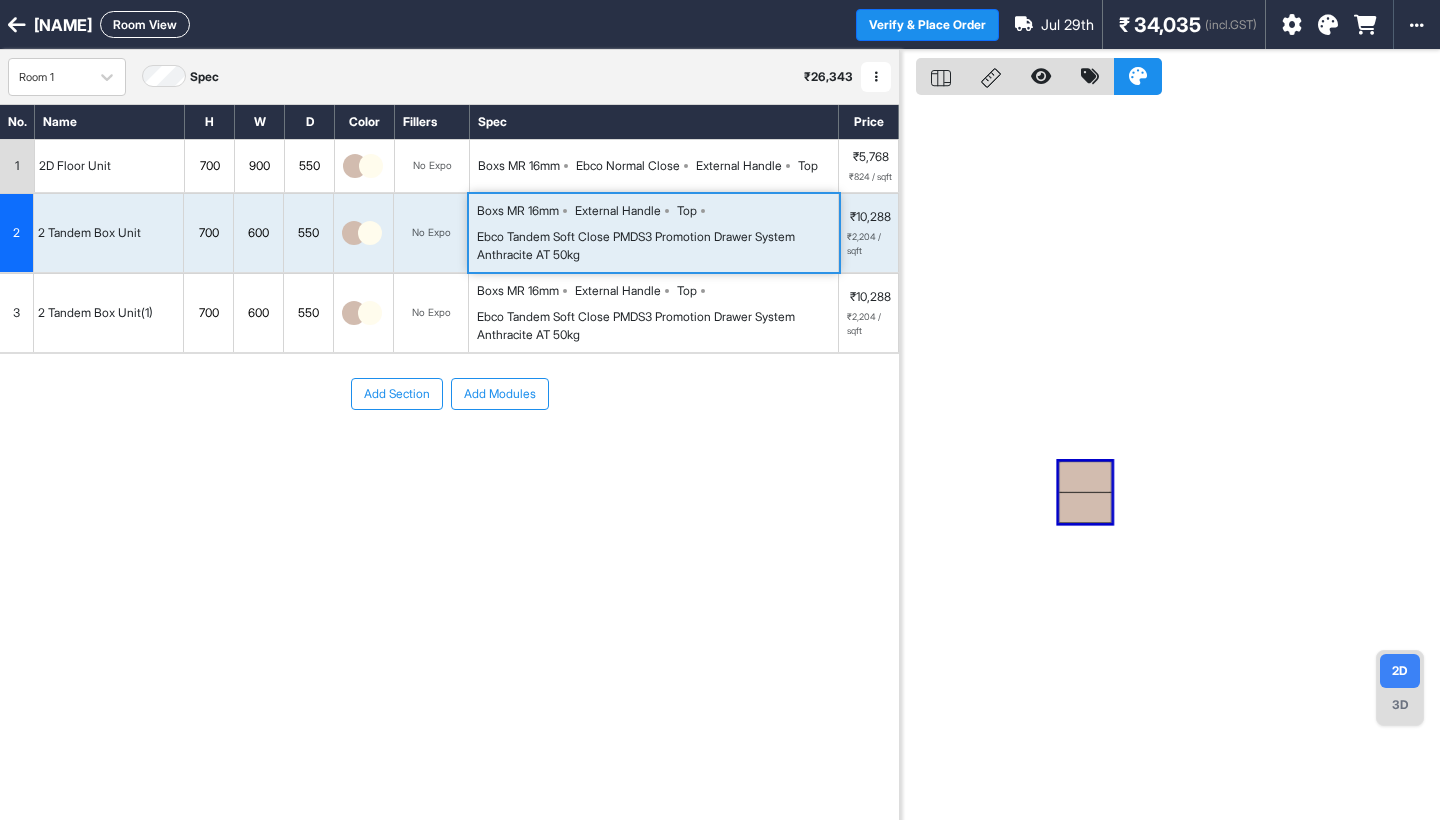 click on "2" at bounding box center [17, 233] 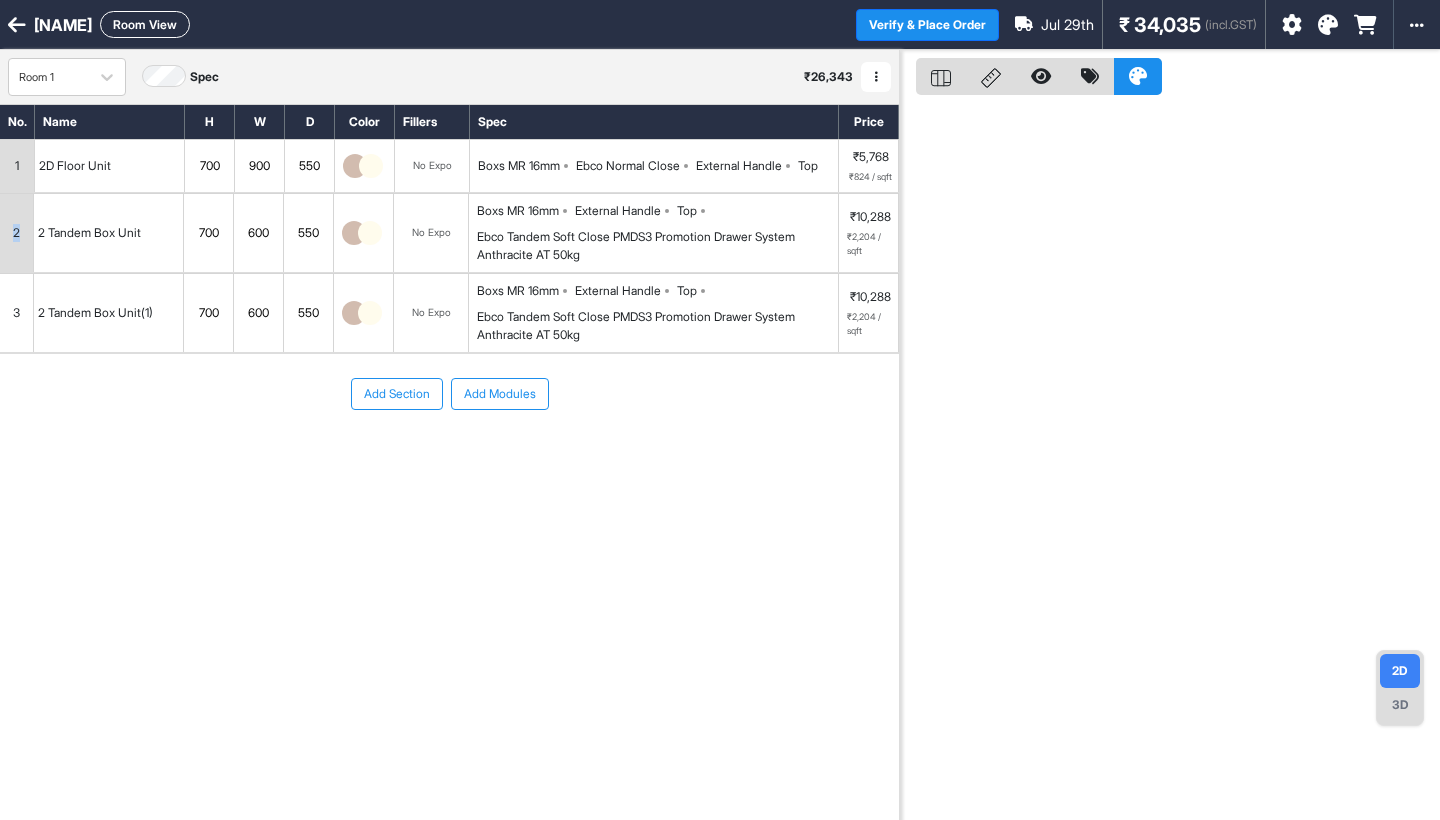 click on "2" at bounding box center [17, 233] 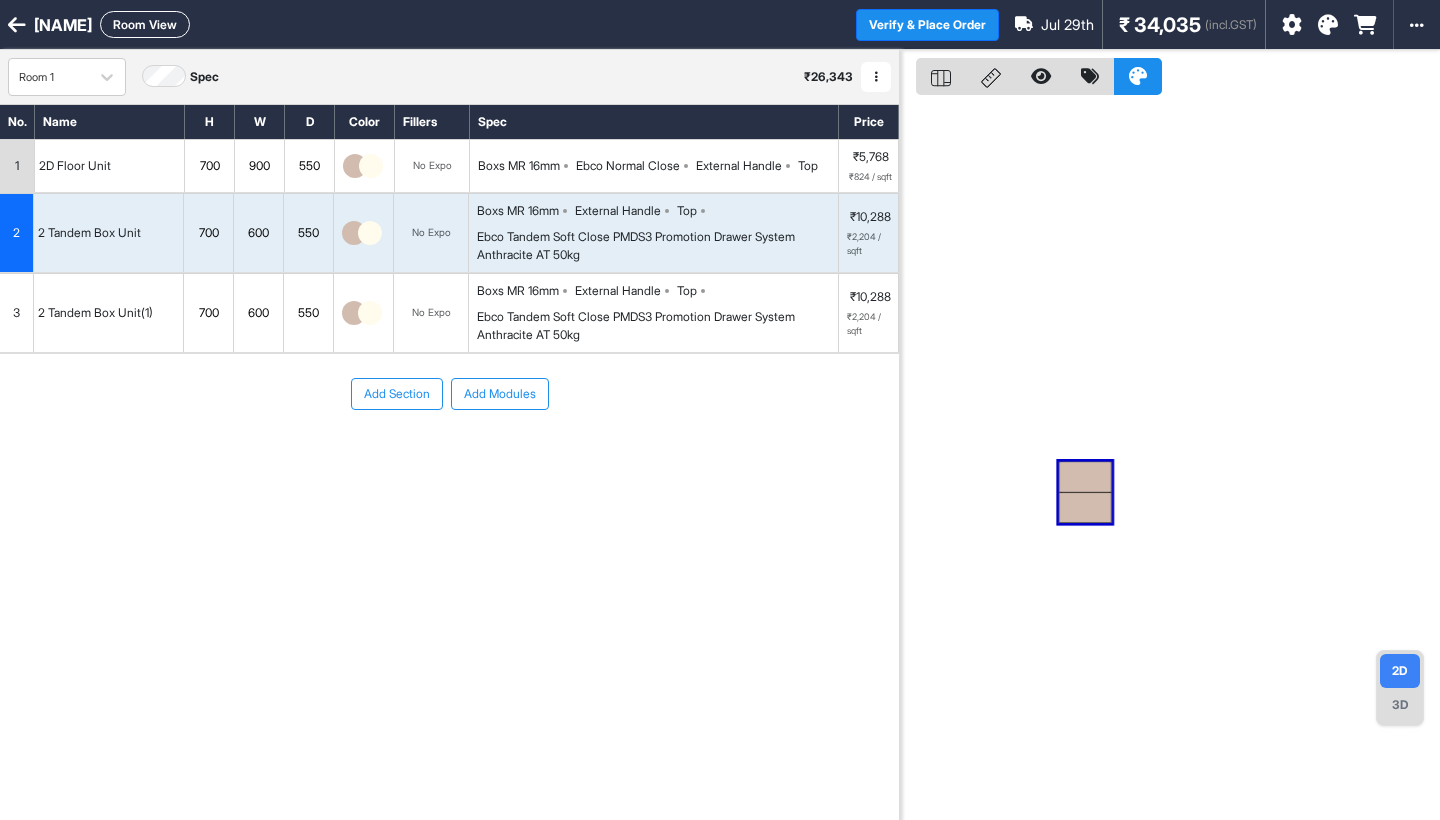 click on "1" at bounding box center (17, 166) 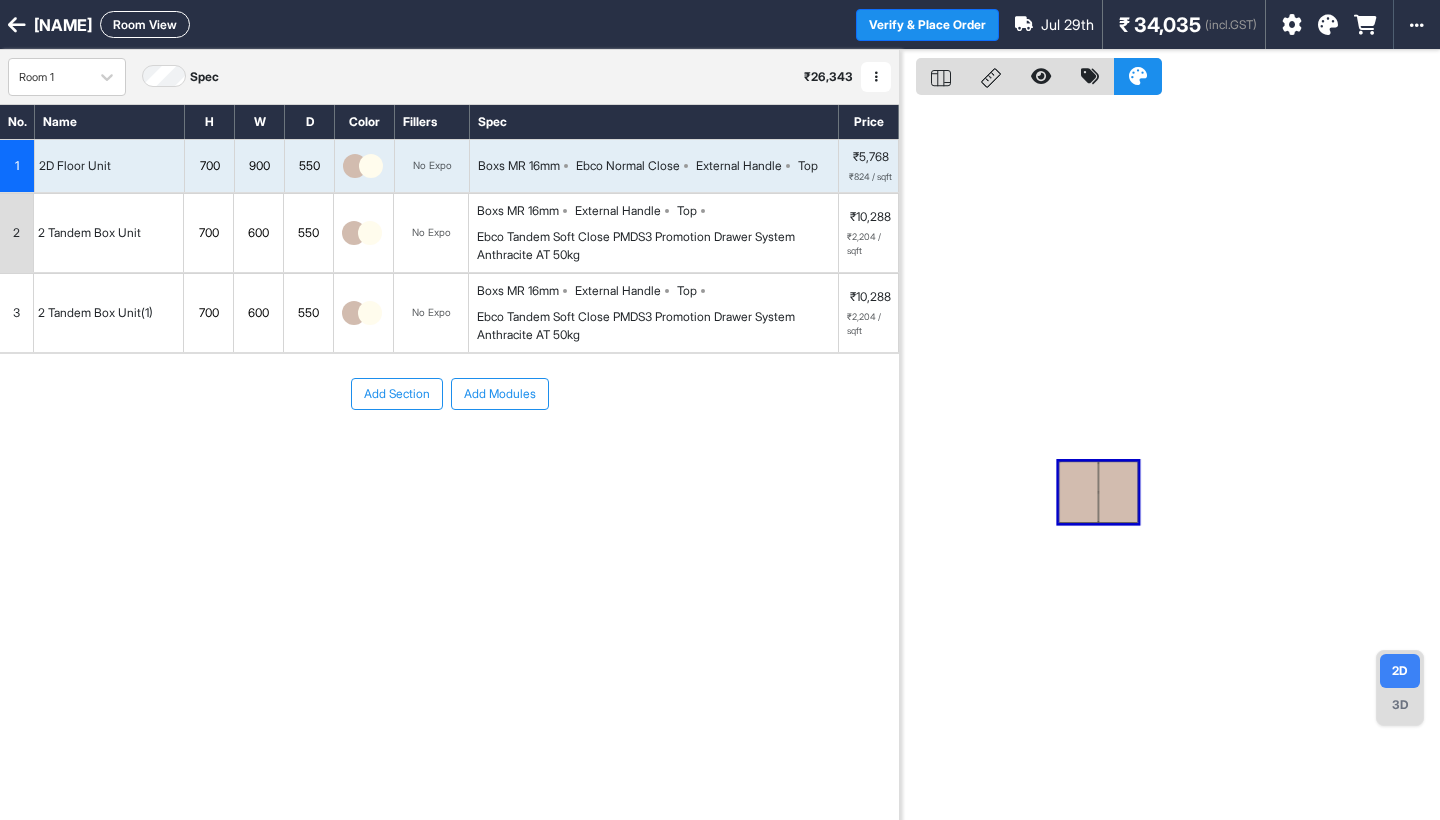click at bounding box center (1117, 492) 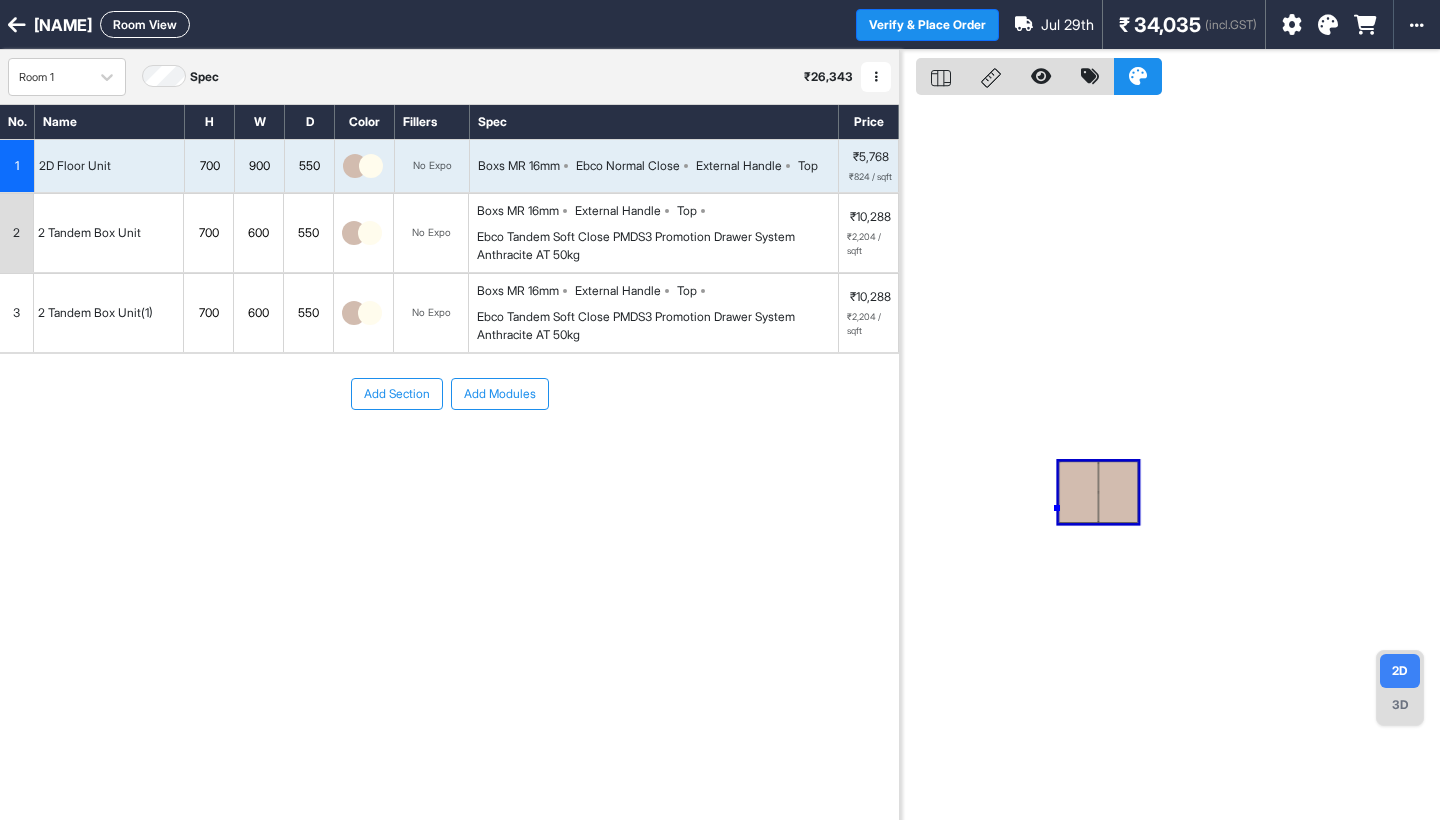 drag, startPoint x: 1057, startPoint y: 508, endPoint x: 1133, endPoint y: 606, distance: 124.01613 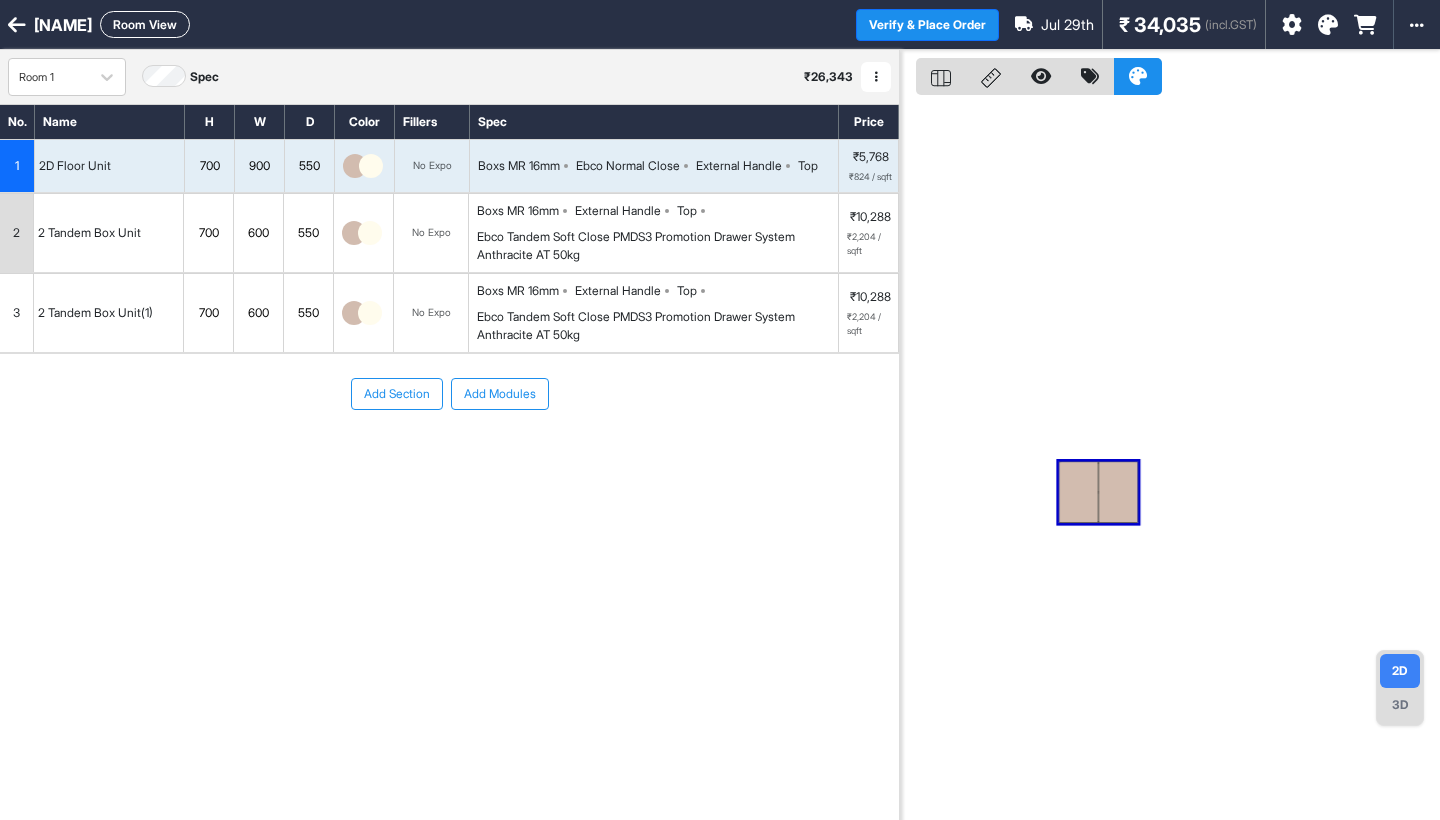 click at bounding box center [1170, 460] 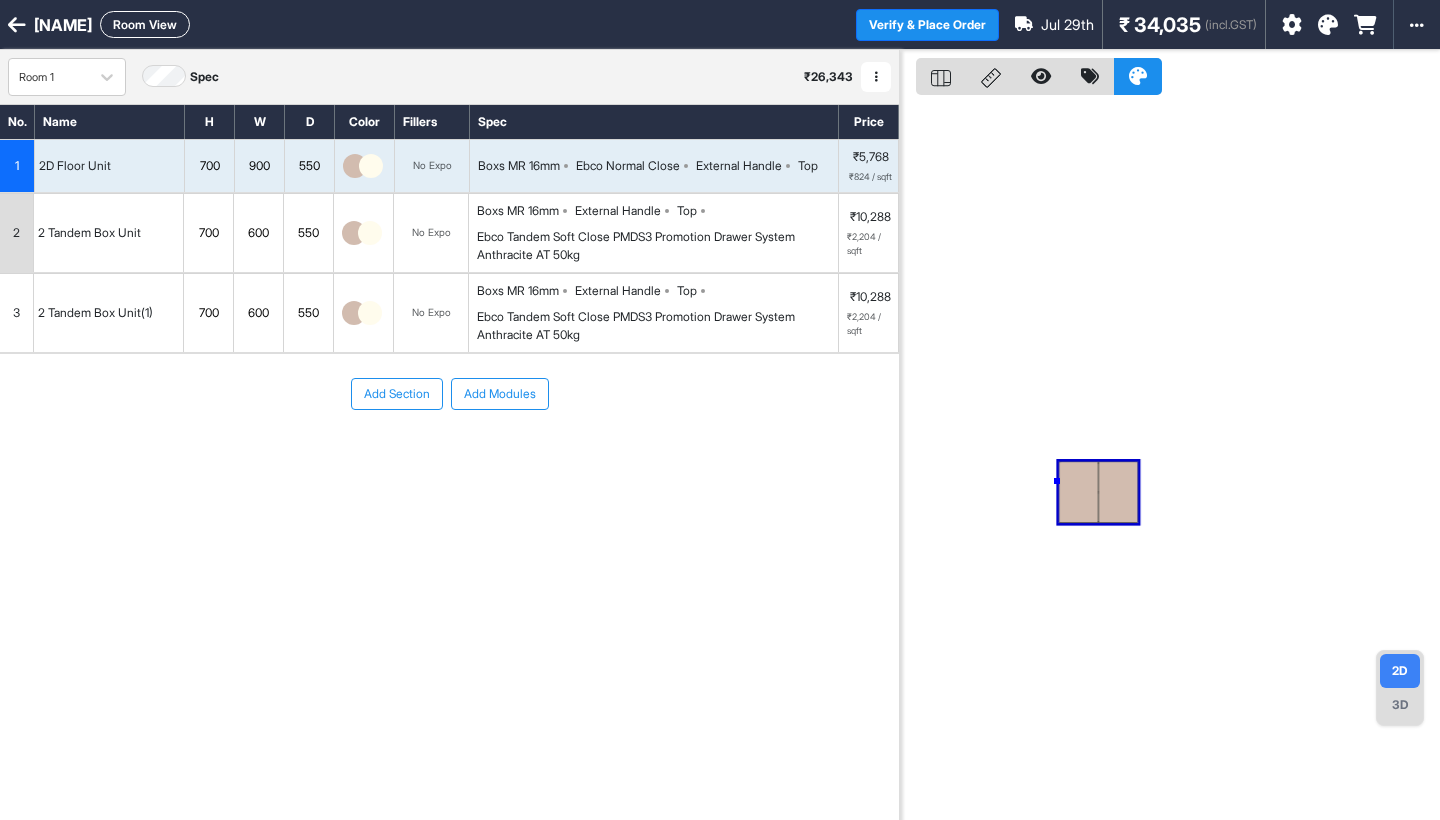 drag, startPoint x: 1057, startPoint y: 481, endPoint x: 1199, endPoint y: 373, distance: 178.40404 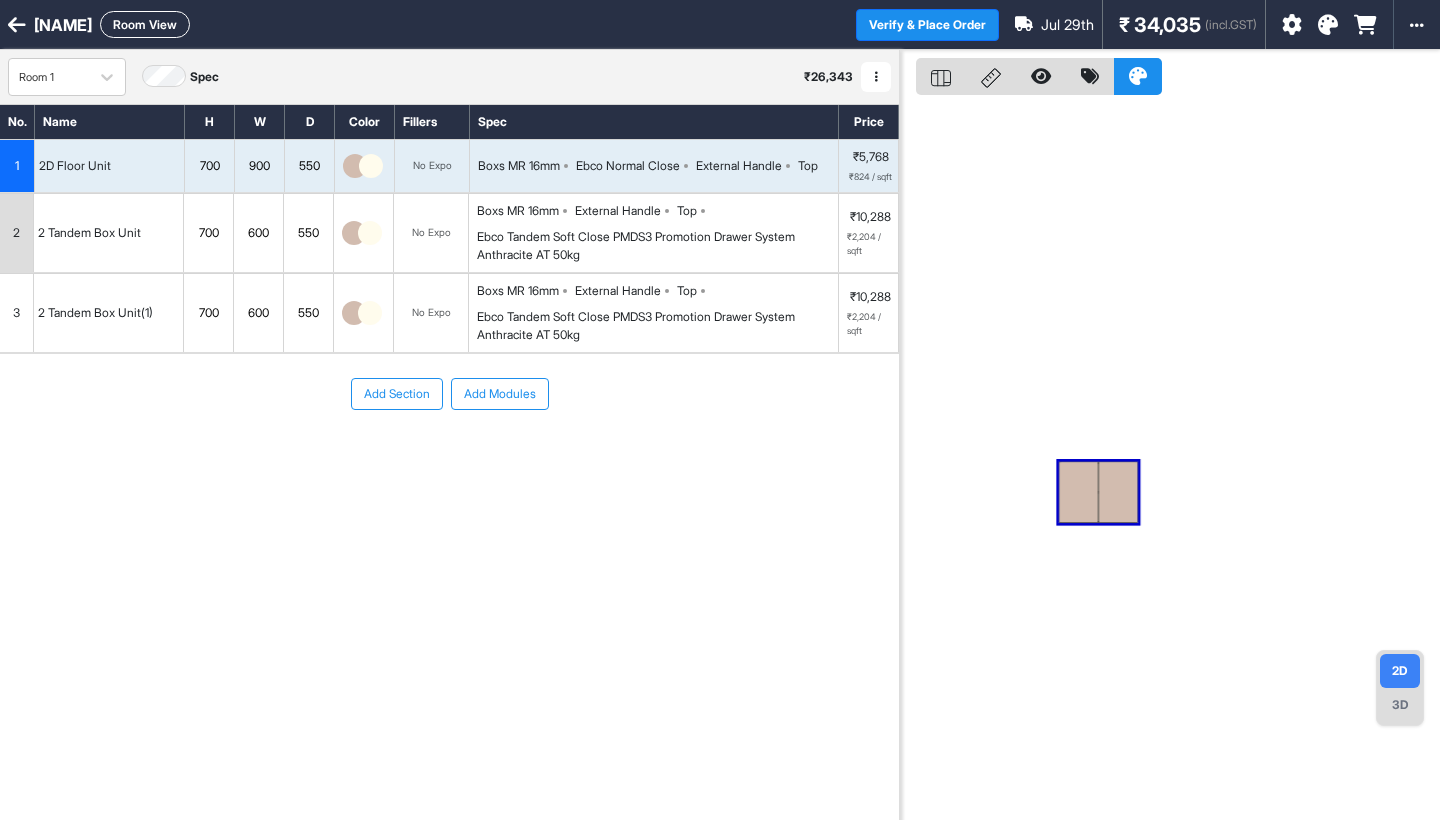 click on "Add Section Add Modules" at bounding box center (449, 454) 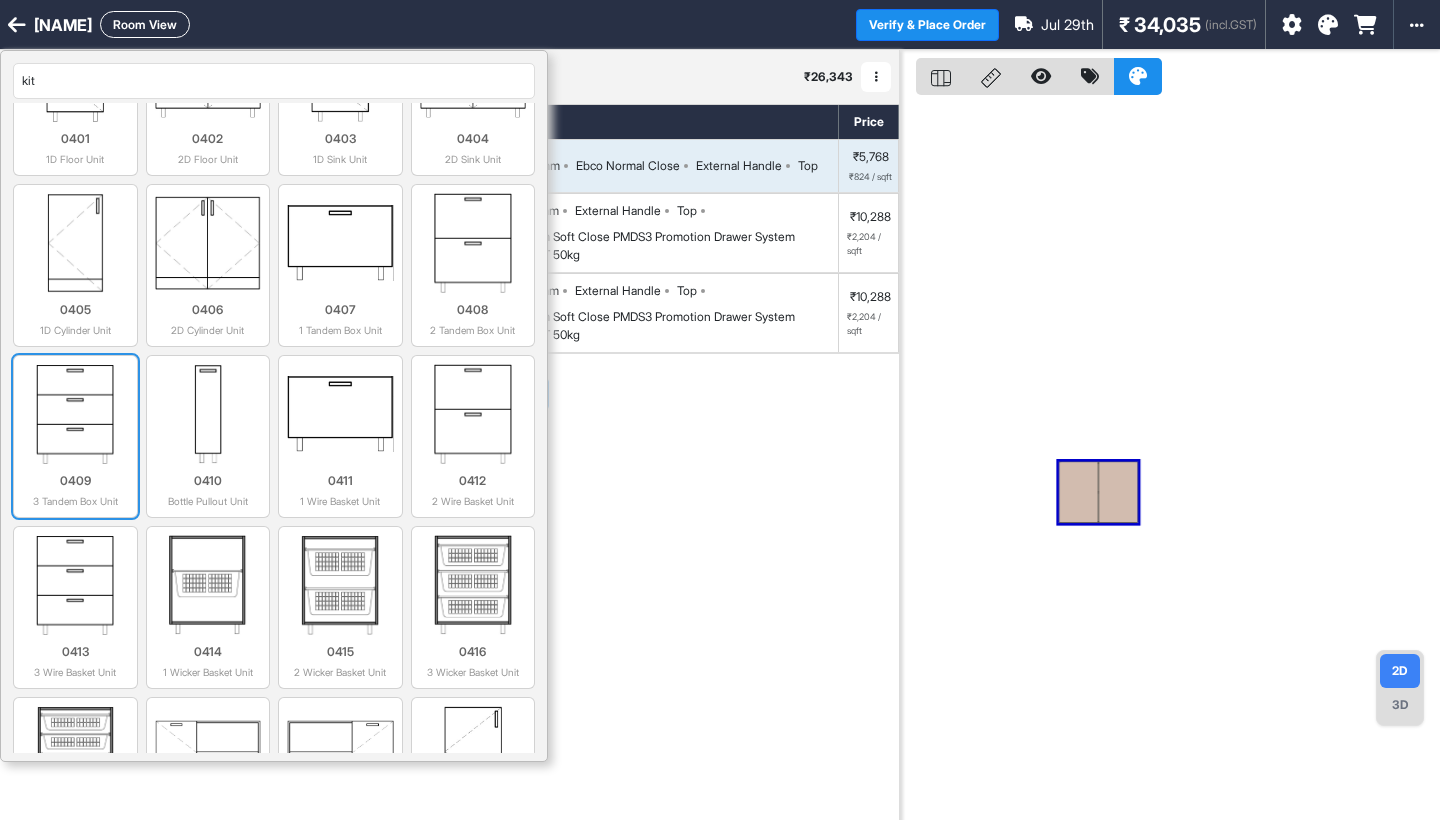 scroll, scrollTop: 89, scrollLeft: 0, axis: vertical 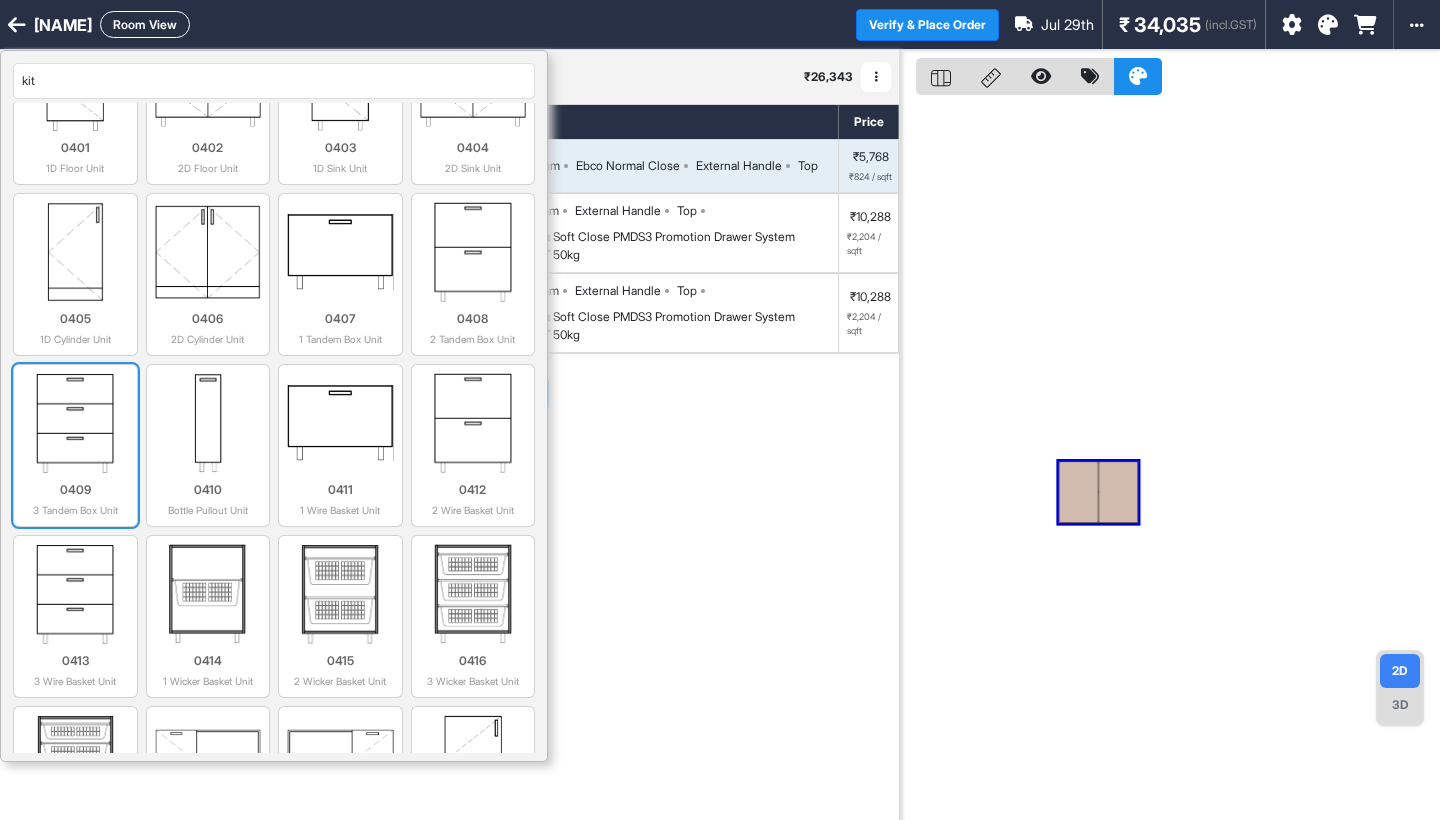type on "kit" 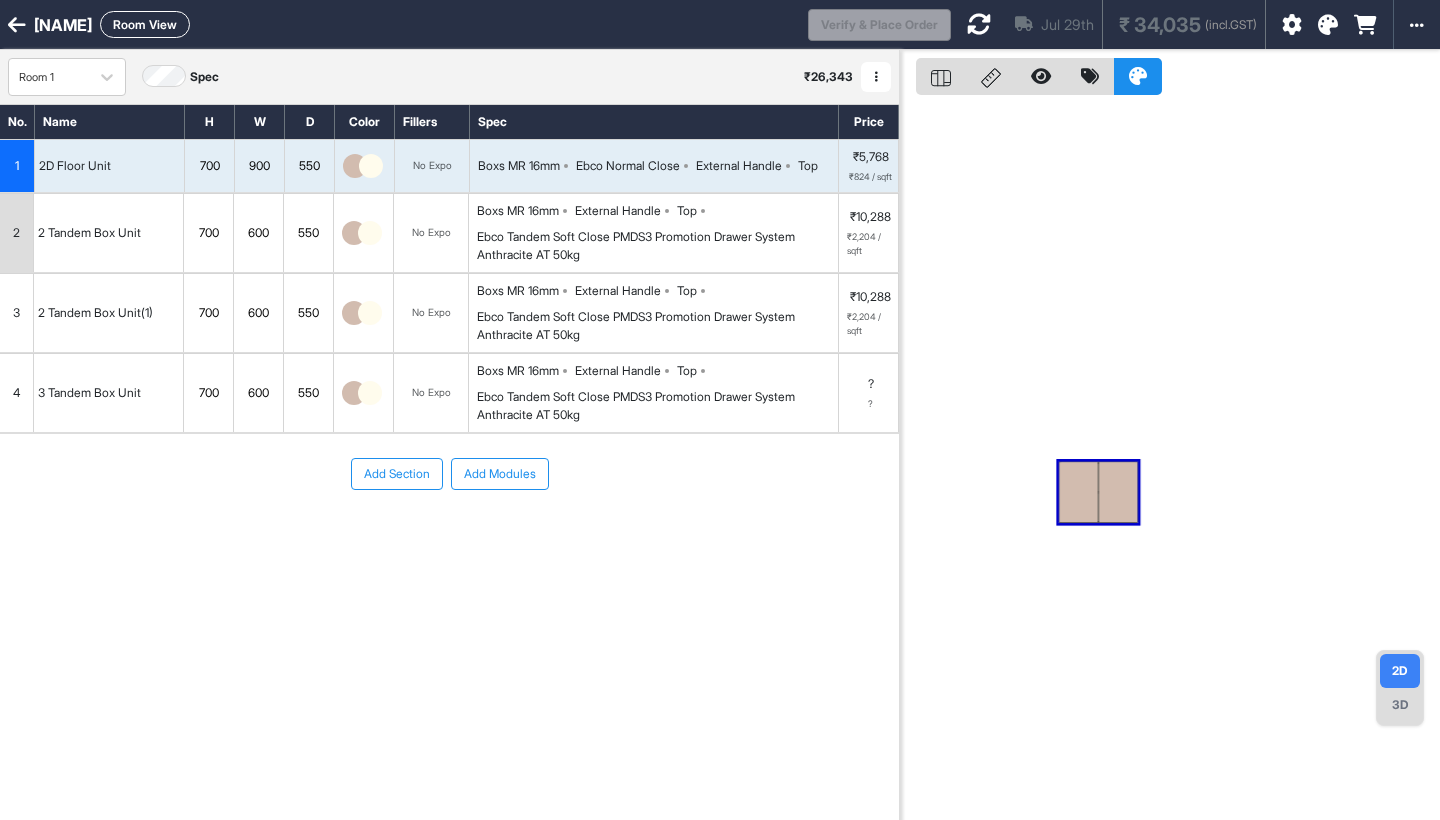click on "Add Section Add Modules" at bounding box center (449, 534) 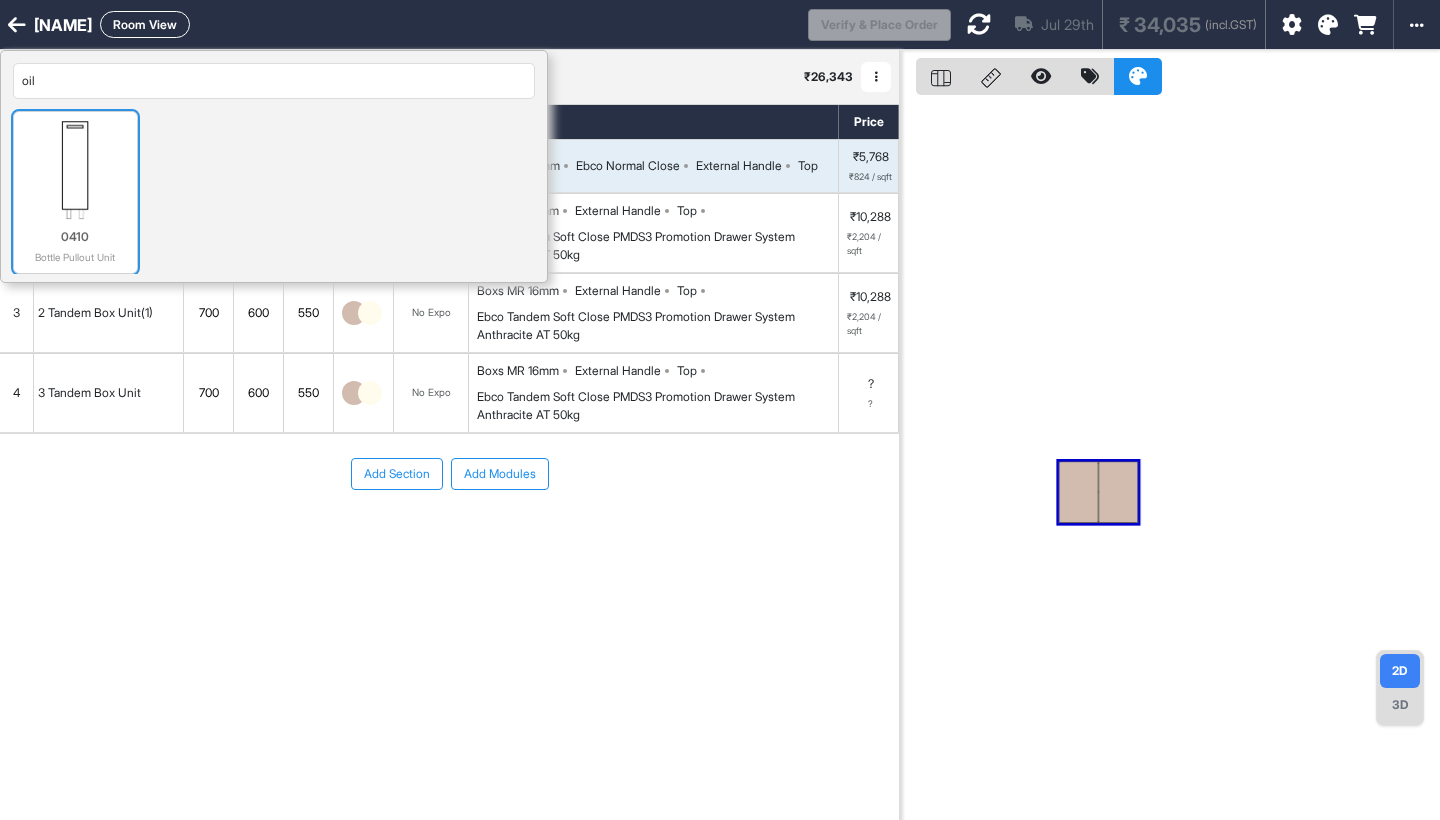 type on "oil" 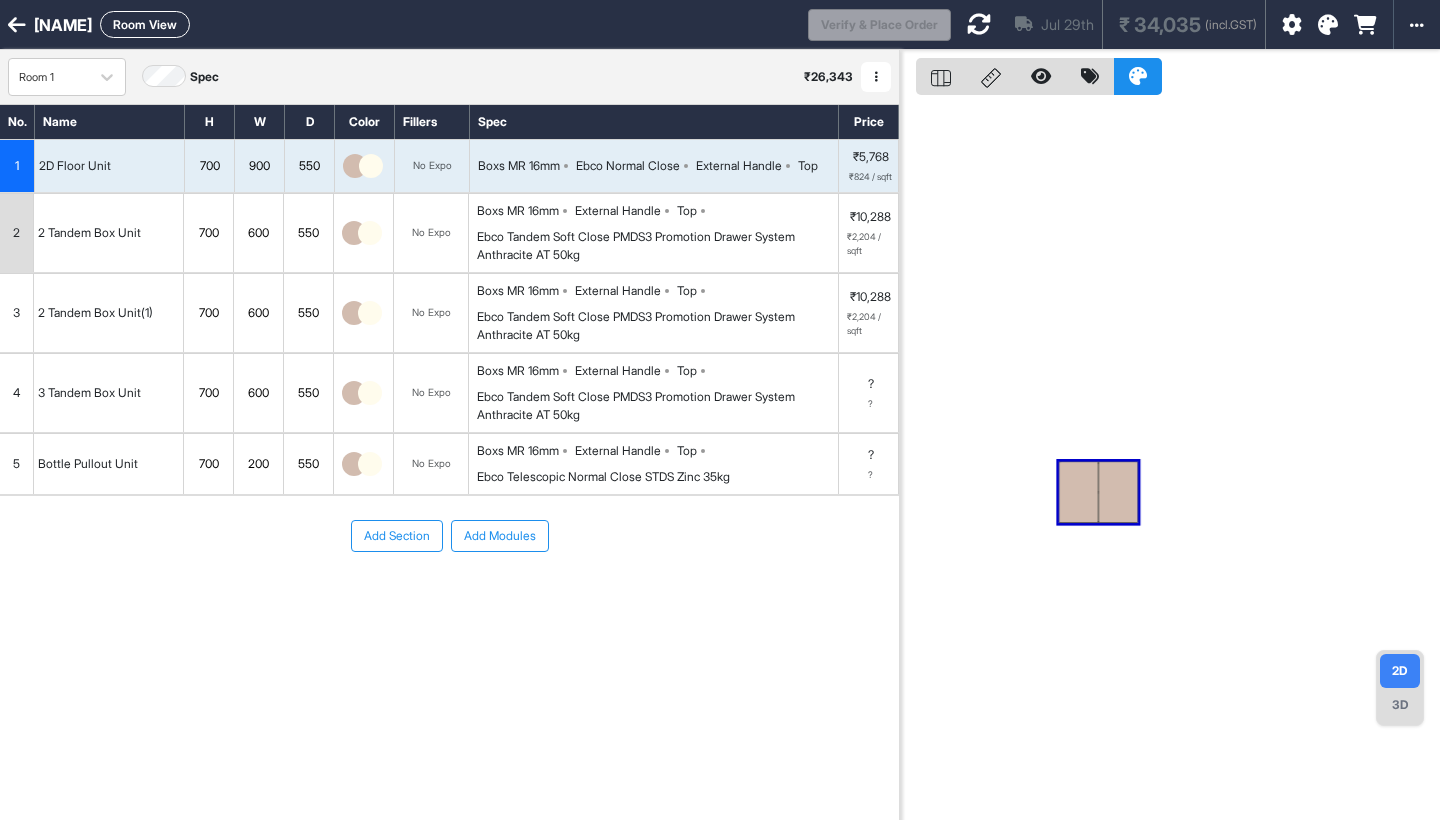 click on "Add Modules" at bounding box center [500, 536] 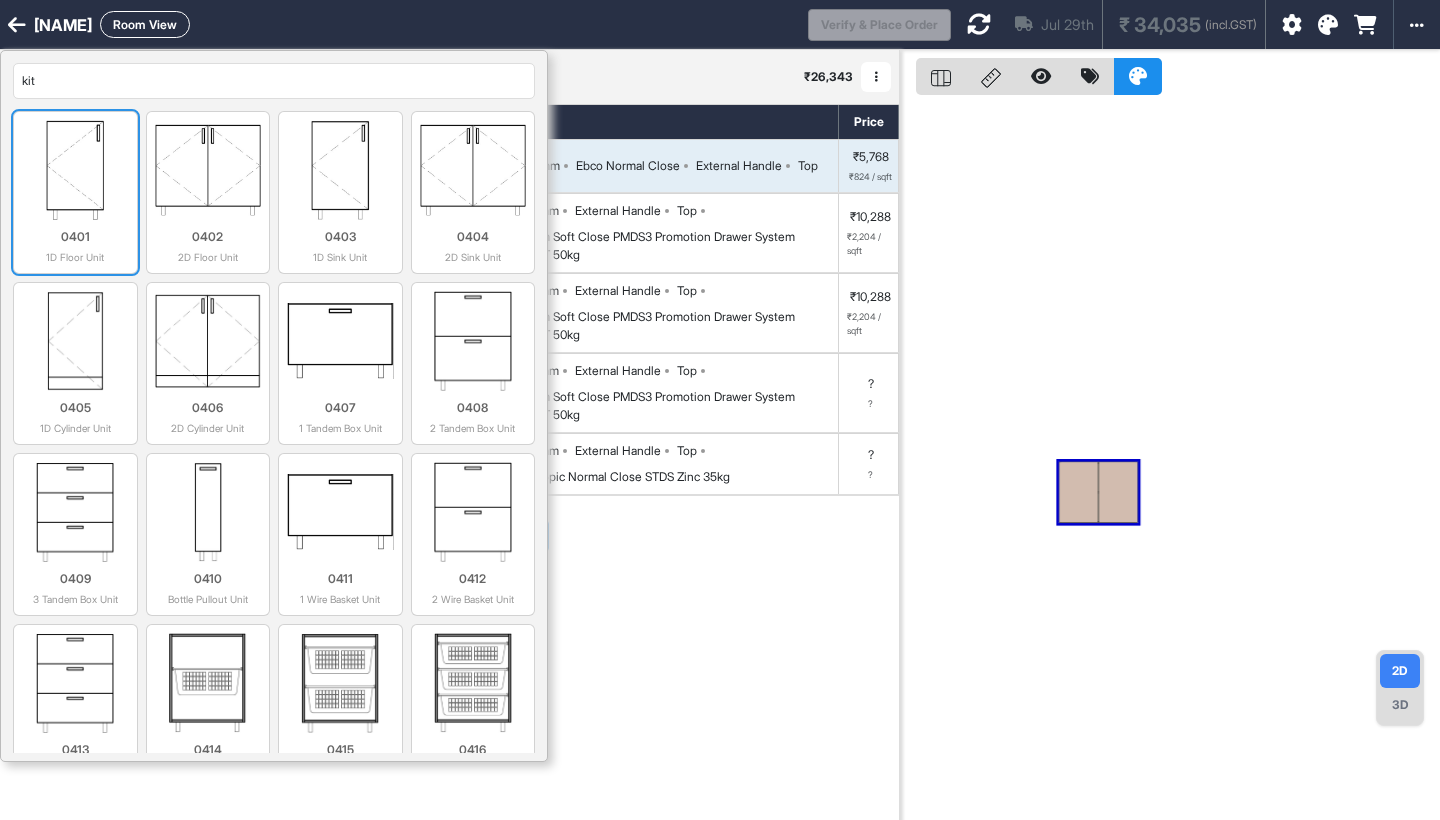type on "kit" 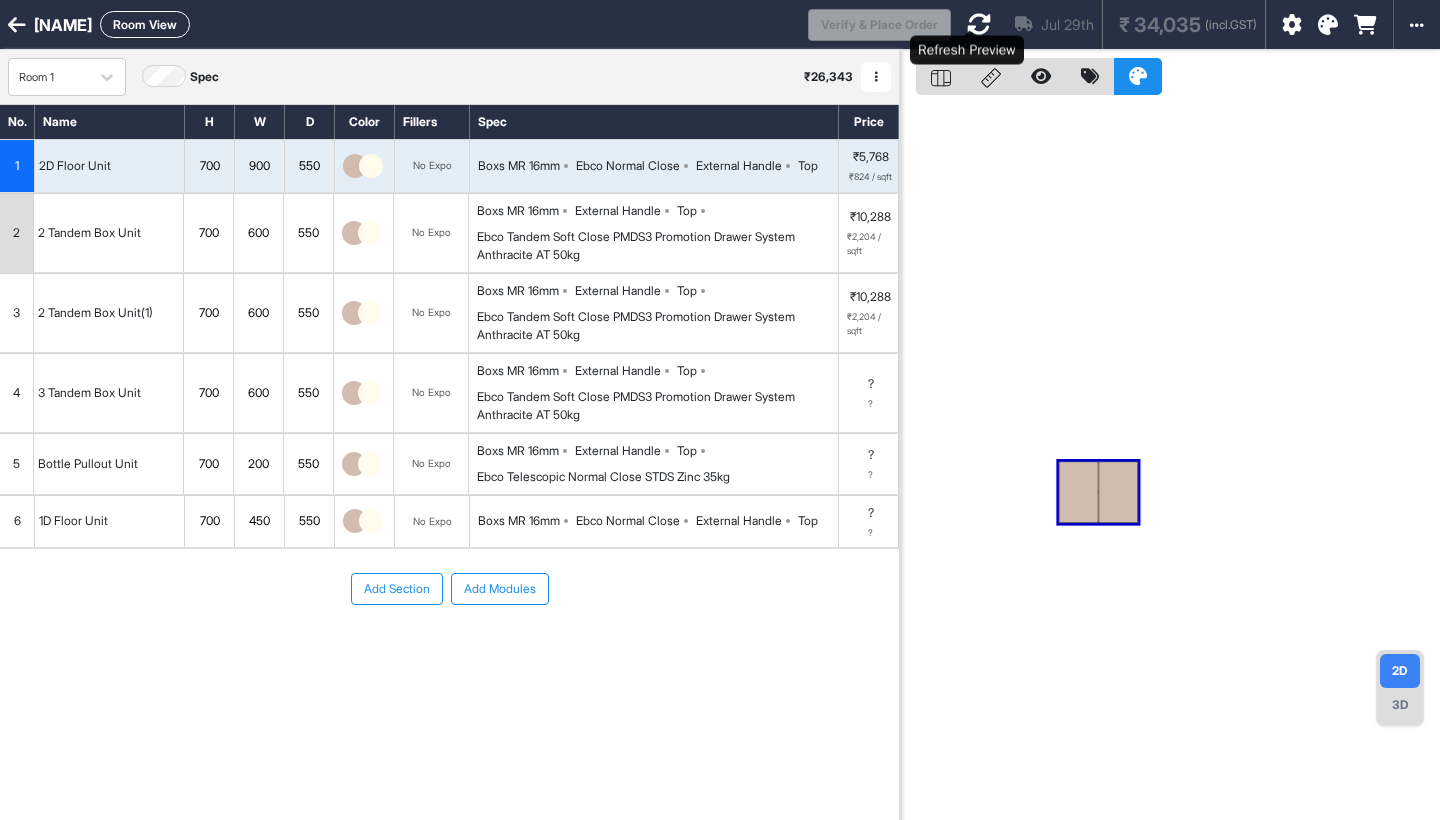 click at bounding box center (979, 24) 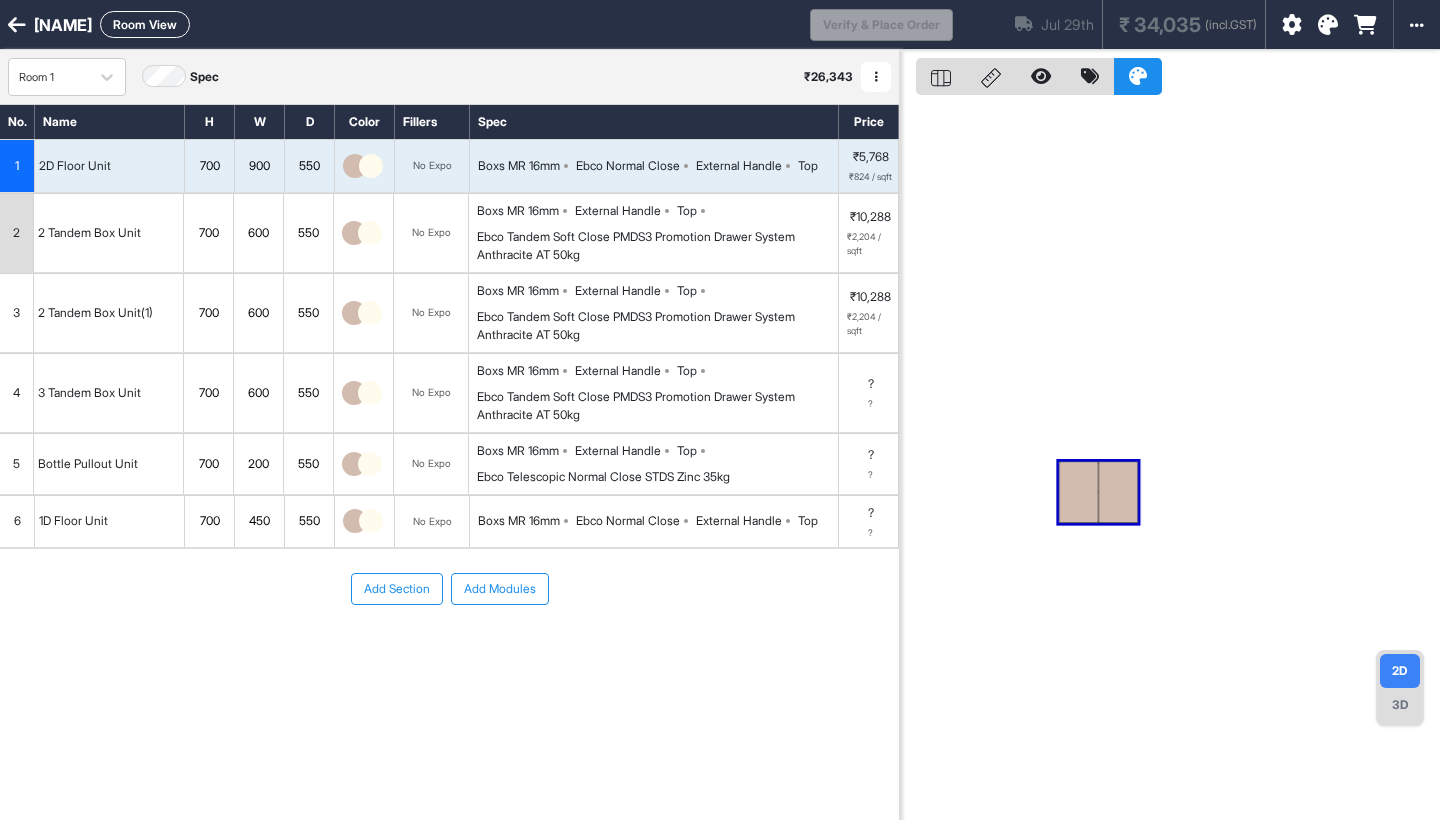 click on "450" at bounding box center (259, 521) 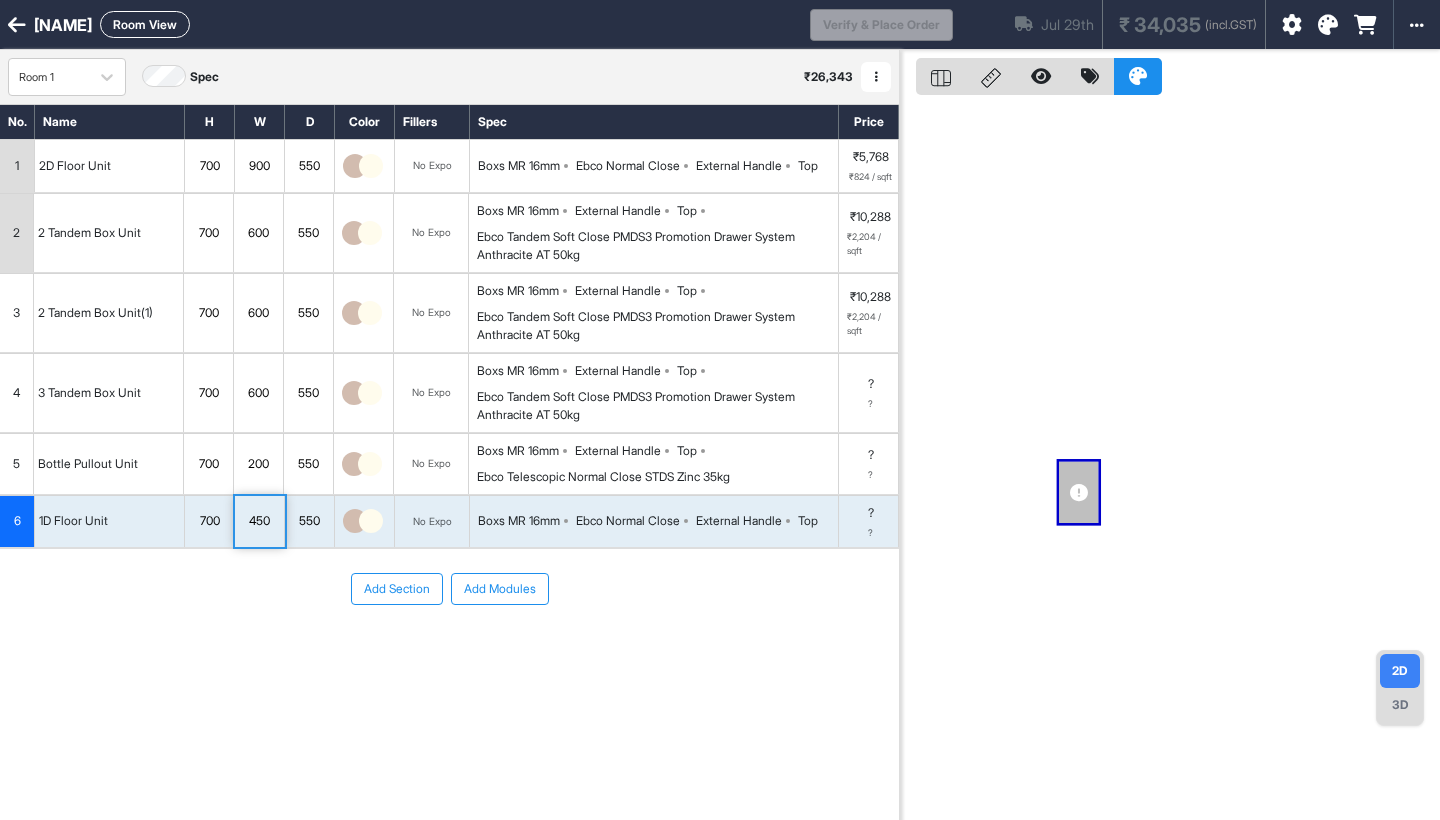 click on "450" at bounding box center [259, 521] 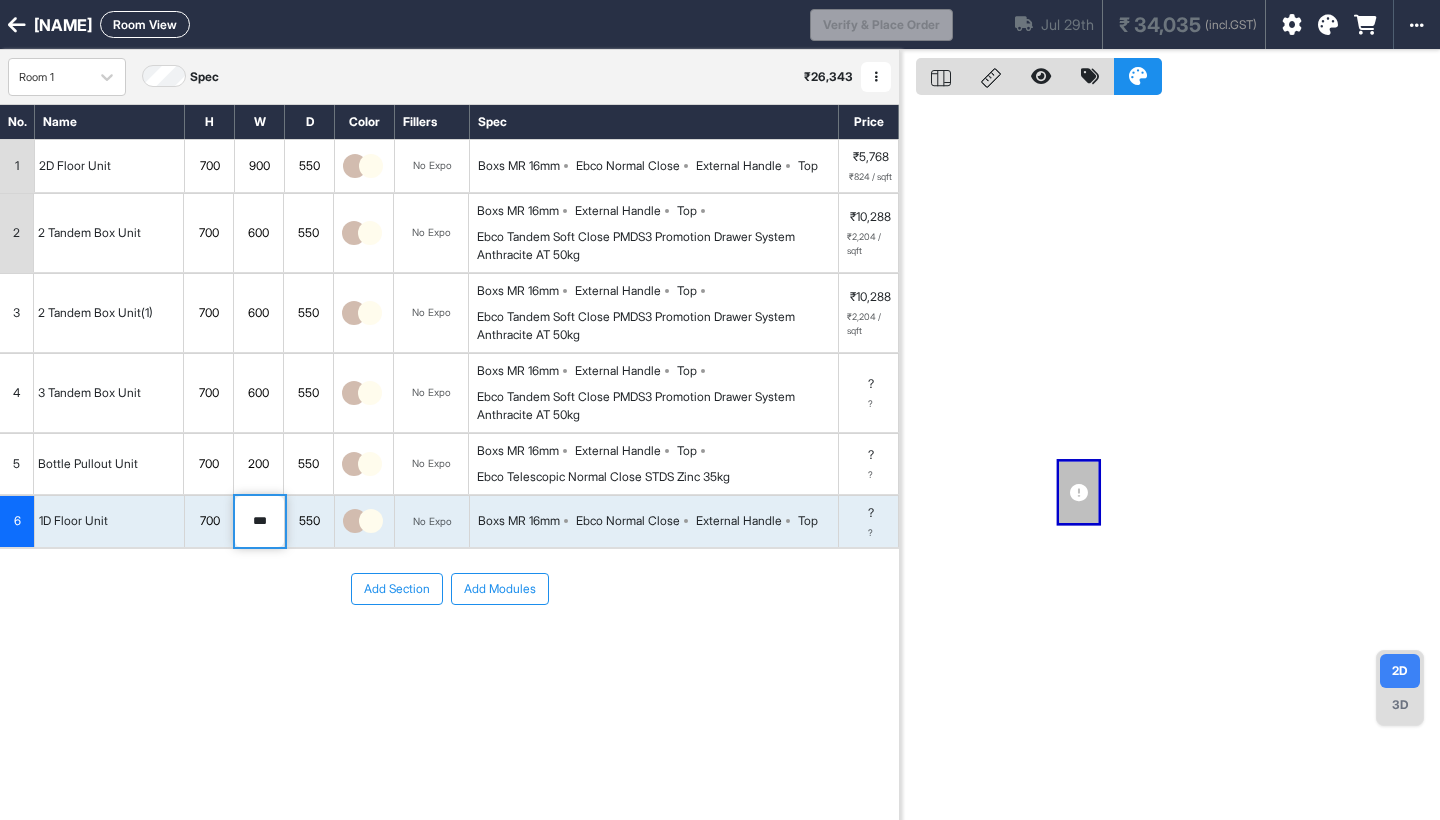 type on "***" 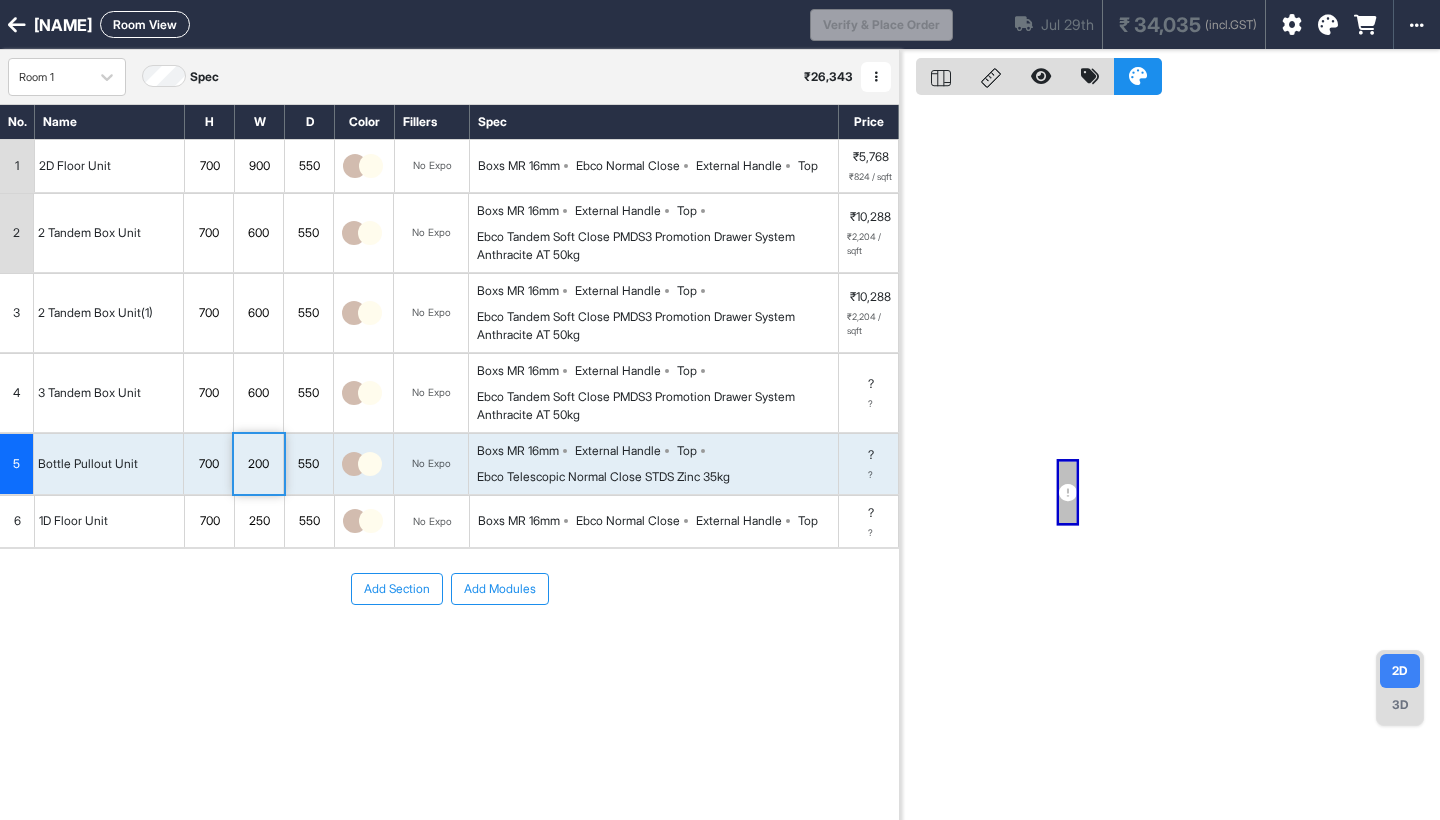 click on "250" at bounding box center [259, 521] 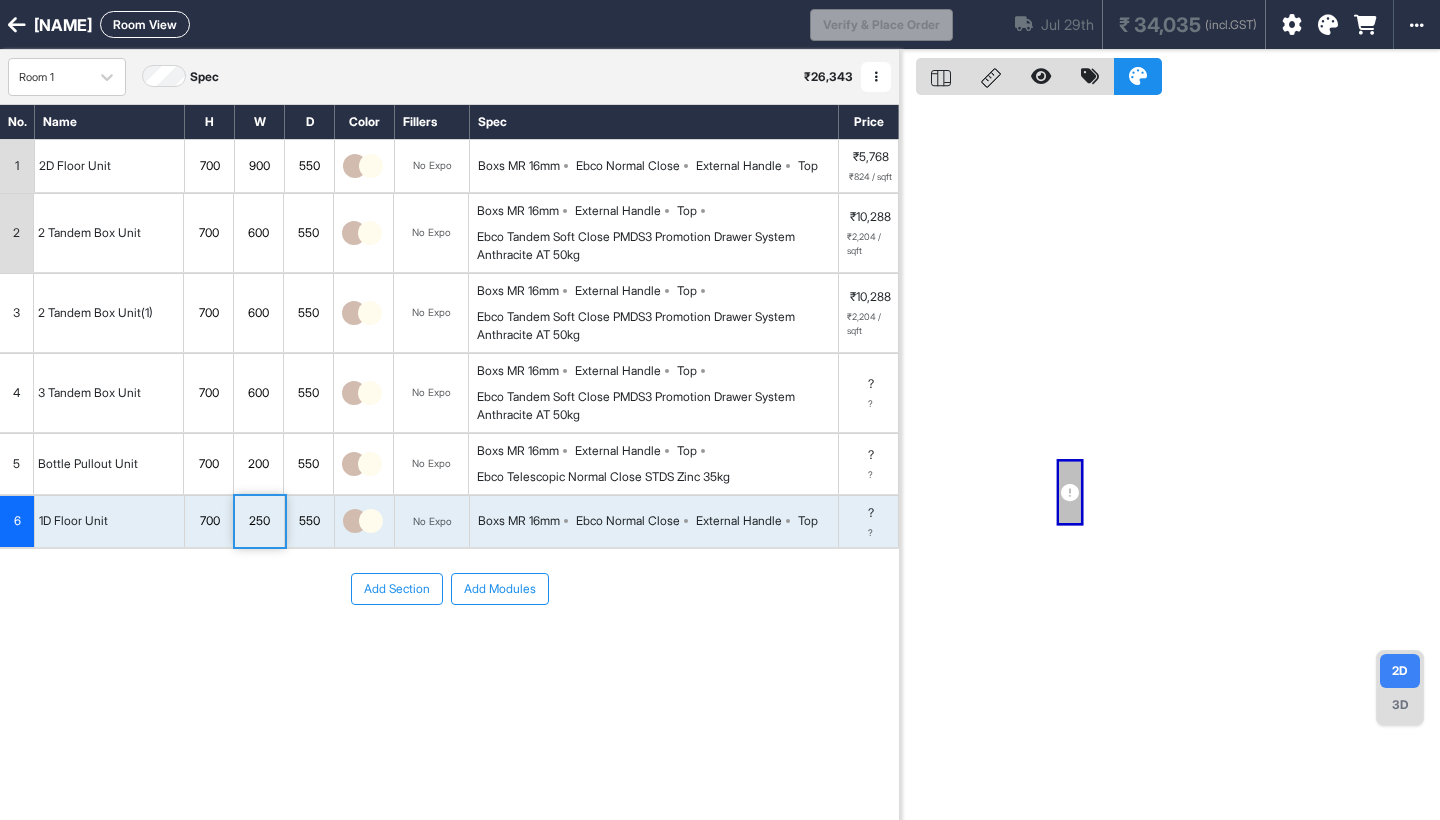 click on "250" at bounding box center [259, 521] 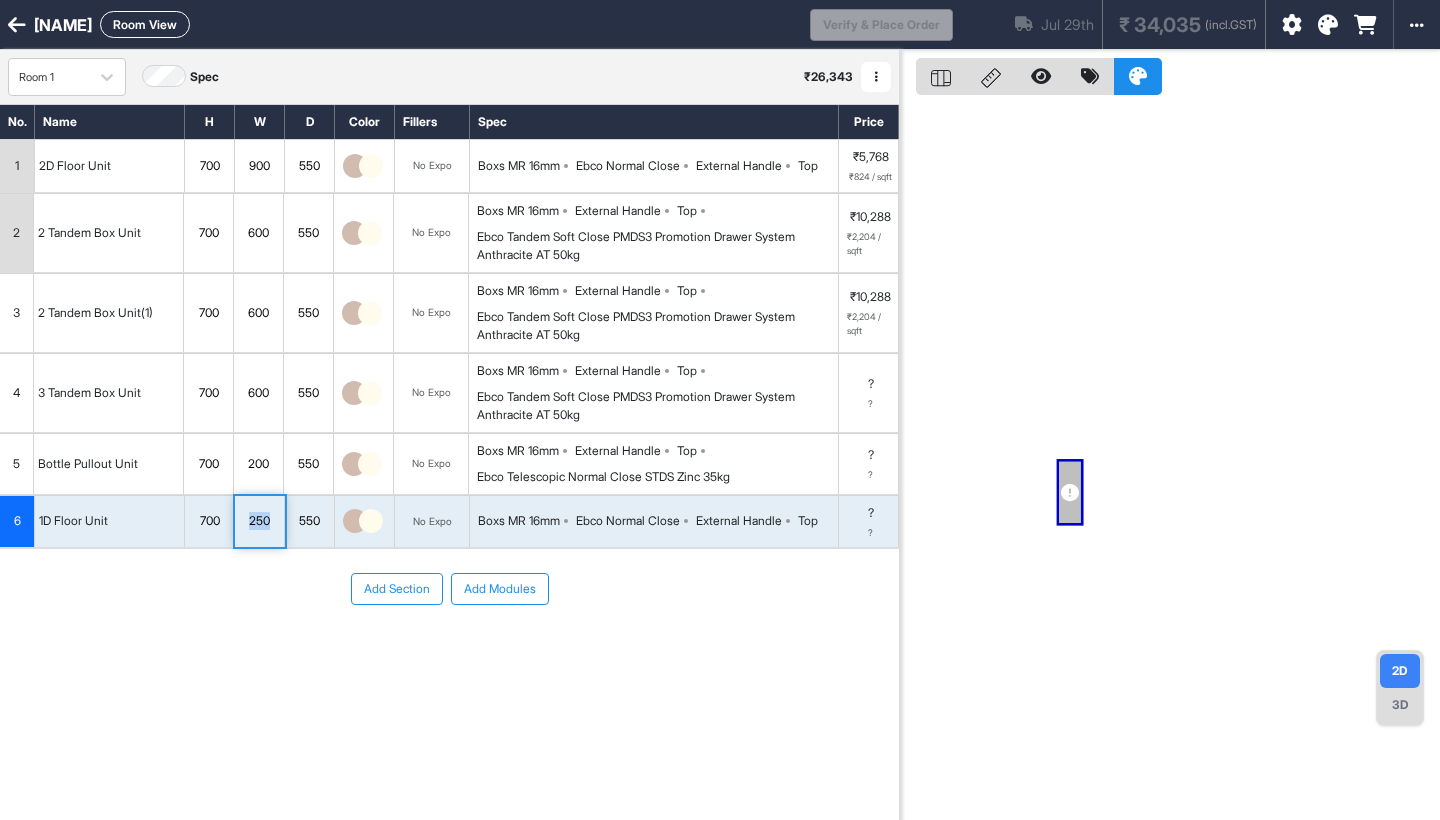 click on "250" at bounding box center [259, 521] 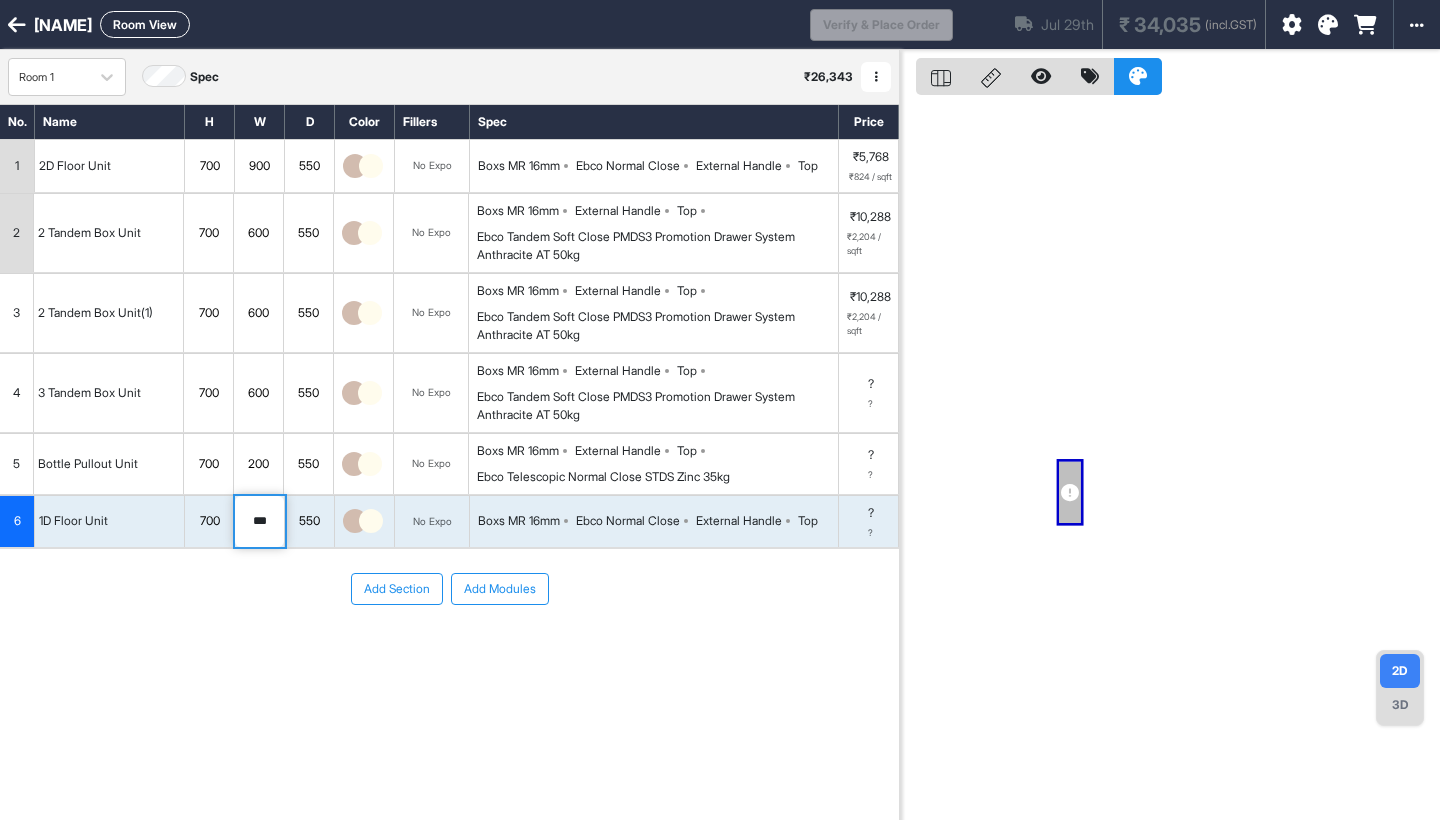 drag, startPoint x: 275, startPoint y: 519, endPoint x: 234, endPoint y: 525, distance: 41.4367 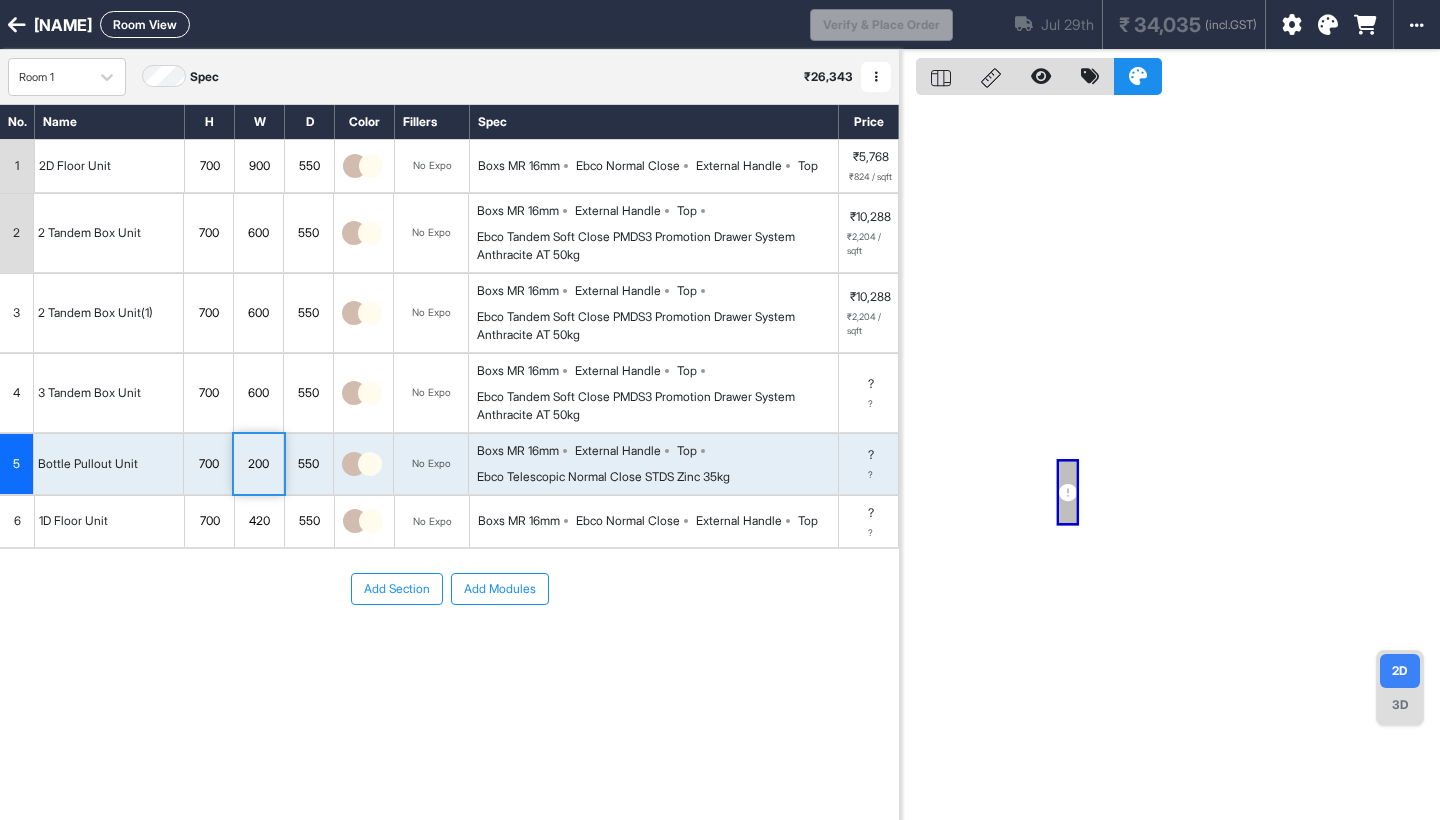 click on "200" at bounding box center [258, 464] 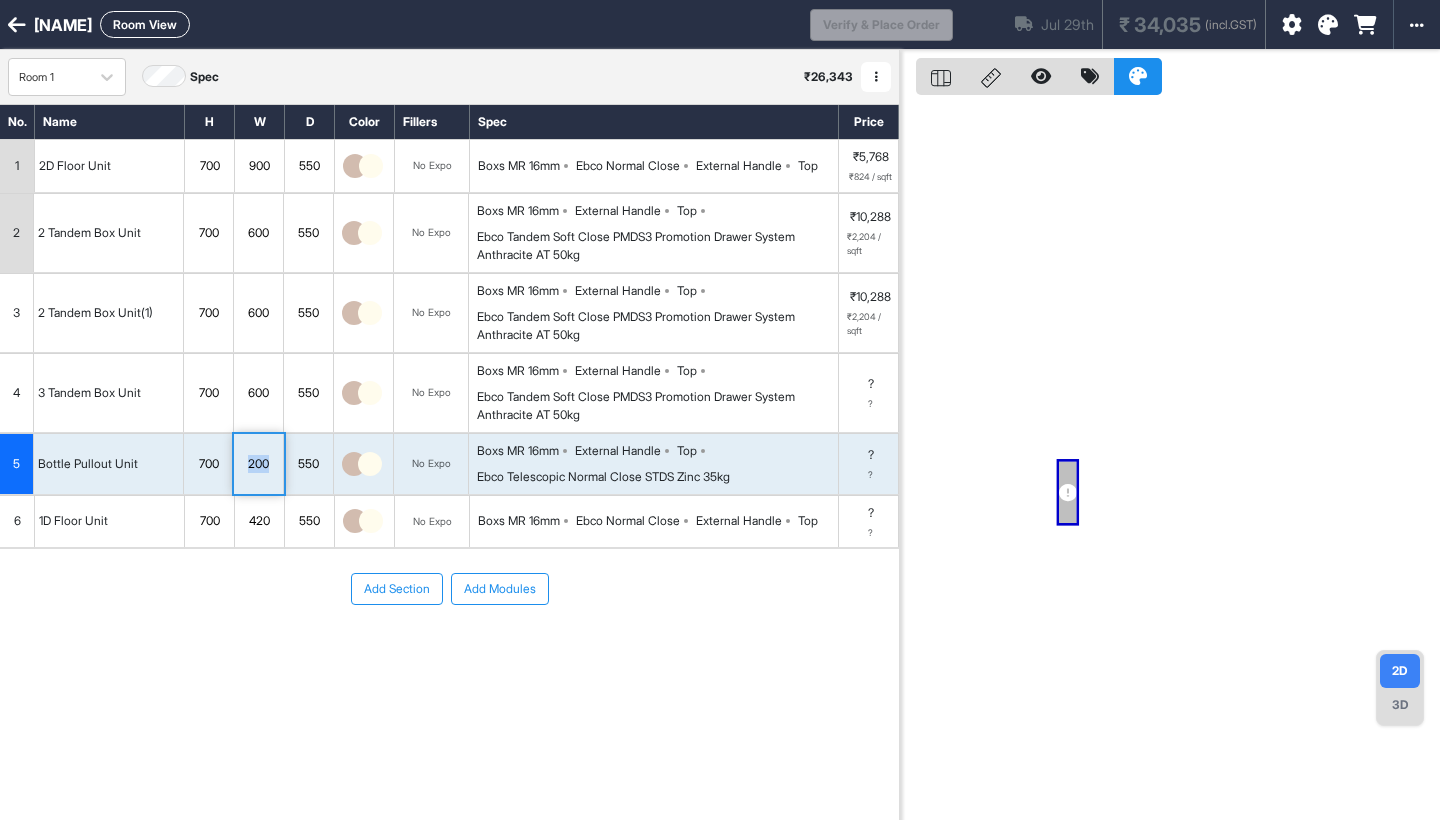 click on "200" at bounding box center (258, 464) 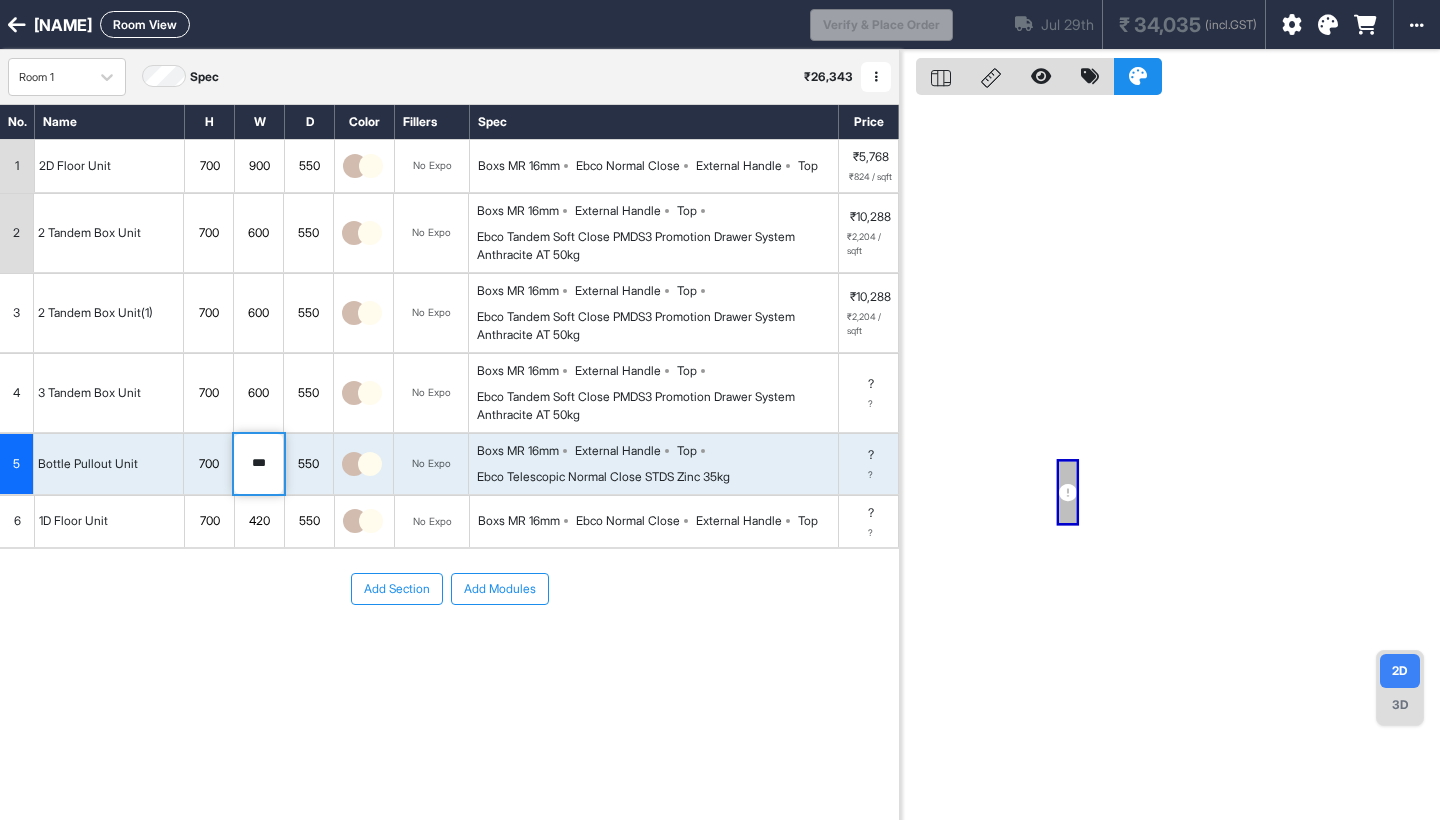 type on "***" 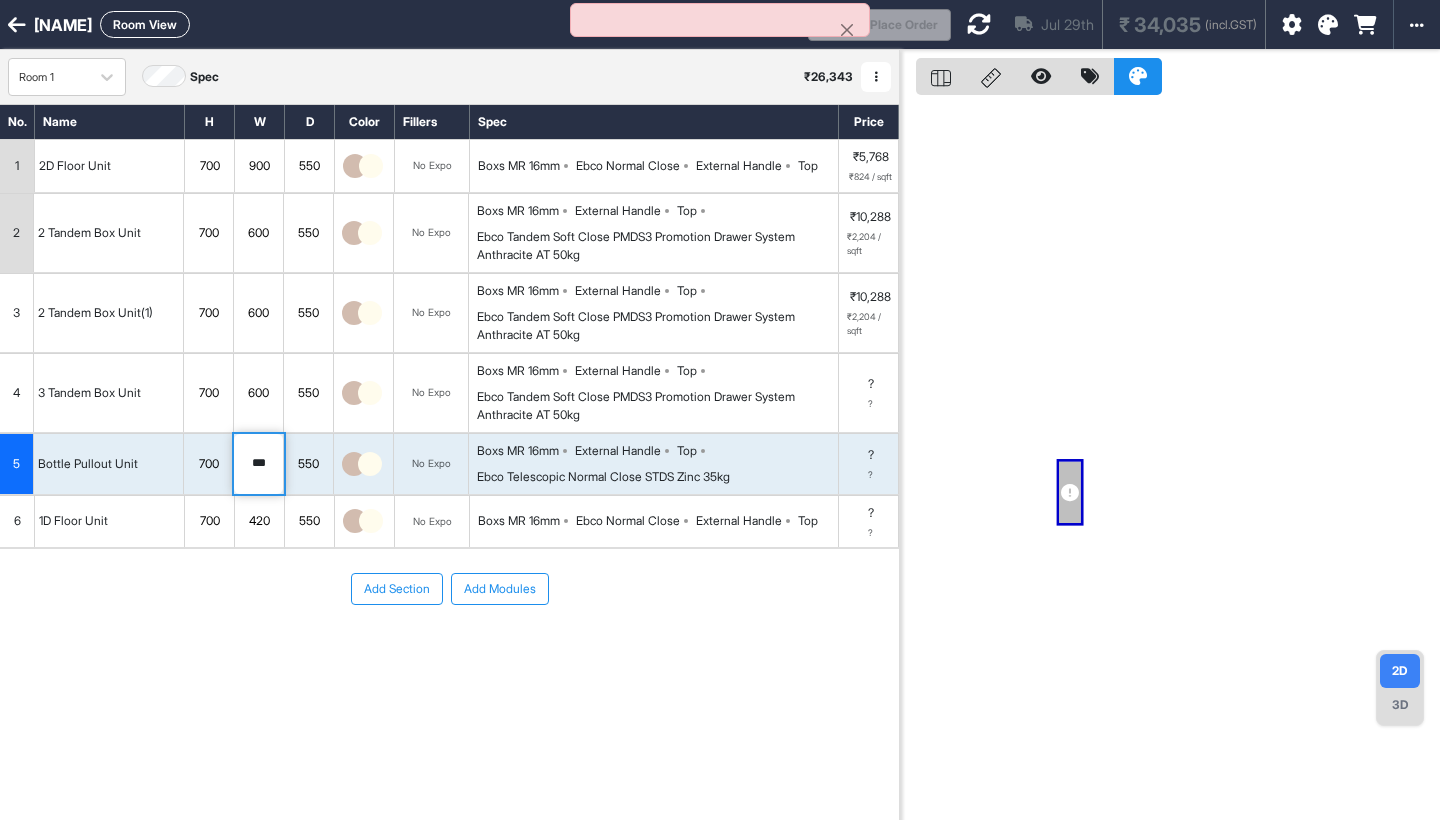 click on "1" at bounding box center (17, 166) 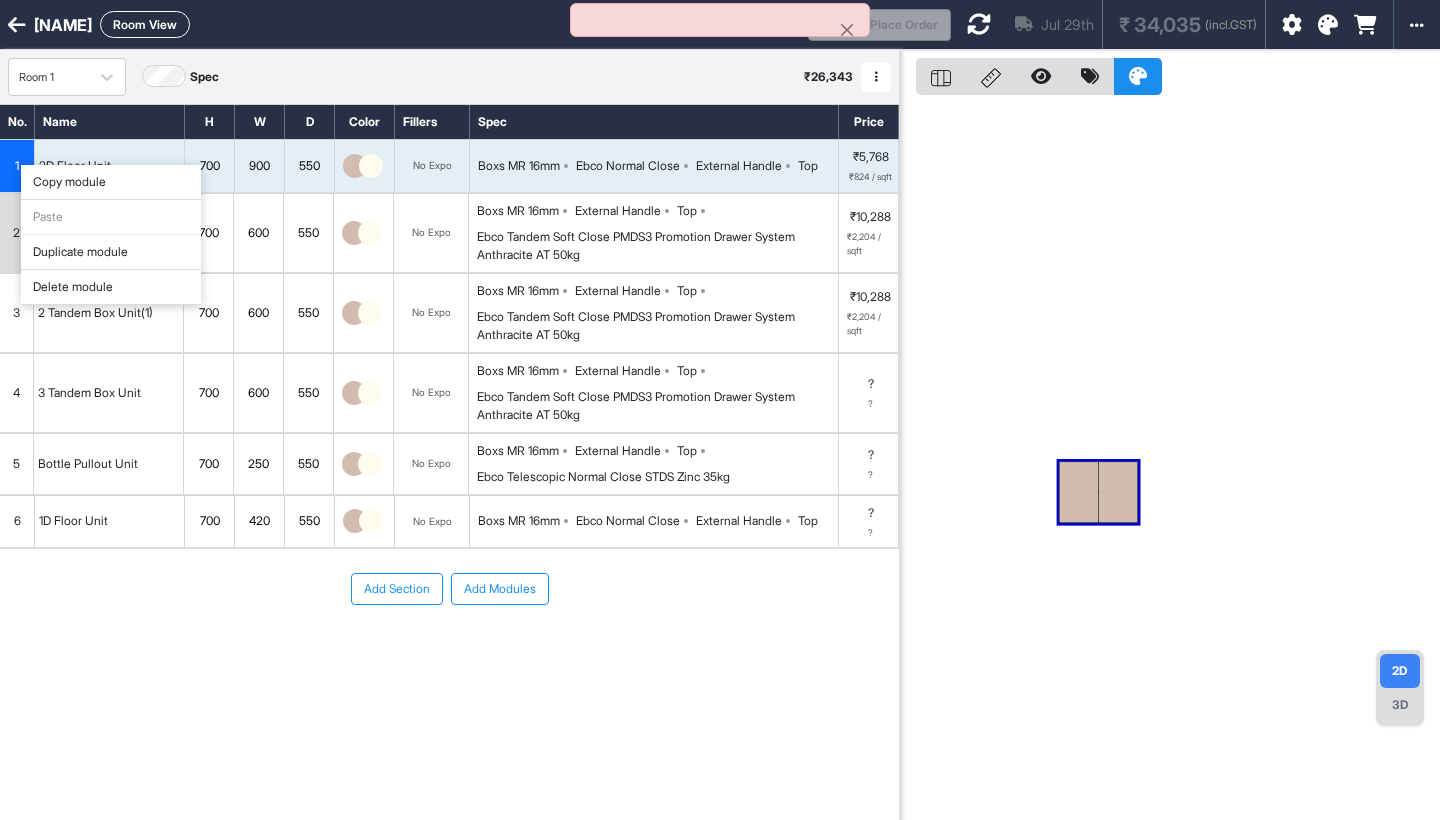 click on "Delete module" at bounding box center (111, 287) 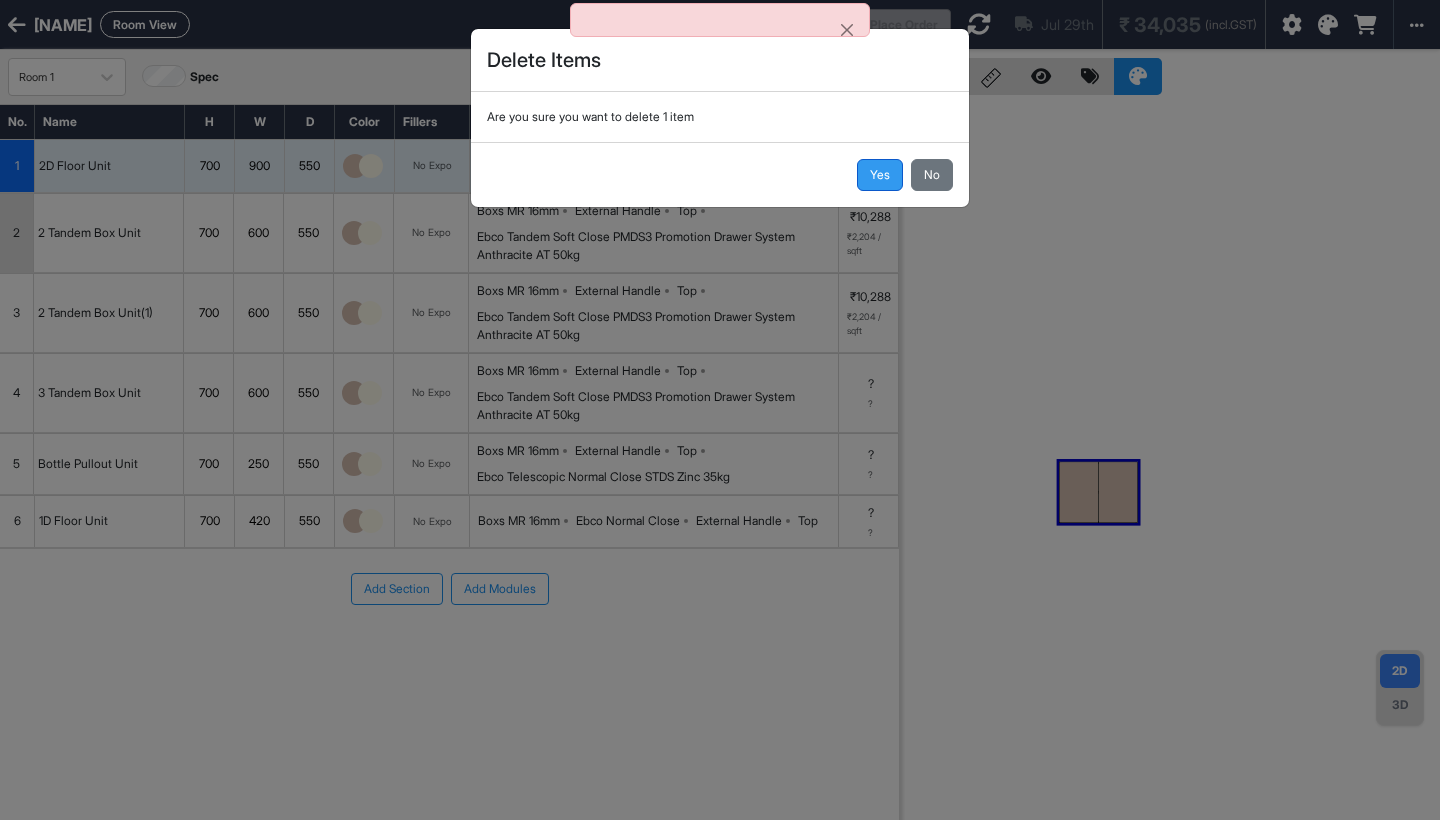 click on "Yes" at bounding box center (880, 175) 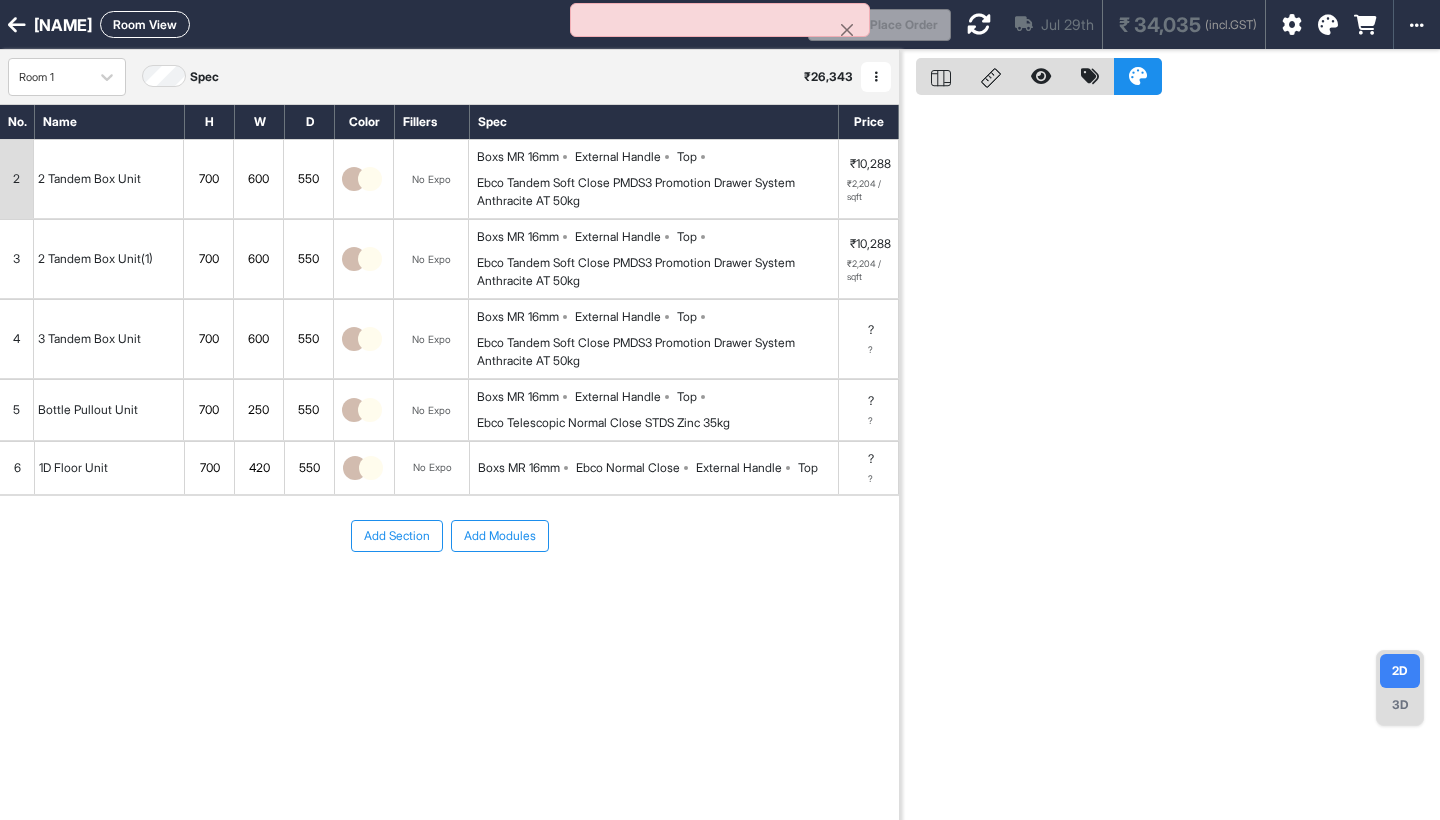 click on "Ebco Tandem Soft Close PMDS3 Promotion Drawer System Anthracite AT 50kg" at bounding box center (657, 352) 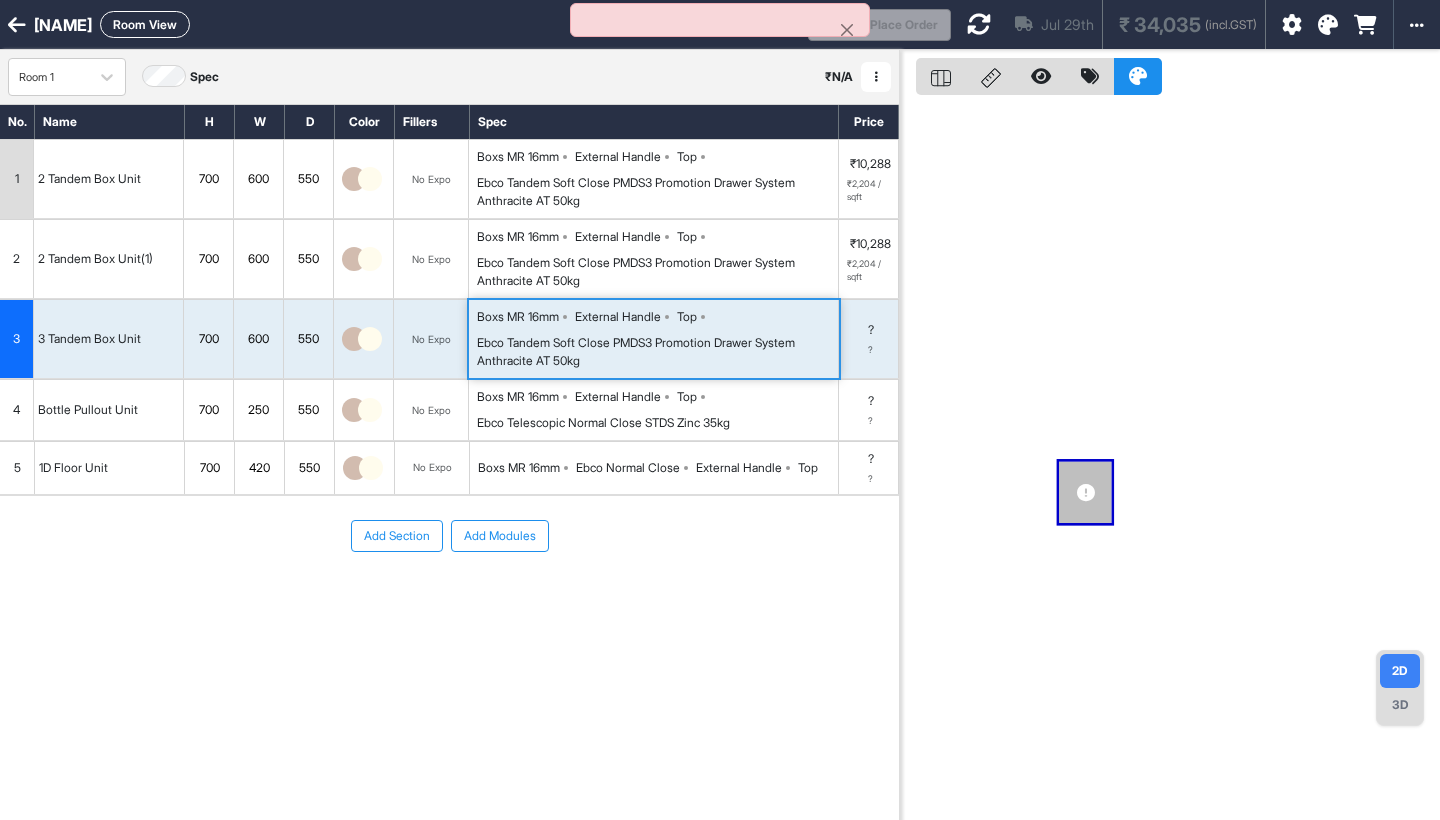 click on "Ebco Tandem Soft Close PMDS3 Promotion Drawer System Anthracite AT 50kg" at bounding box center [657, 352] 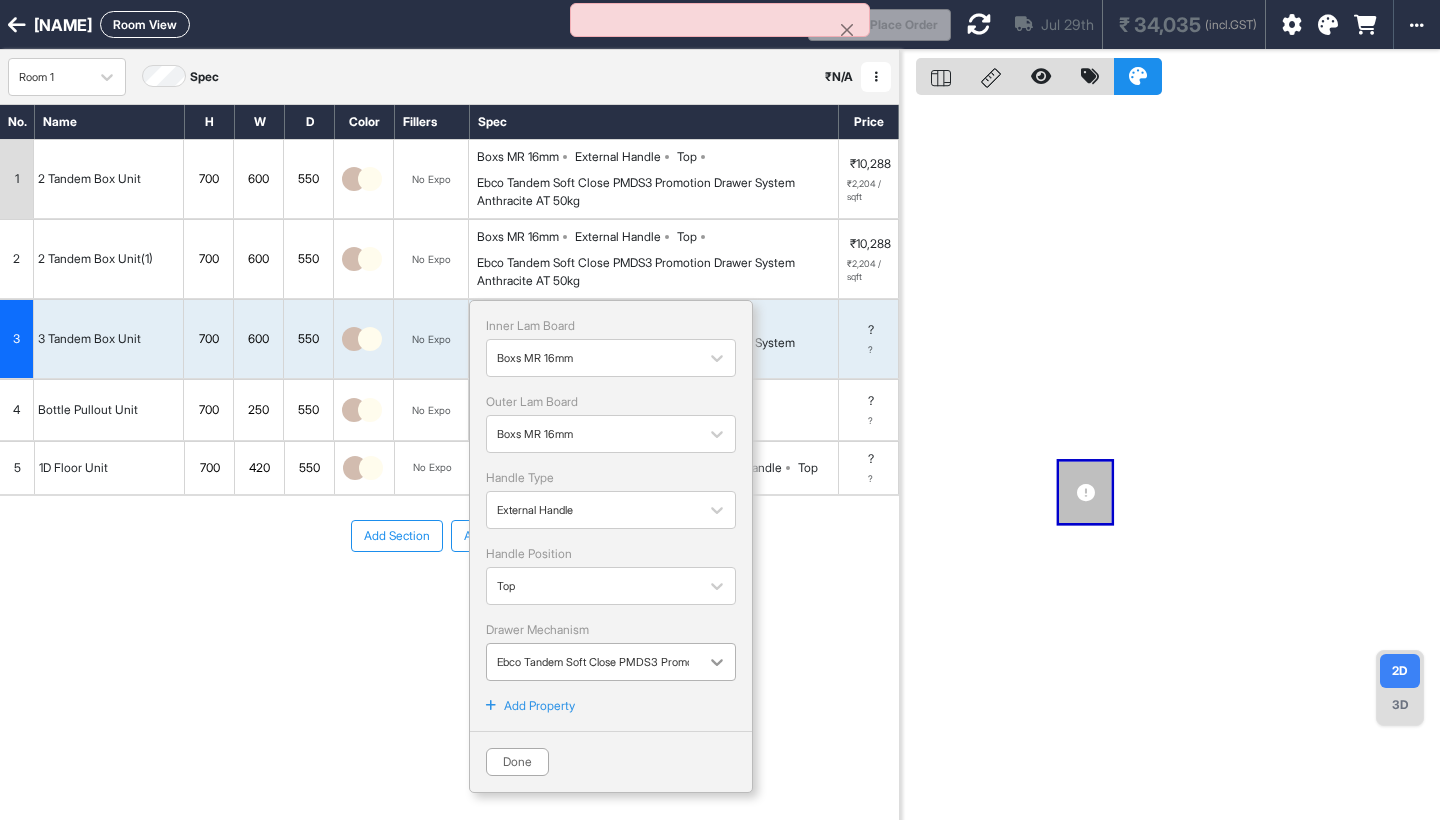 click 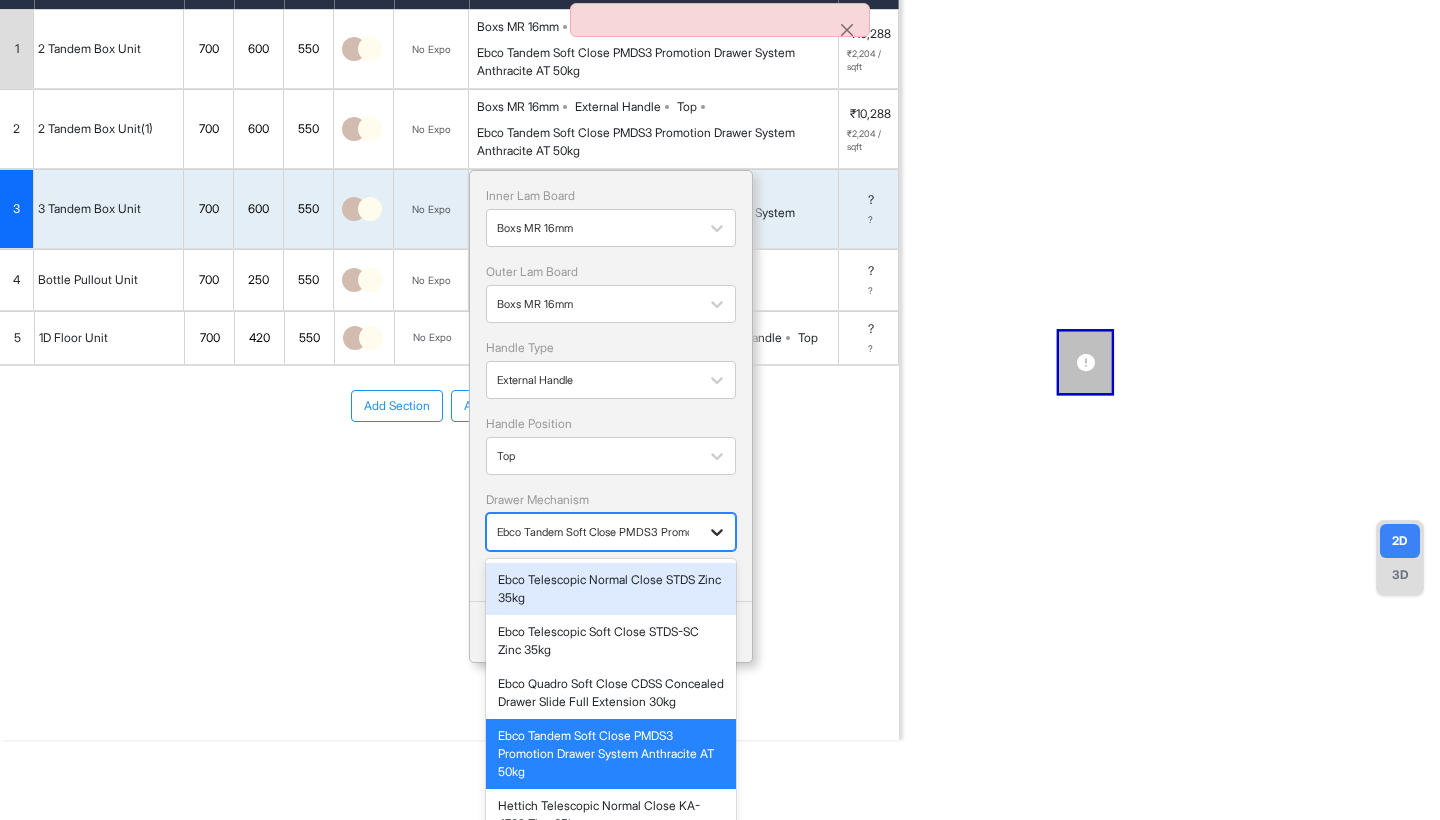 scroll, scrollTop: 128, scrollLeft: 0, axis: vertical 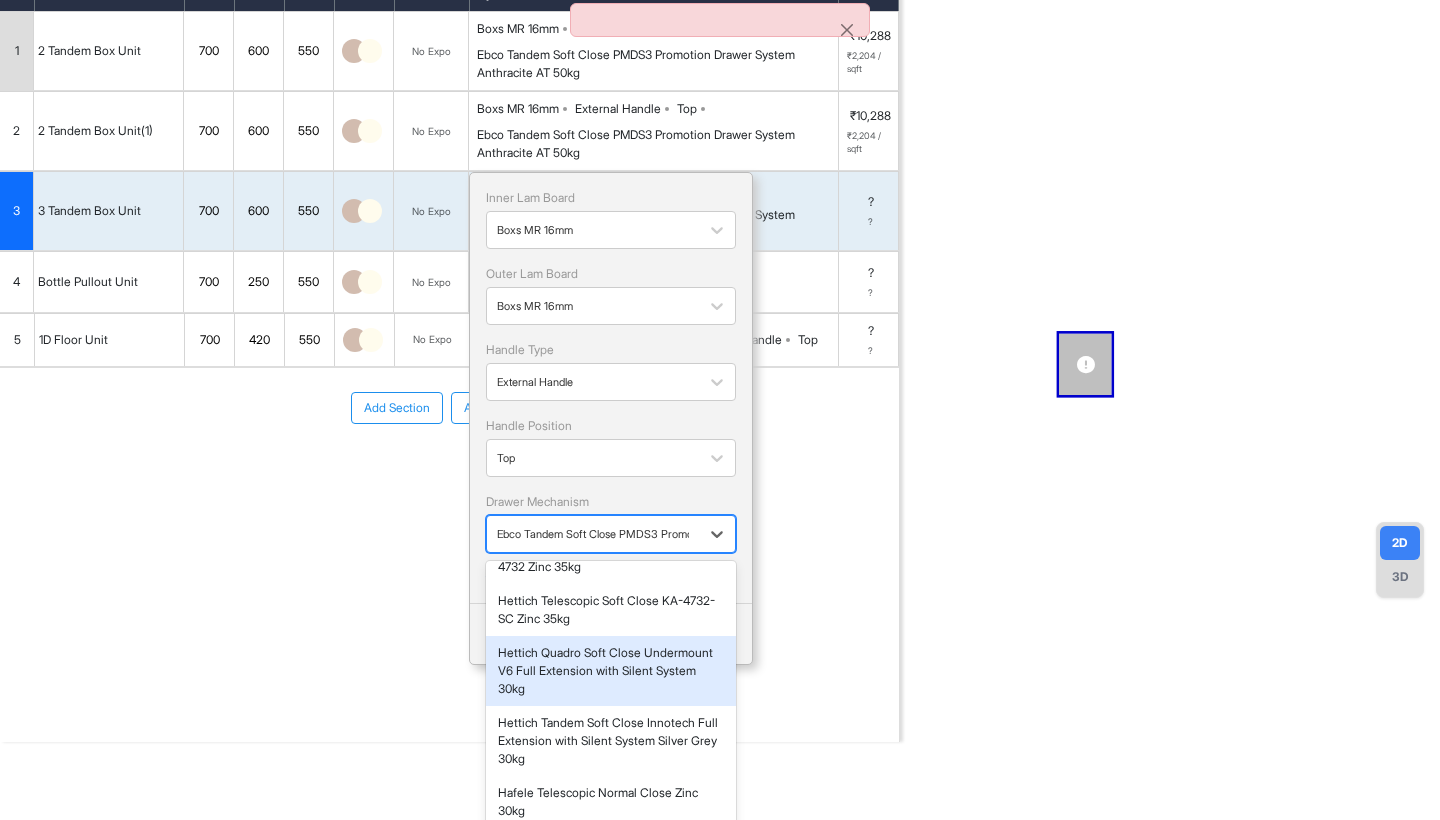 click on "Hettich Quadro Soft Close Undermount V6 Full Extension with Silent System 30kg" at bounding box center (611, 671) 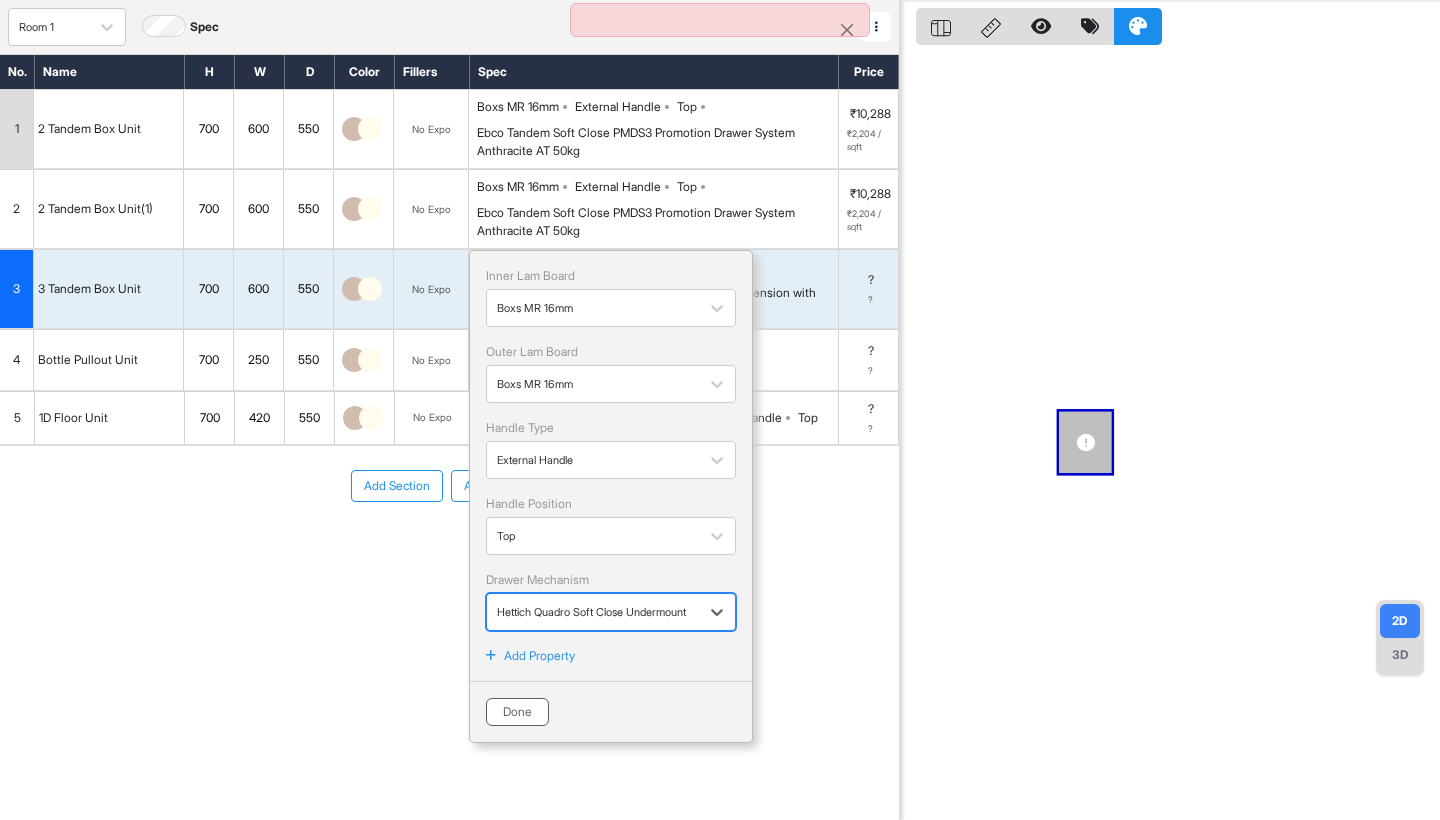 click on "Done" at bounding box center [517, 712] 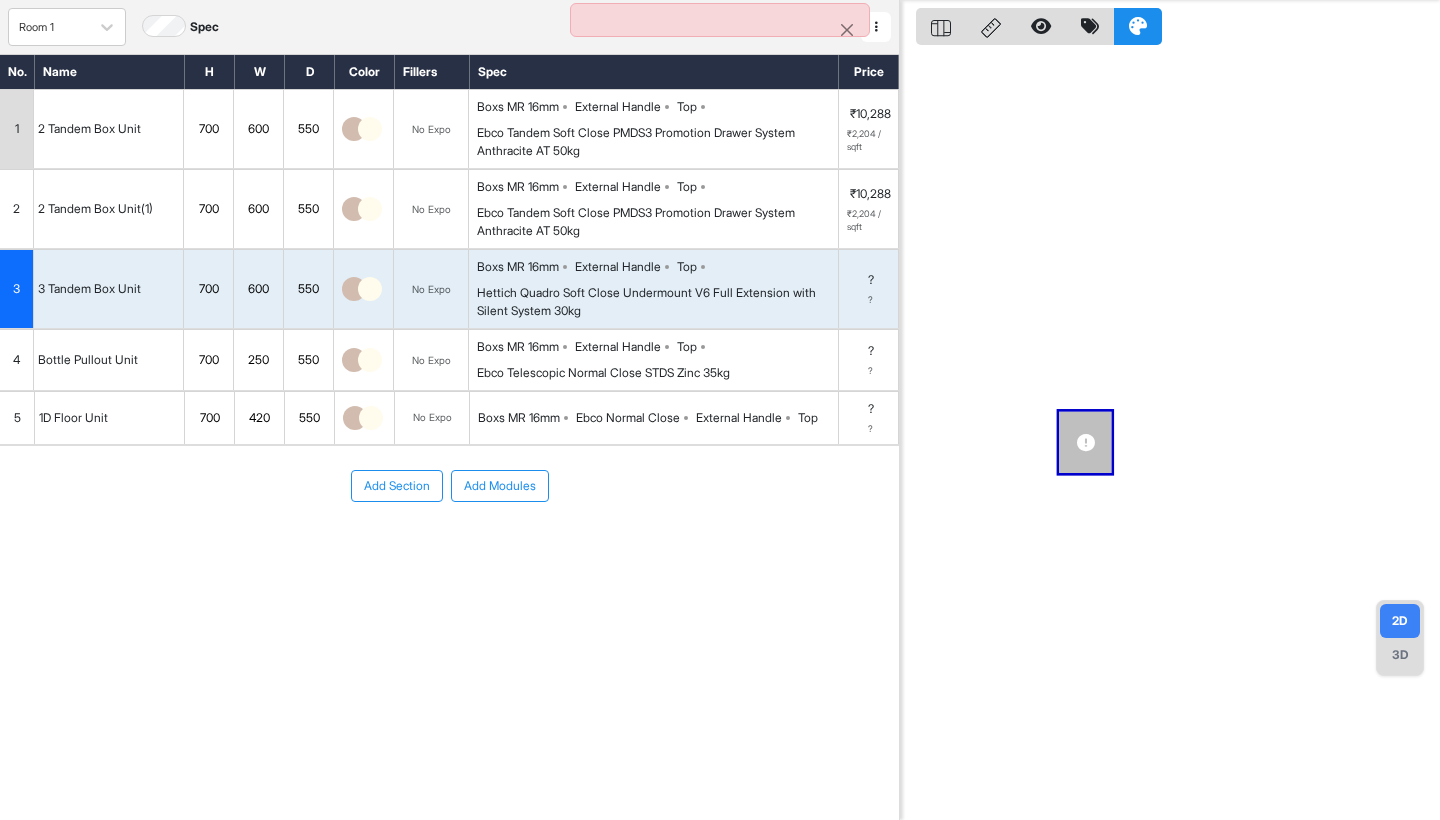 click on "Boxs MR 16mm External Handle Top Ebco Telescopic Normal Close STDS Zinc 35kg" at bounding box center (657, 360) 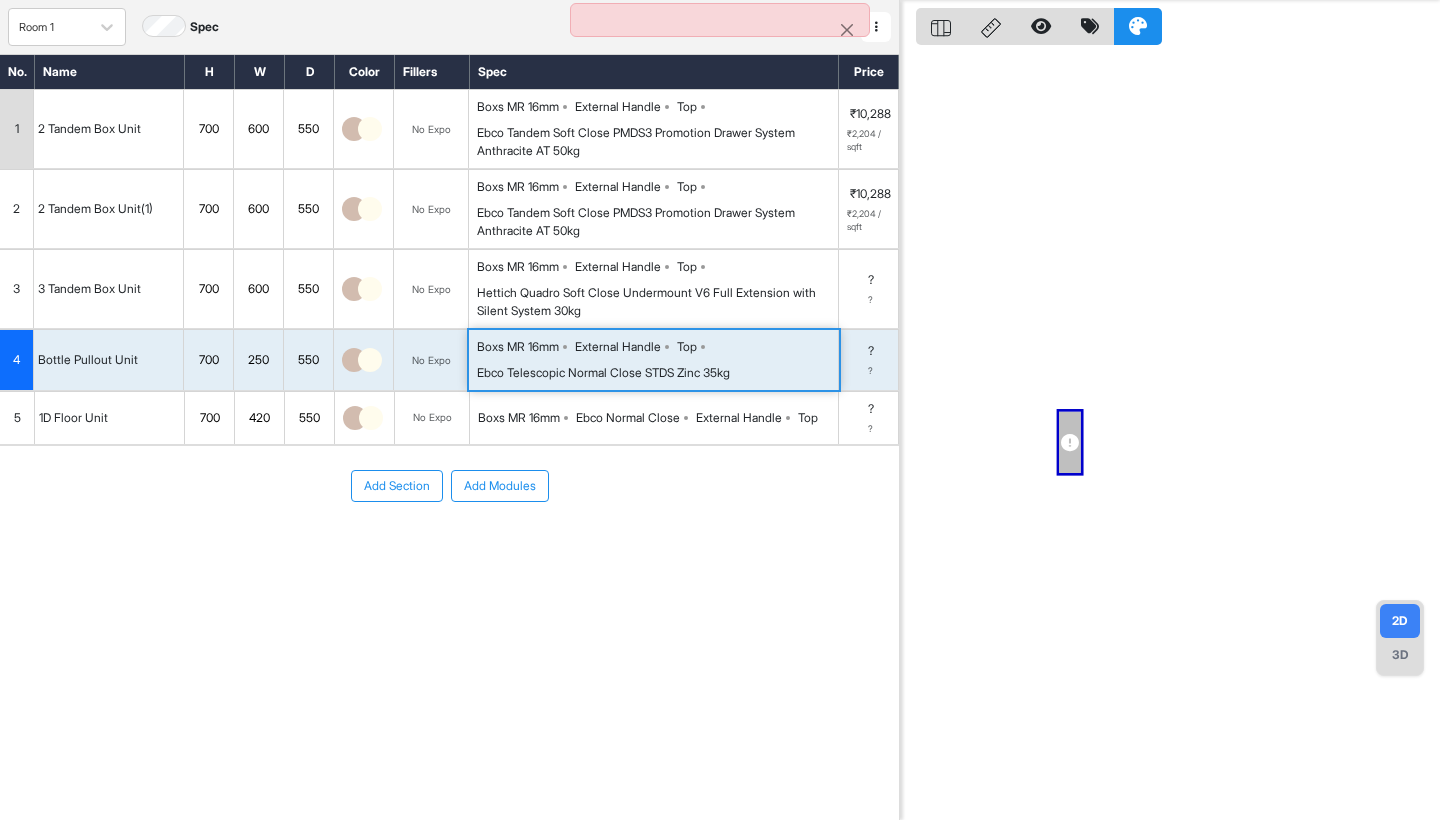 click on "Boxs MR 16mm External Handle Top Ebco Telescopic Normal Close STDS Zinc 35kg" at bounding box center (657, 360) 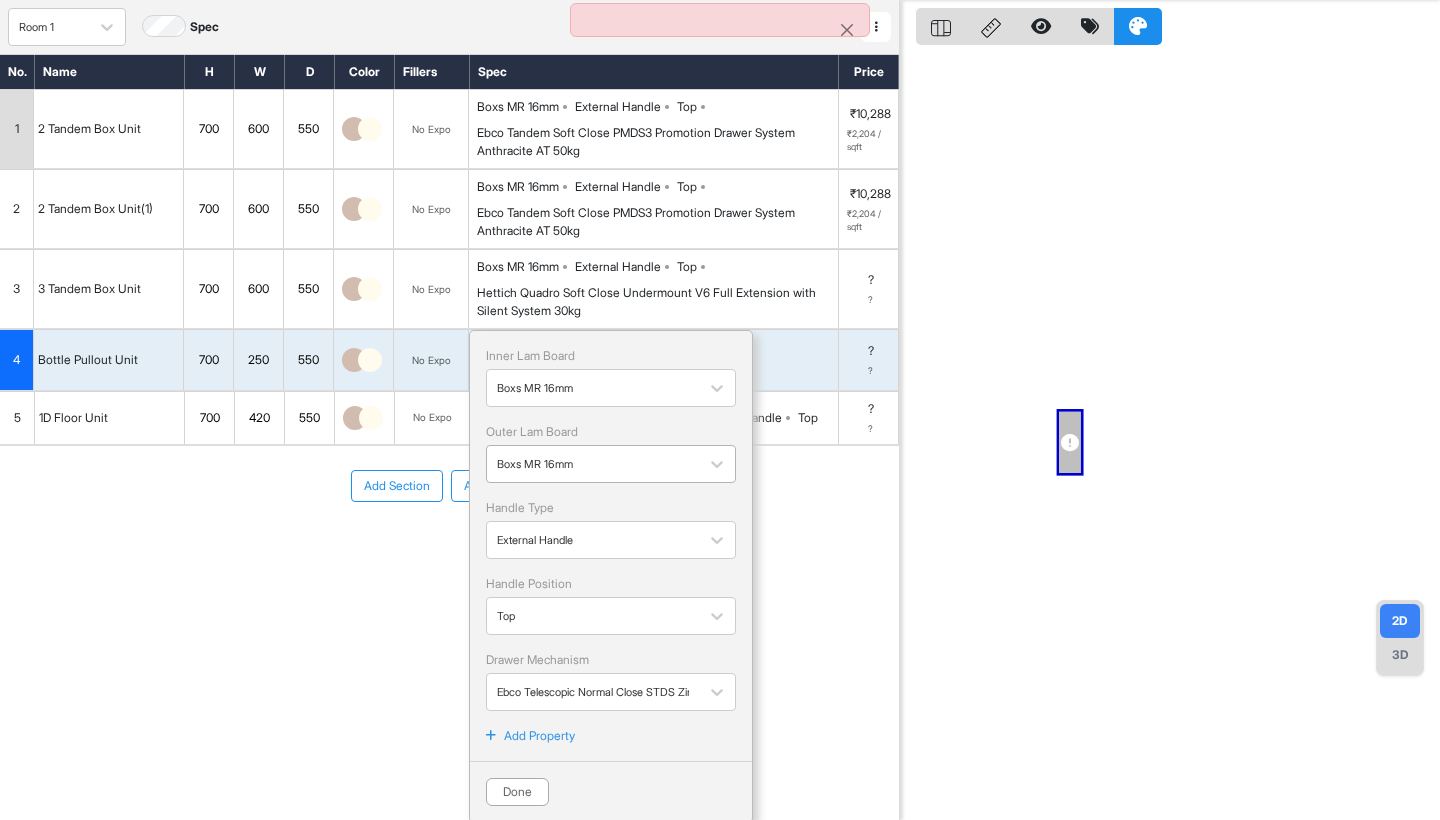 click at bounding box center [593, 464] 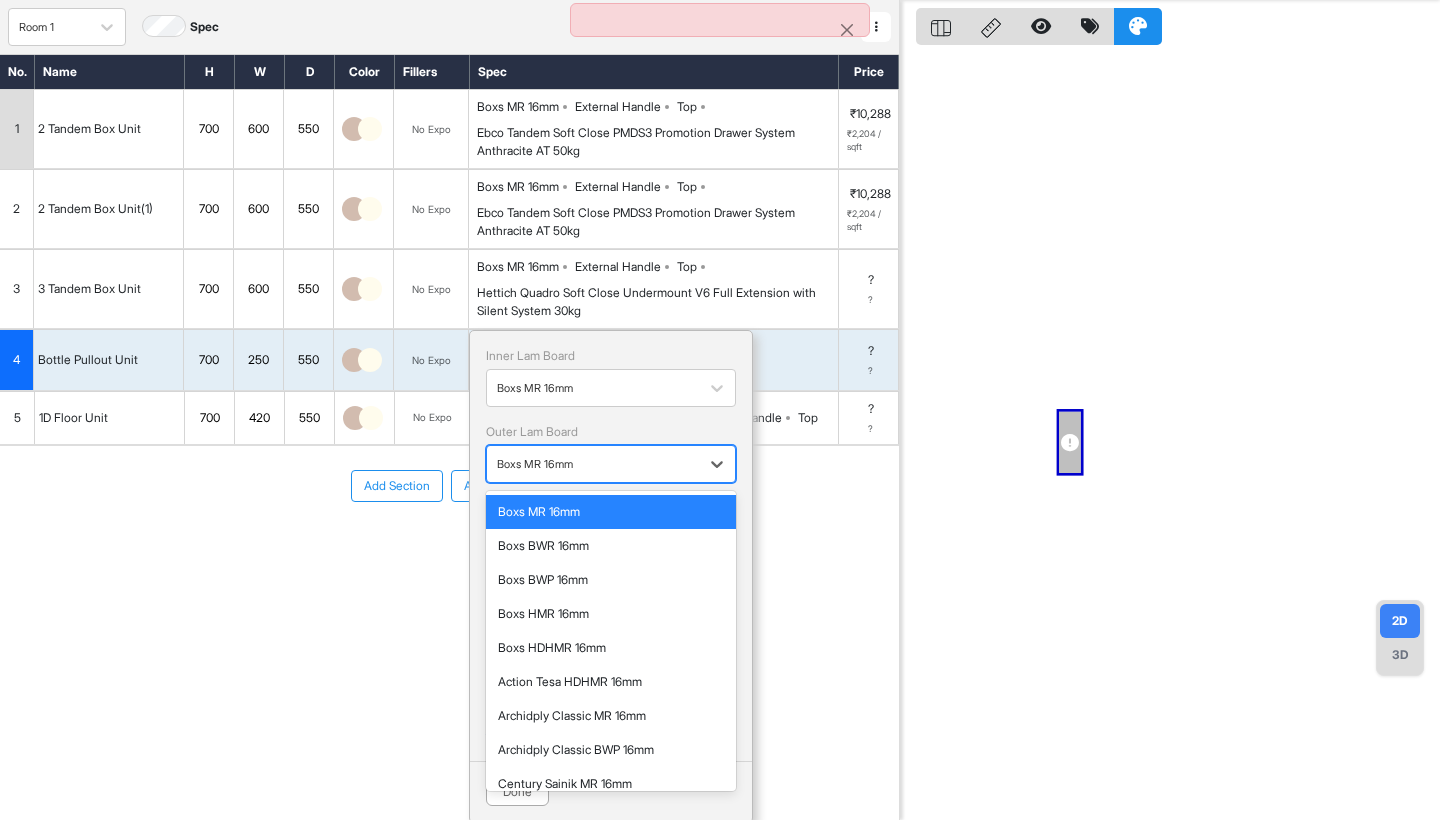 click at bounding box center [593, 464] 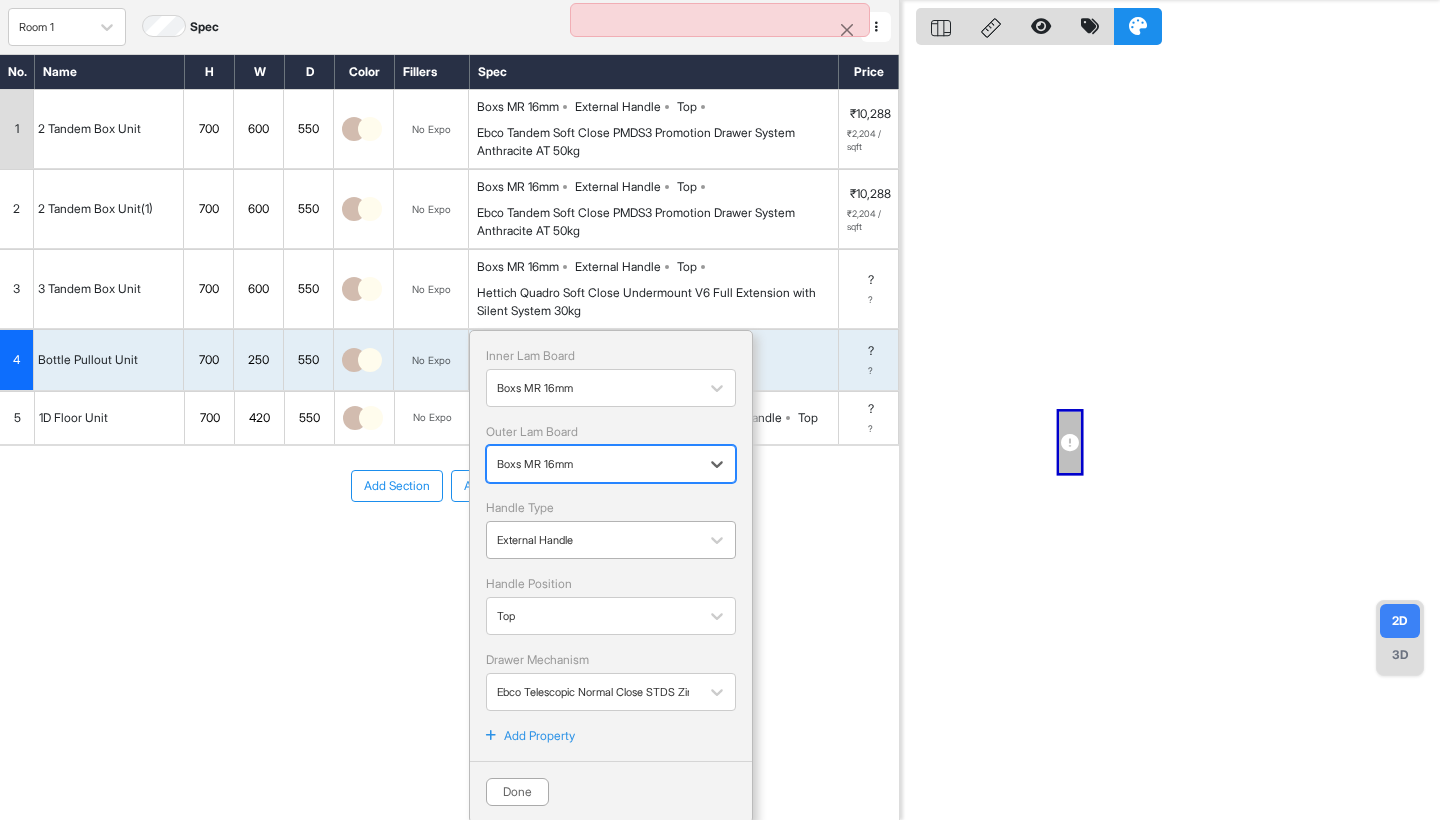 click at bounding box center [593, 540] 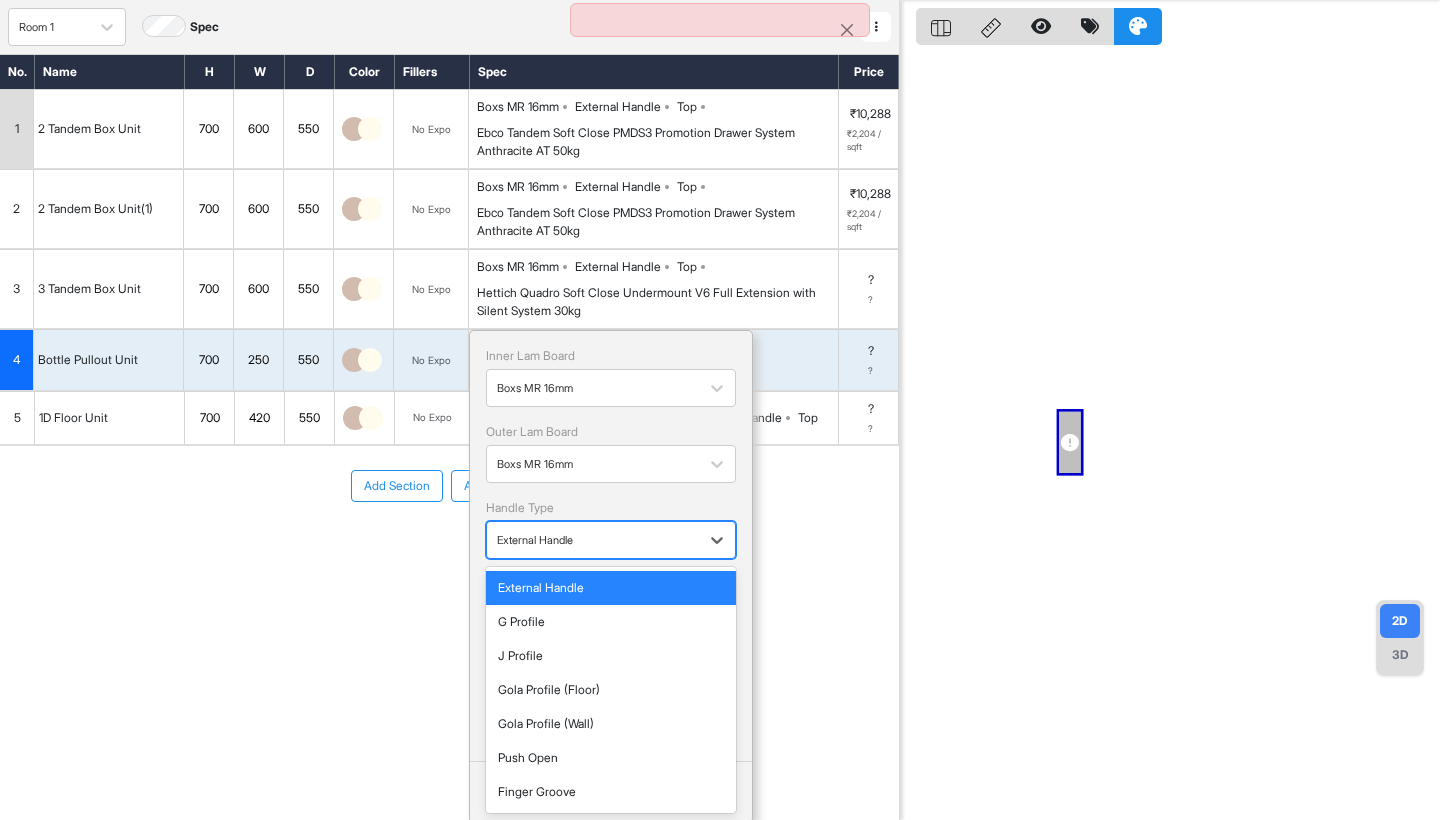 click on "External Handle" at bounding box center (611, 588) 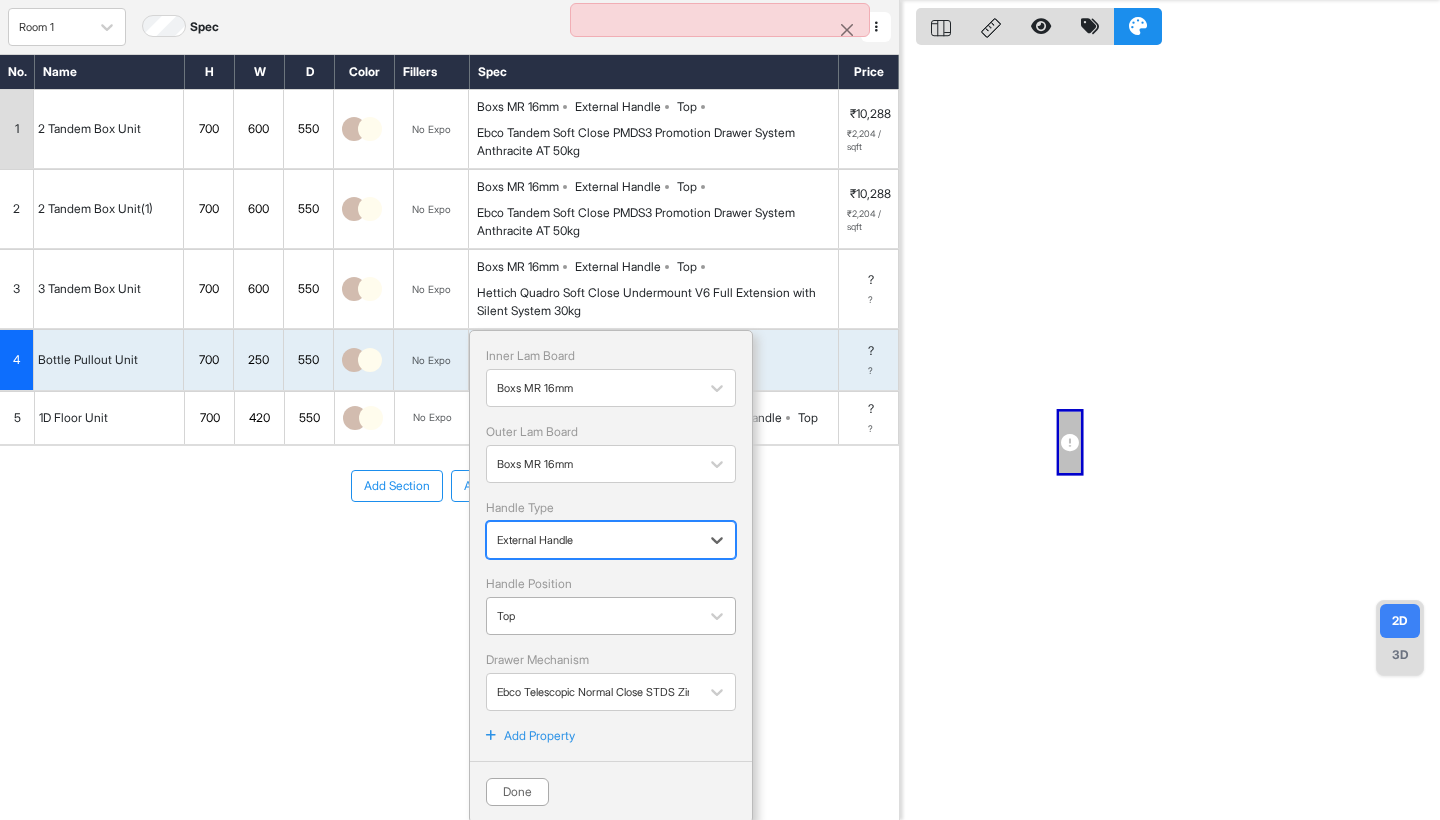 click at bounding box center [593, 616] 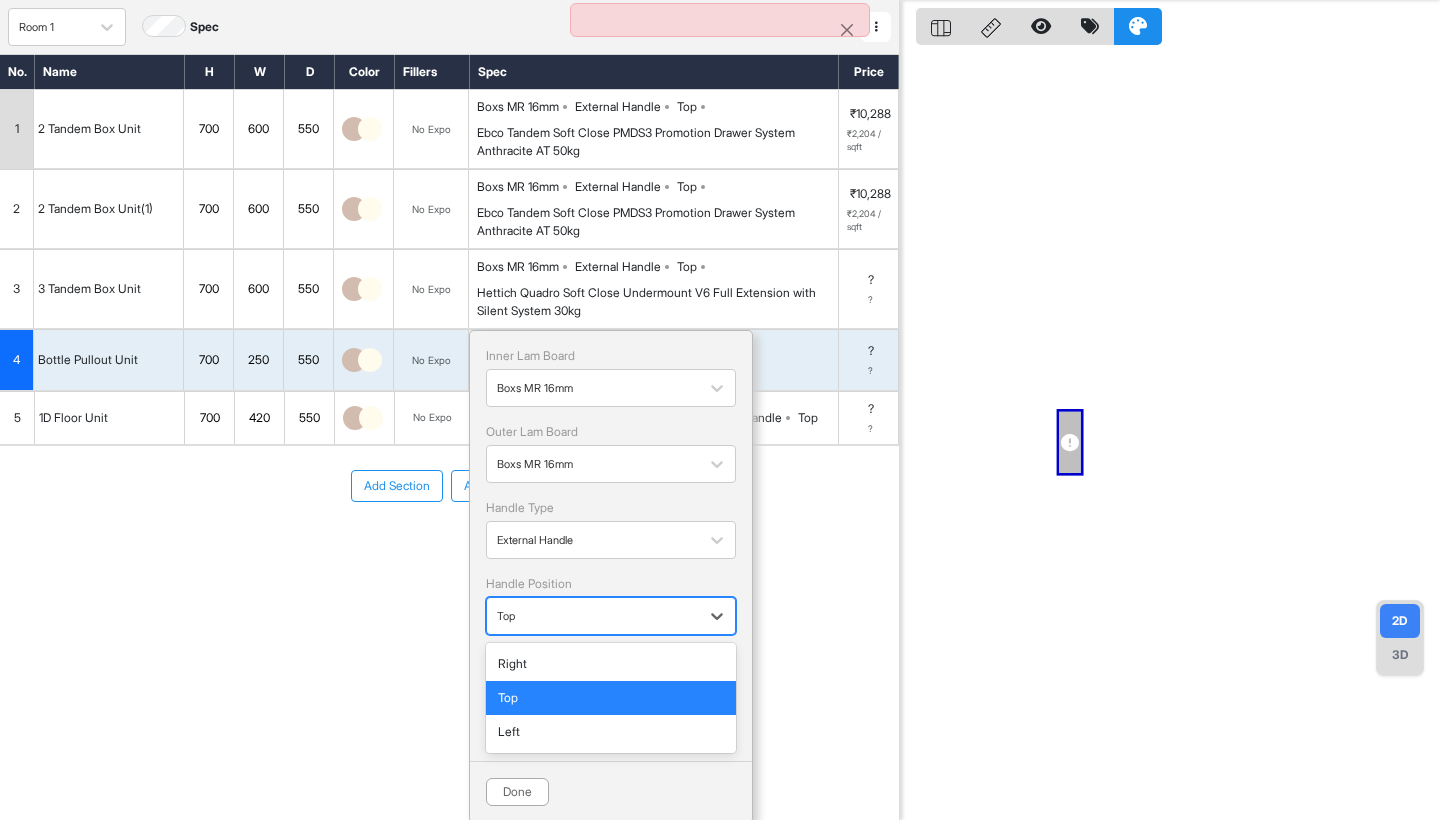 click on "Top" at bounding box center (611, 698) 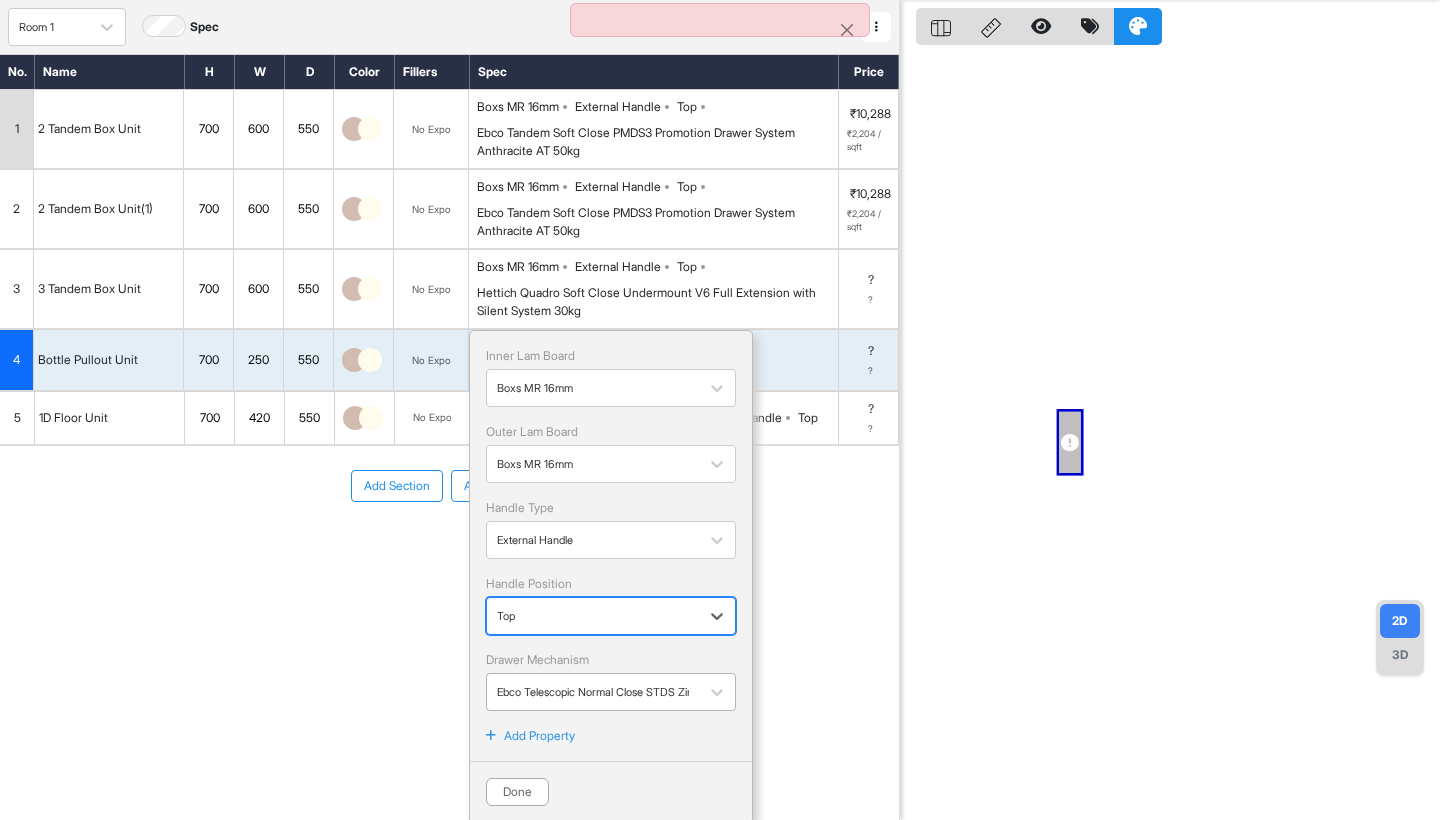 click on "Ebco Telescopic Normal Close STDS Zinc 35kg" at bounding box center [612, 692] 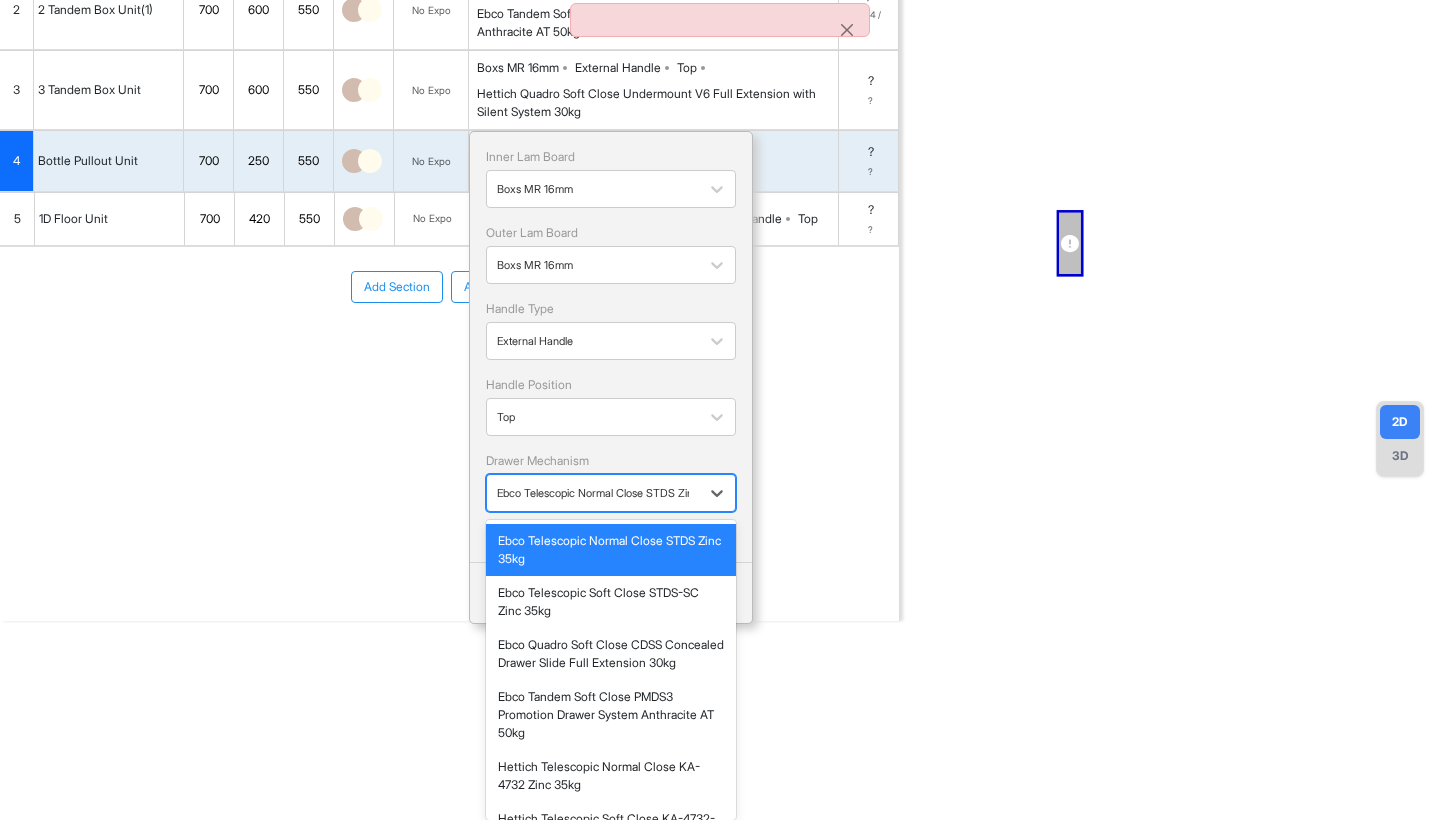 scroll, scrollTop: 249, scrollLeft: 0, axis: vertical 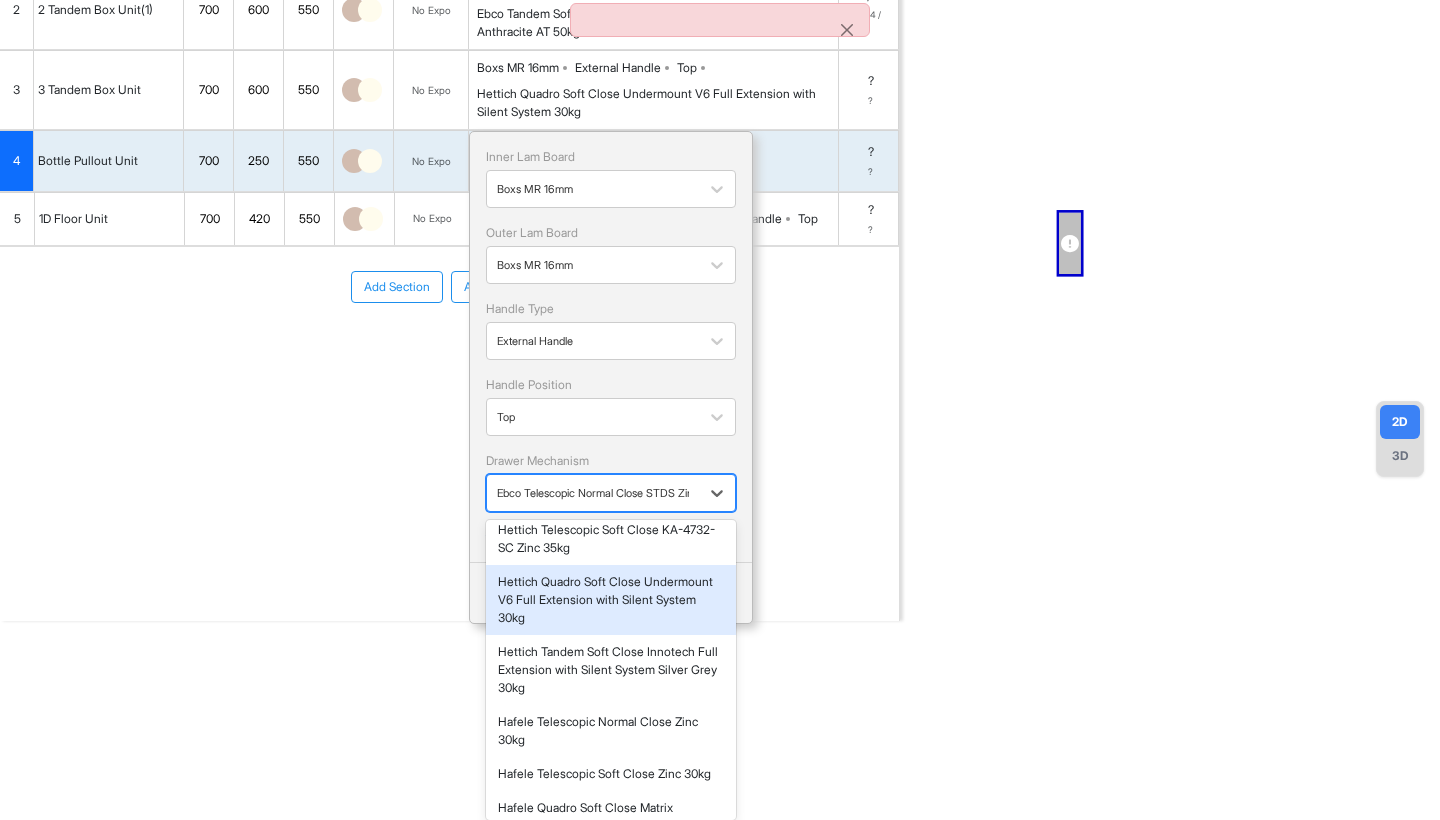 click on "Hettich Quadro Soft Close Undermount V6 Full Extension with Silent System 30kg" at bounding box center (611, 600) 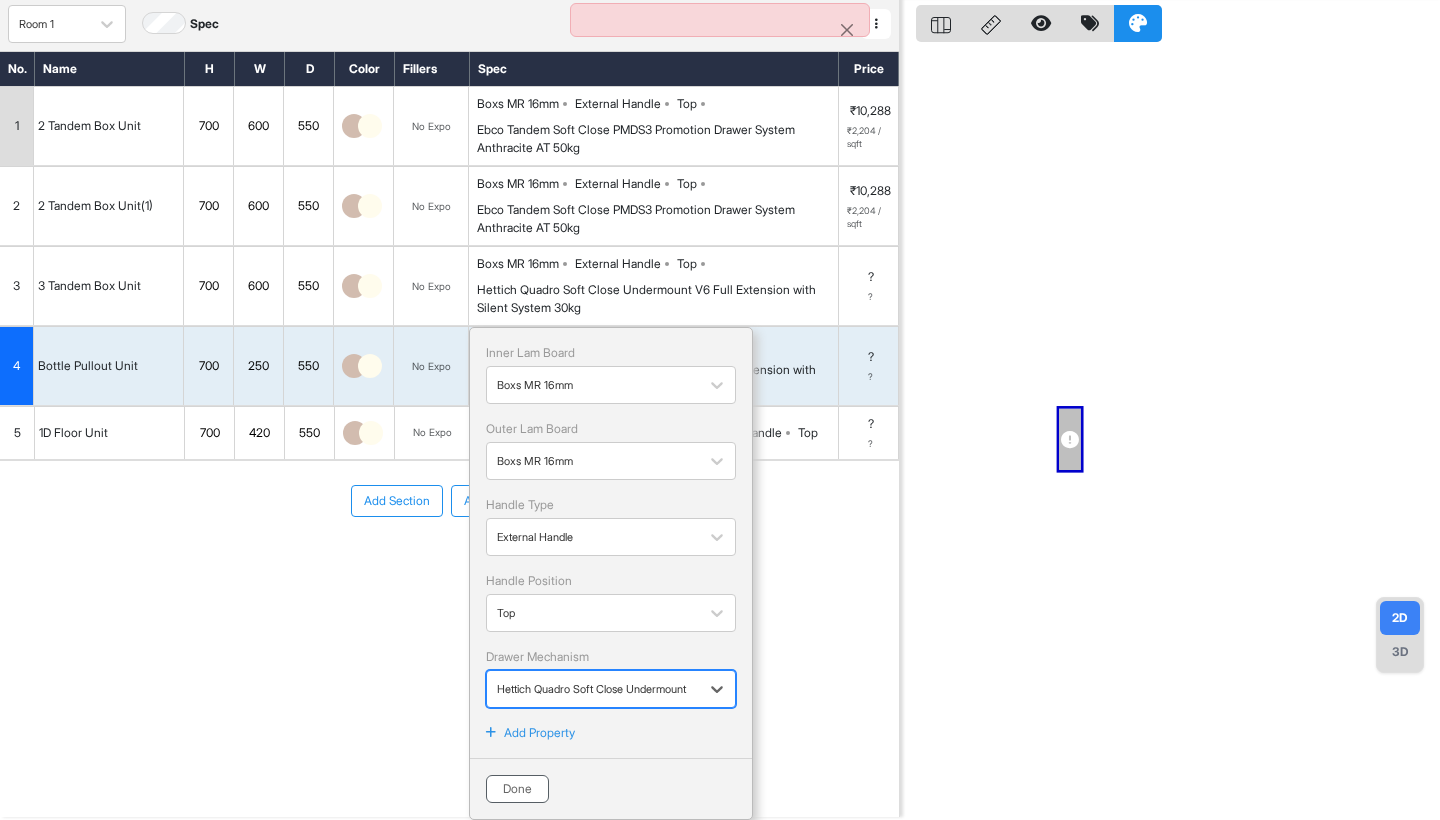 click on "Done" at bounding box center (517, 789) 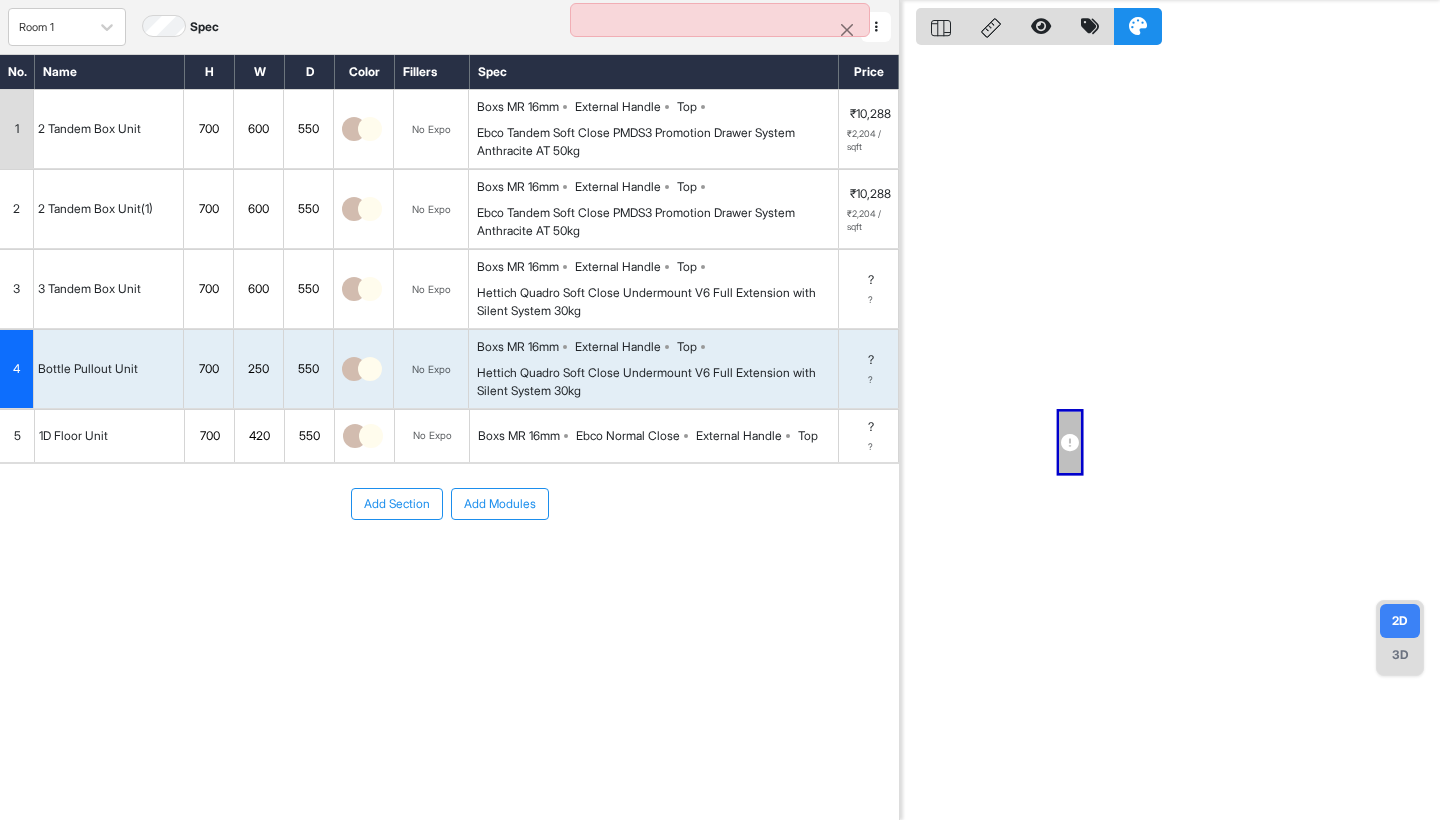 scroll, scrollTop: 50, scrollLeft: 0, axis: vertical 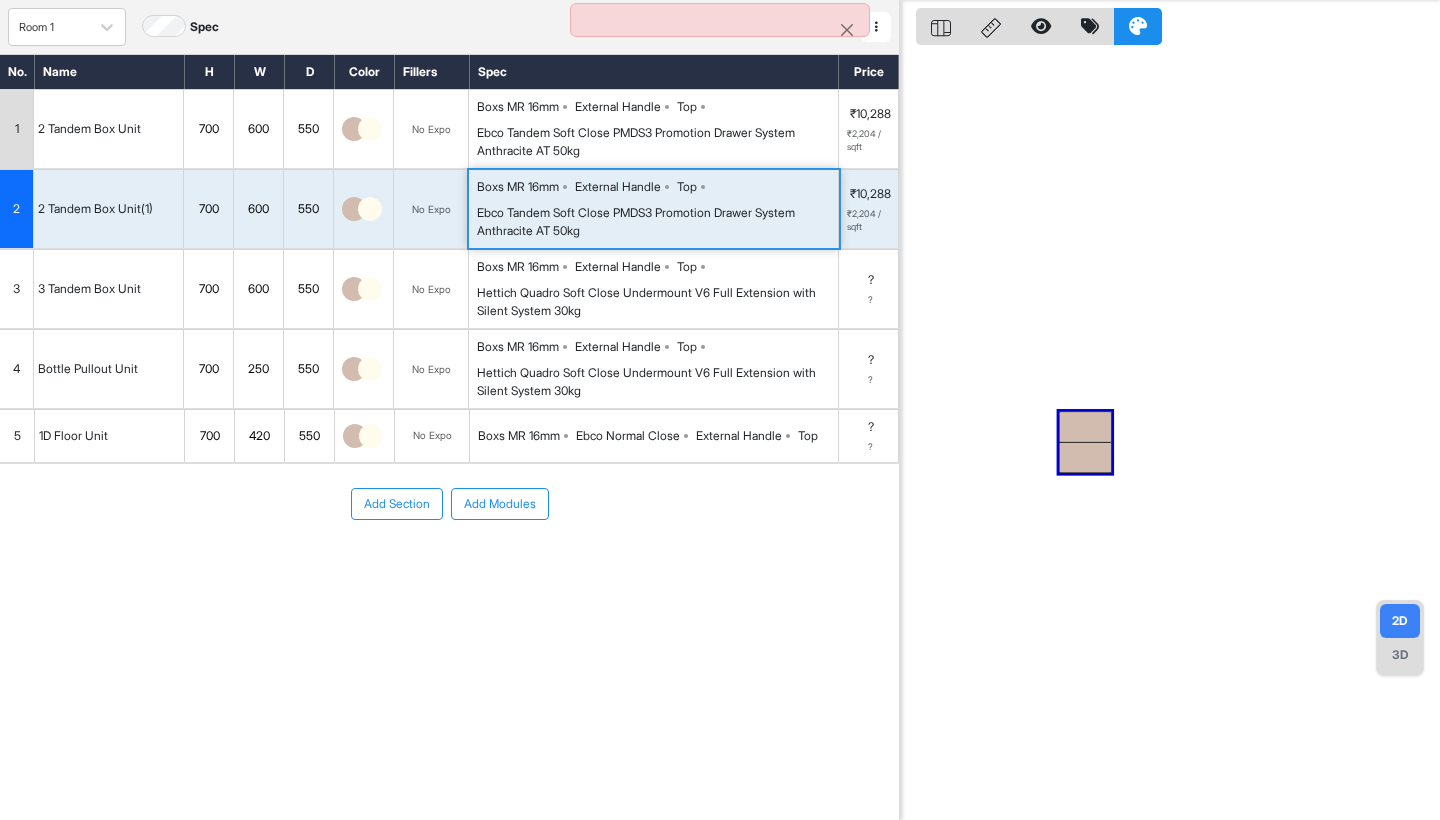 click on "Ebco Tandem Soft Close PMDS3 Promotion Drawer System Anthracite AT 50kg" at bounding box center [657, 222] 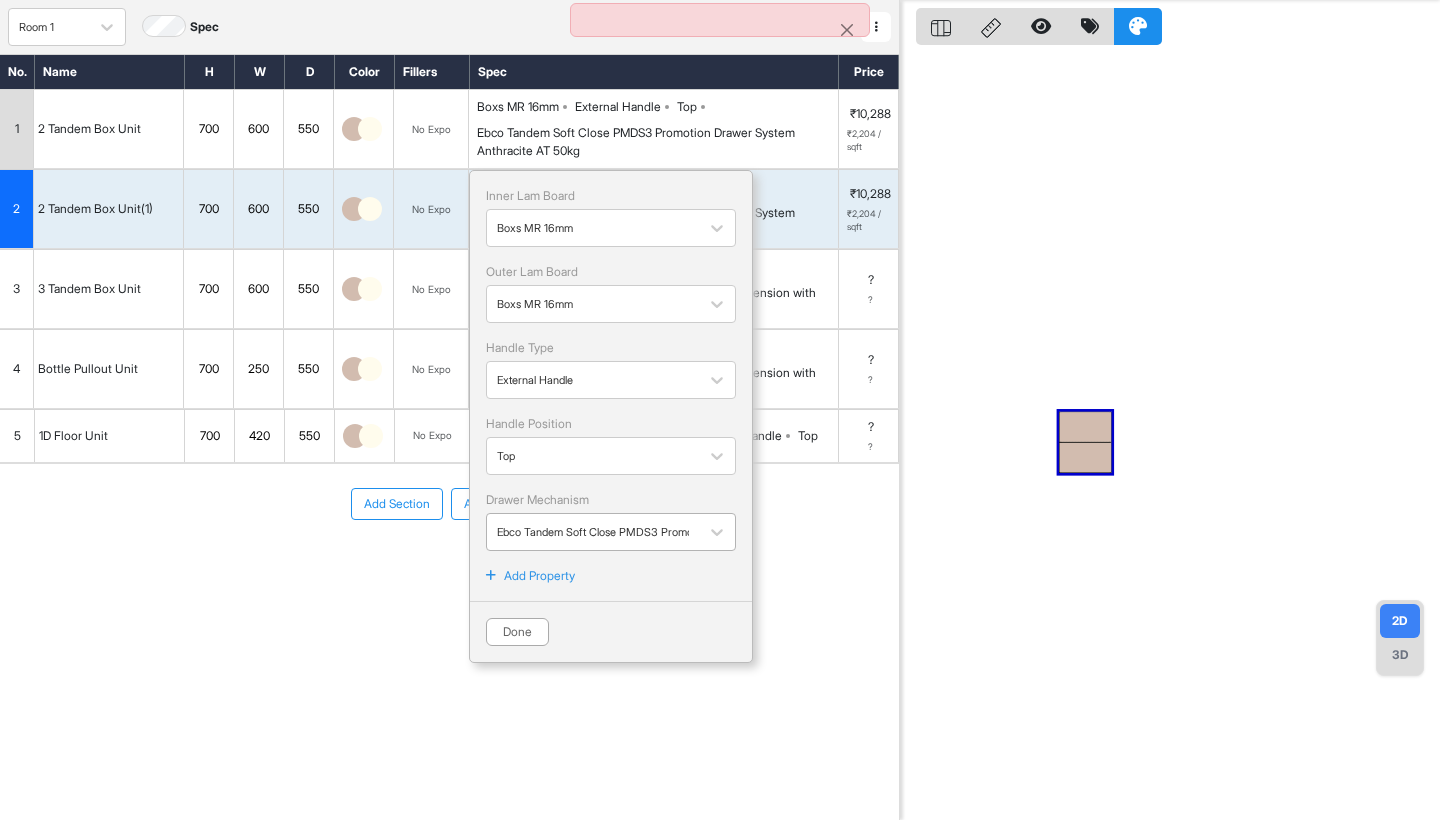click on "Ebco Tandem Soft Close PMDS3 Promotion Drawer System Anthracite AT 50kg" at bounding box center (690, 532) 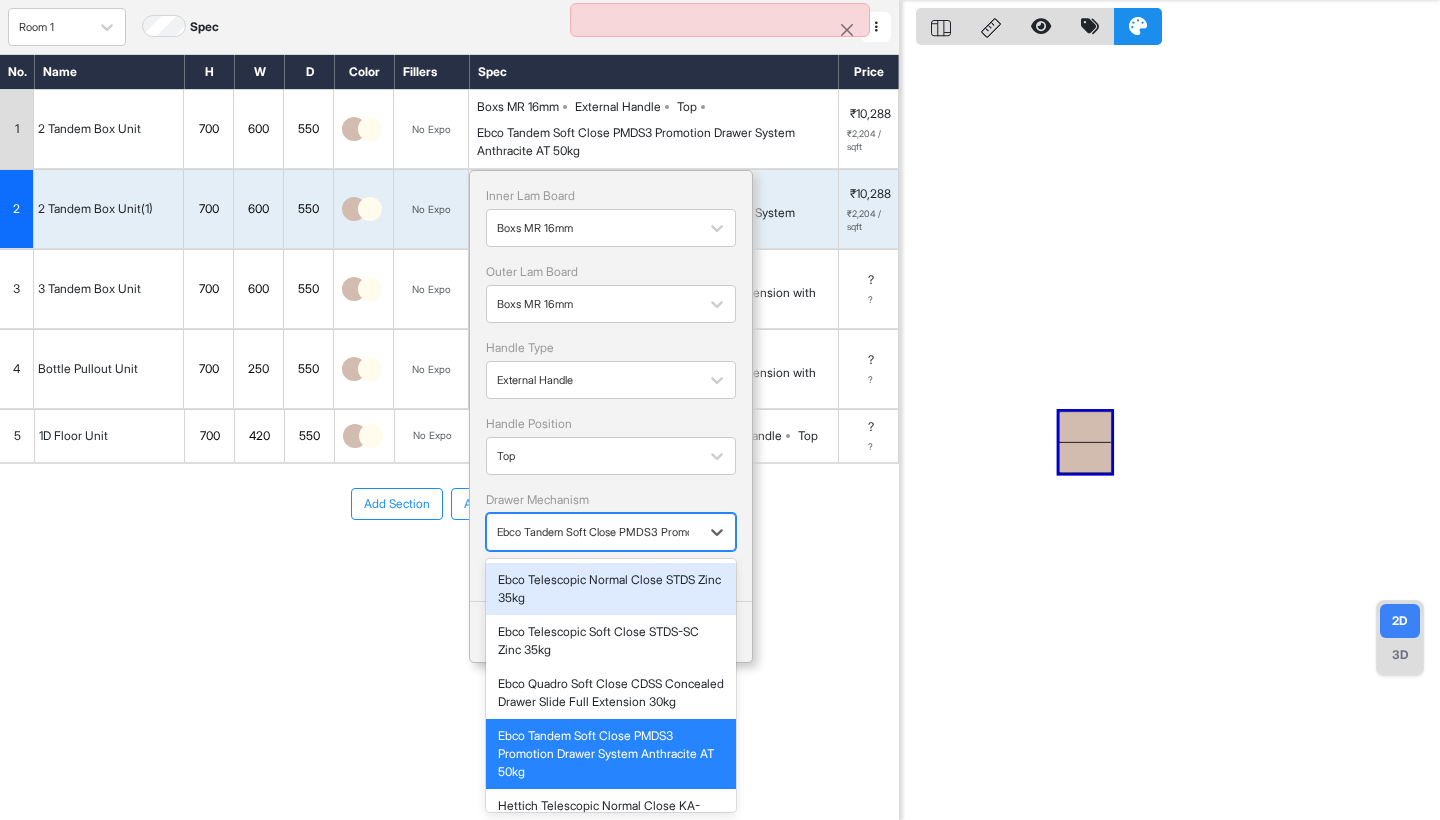 scroll, scrollTop: 0, scrollLeft: 0, axis: both 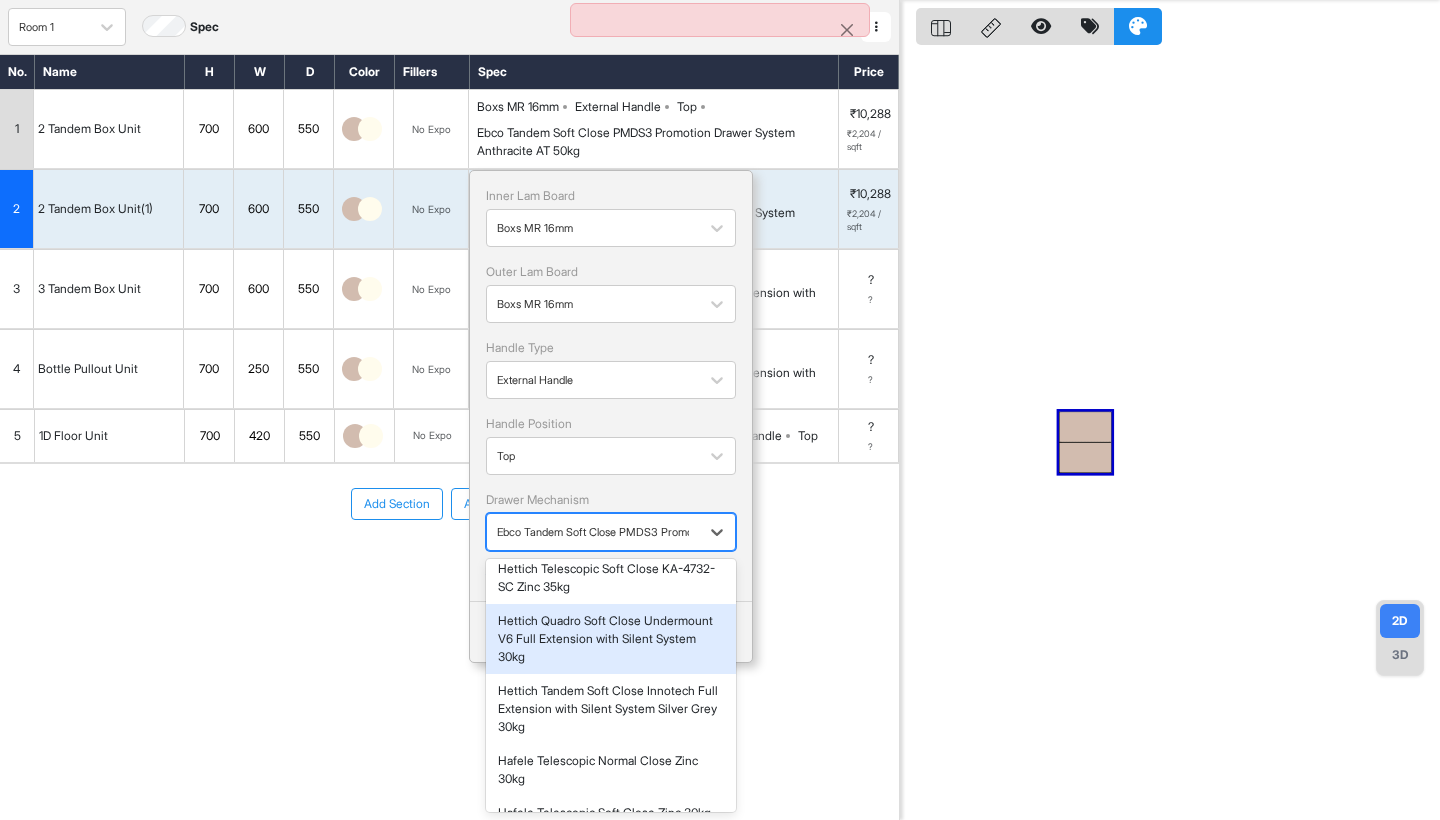 click on "Hettich Quadro Soft Close Undermount V6 Full Extension with Silent System 30kg" at bounding box center [611, 639] 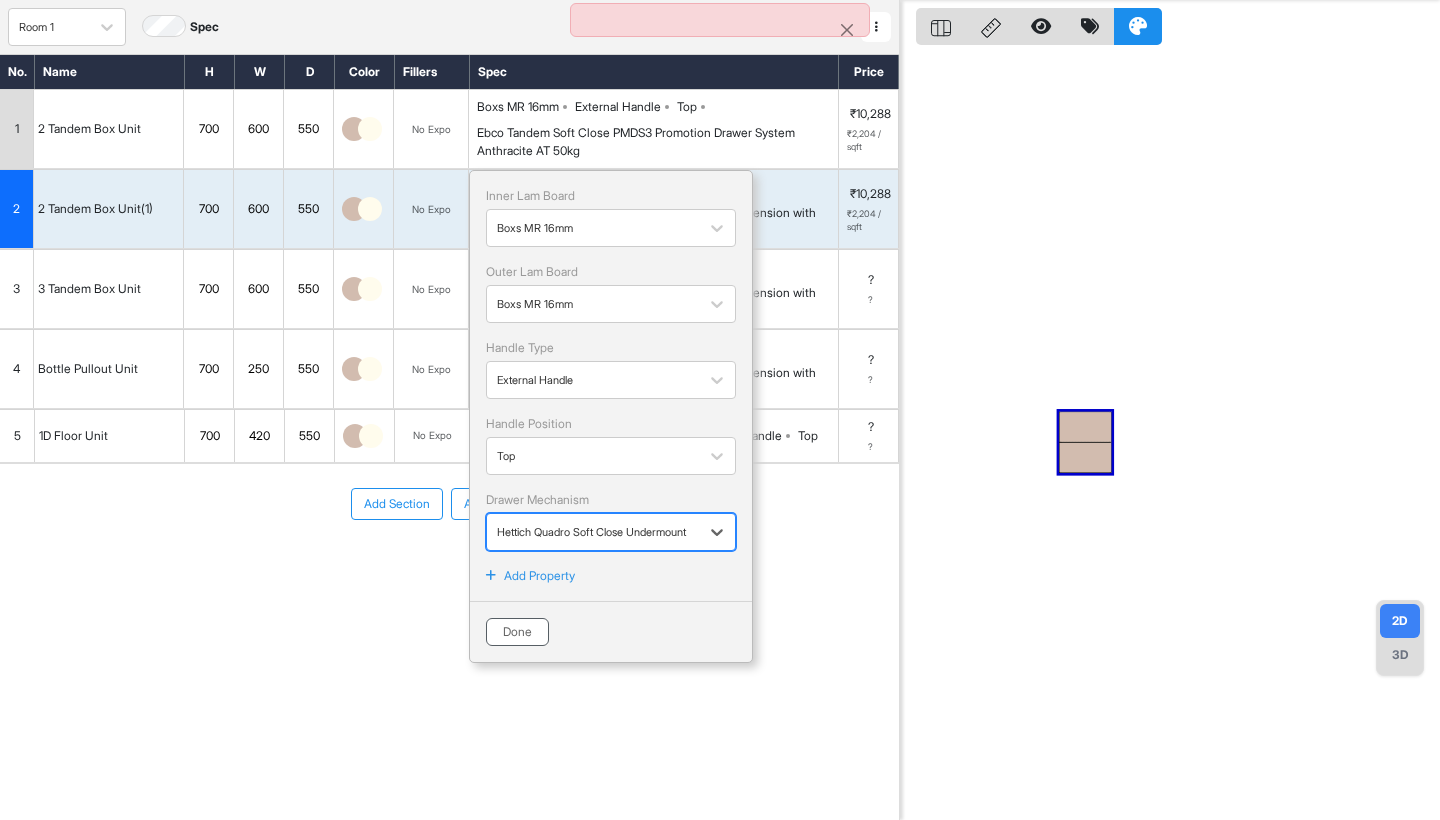click on "Done" at bounding box center (517, 632) 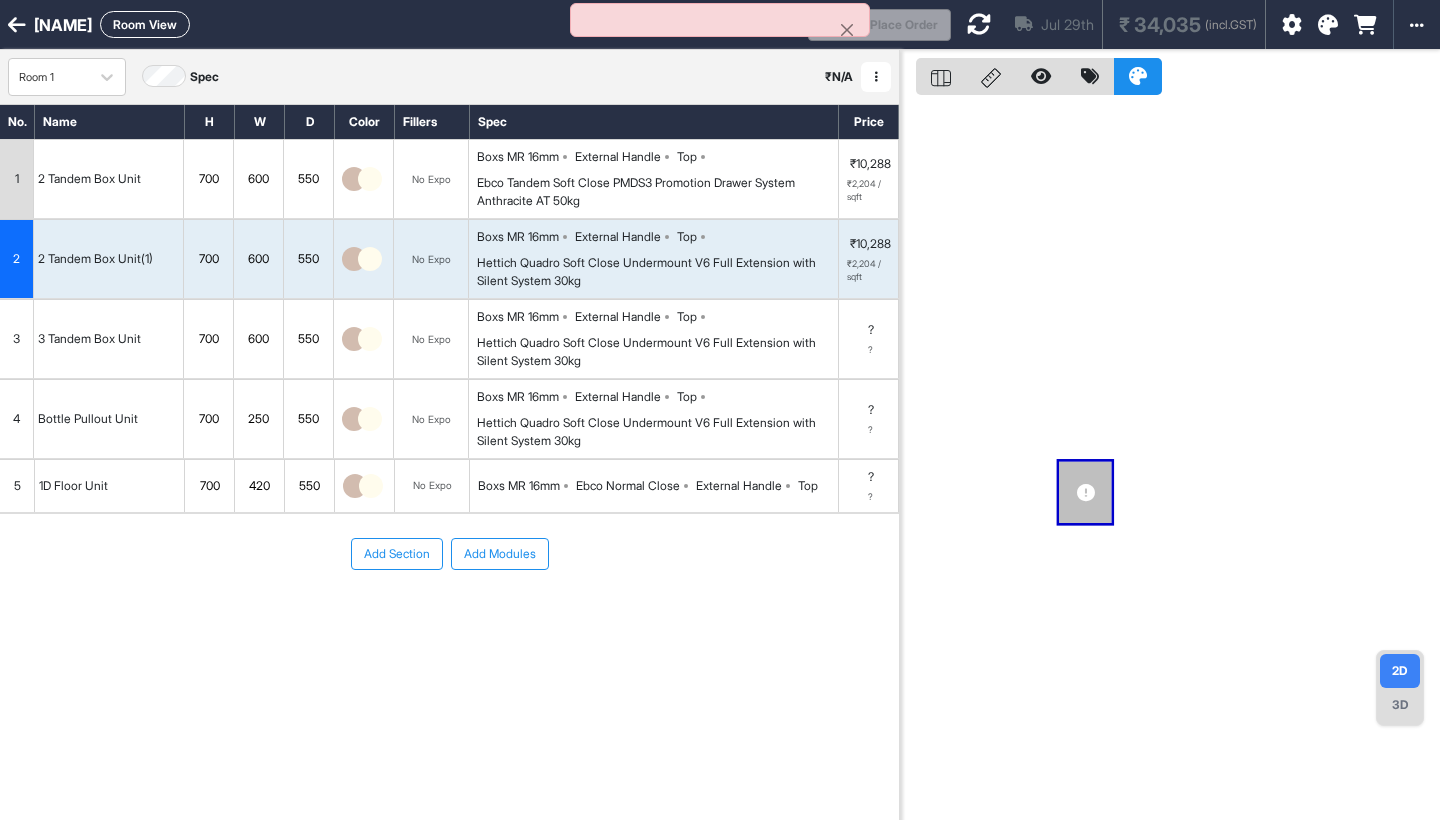 scroll, scrollTop: 0, scrollLeft: 0, axis: both 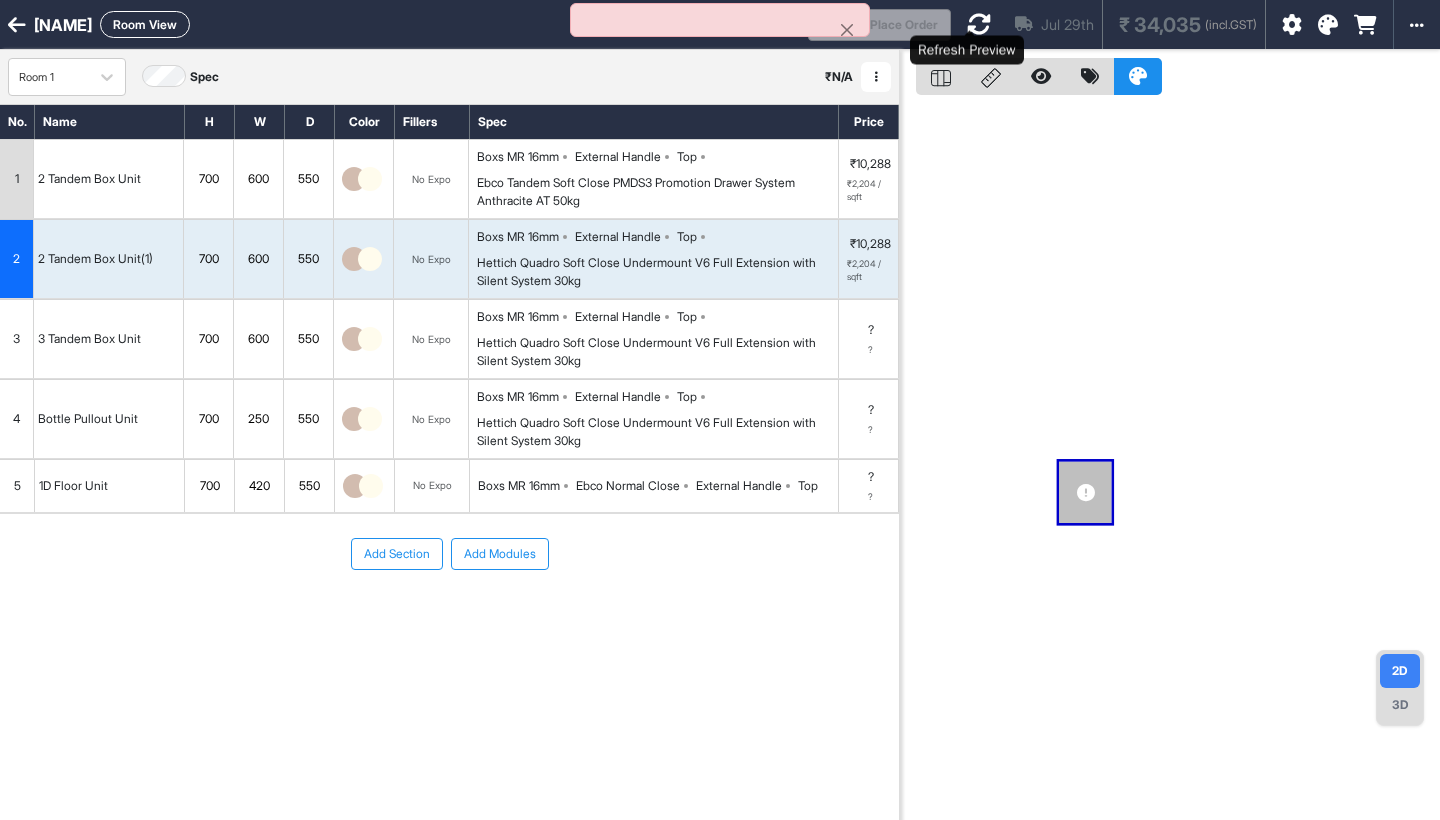 click at bounding box center (979, 24) 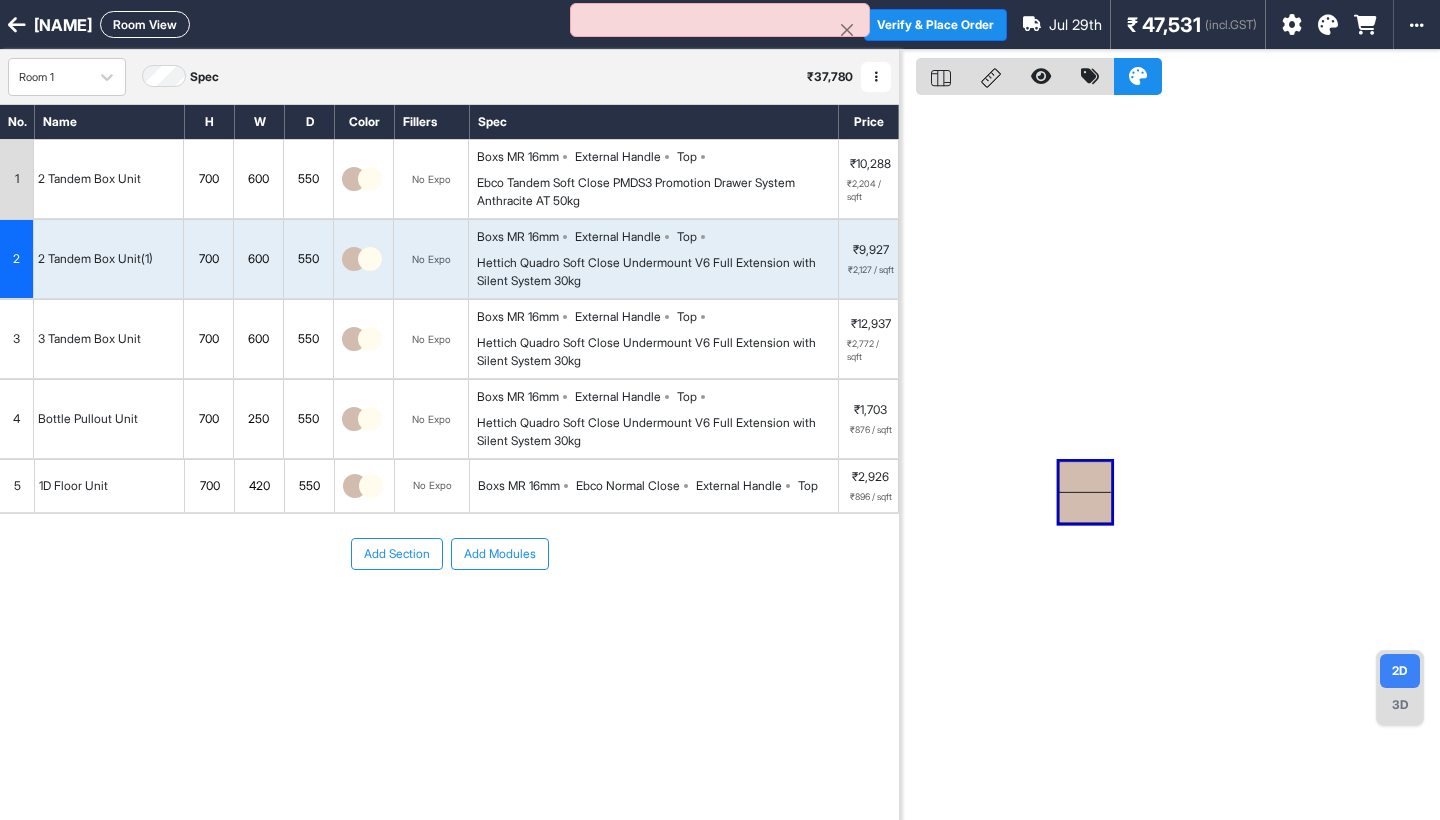 click on "3D" at bounding box center (1400, 705) 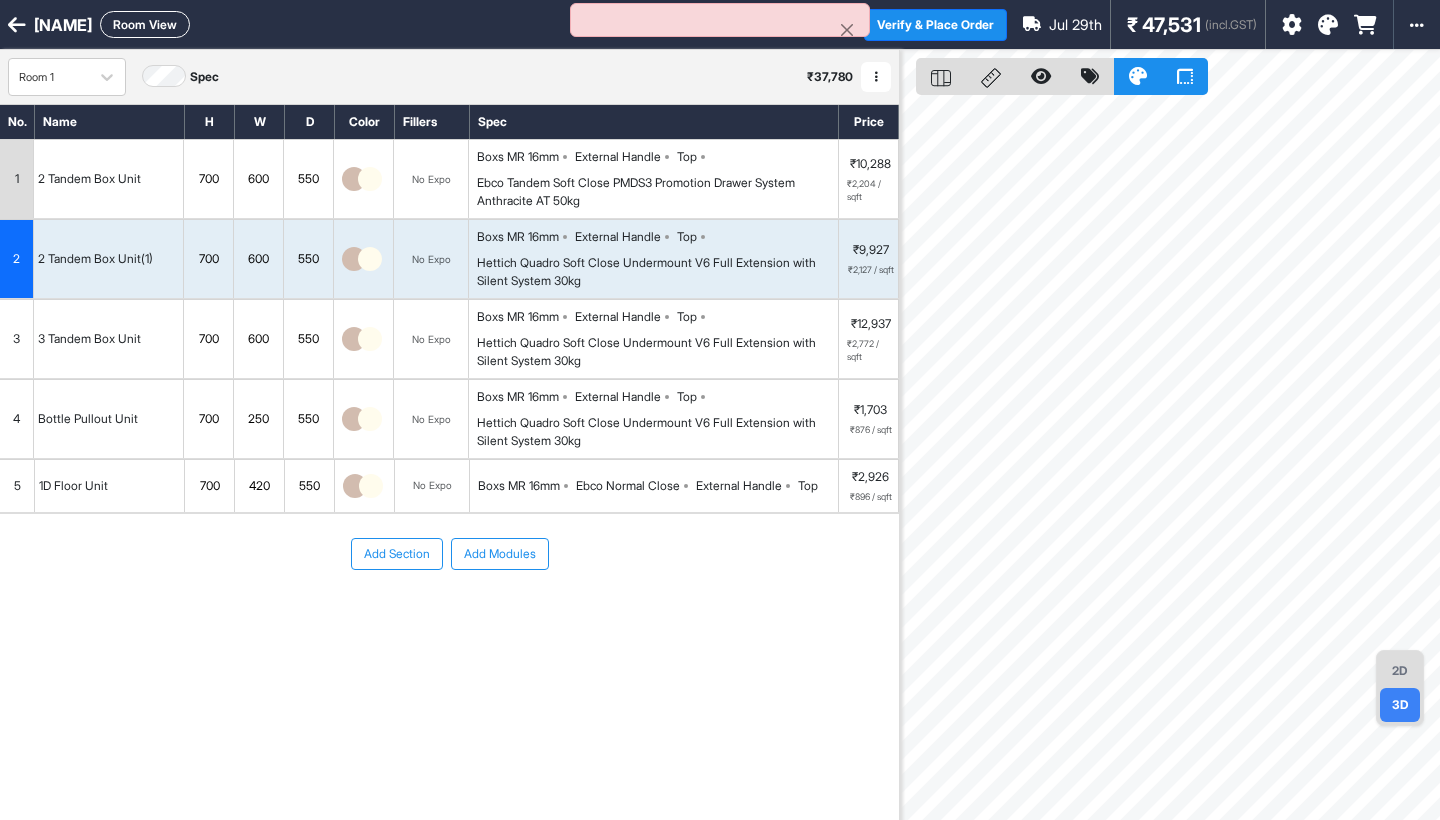 click on "1" at bounding box center (17, 179) 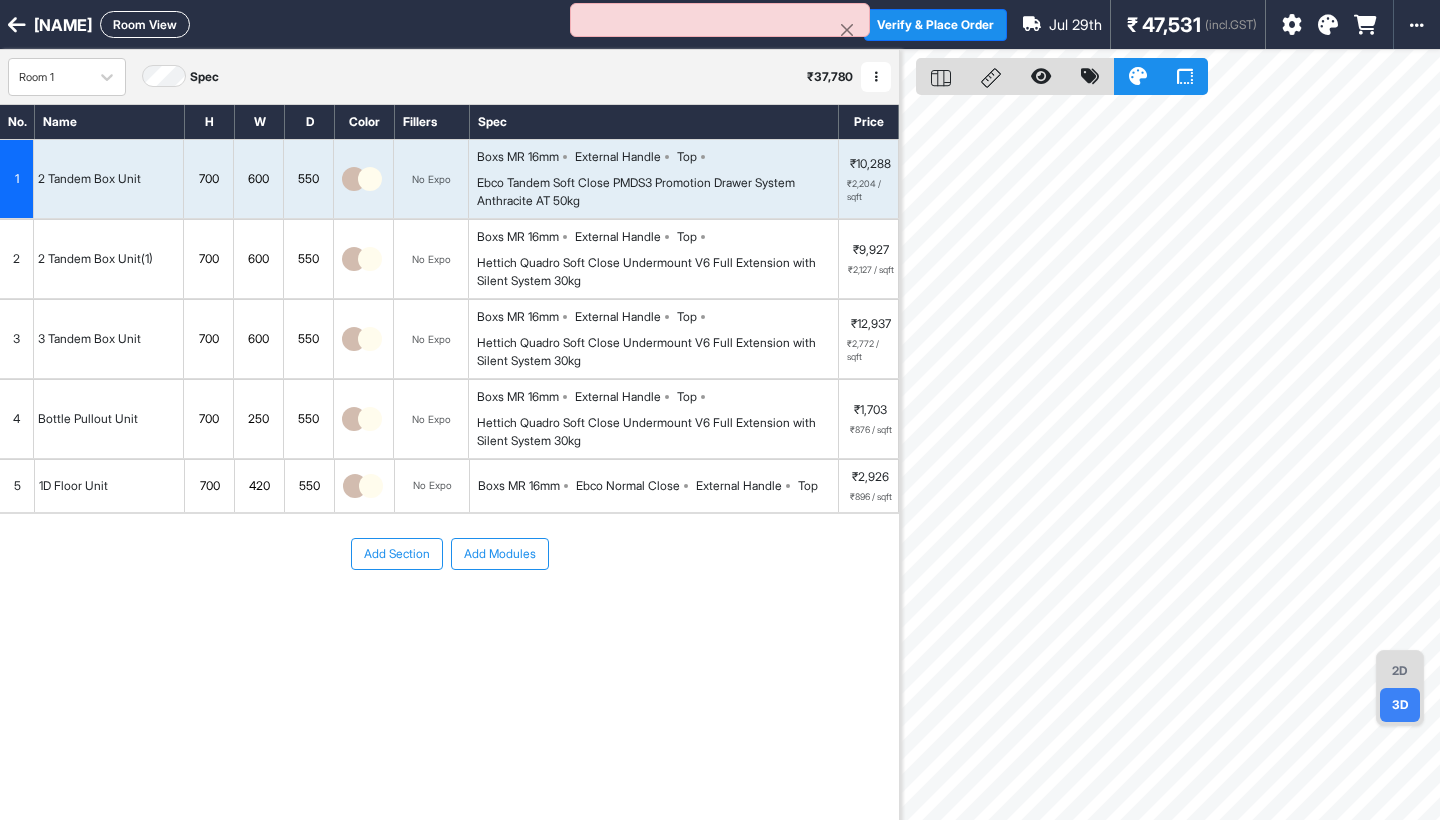 click on "2" at bounding box center (16, 259) 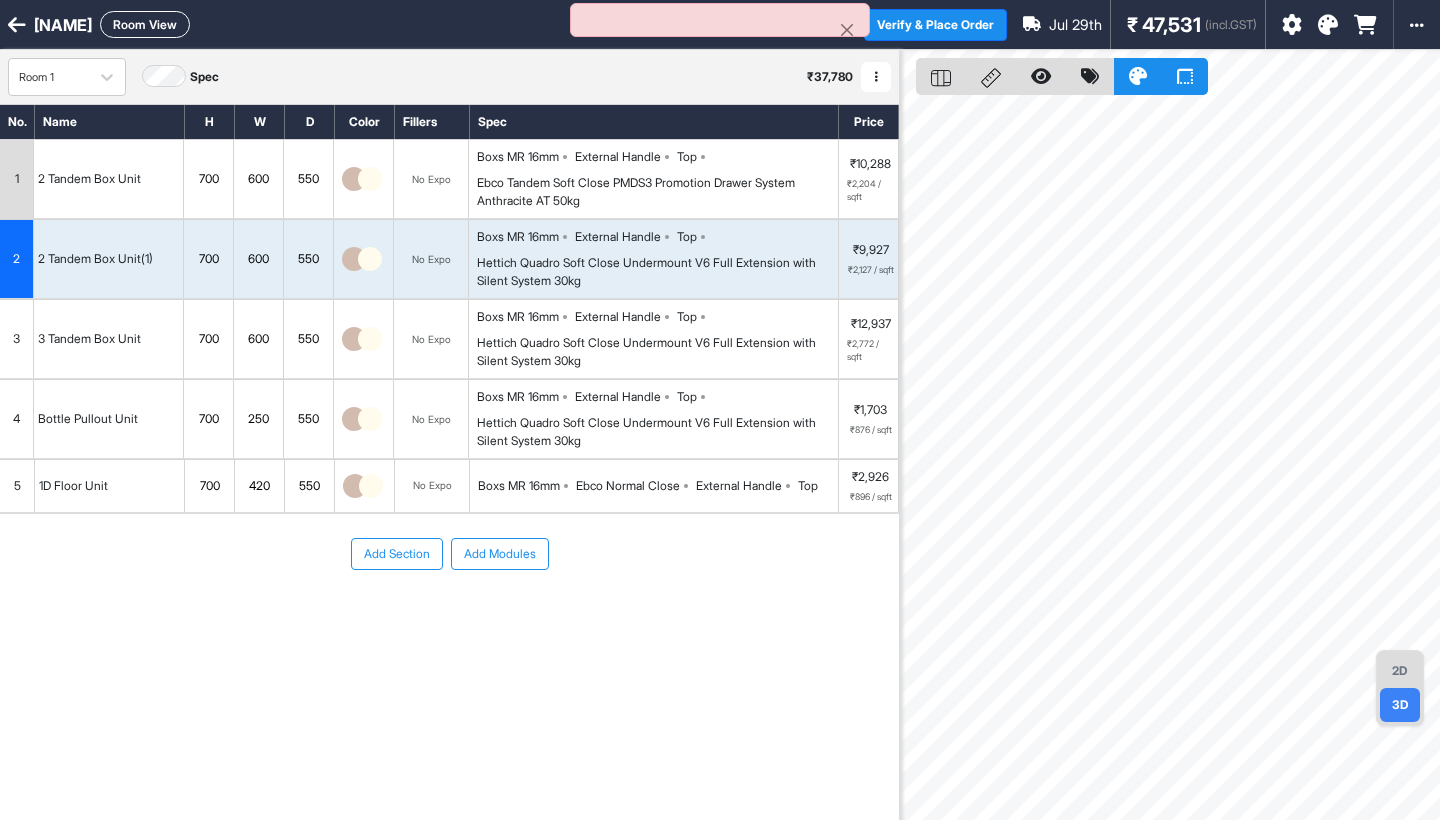 click on "2D" at bounding box center (1400, 671) 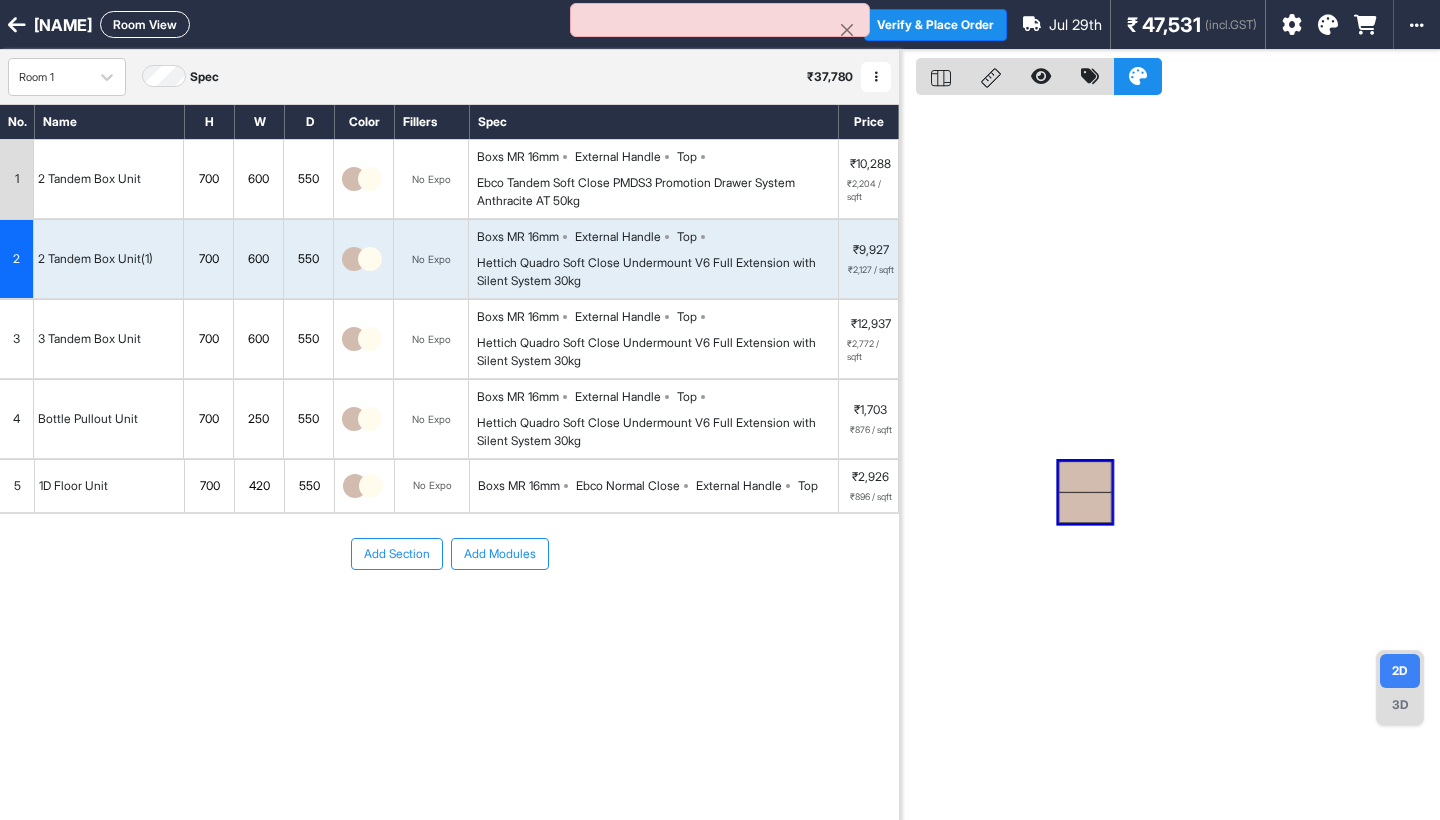 drag, startPoint x: 1107, startPoint y: 503, endPoint x: 1252, endPoint y: 474, distance: 147.87157 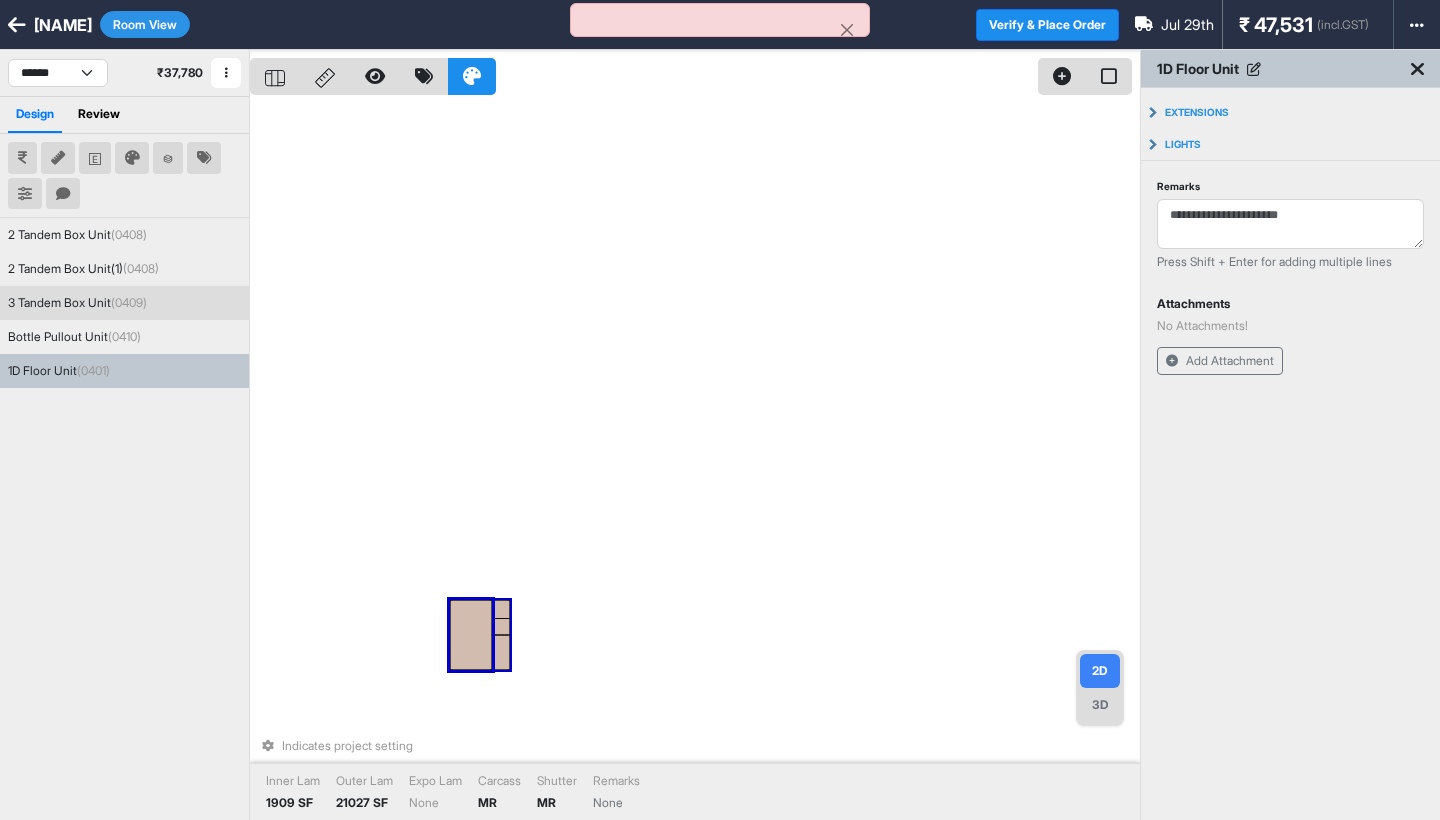 drag, startPoint x: 478, startPoint y: 619, endPoint x: 553, endPoint y: 612, distance: 75.32596 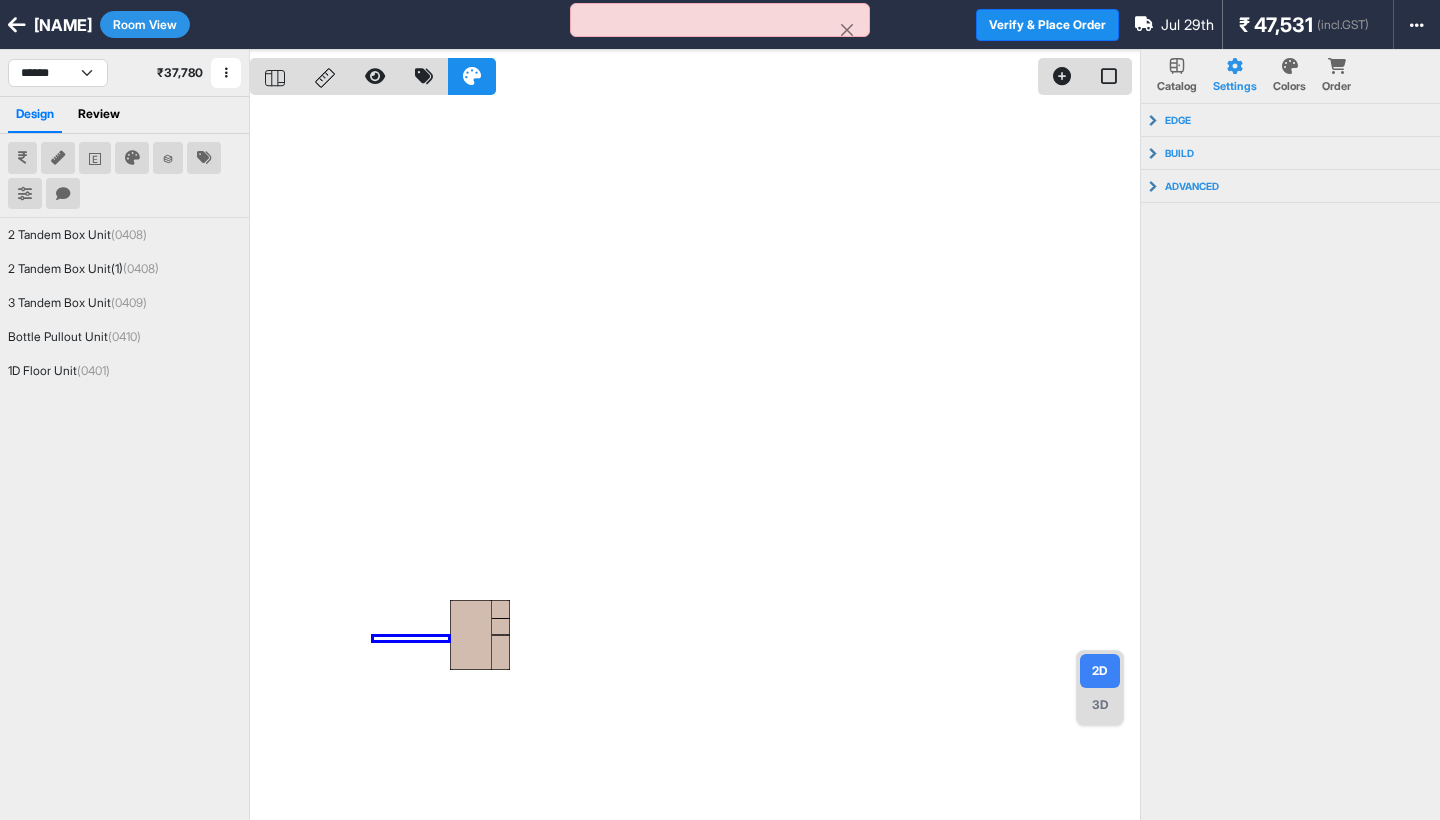 drag, startPoint x: 448, startPoint y: 637, endPoint x: 374, endPoint y: 640, distance: 74.06078 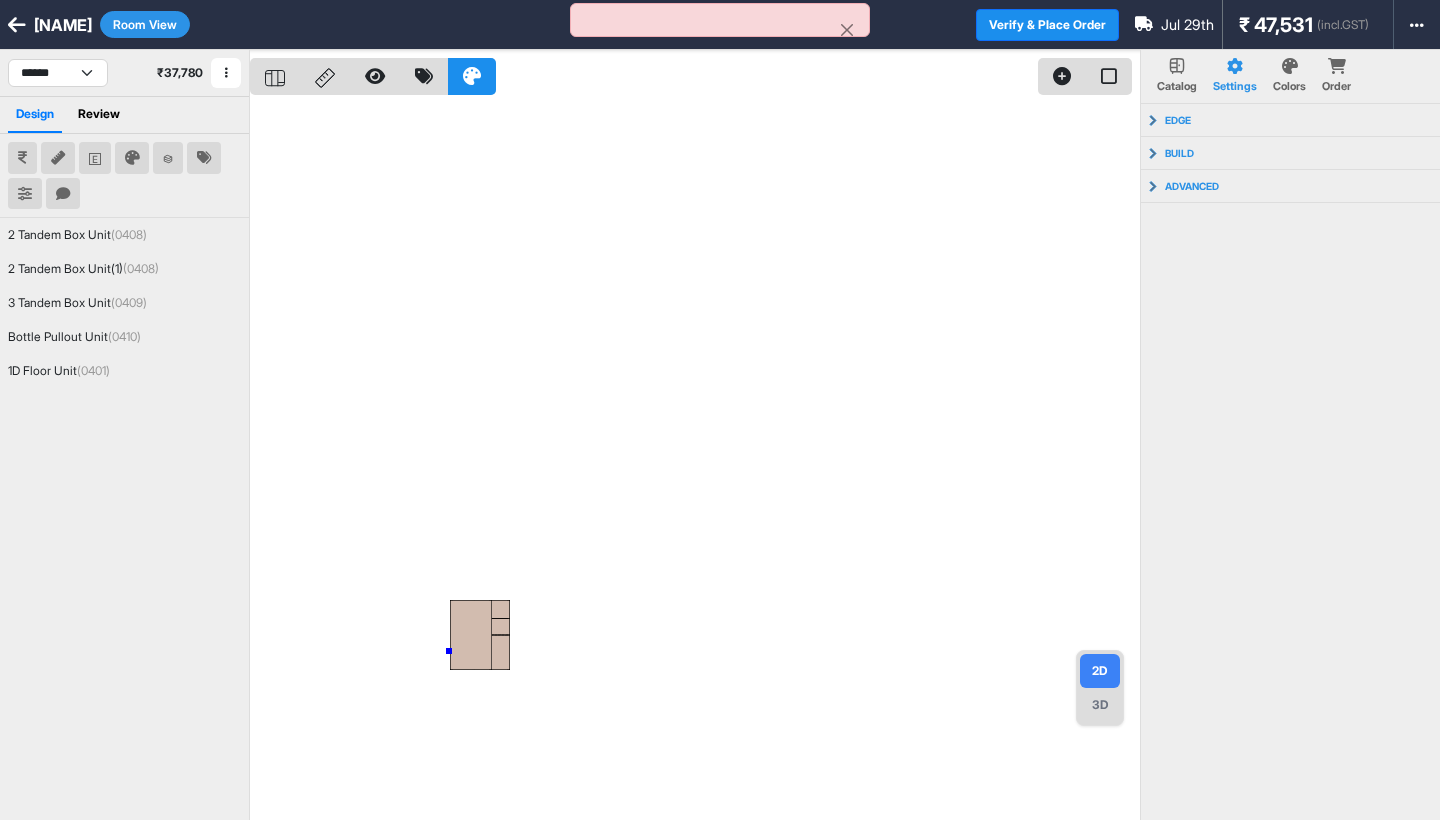 click at bounding box center (695, 460) 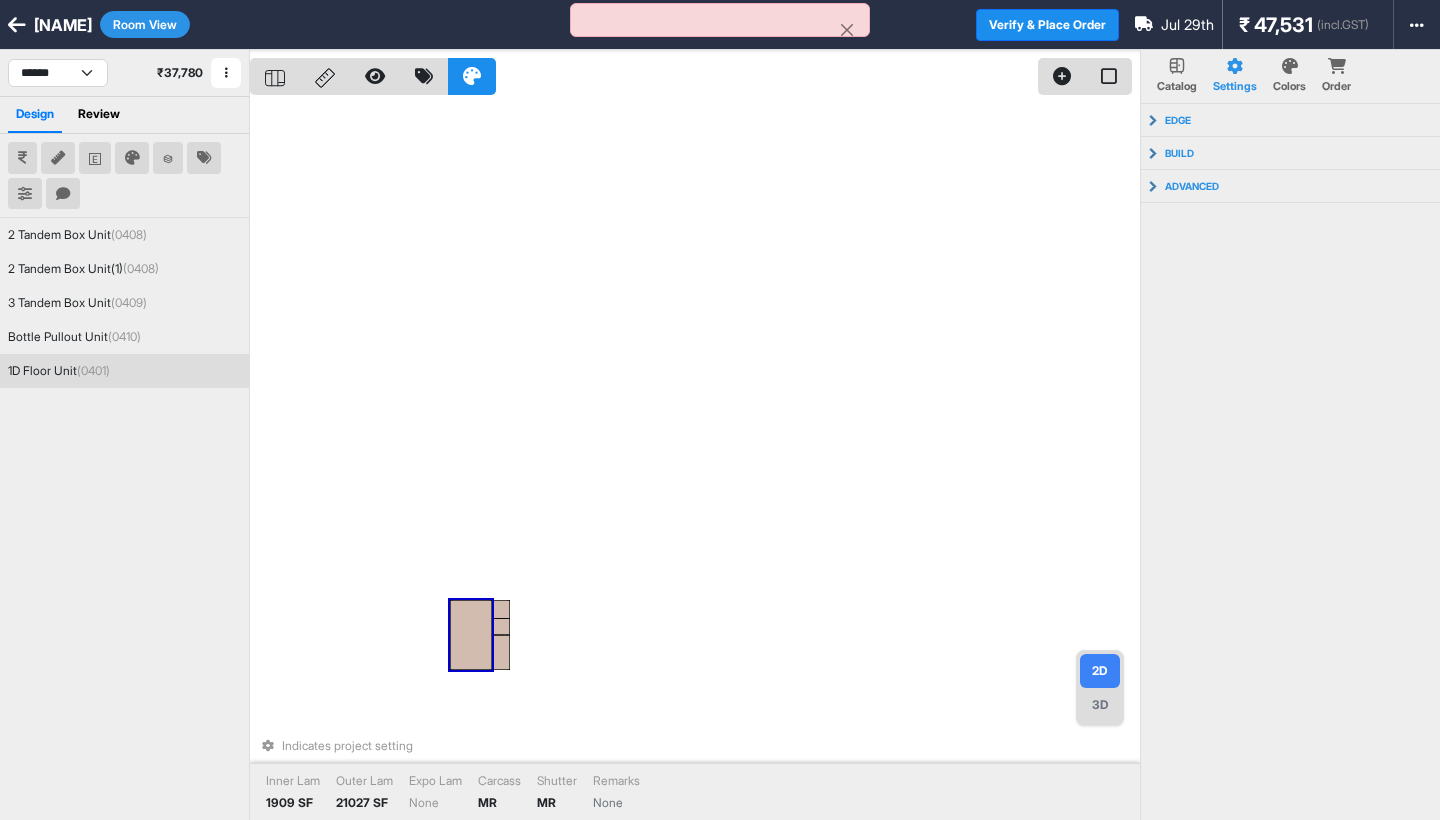 click at bounding box center (471, 635) 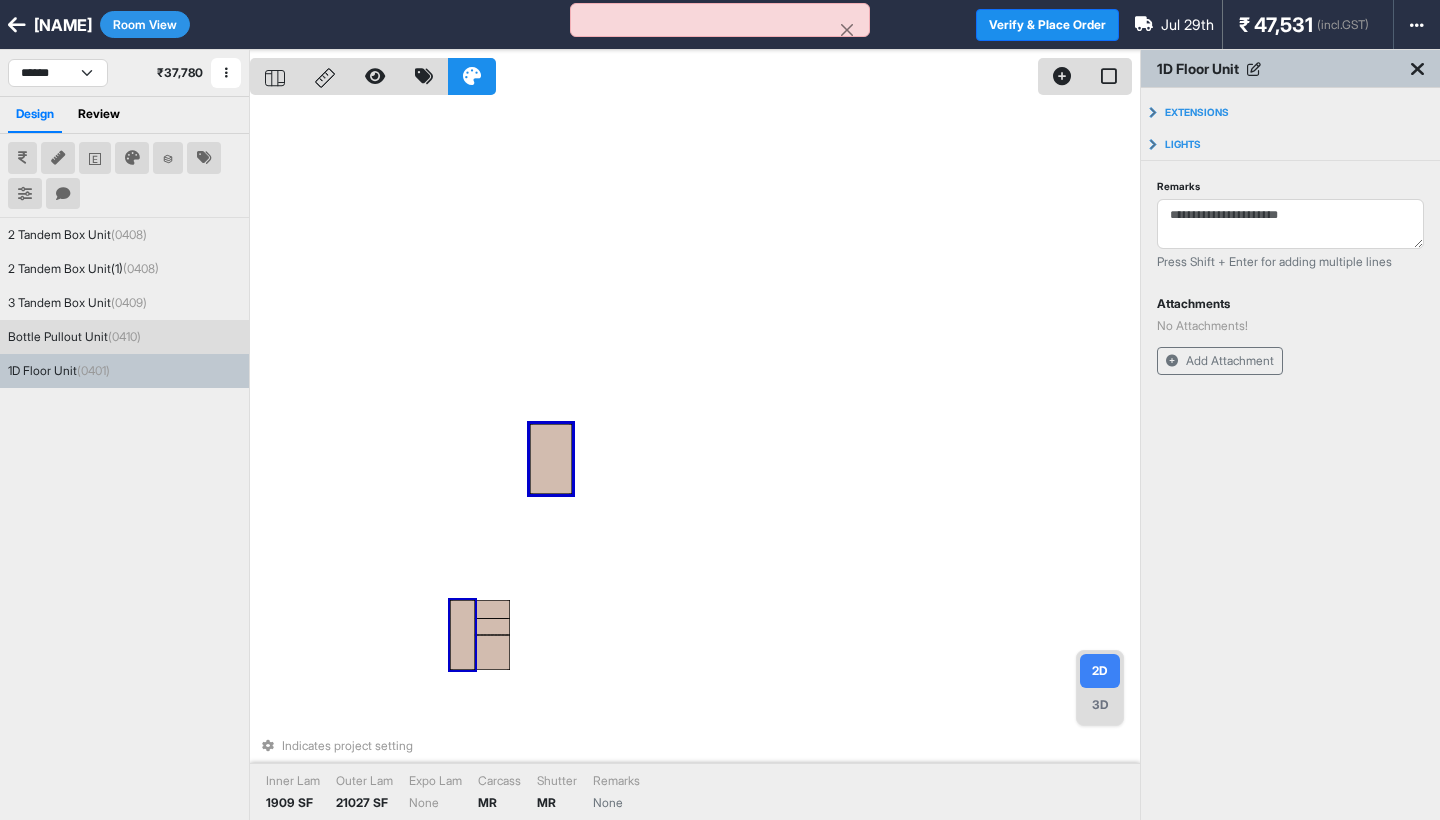 click at bounding box center (462, 635) 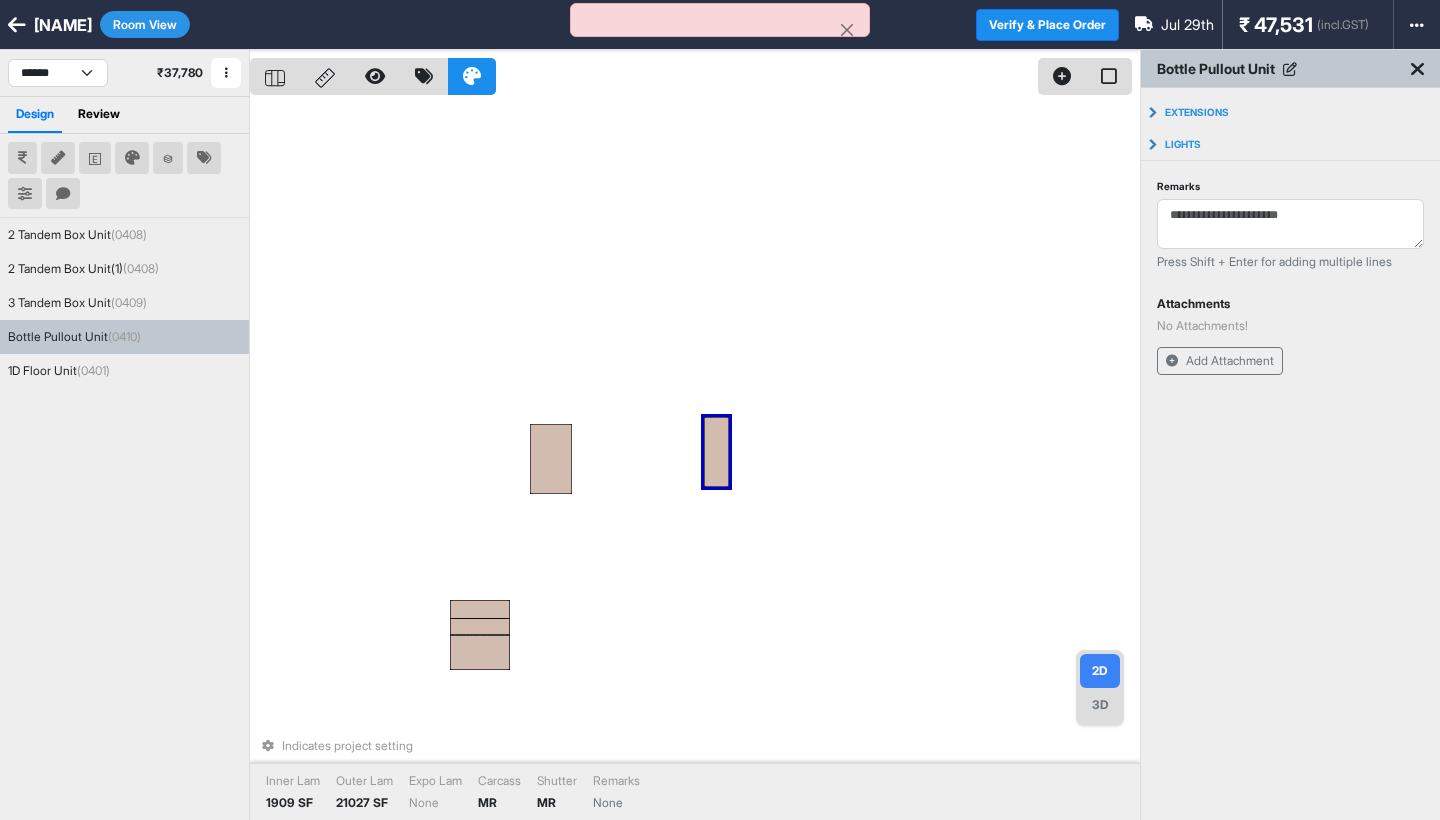 drag, startPoint x: 459, startPoint y: 631, endPoint x: 713, endPoint y: 448, distance: 313.0575 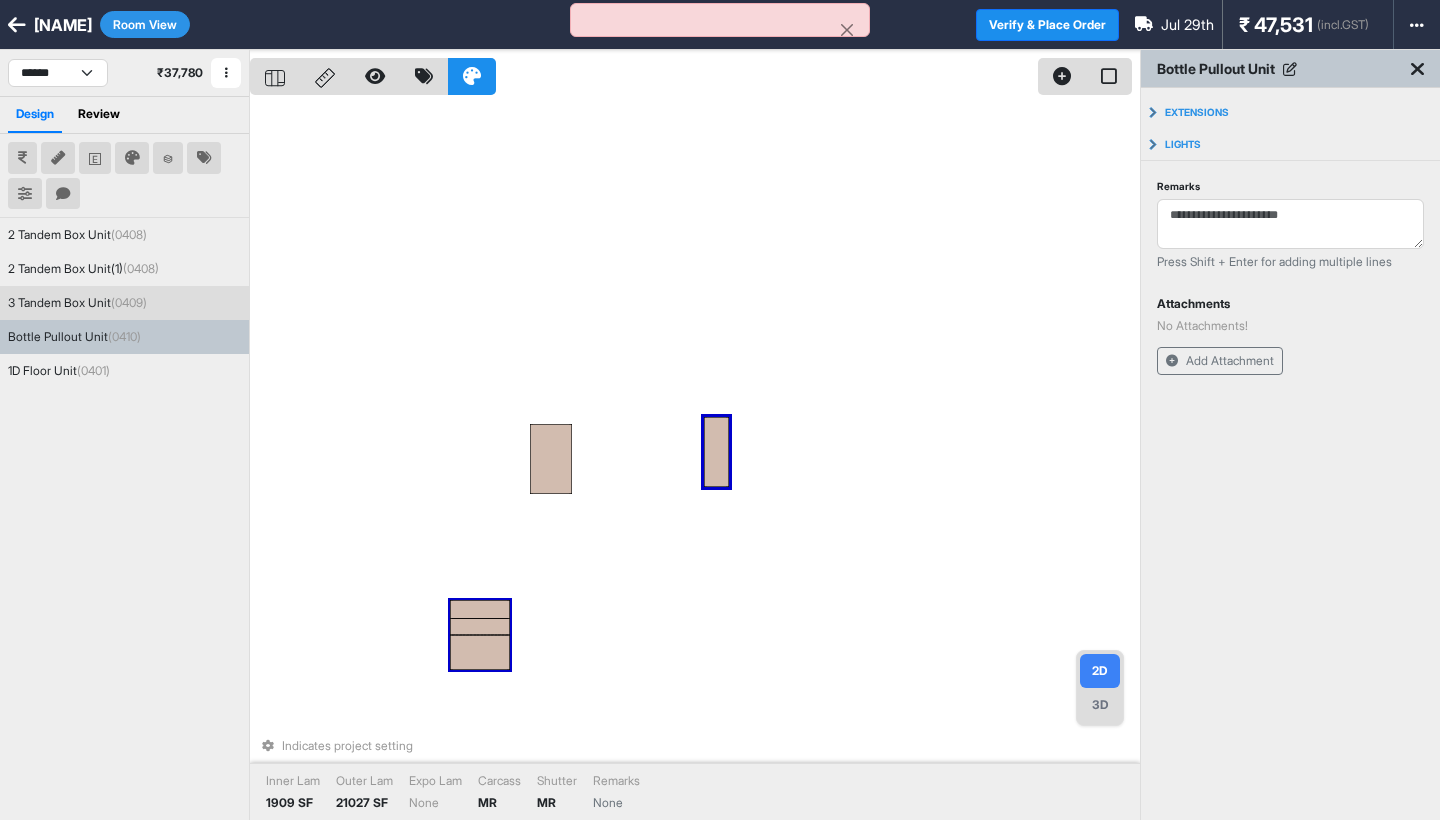 click at bounding box center (480, 652) 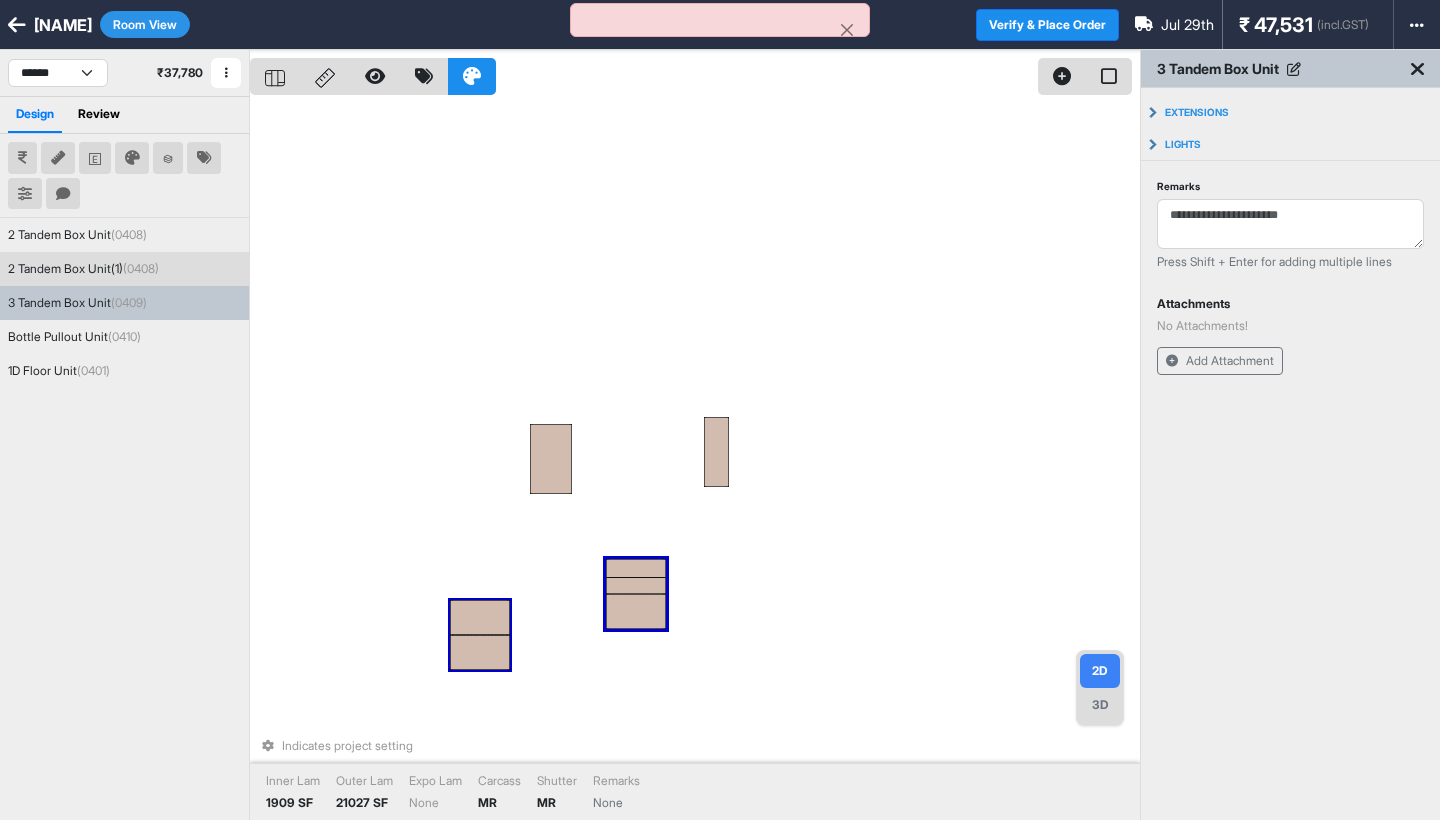 click at bounding box center [480, 652] 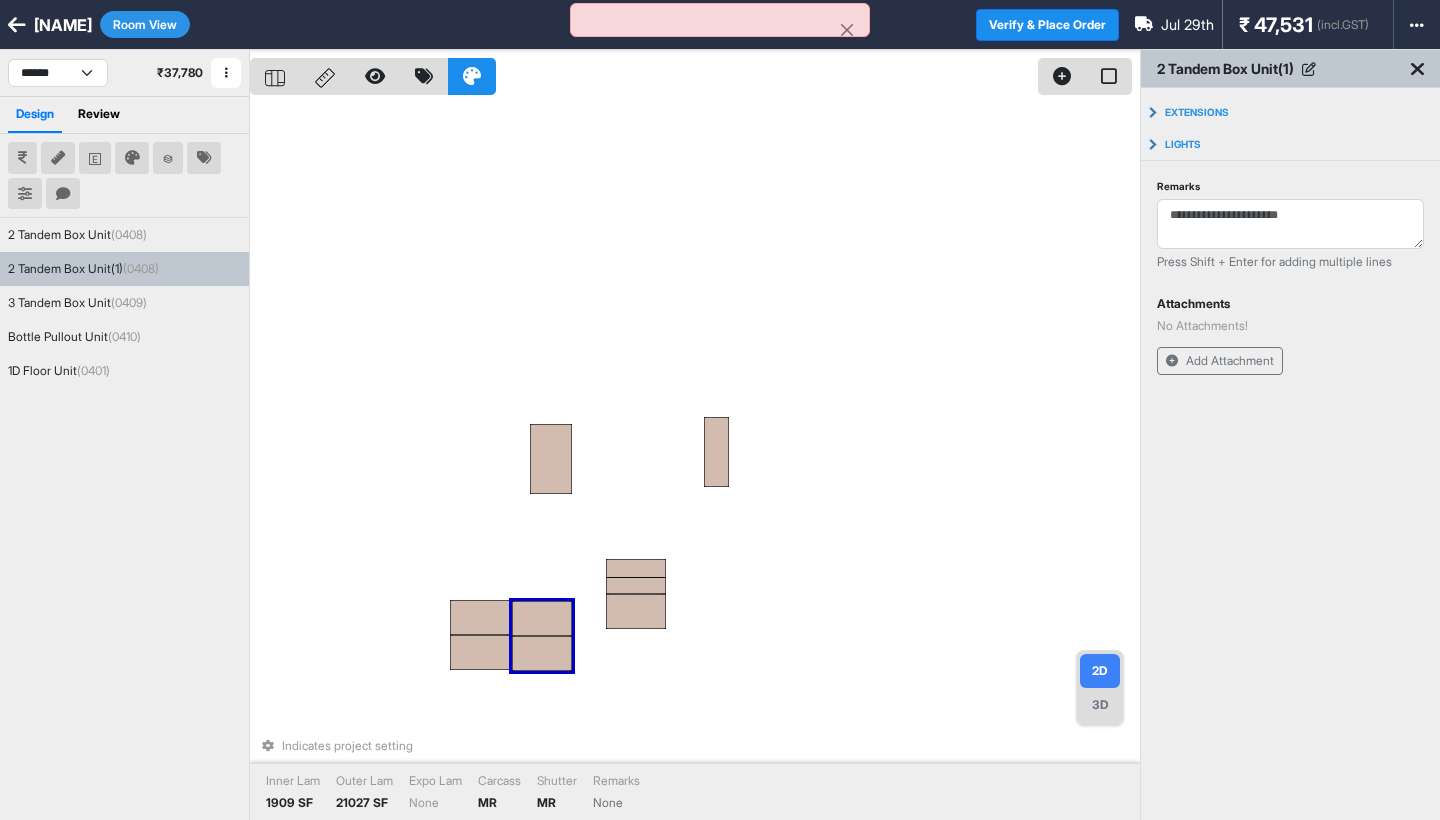 drag, startPoint x: 495, startPoint y: 637, endPoint x: 557, endPoint y: 638, distance: 62.008064 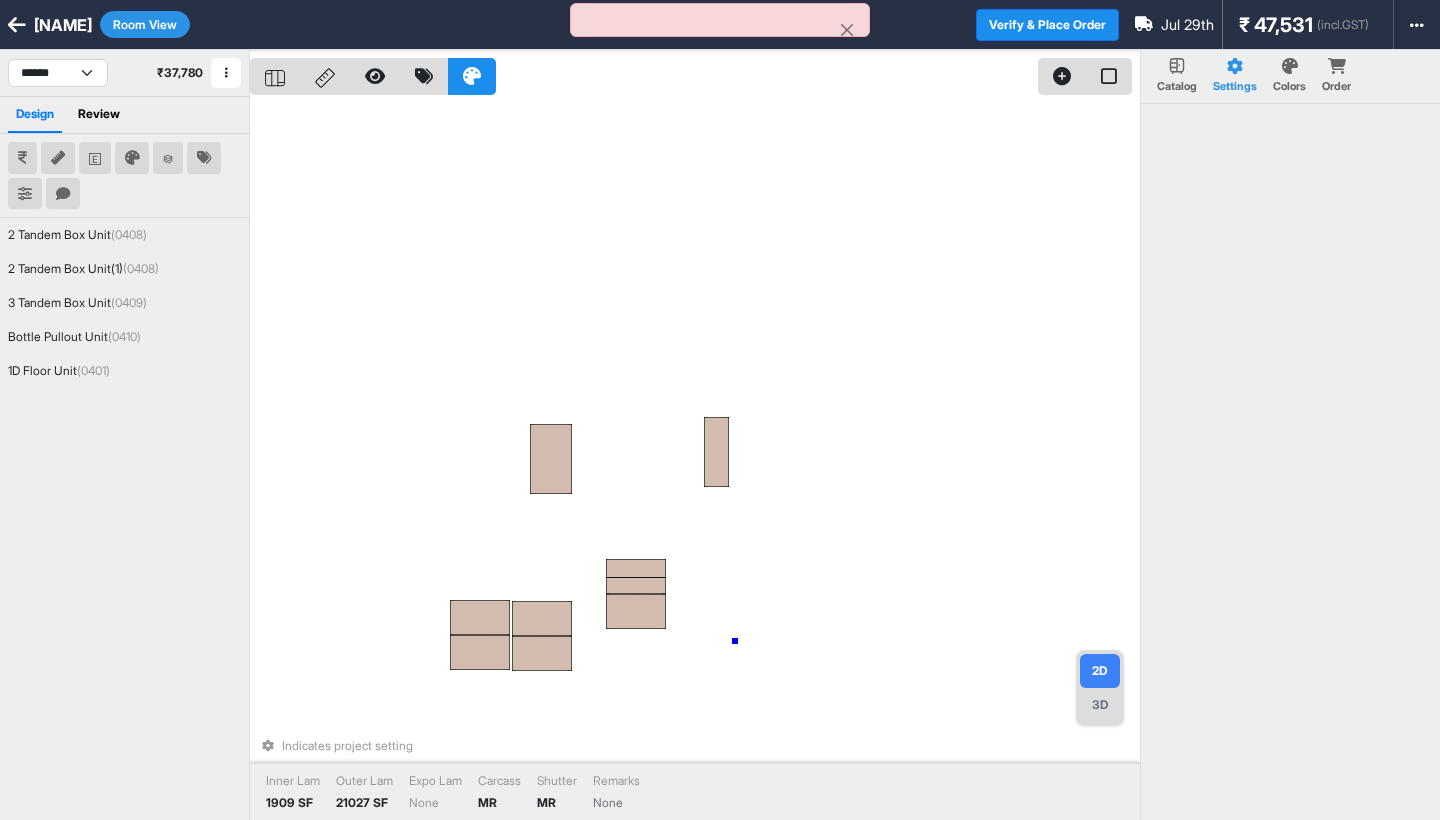 click on "Indicates project setting Inner Lam 1909 SF Outer Lam 21027 SF Expo Lam None Carcass MR Shutter MR Remarks None" at bounding box center (695, 460) 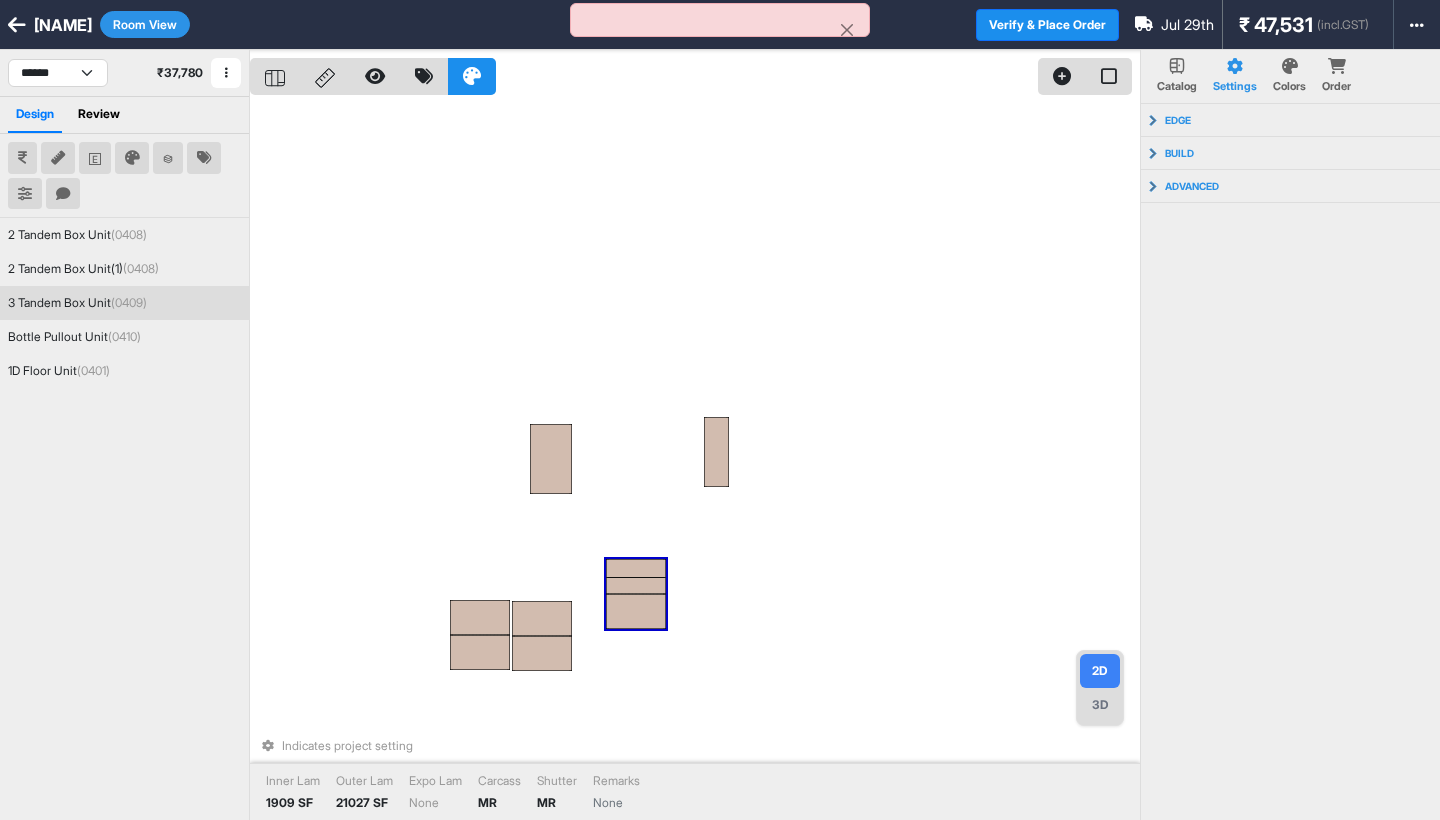 click at bounding box center (636, 586) 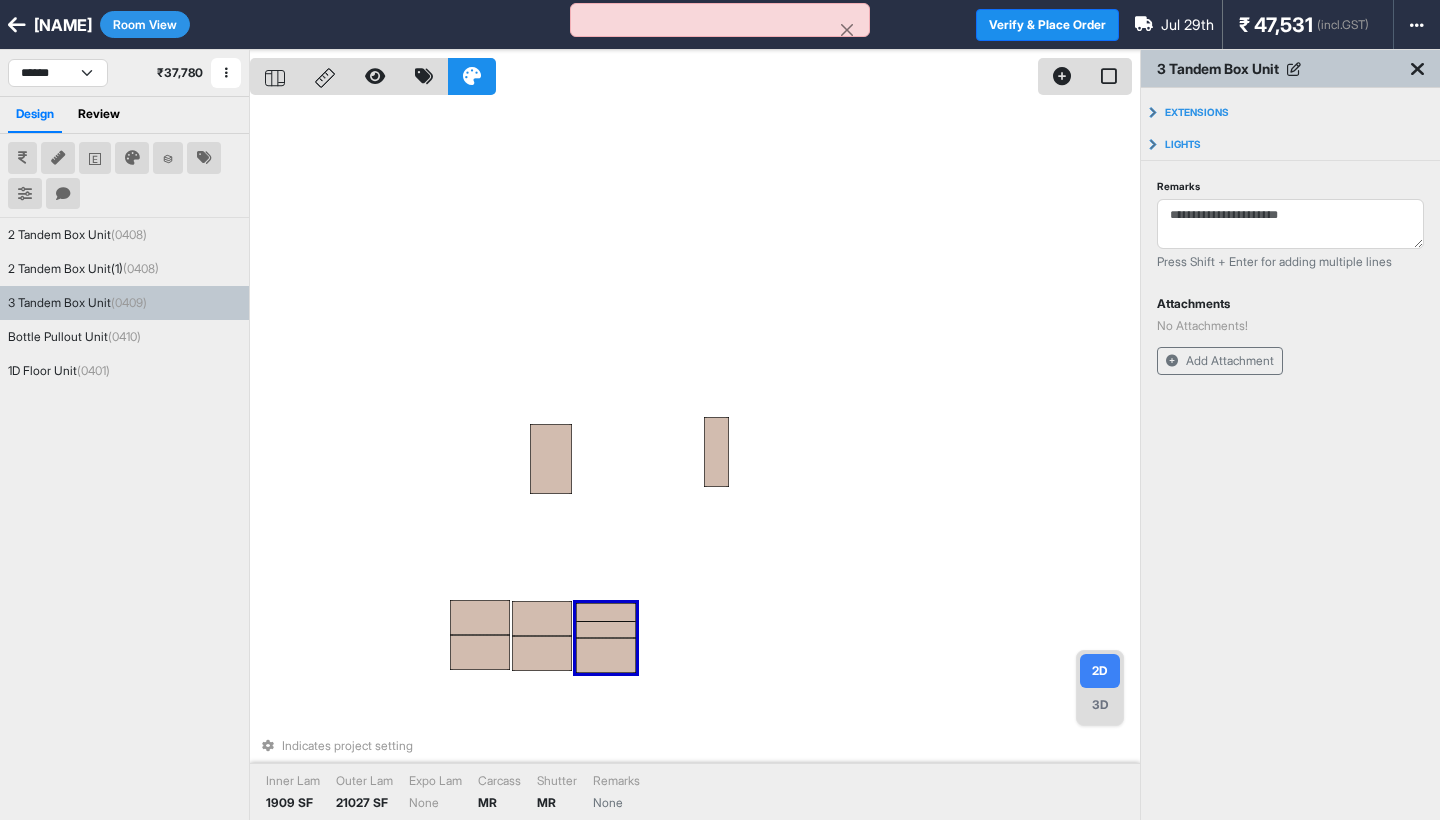 drag, startPoint x: 641, startPoint y: 579, endPoint x: 611, endPoint y: 623, distance: 53.25411 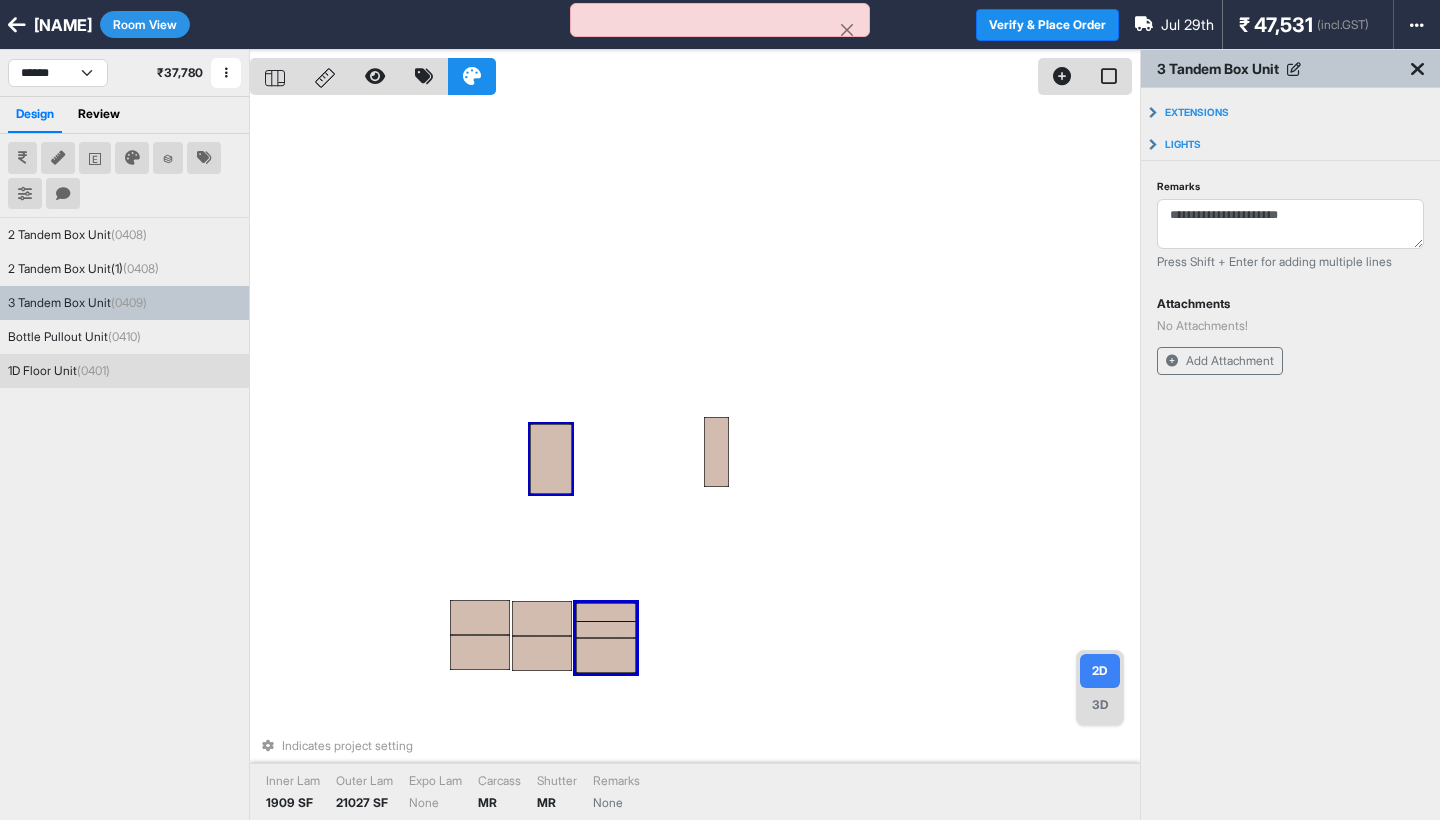 click at bounding box center [551, 459] 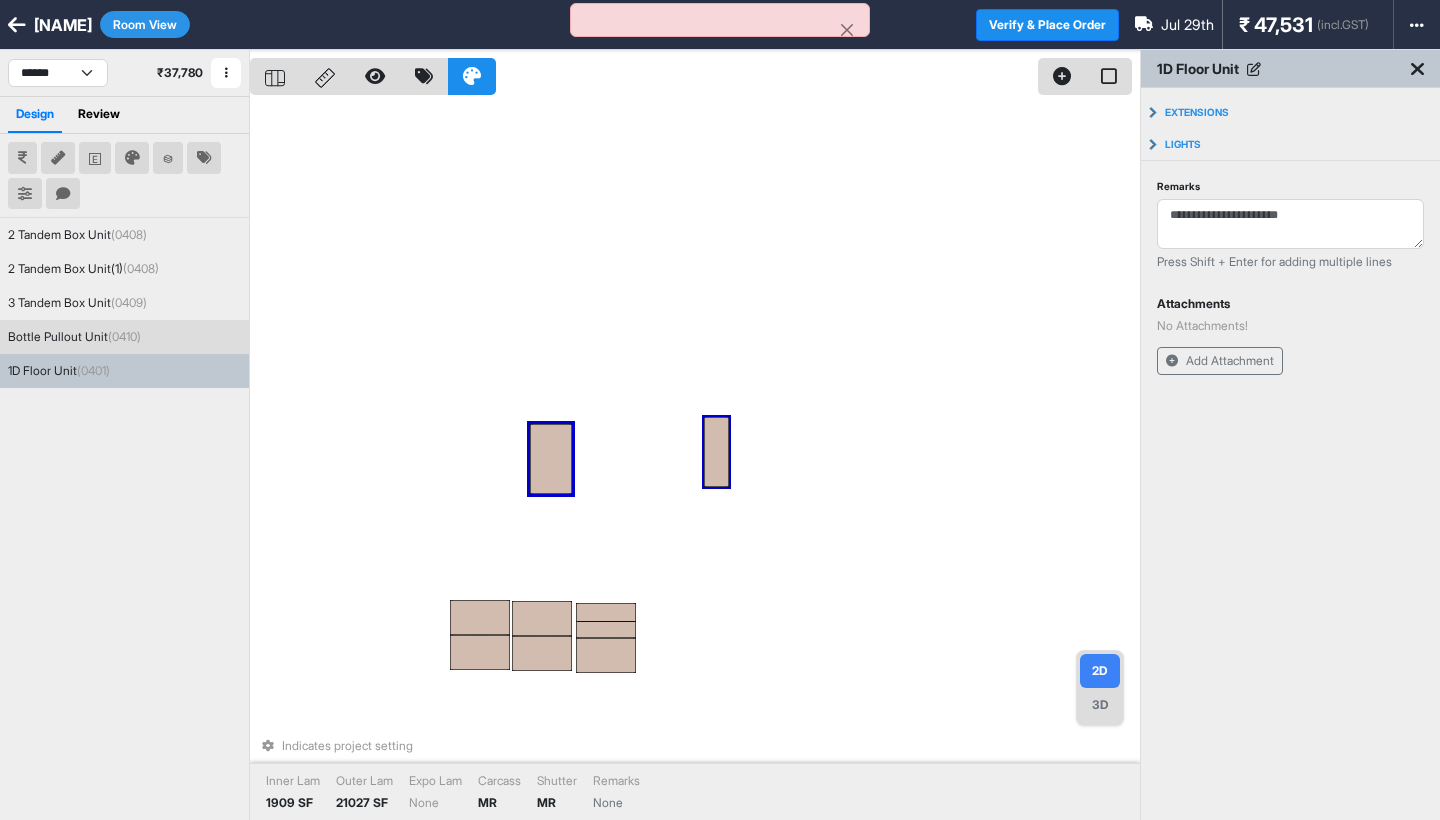click at bounding box center [716, 452] 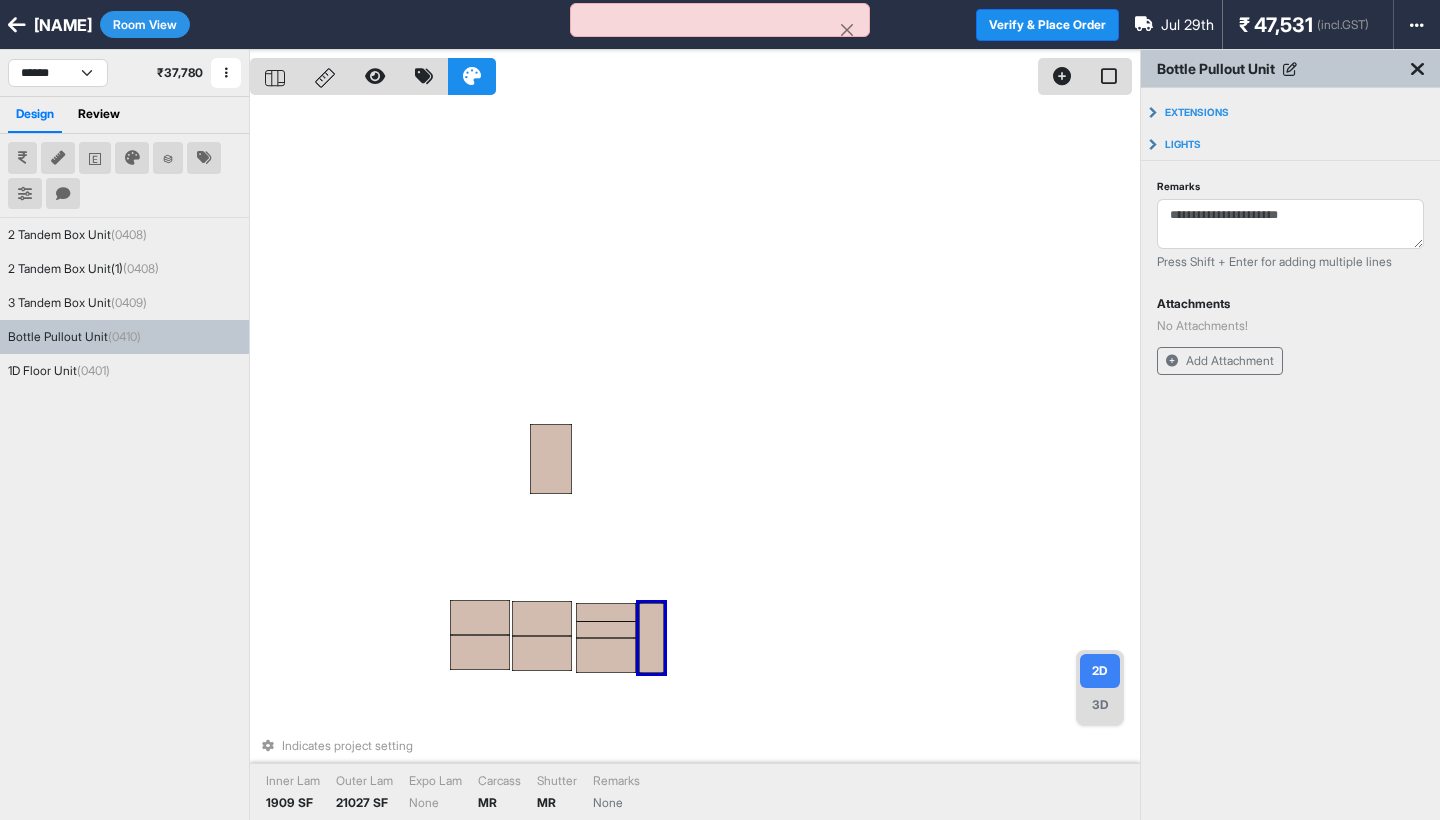 drag, startPoint x: 716, startPoint y: 456, endPoint x: 651, endPoint y: 642, distance: 197.03046 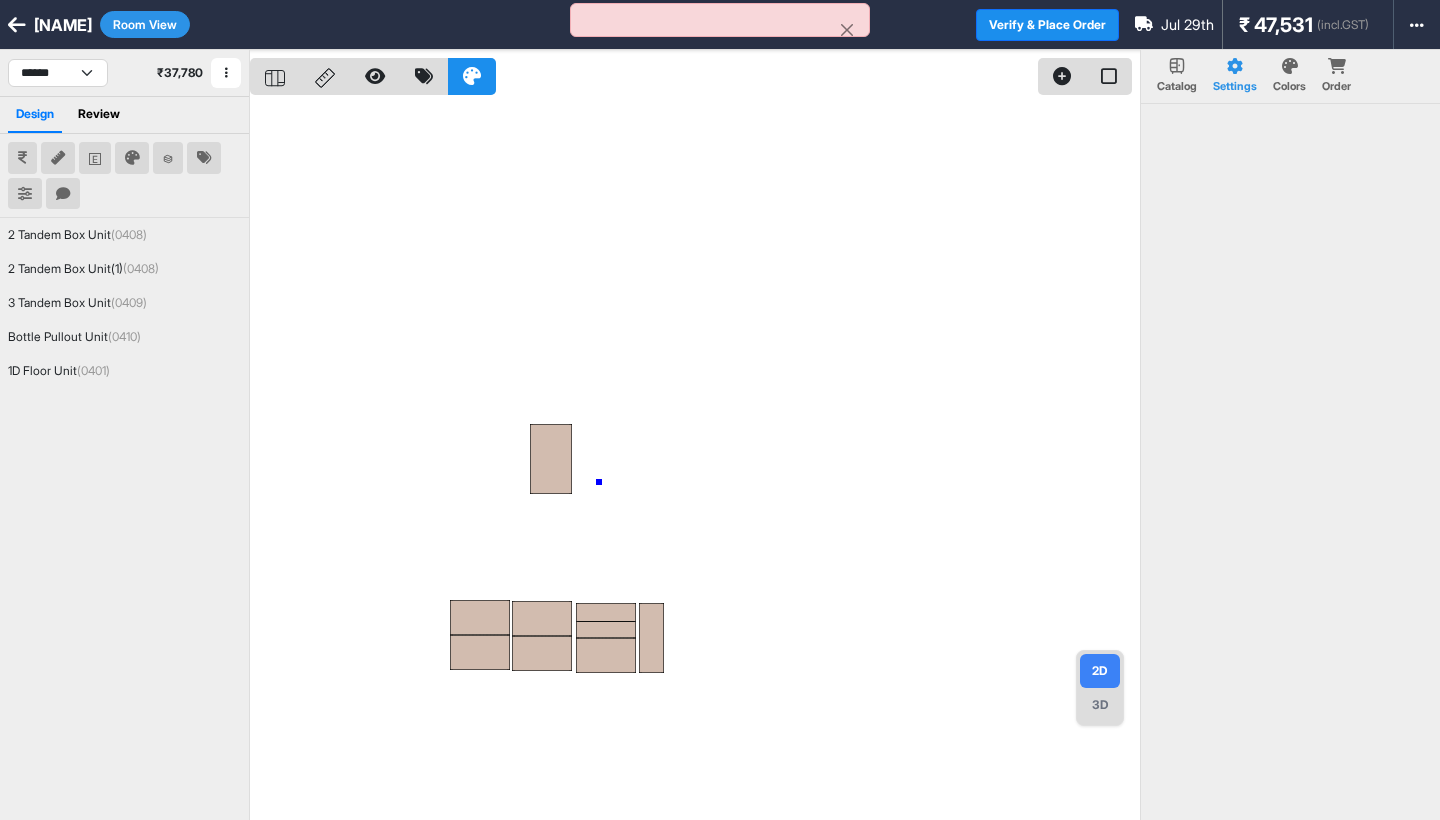 click at bounding box center [695, 460] 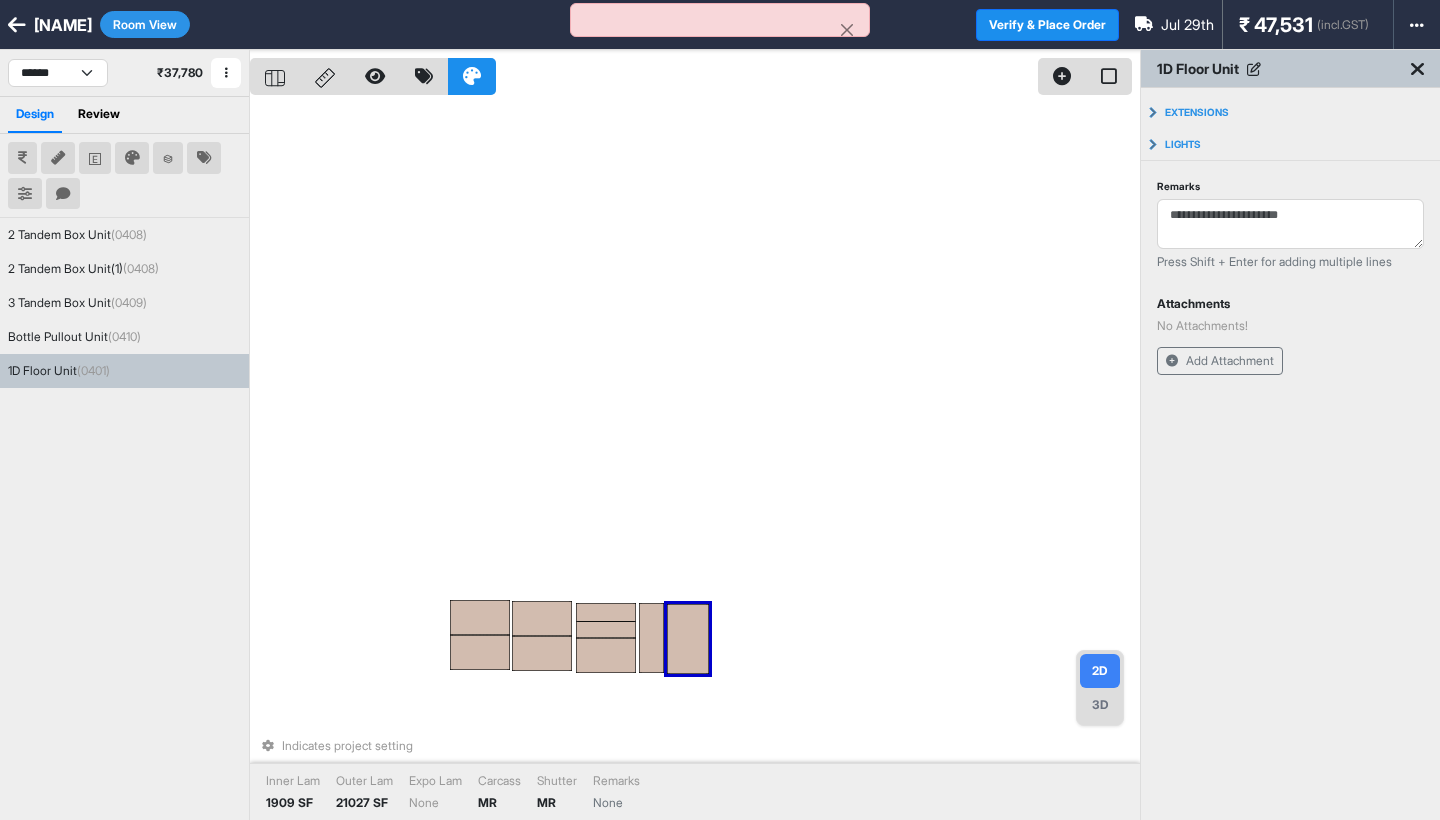 drag, startPoint x: 535, startPoint y: 452, endPoint x: 672, endPoint y: 633, distance: 227.0022 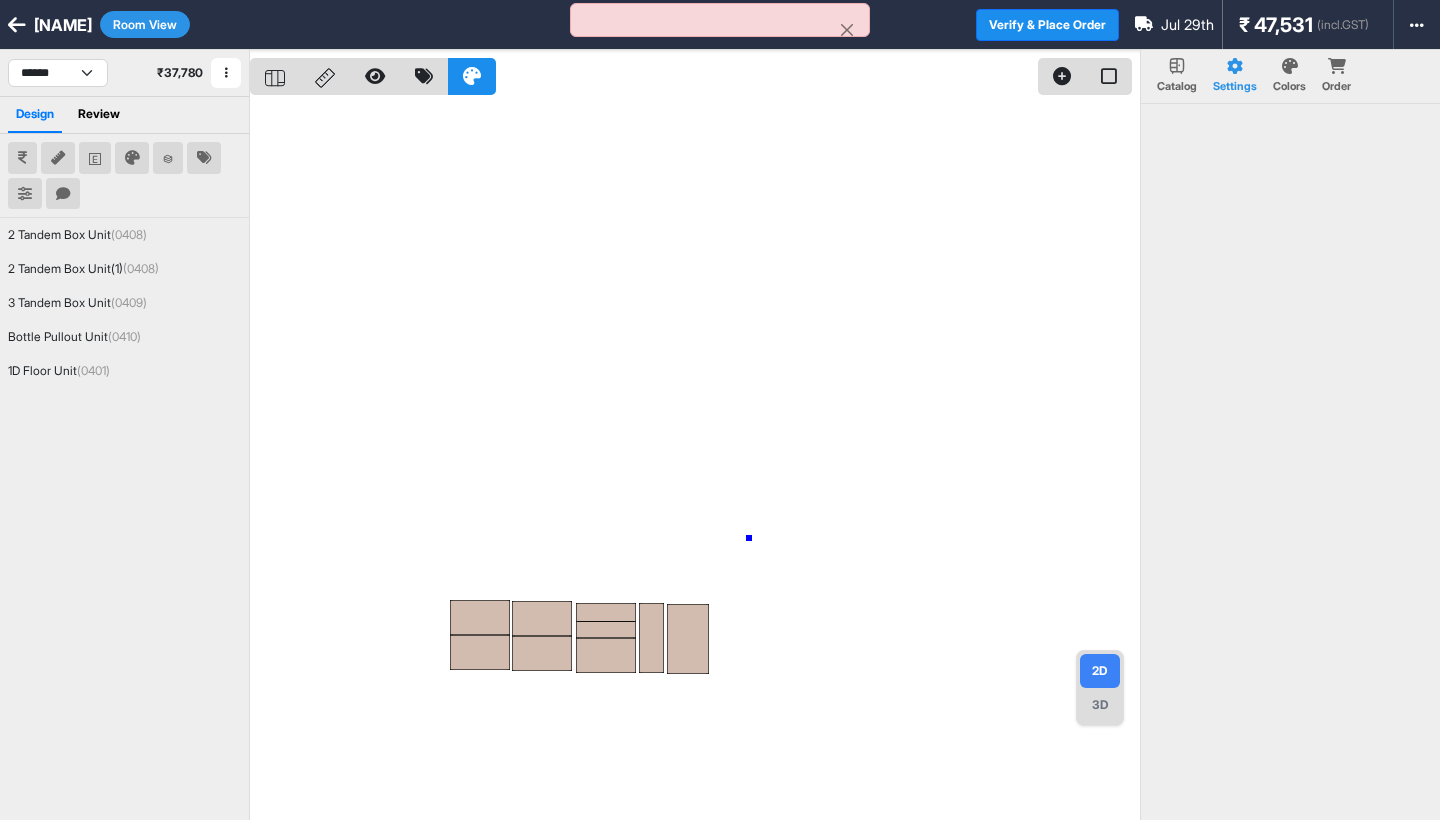 click at bounding box center (695, 460) 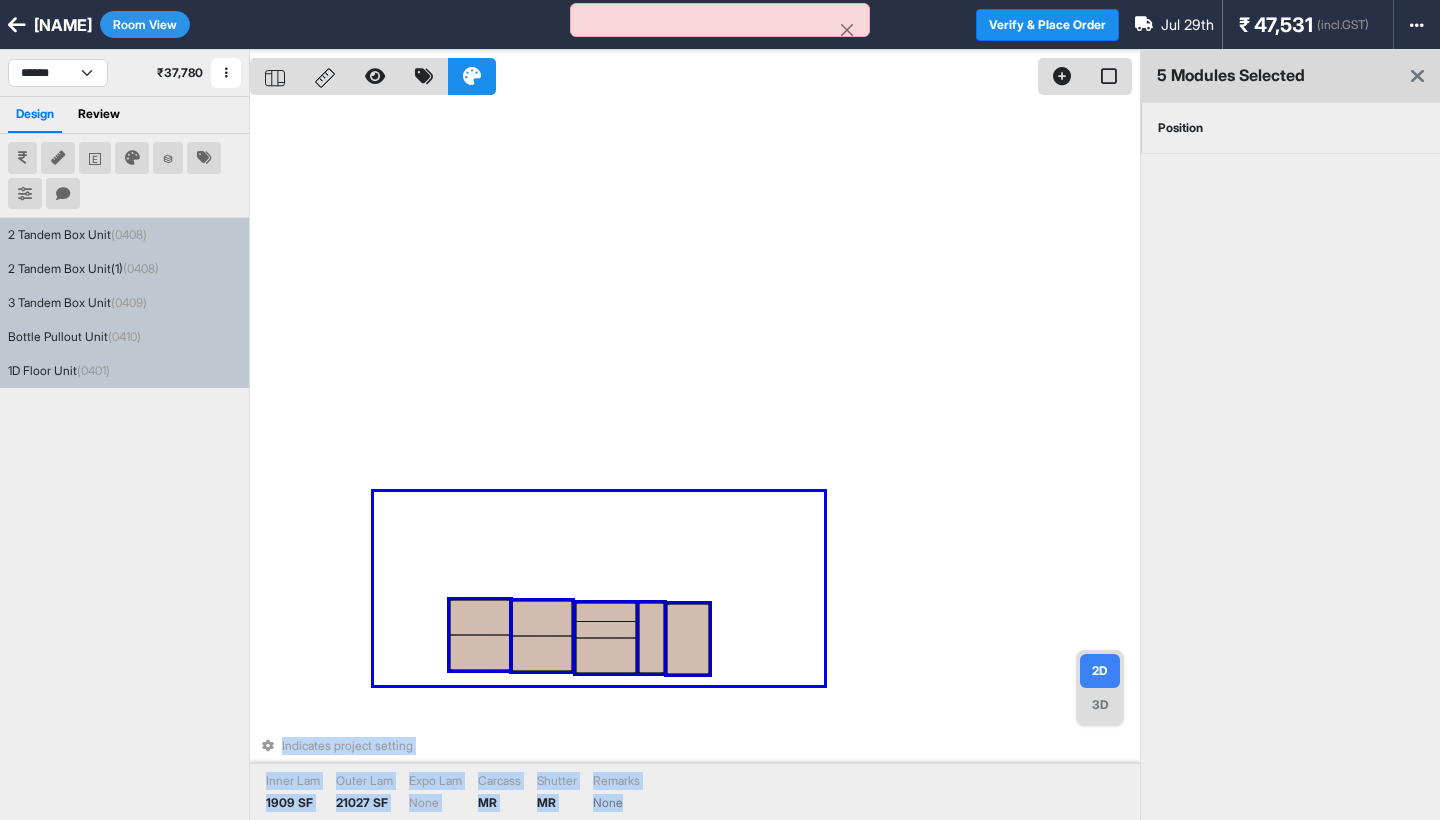 drag, startPoint x: 374, startPoint y: 492, endPoint x: 828, endPoint y: 689, distance: 494.899 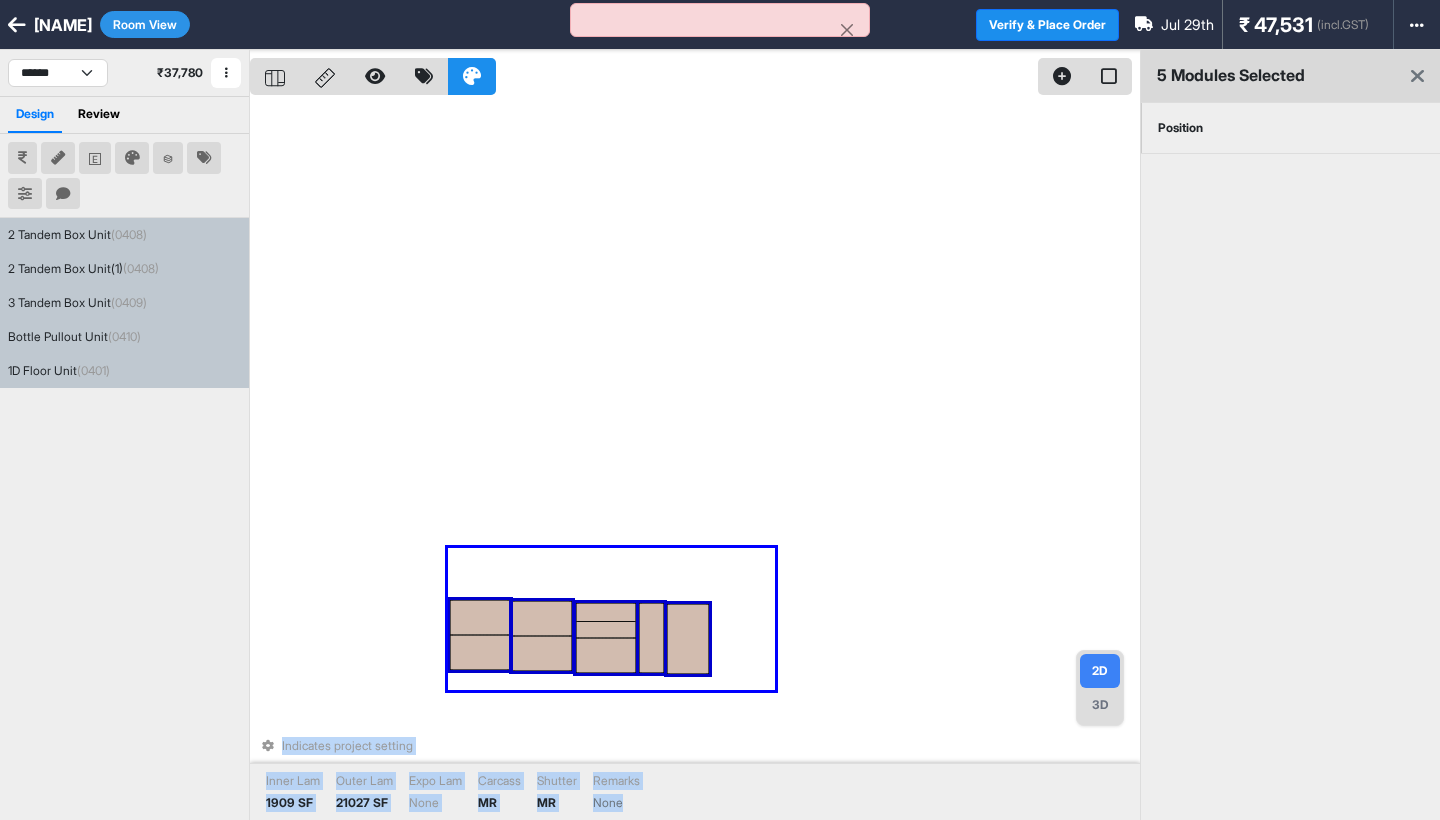 drag, startPoint x: 775, startPoint y: 690, endPoint x: 451, endPoint y: 552, distance: 352.16473 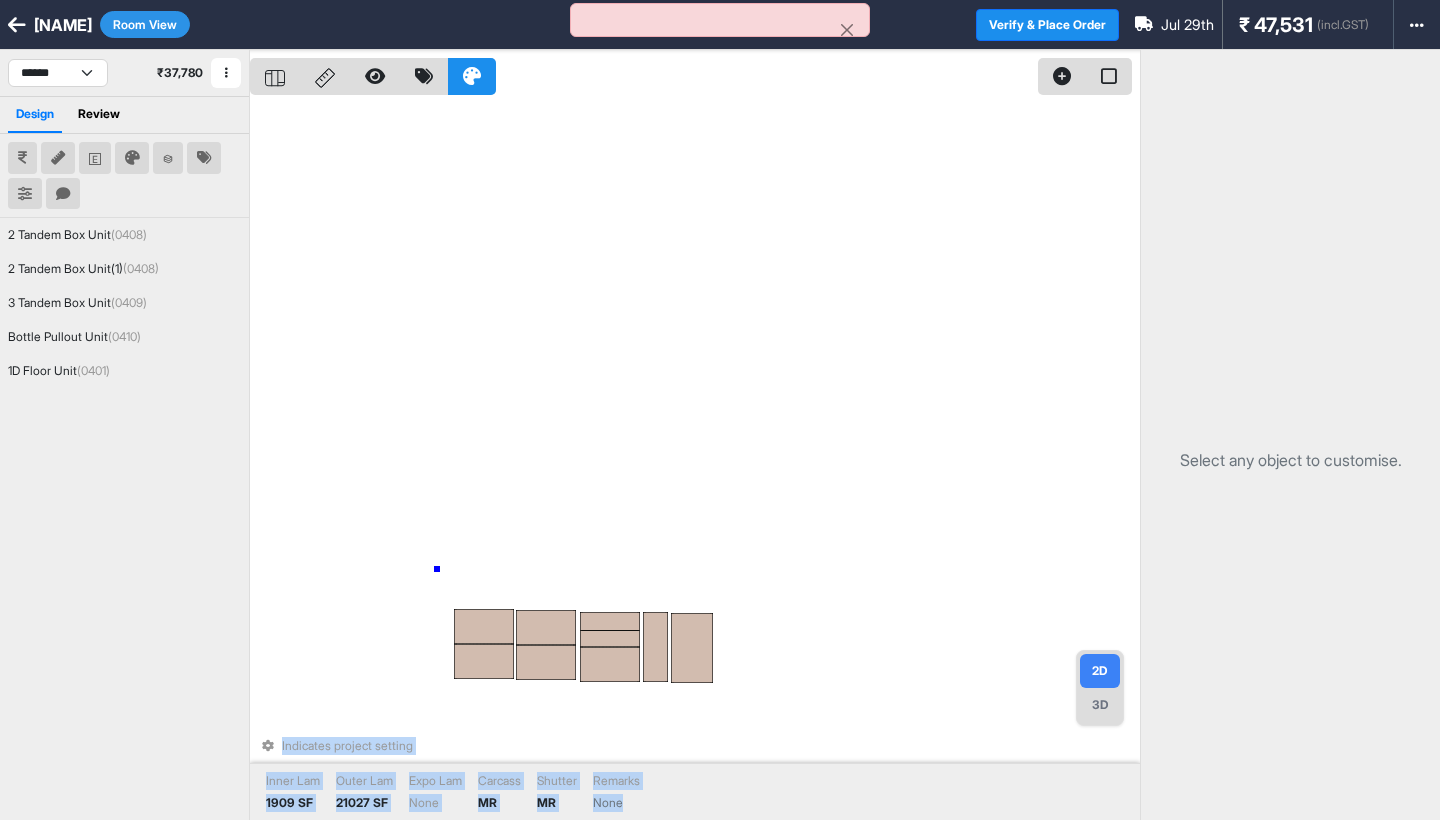 click on "Indicates project setting Inner Lam 1909 SF Outer Lam 21027 SF Expo Lam None Carcass MR Shutter MR Remarks None" at bounding box center [695, 460] 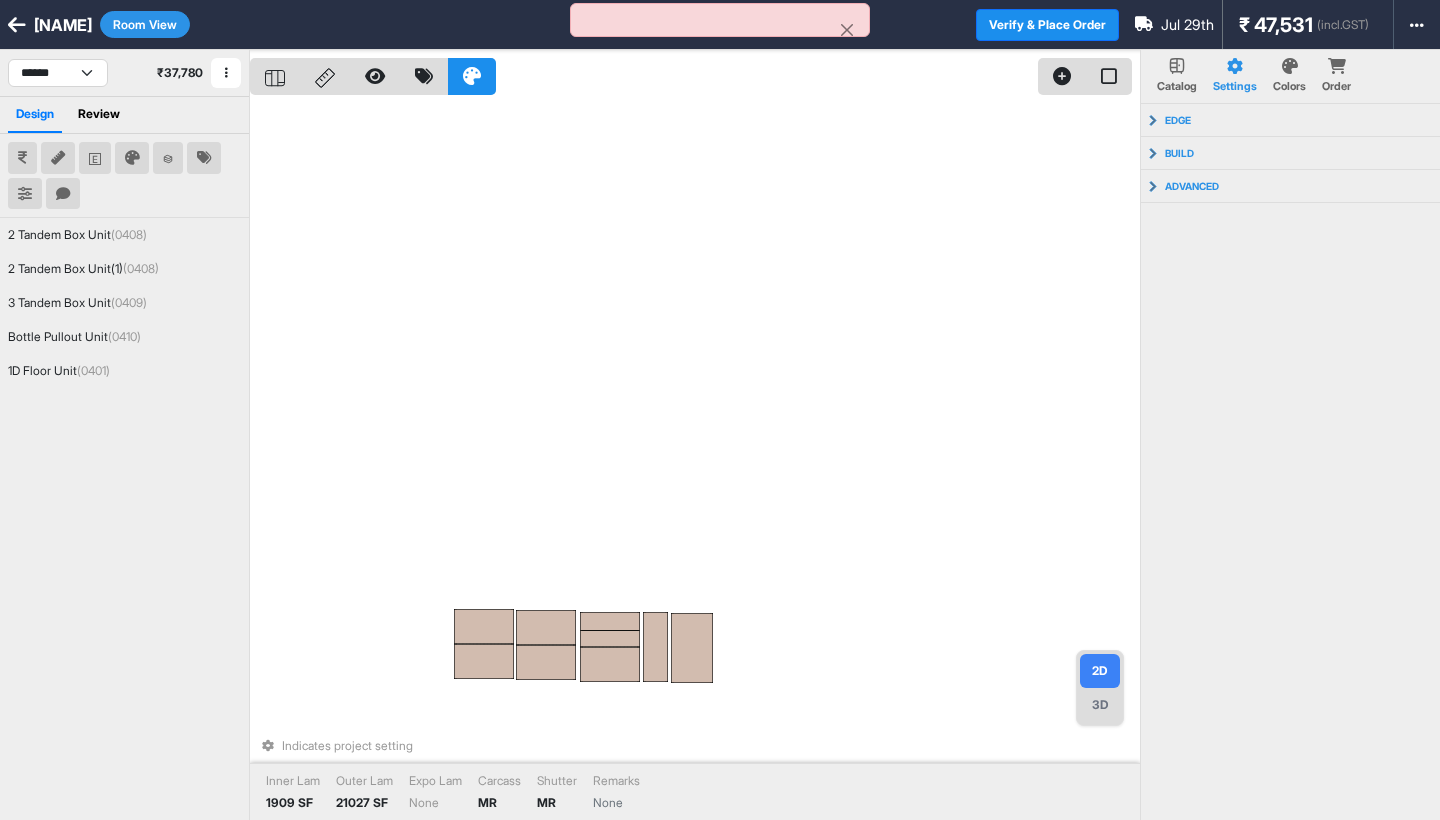 click on "Indicates project setting" at bounding box center (695, 746) 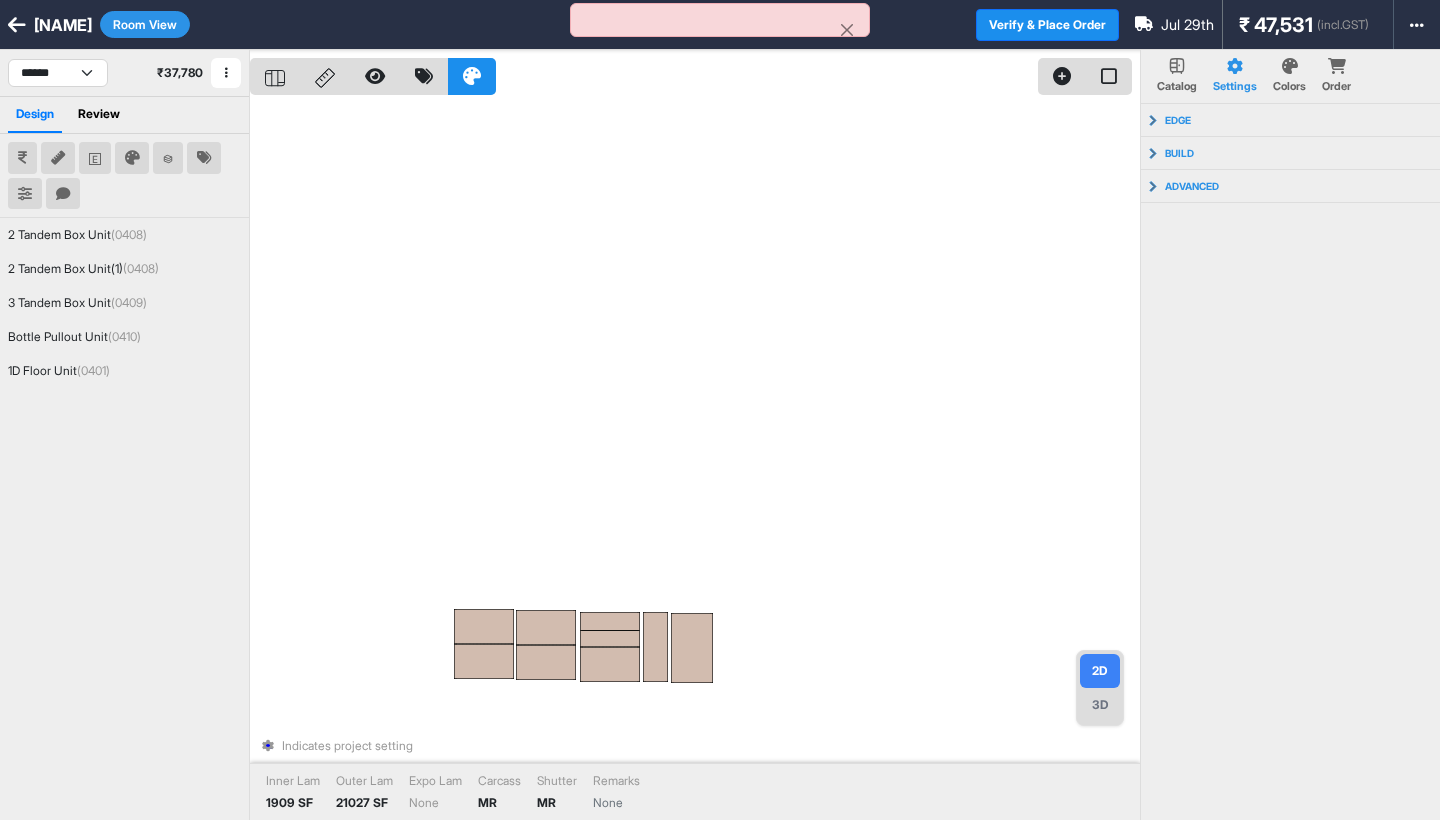 click at bounding box center [268, 746] 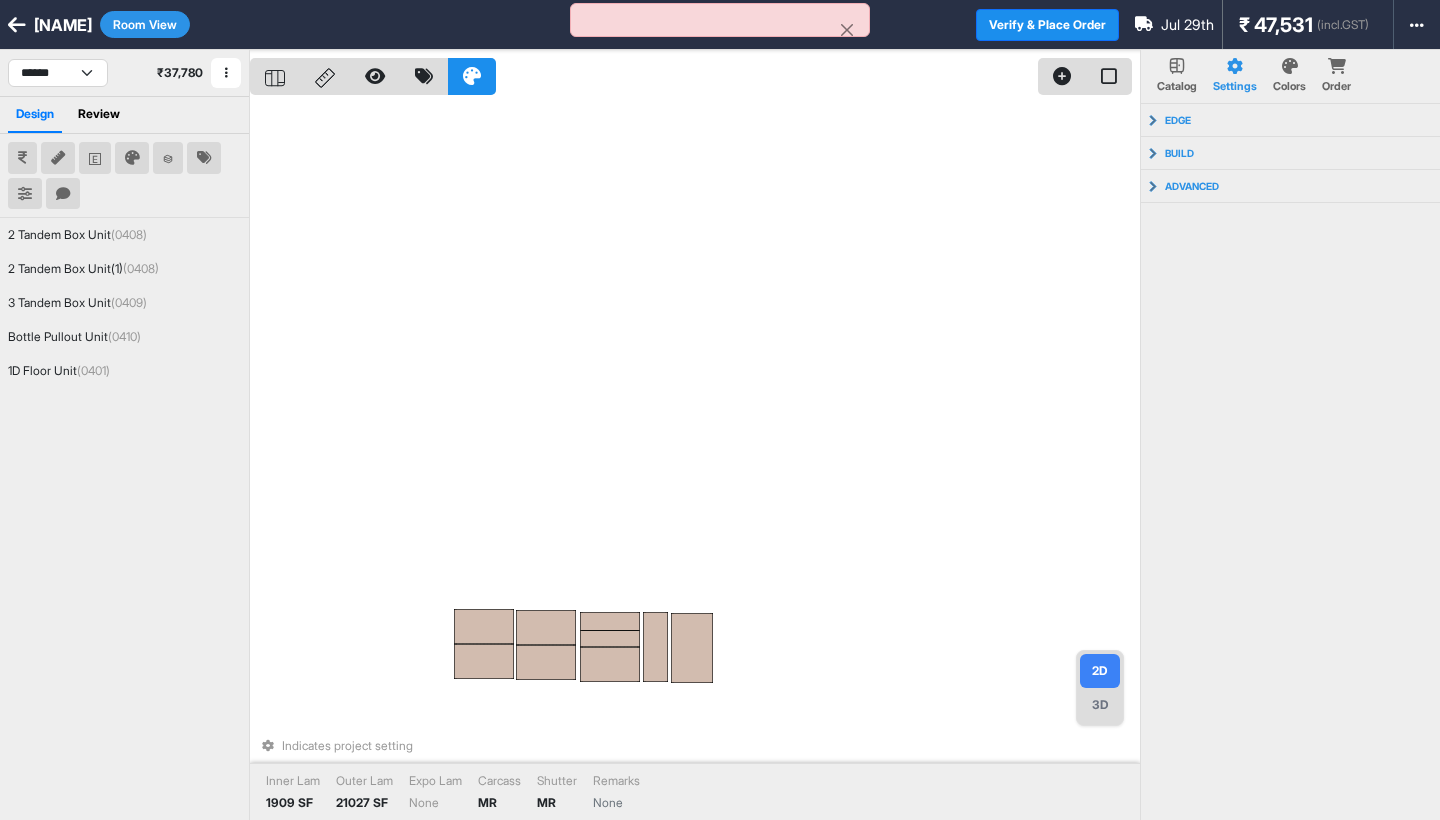 click on "Indicates project setting Inner Lam 1909 SF Outer Lam 21027 SF Expo Lam None Carcass MR Shutter MR Remarks None" at bounding box center [695, 460] 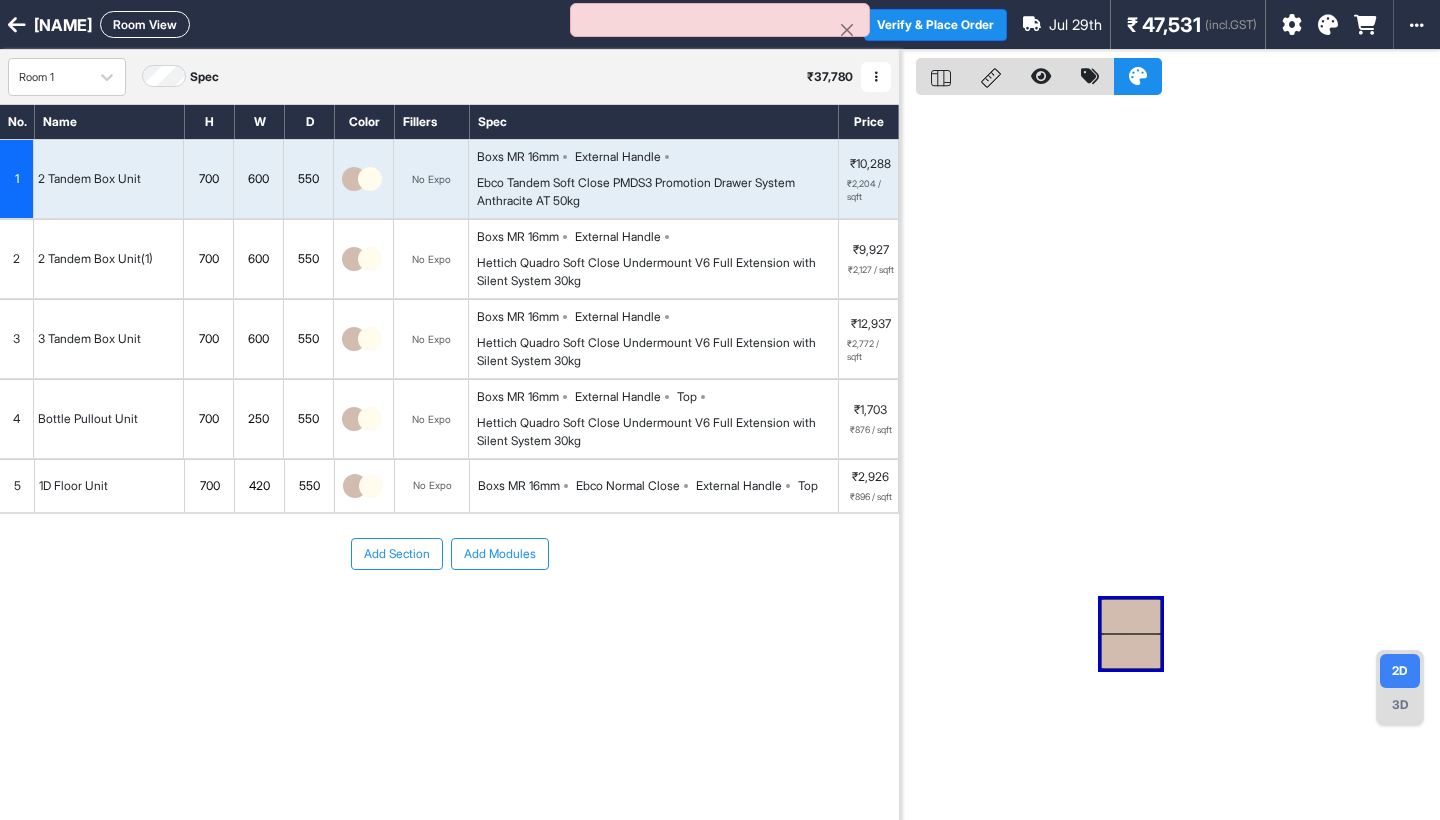 click on "Add Section Add Modules" at bounding box center (449, 614) 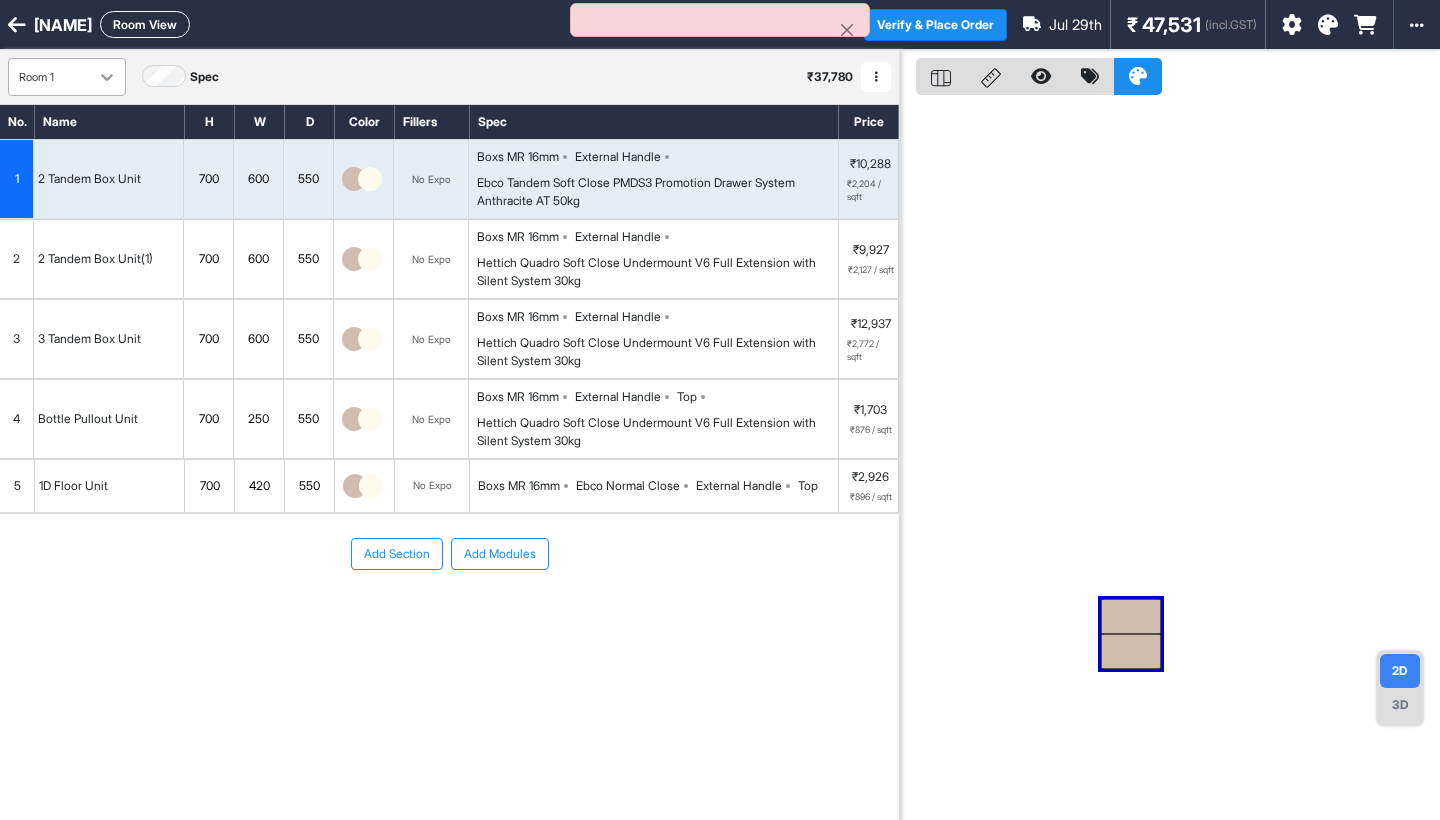 click at bounding box center [107, 77] 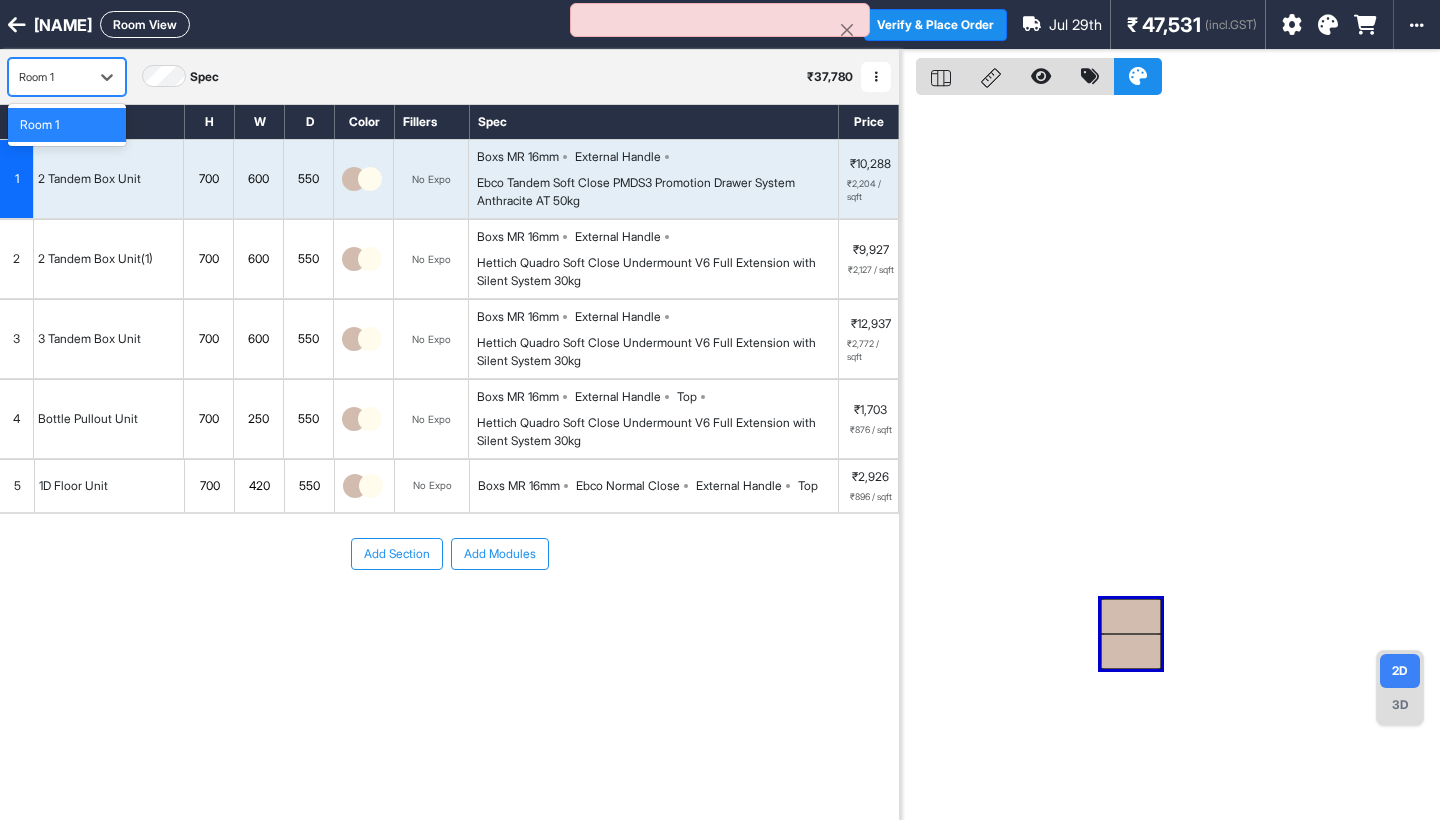 click on "Room 1" at bounding box center (67, 125) 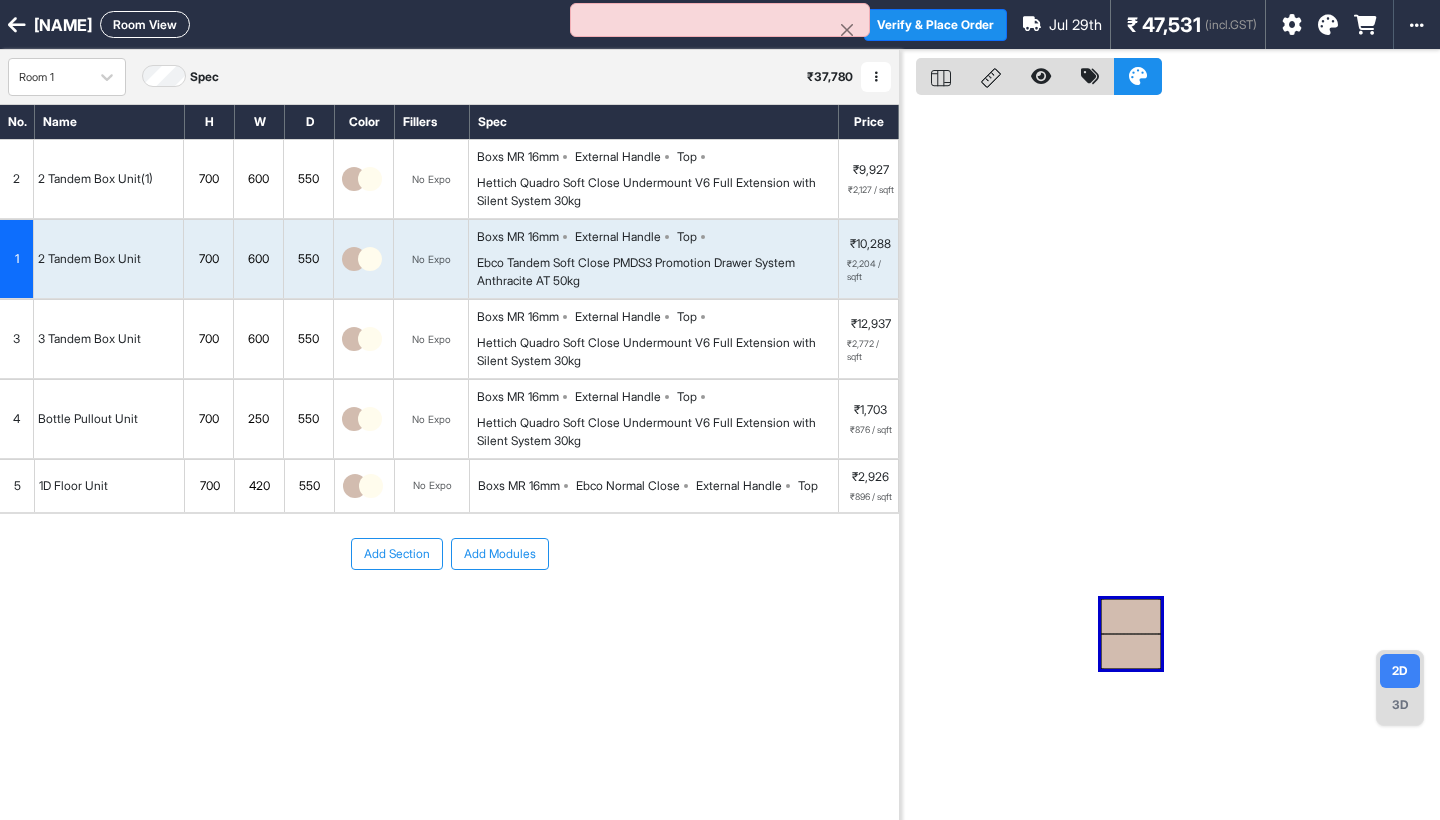 click on "Add Section Add Modules" at bounding box center (449, 614) 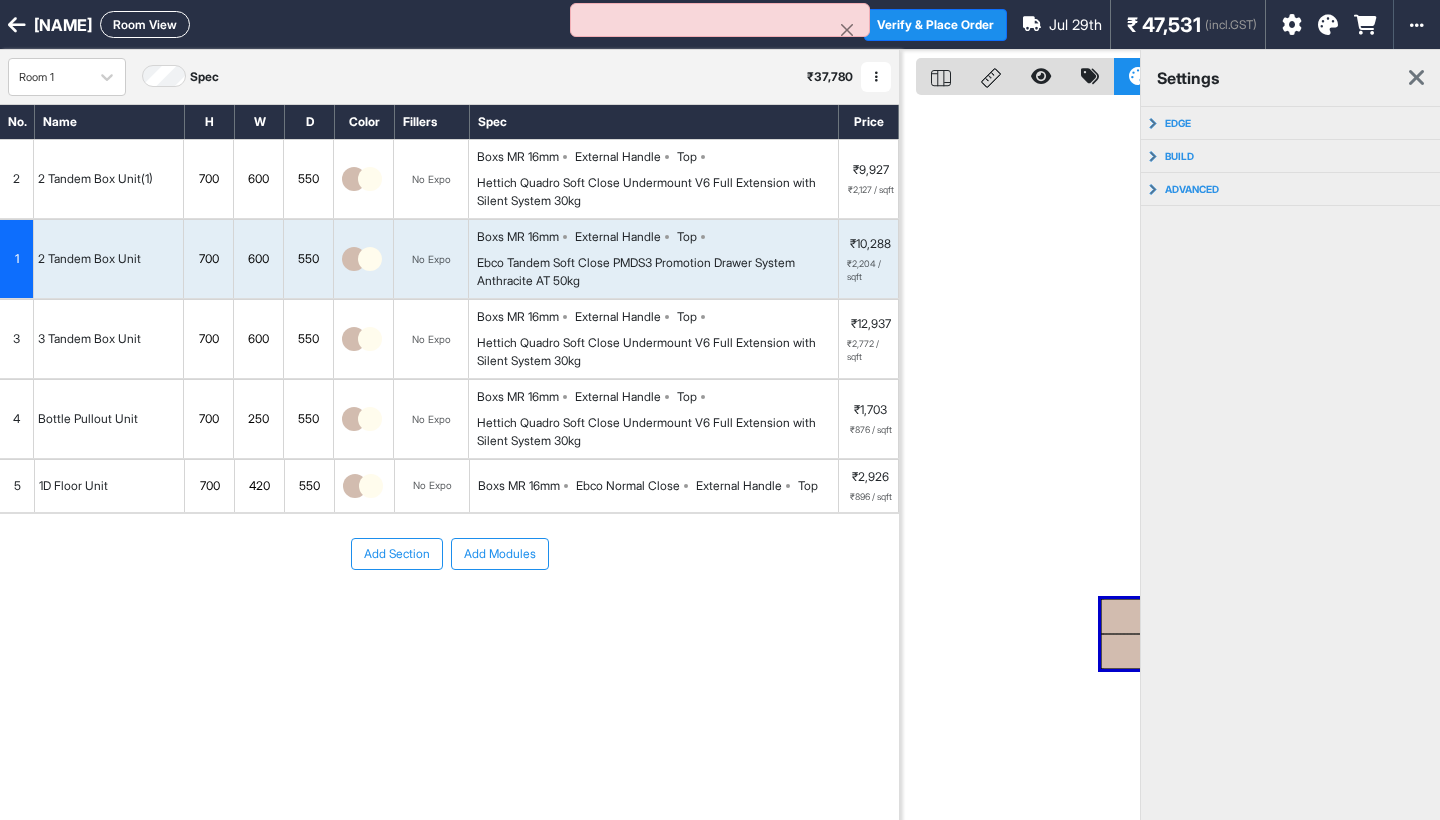 click at bounding box center (1020, 460) 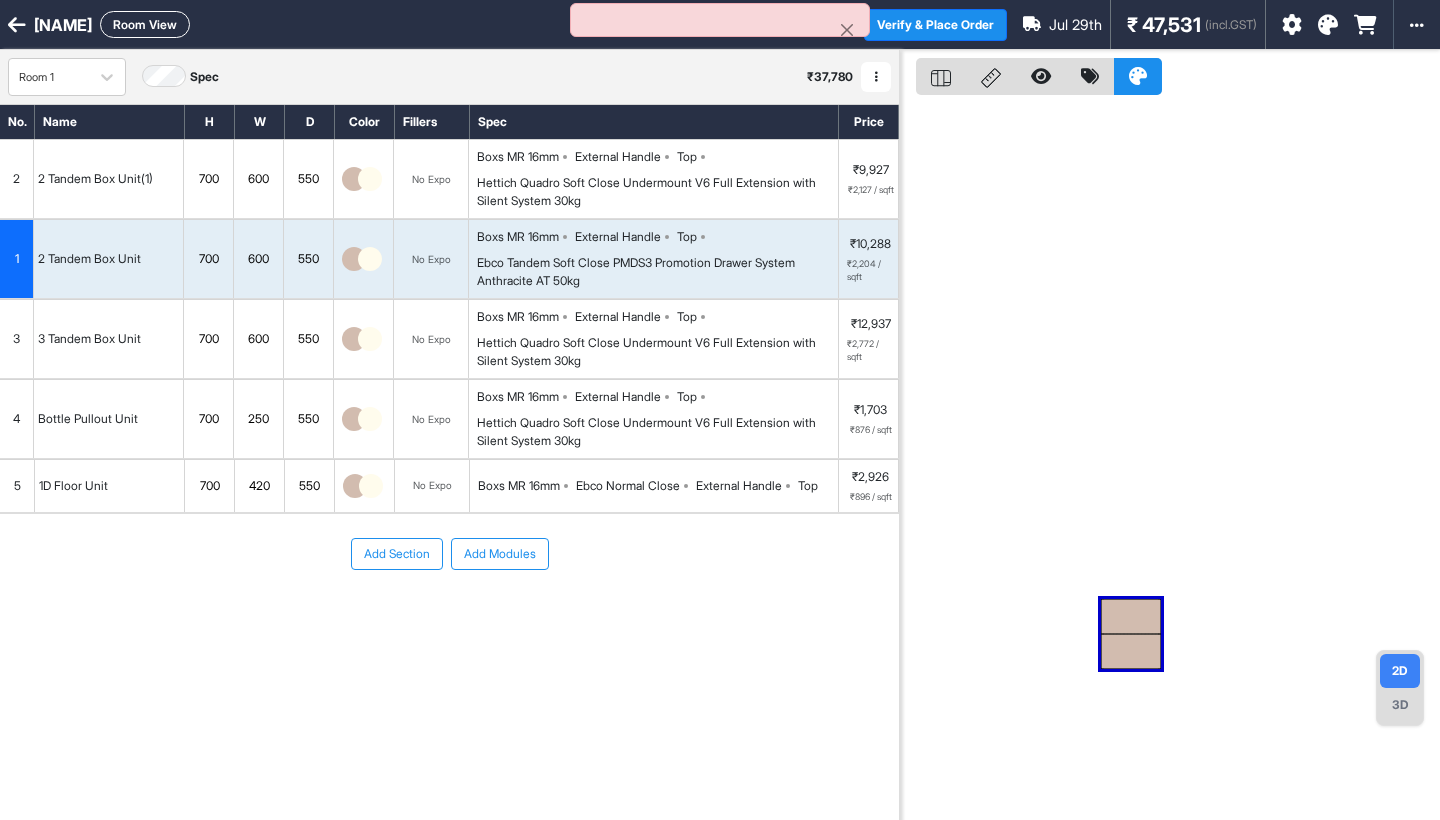 click at bounding box center (17, 25) 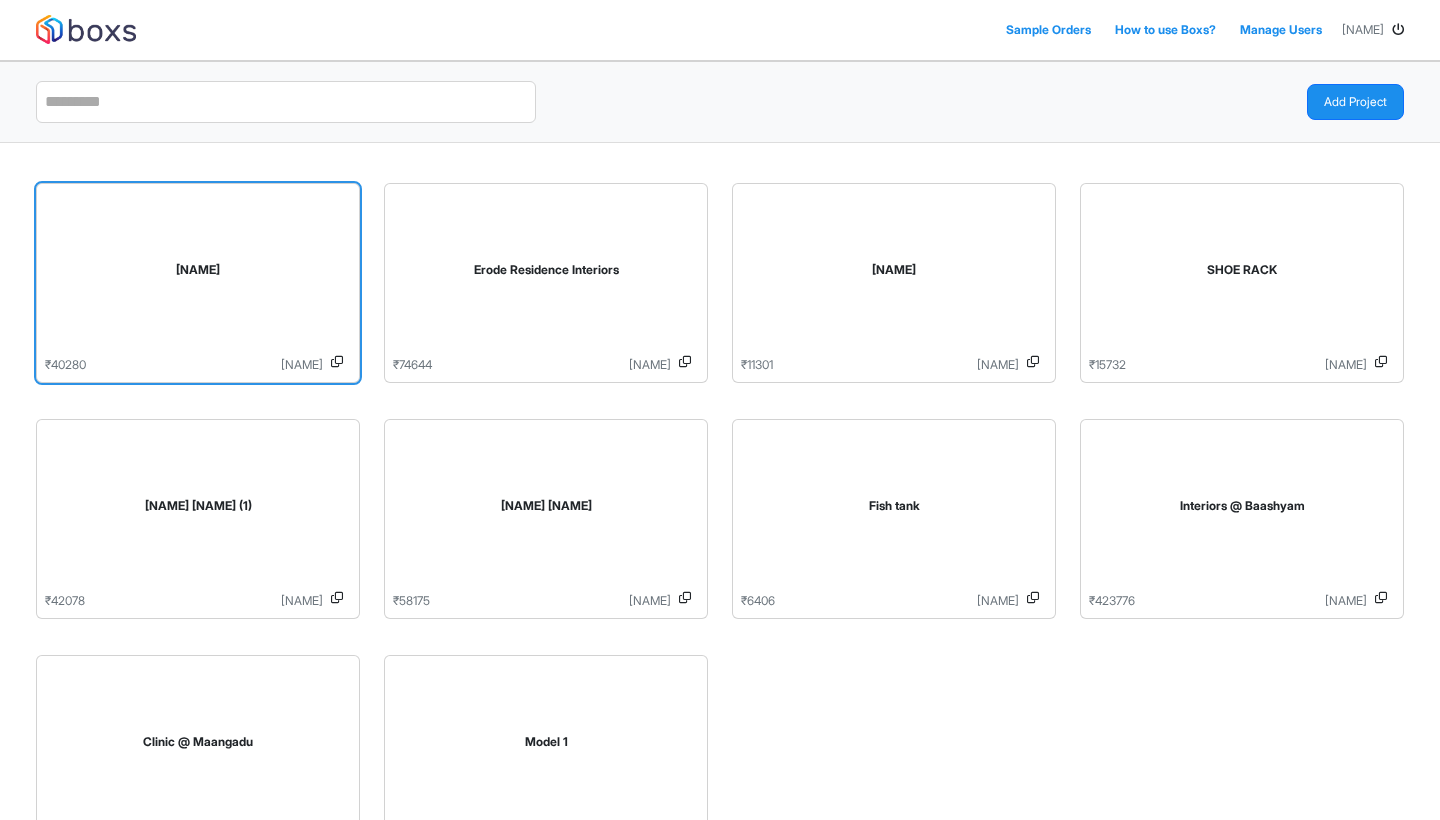 click on "[NAME]" at bounding box center [198, 274] 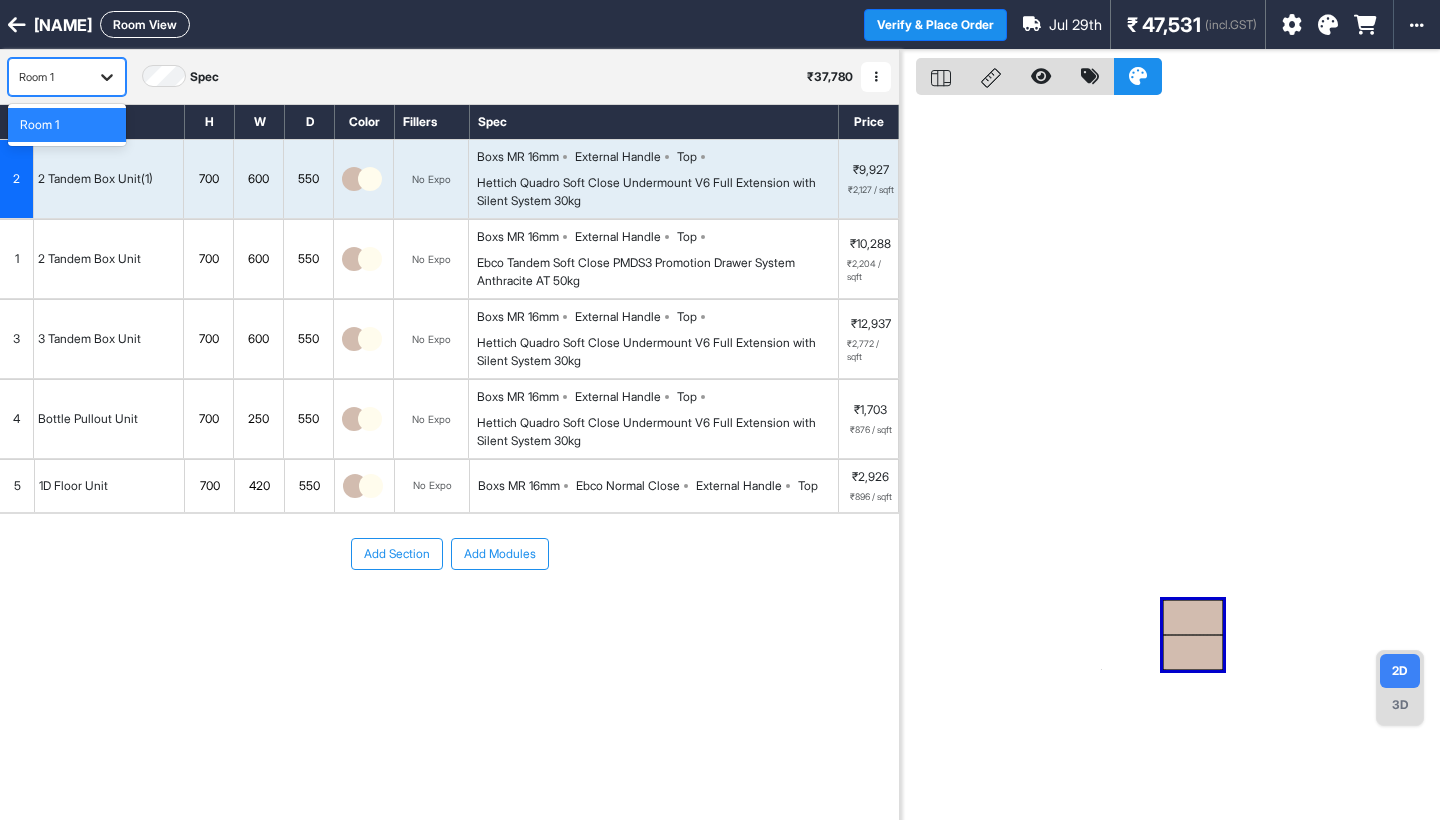click 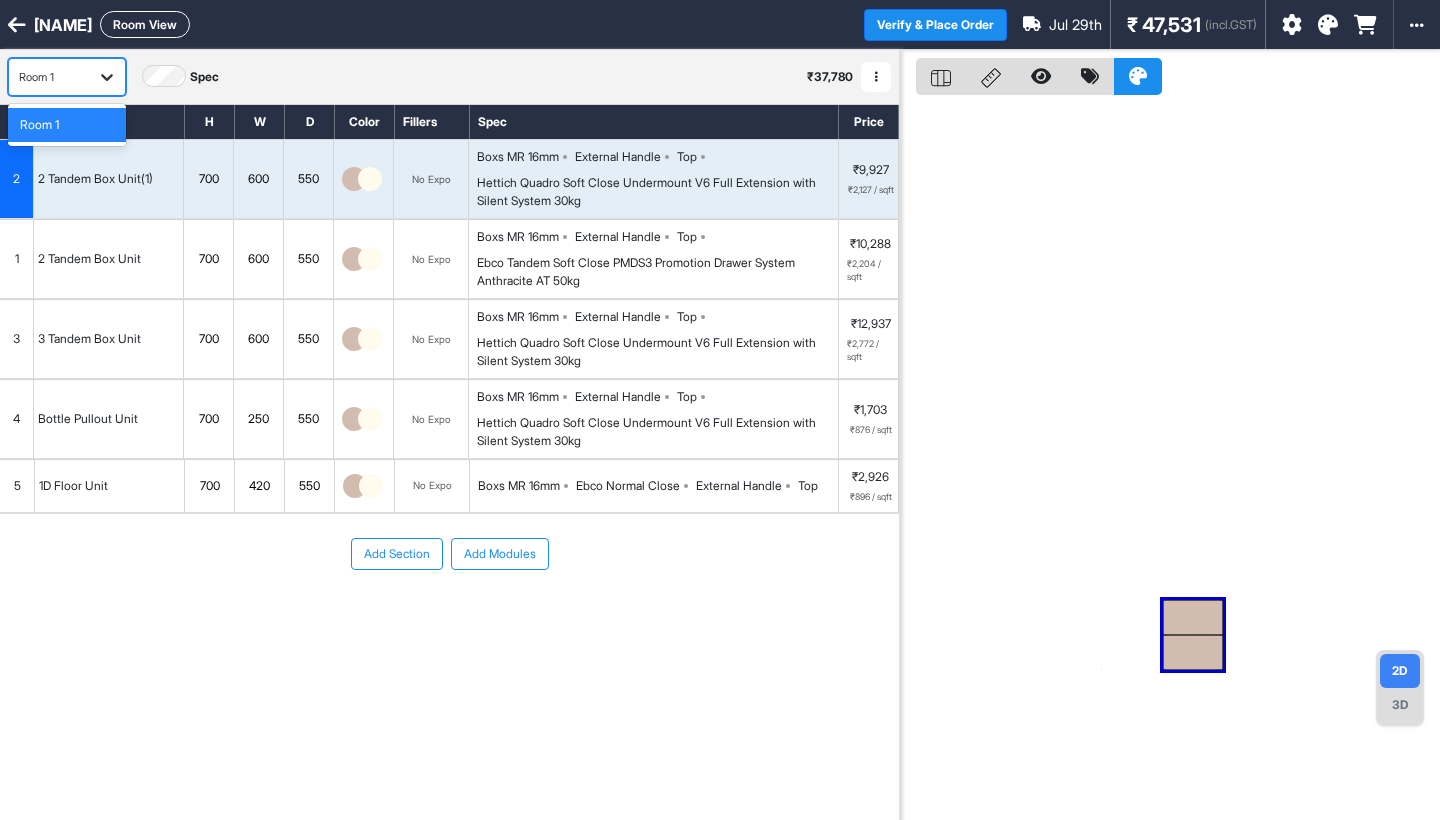 click 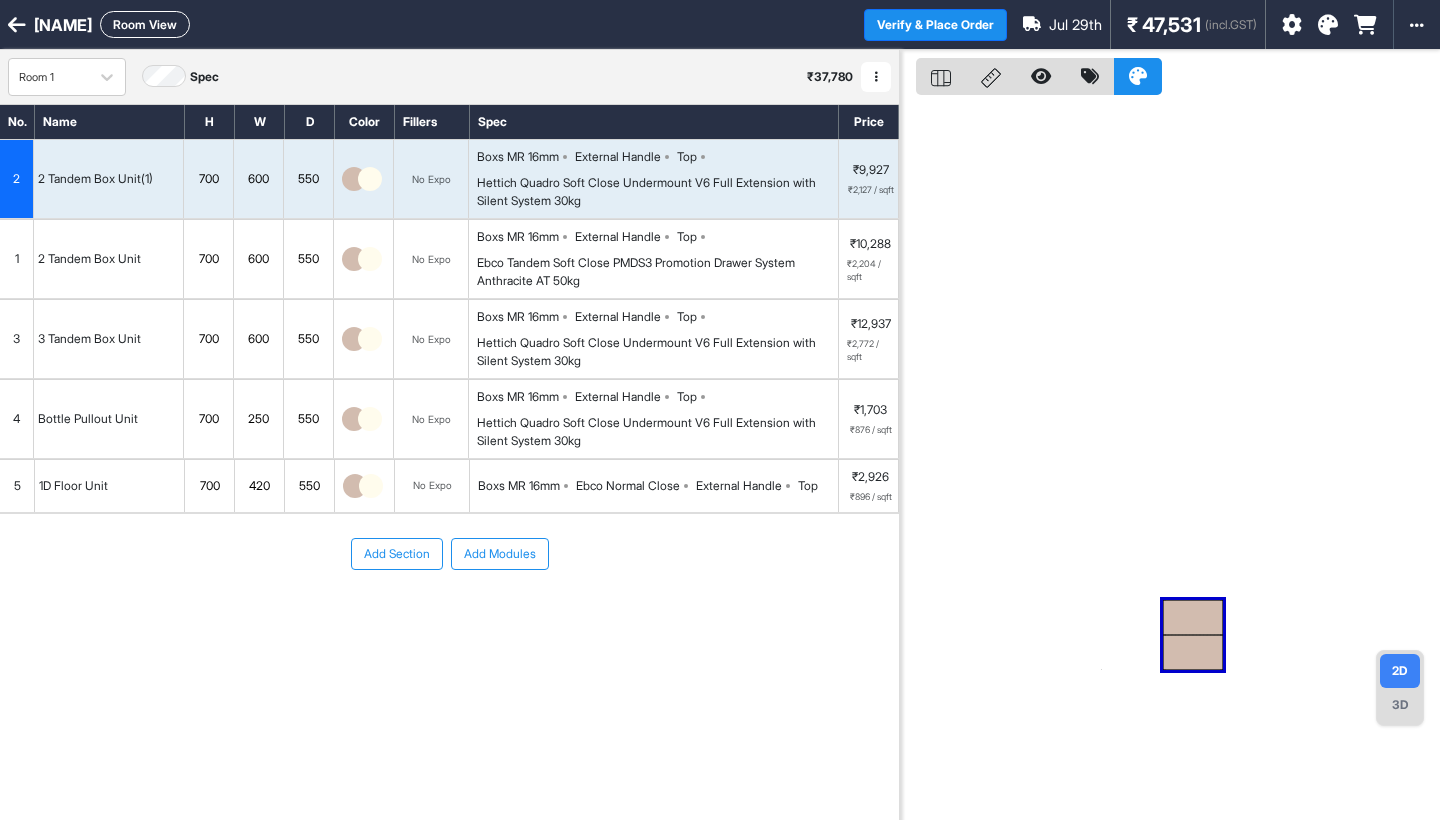 click on "Add Section Add Modules" at bounding box center [449, 614] 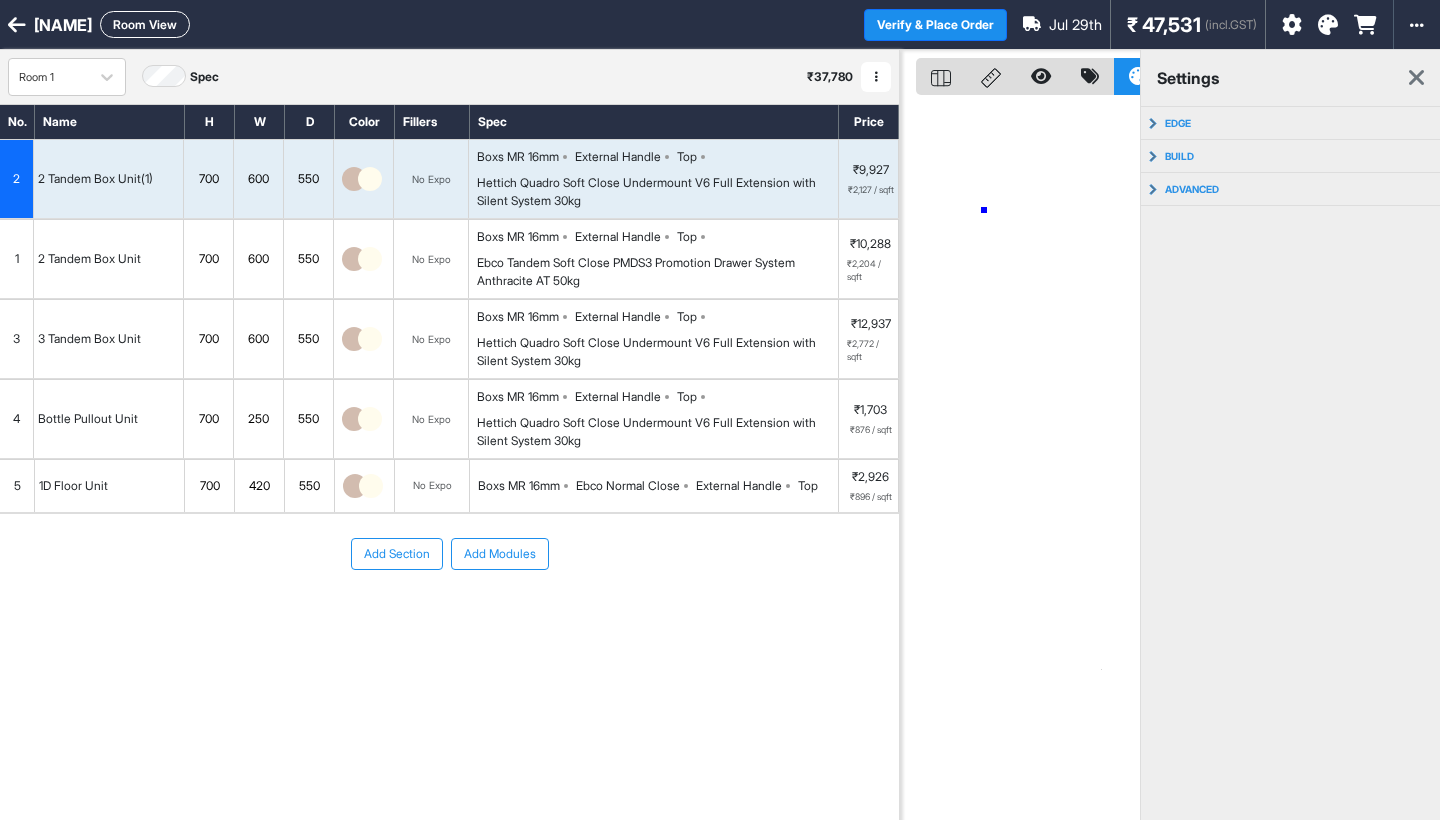 click at bounding box center (1020, 460) 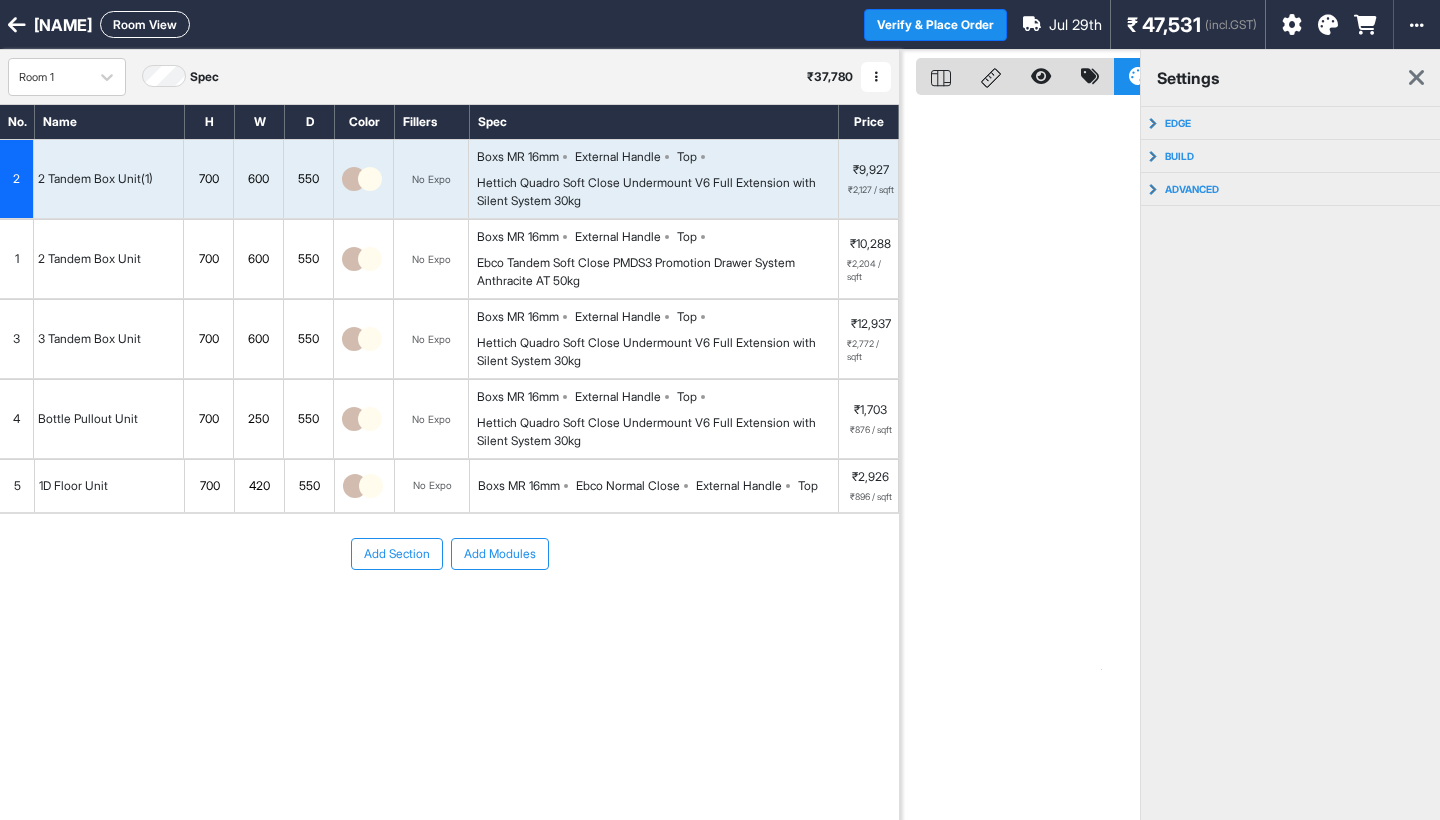 click at bounding box center [876, 77] 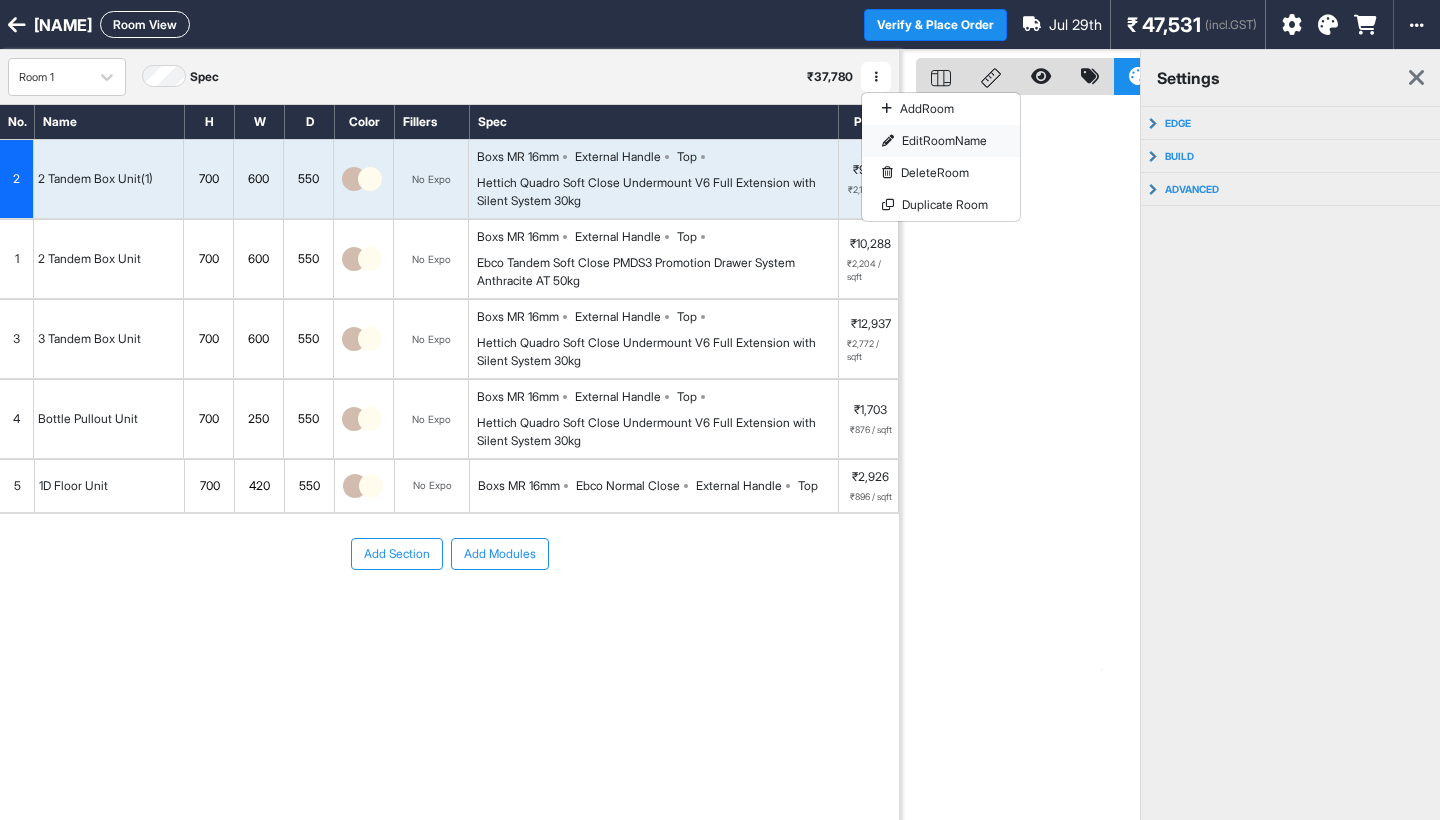 click on "Edit  Room  Name" at bounding box center (941, 141) 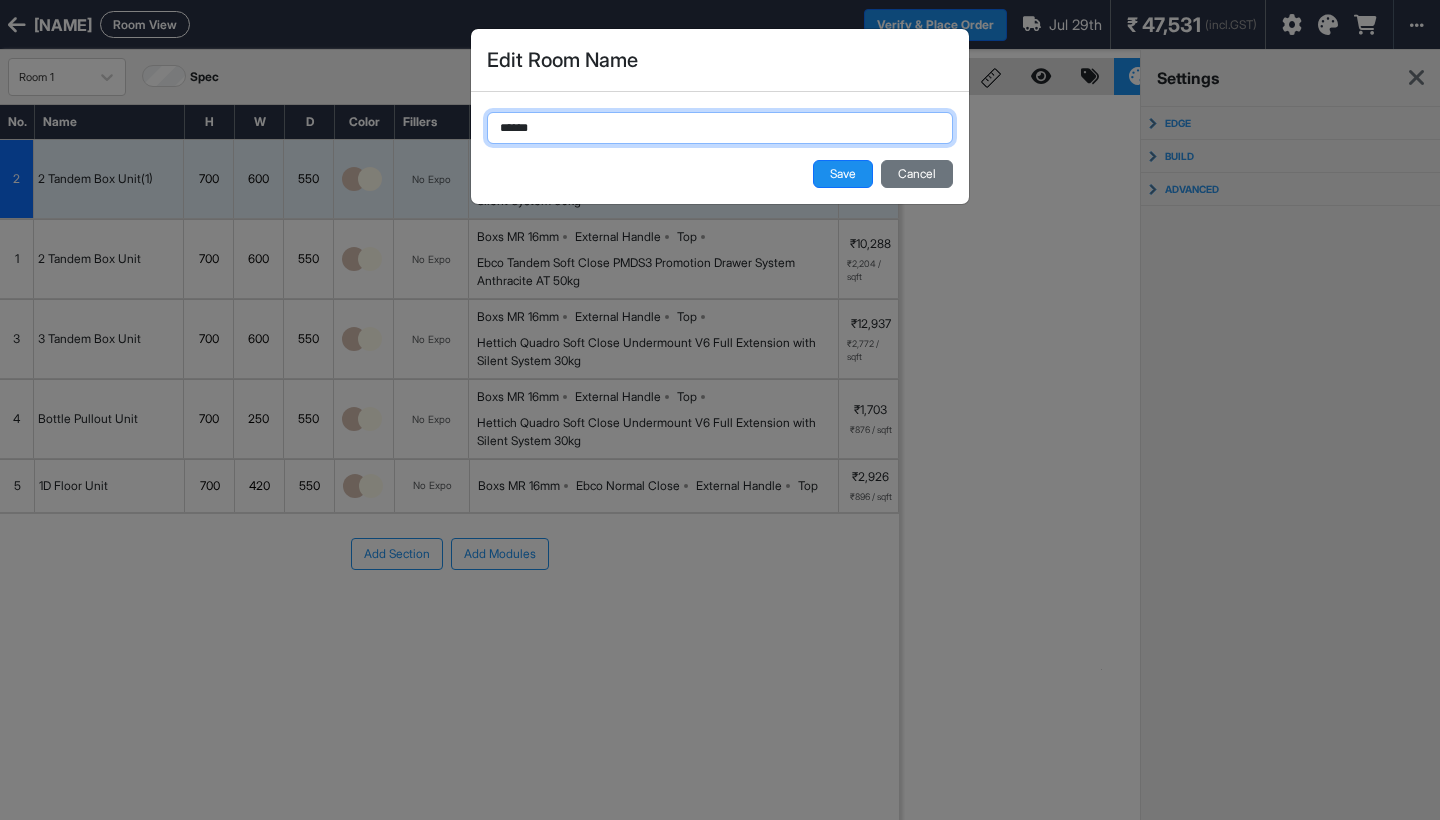 drag, startPoint x: 677, startPoint y: 138, endPoint x: 449, endPoint y: 137, distance: 228.0022 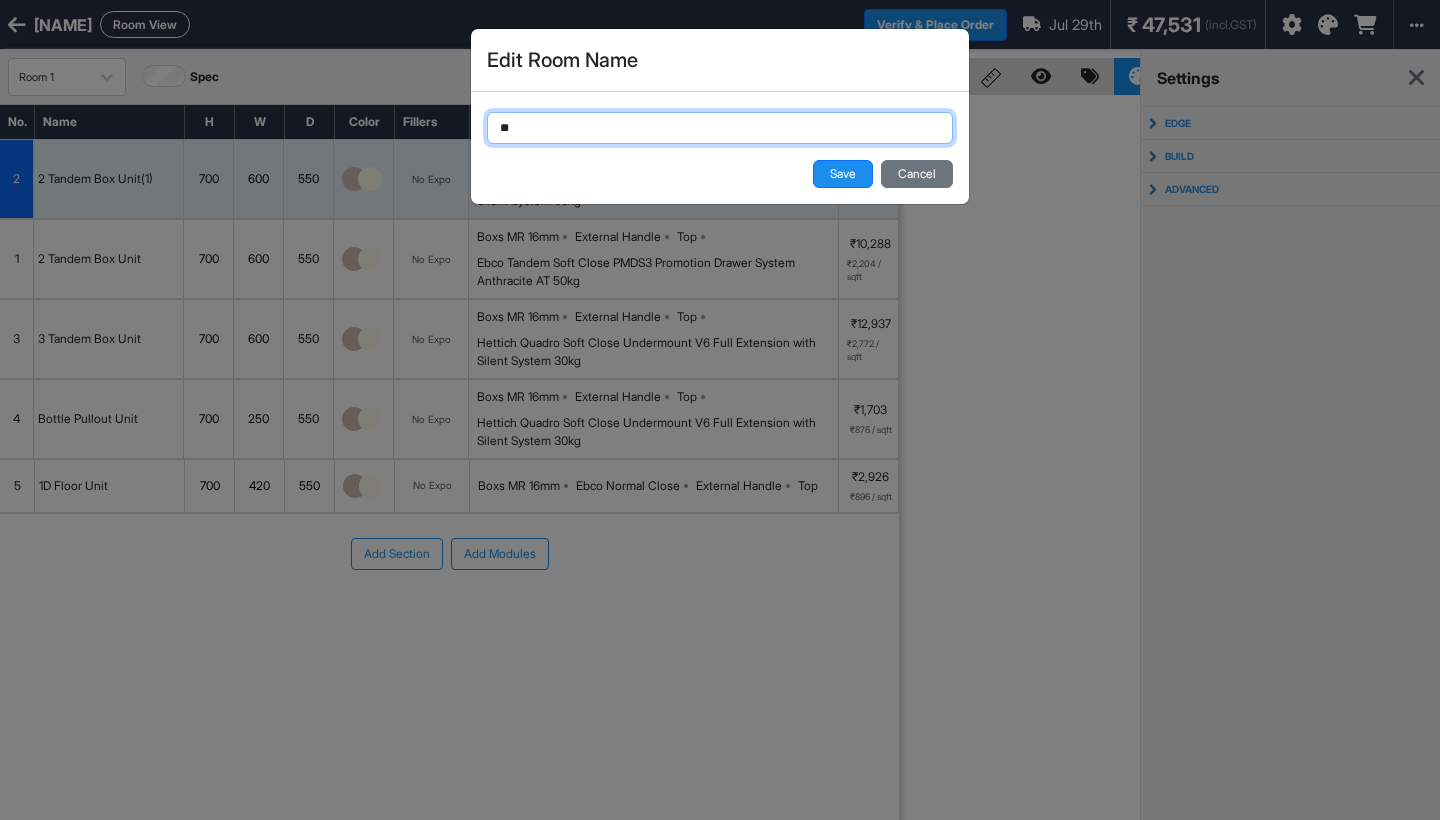 type on "*" 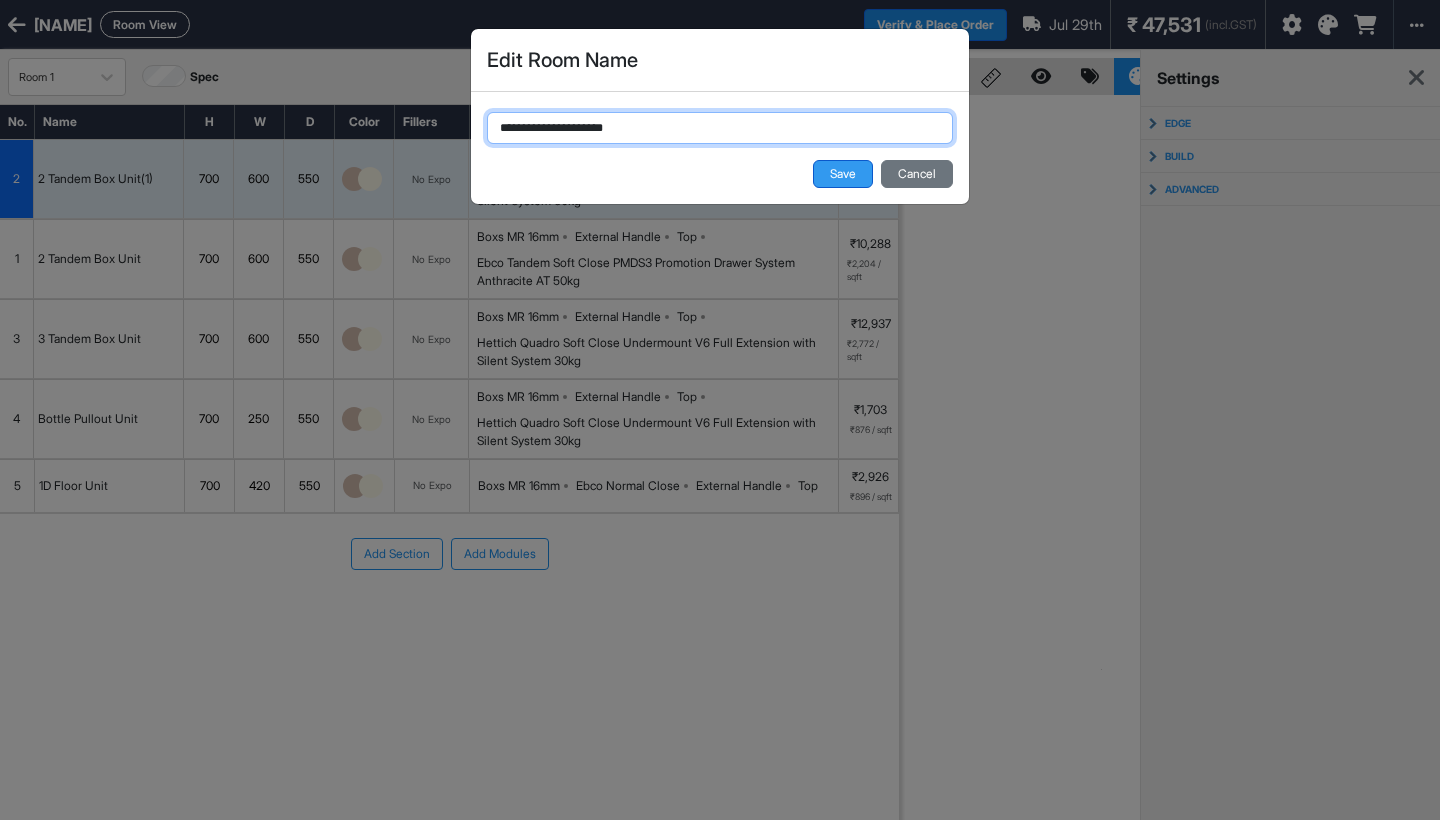 type on "**********" 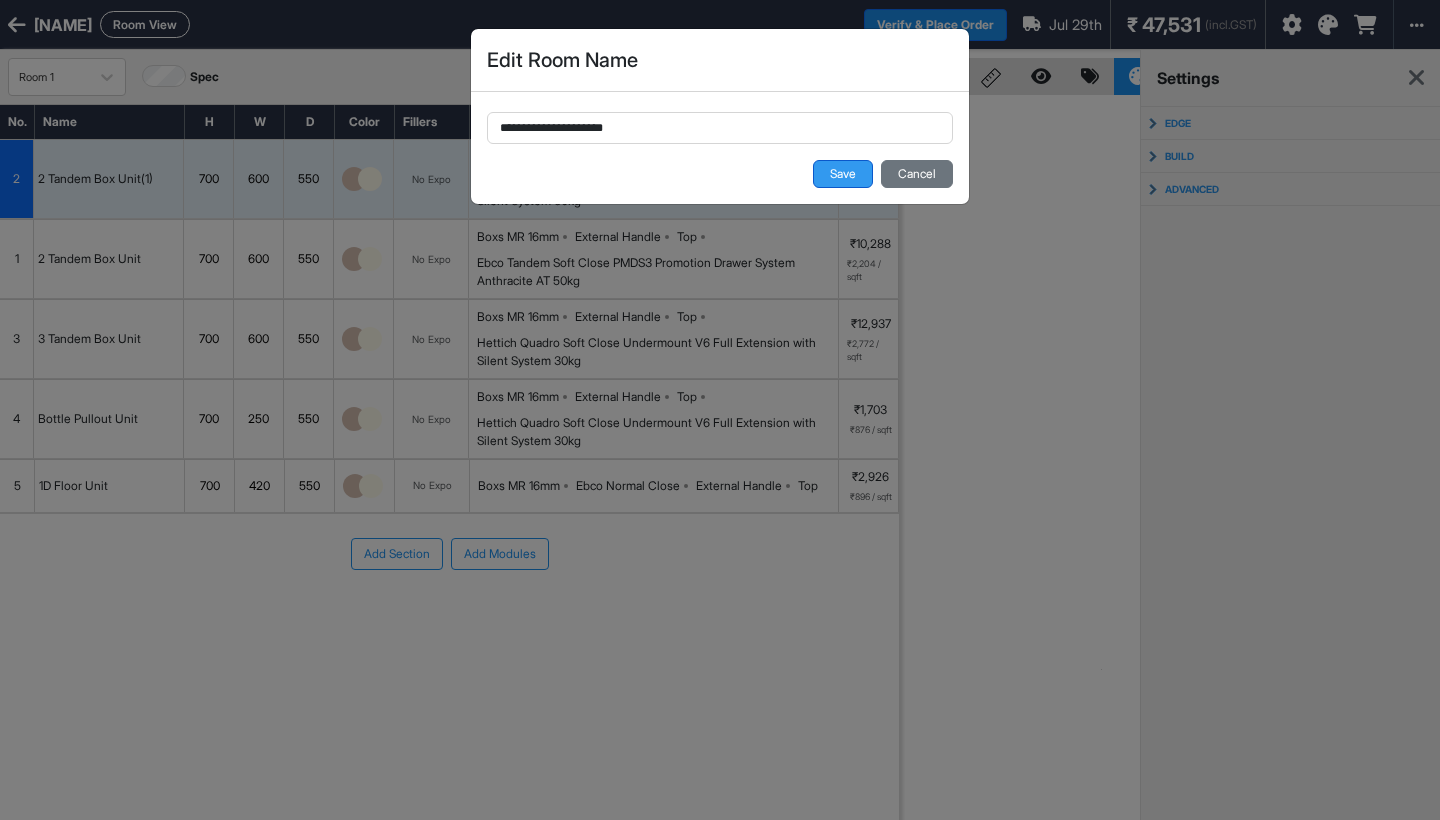 click on "Save" at bounding box center (843, 174) 